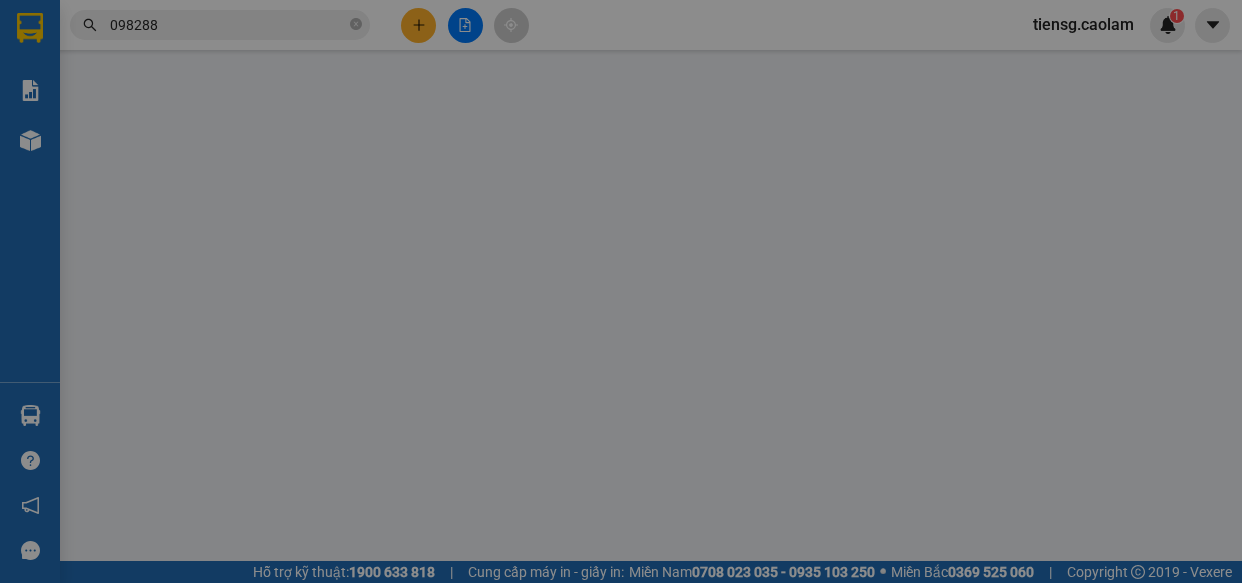 scroll, scrollTop: 0, scrollLeft: 0, axis: both 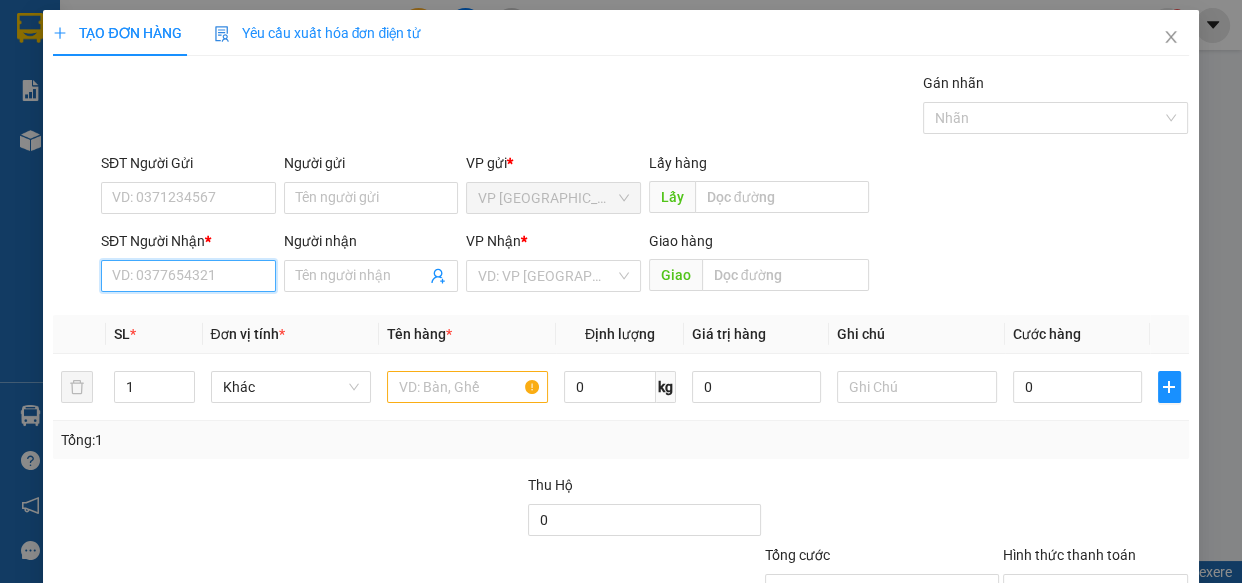 click on "SĐT Người Nhận  *" at bounding box center (188, 276) 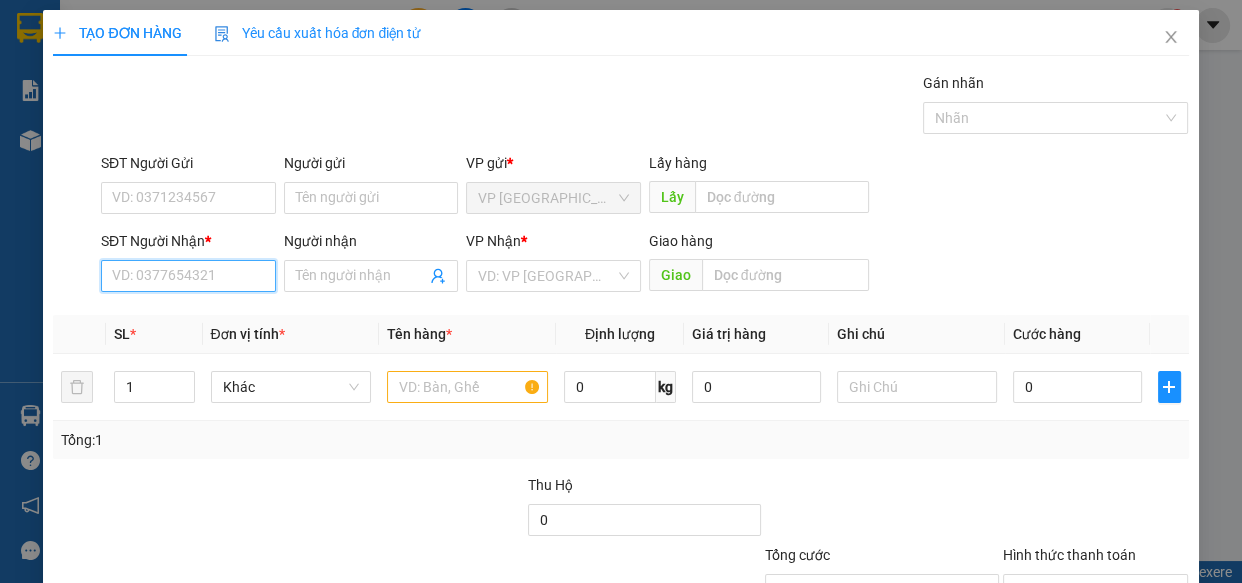 click on "SĐT Người Nhận  *" at bounding box center [188, 276] 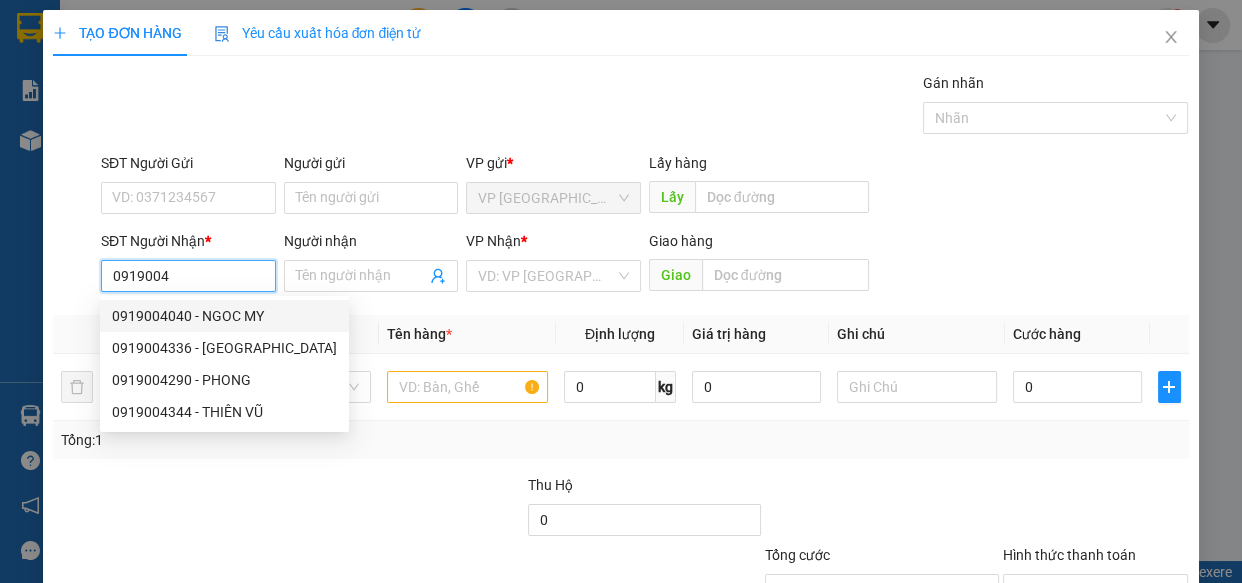click on "0919004040 - NGOC MY" at bounding box center (224, 316) 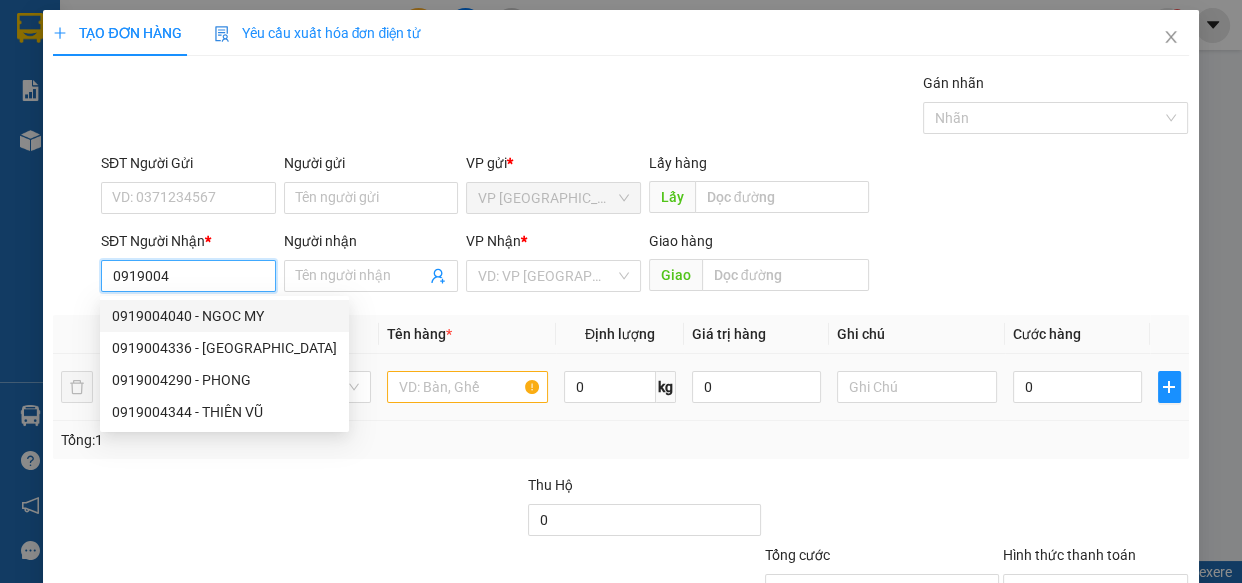 type on "0919004040" 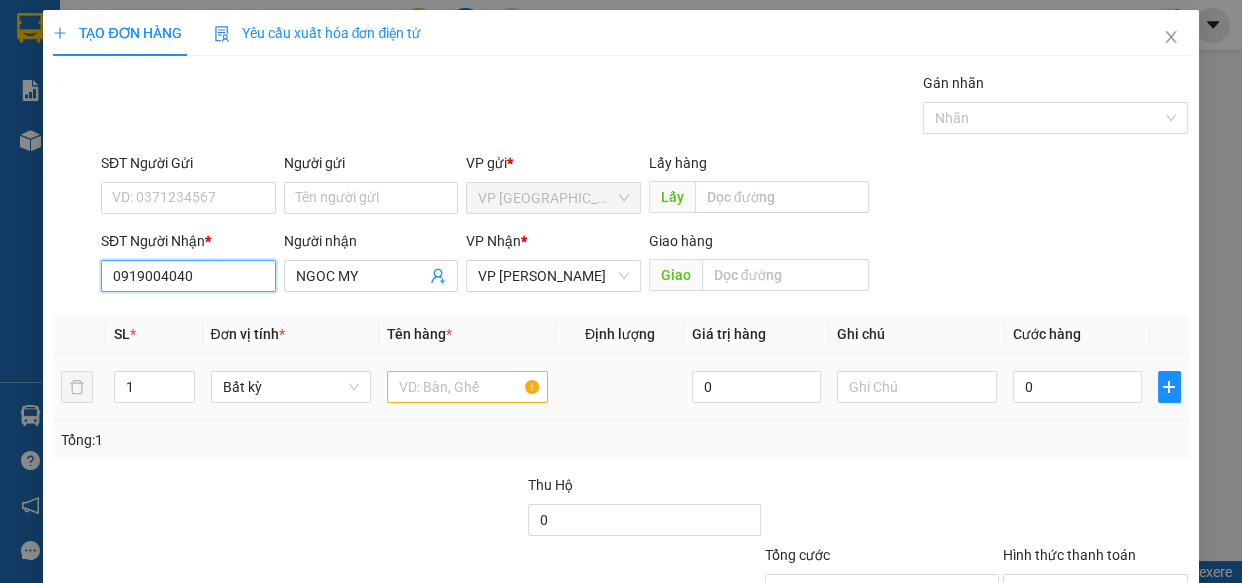 type on "0919004040" 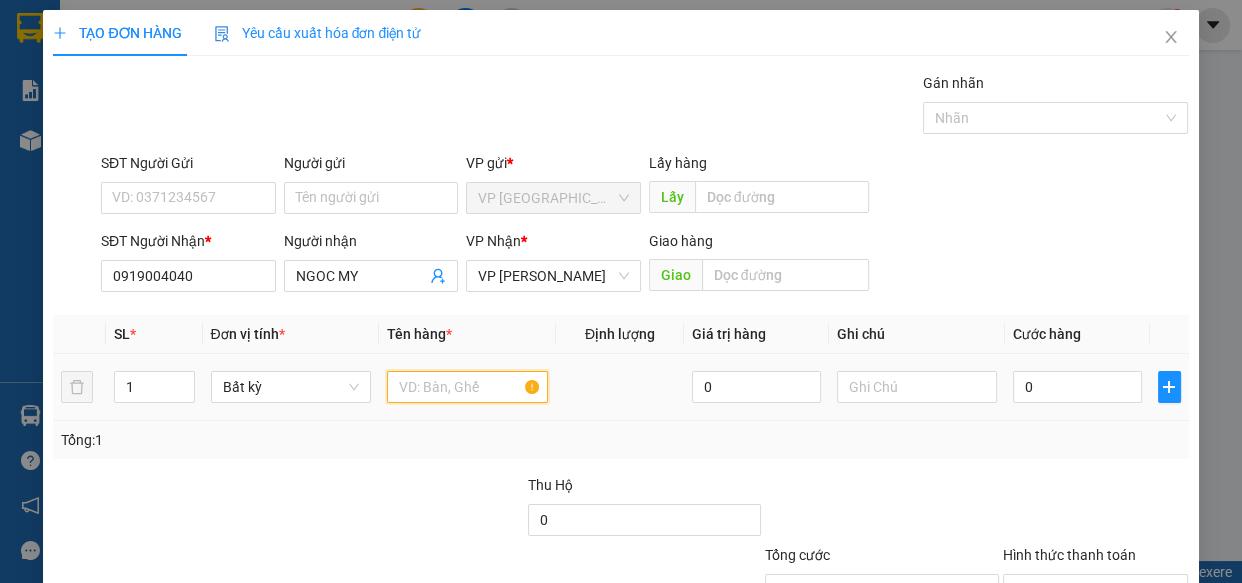 click at bounding box center [467, 387] 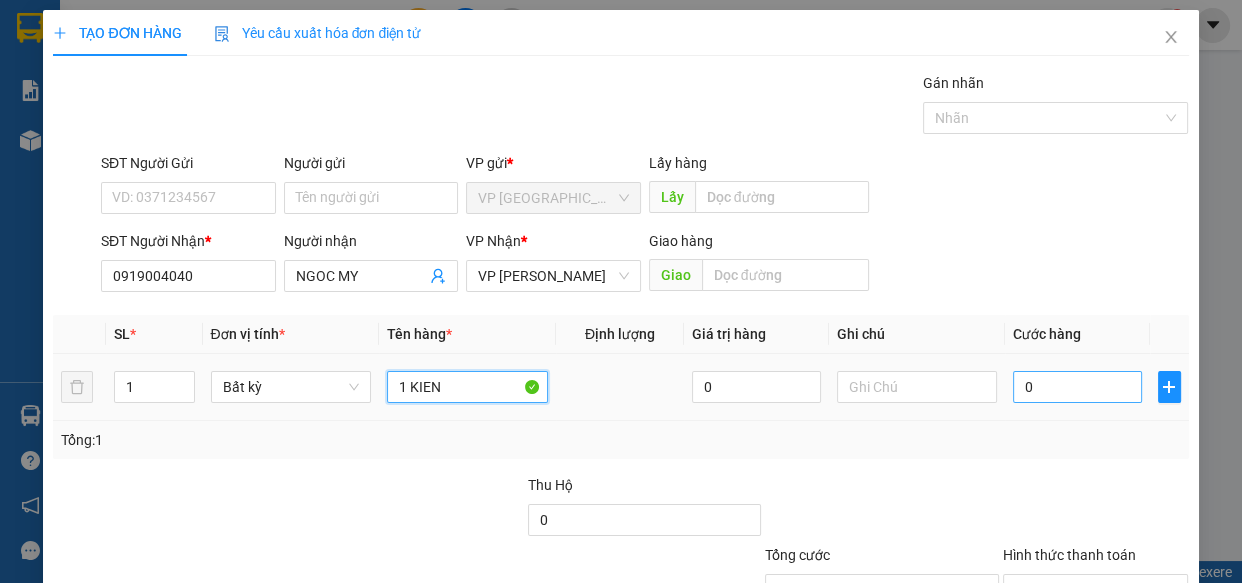 type on "1 KIEN" 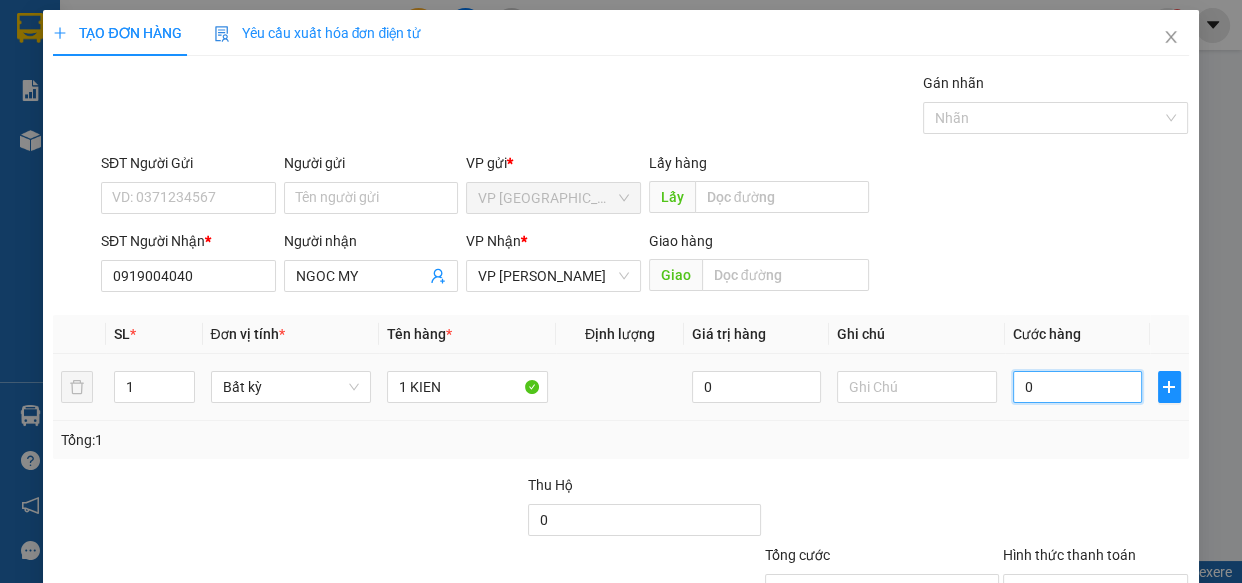 click on "0" at bounding box center (1077, 387) 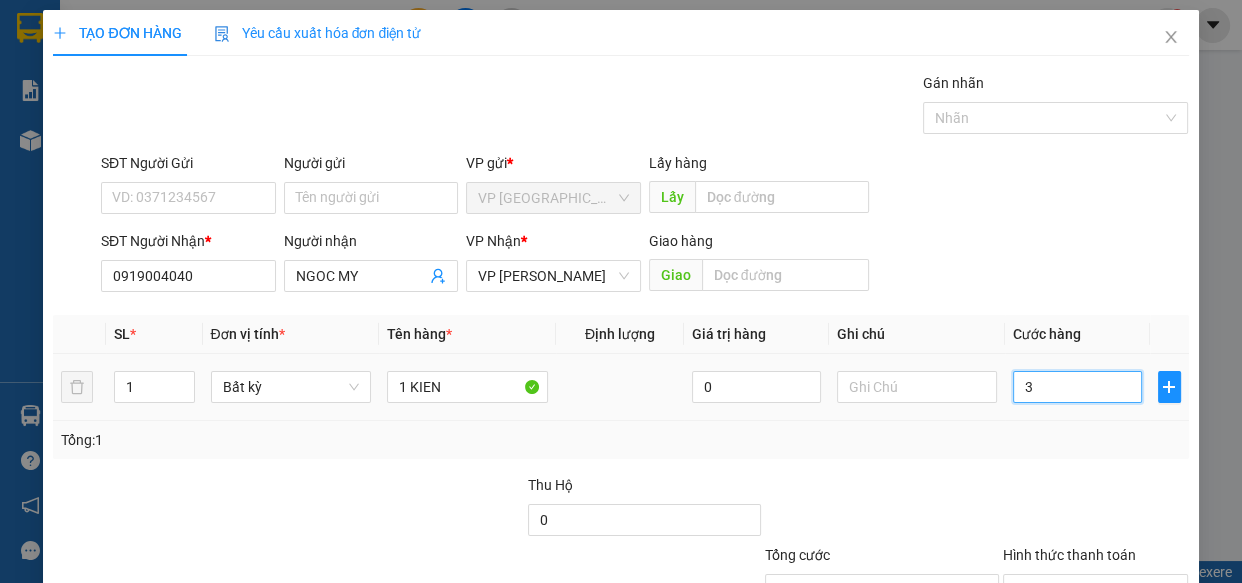 type on "30" 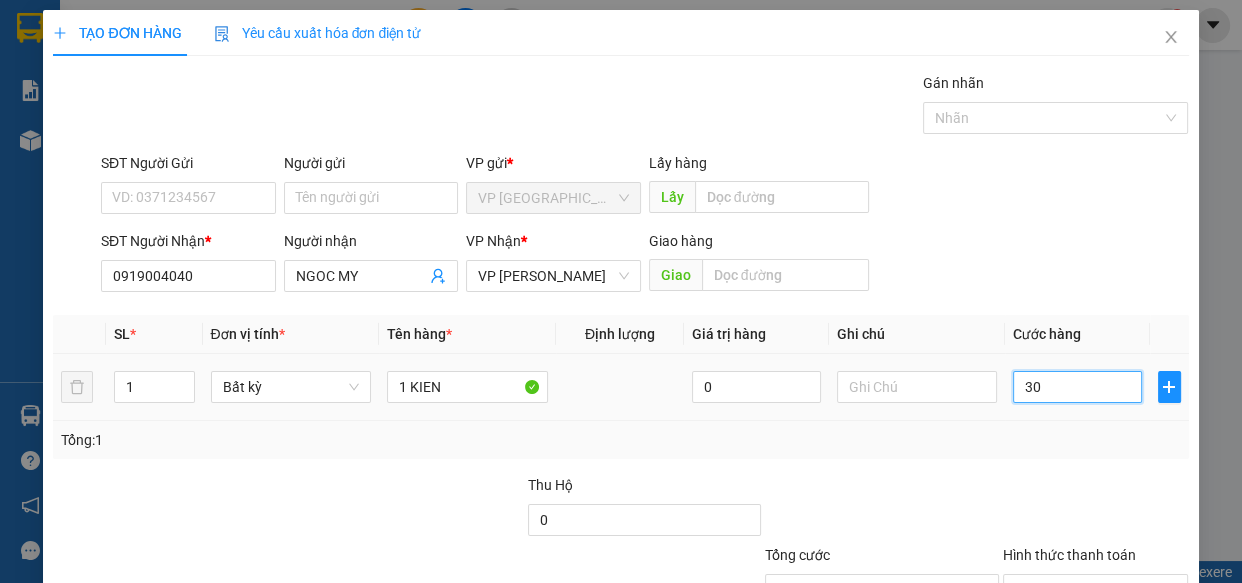 type on "300" 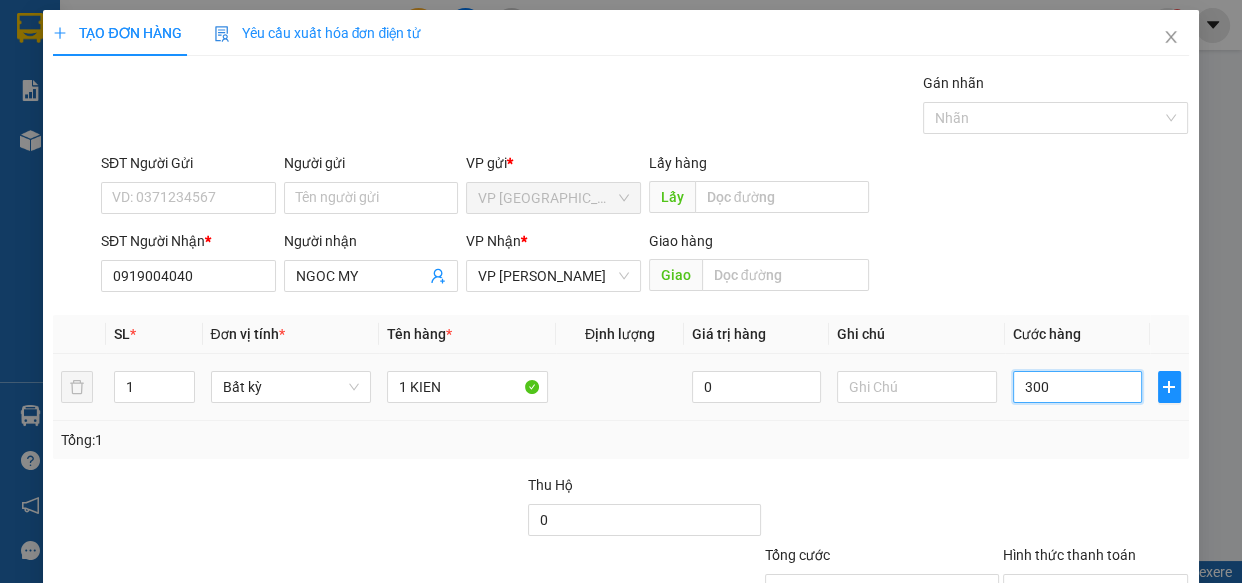 type on "3.000" 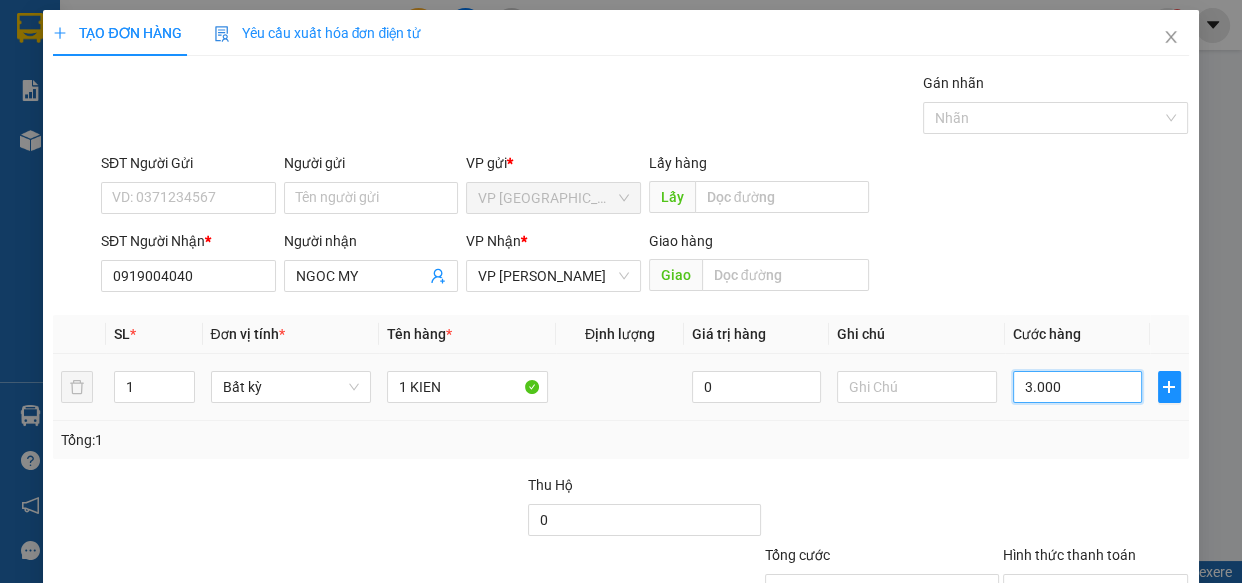 type on "30.000" 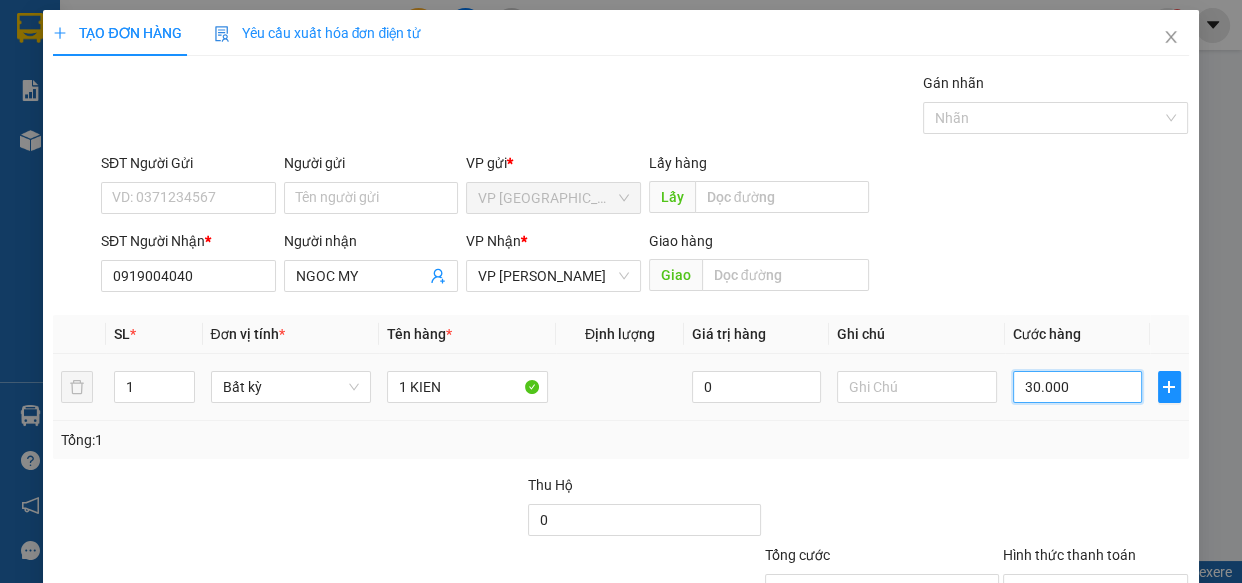 type on "30.000" 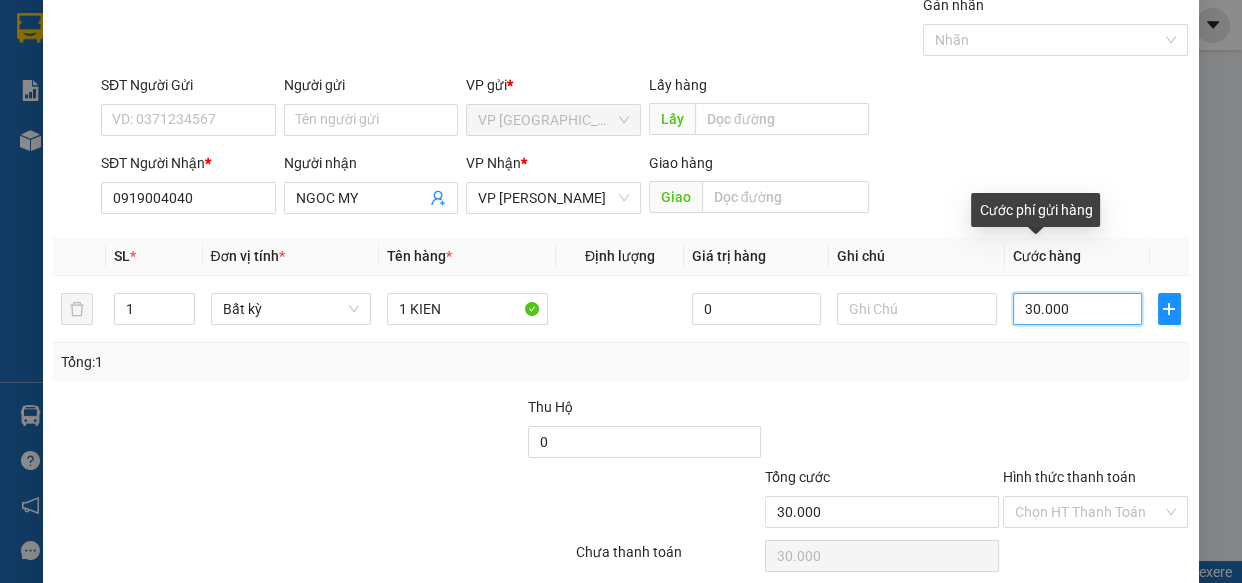scroll, scrollTop: 156, scrollLeft: 0, axis: vertical 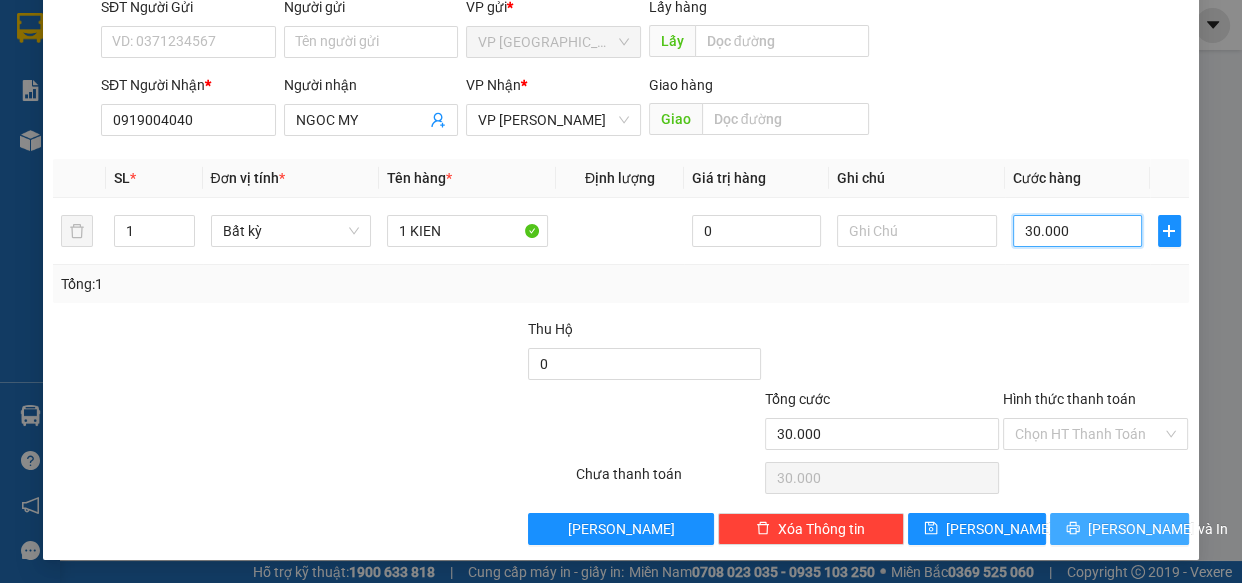 type on "30.000" 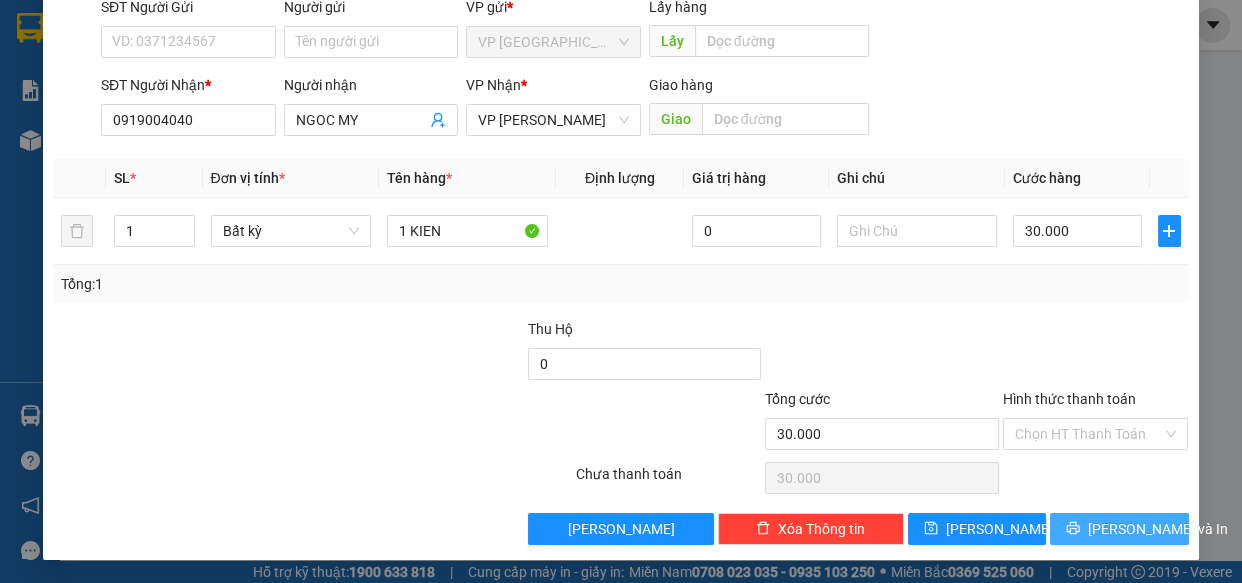 click on "[PERSON_NAME] và In" at bounding box center [1158, 529] 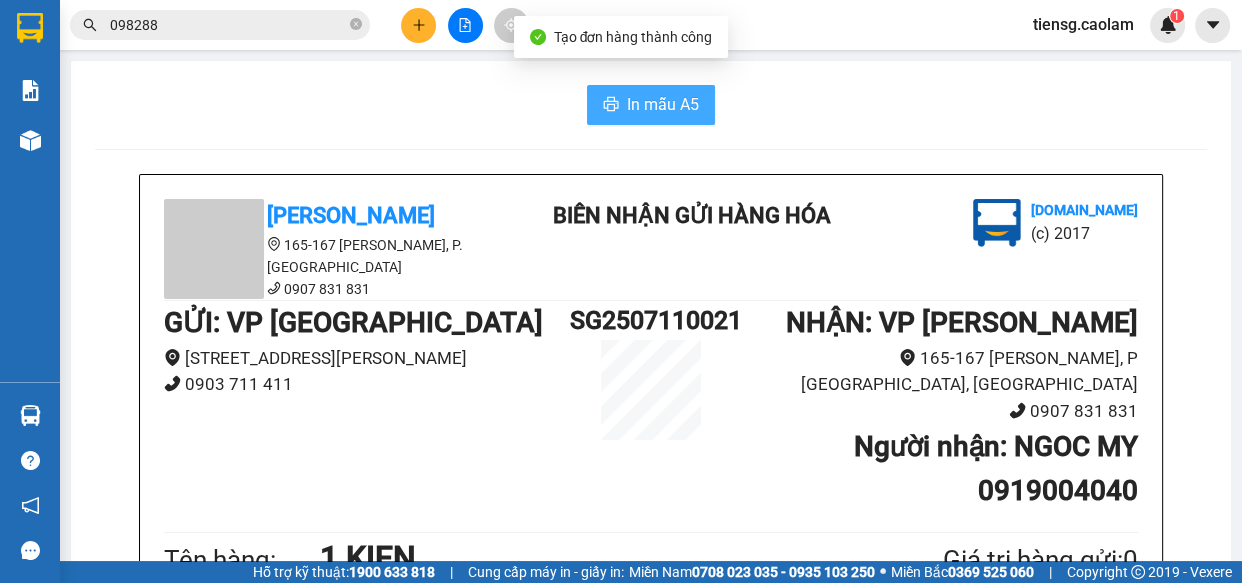 click on "In mẫu A5" at bounding box center [663, 104] 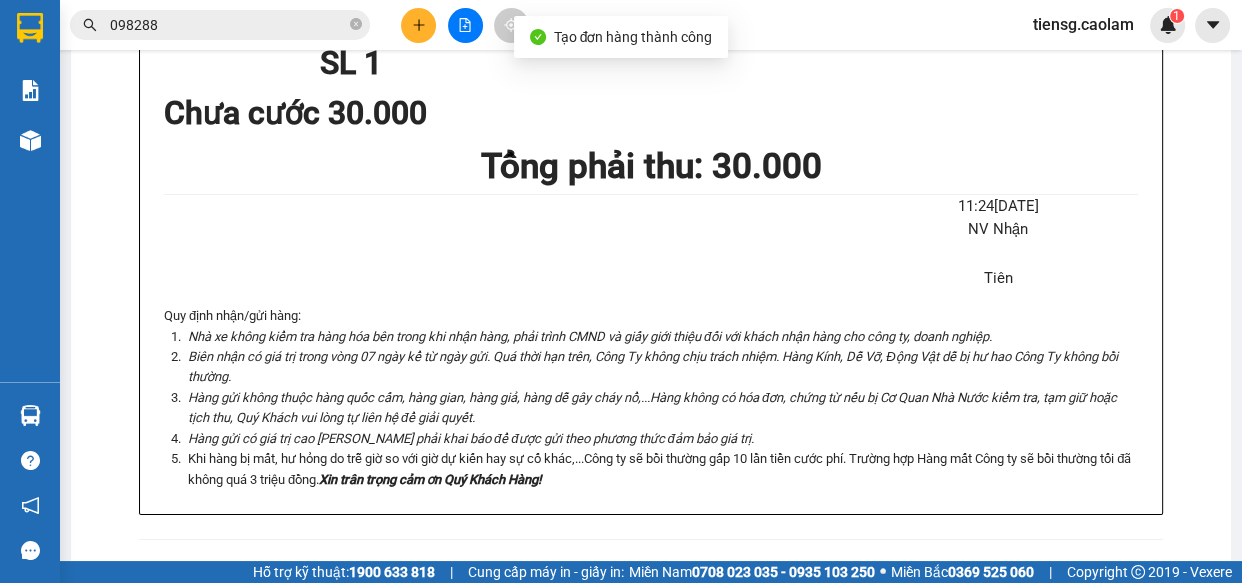 scroll, scrollTop: 90, scrollLeft: 0, axis: vertical 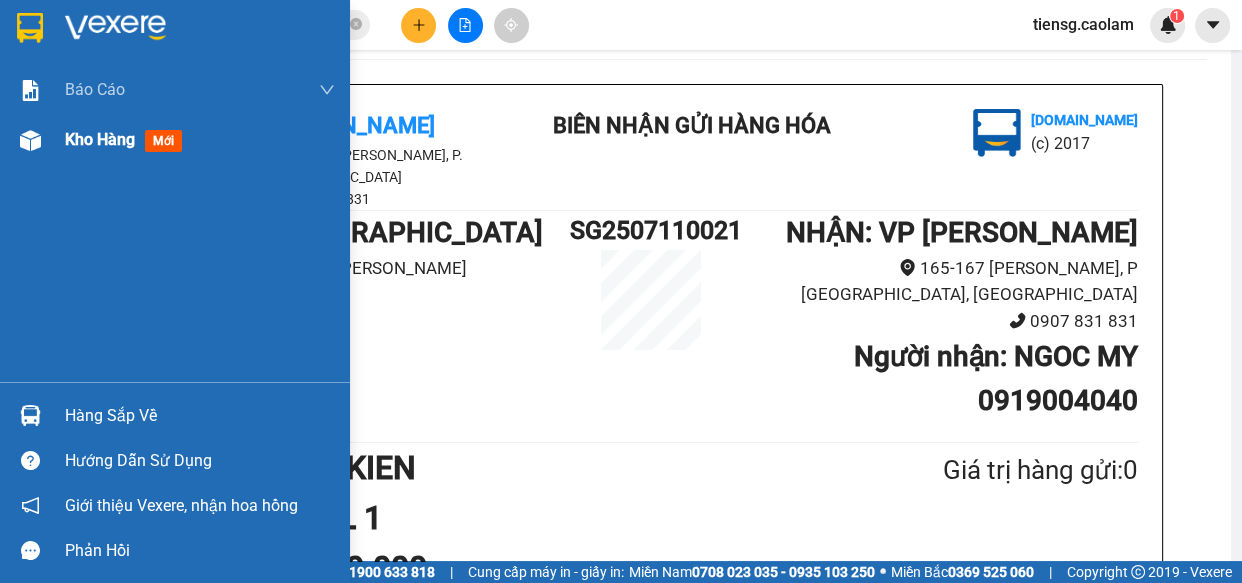 click on "Kho hàng mới" at bounding box center [200, 140] 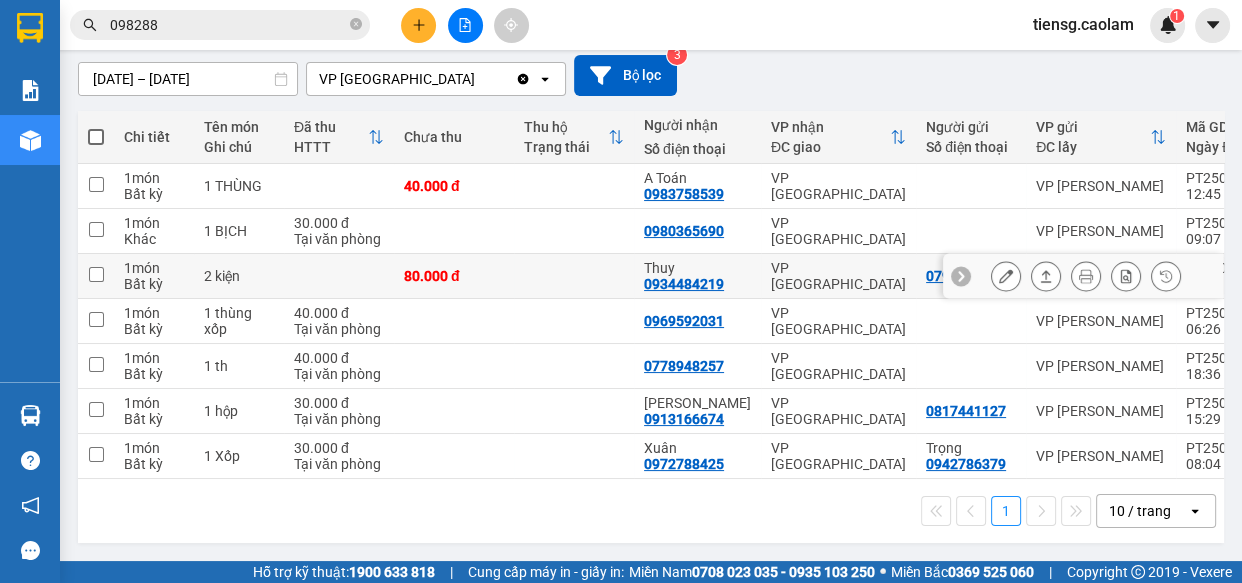 scroll, scrollTop: 177, scrollLeft: 0, axis: vertical 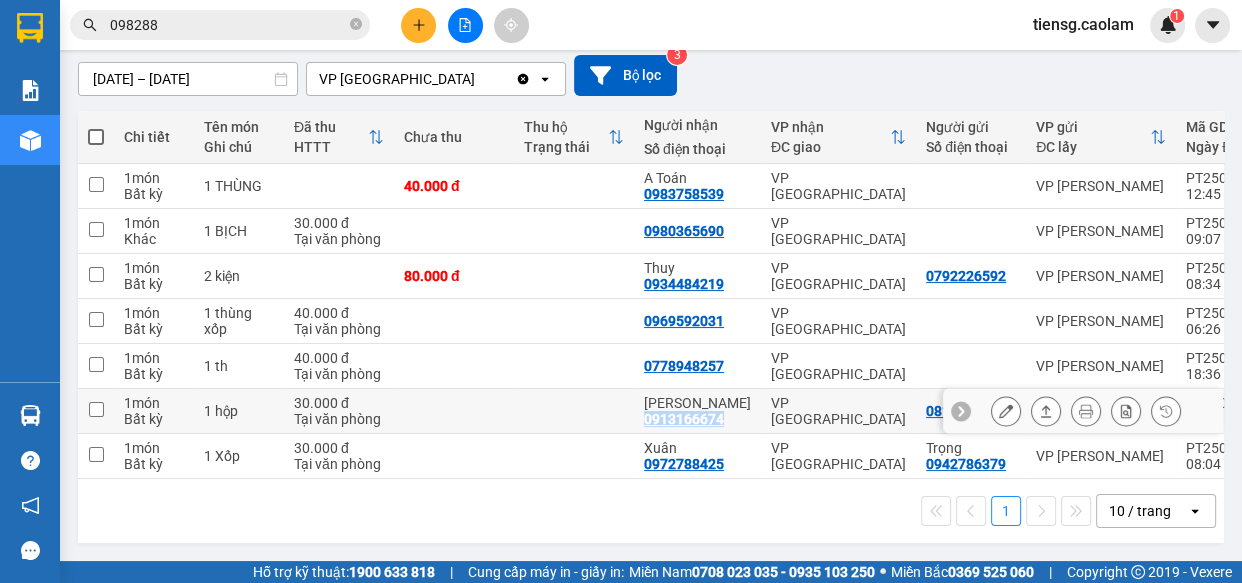 drag, startPoint x: 646, startPoint y: 419, endPoint x: 726, endPoint y: 415, distance: 80.09994 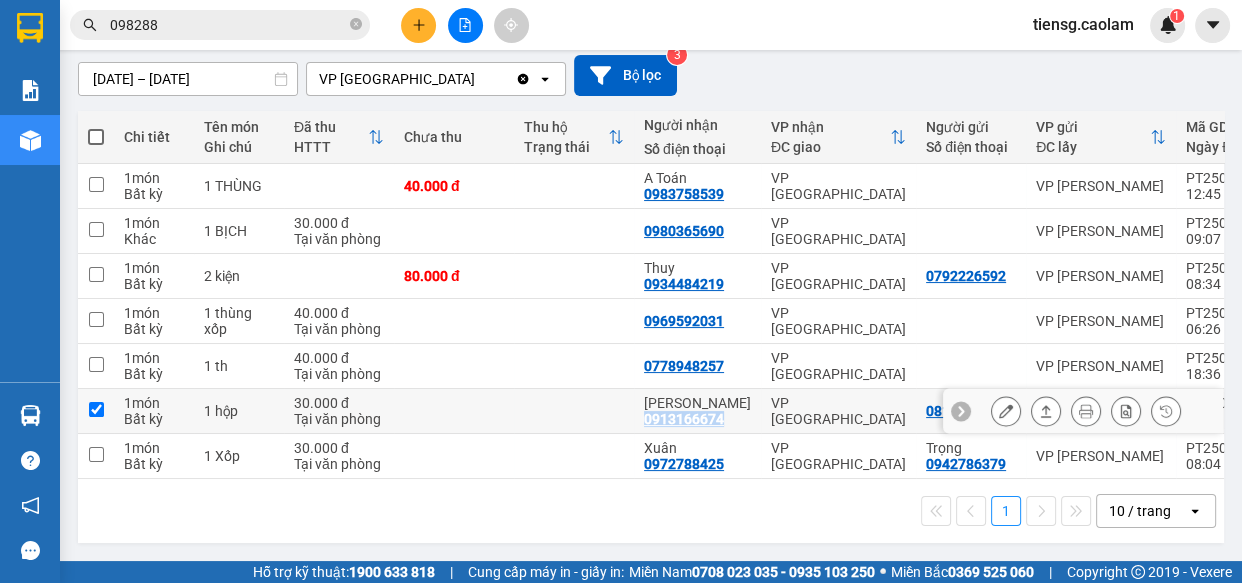 checkbox on "true" 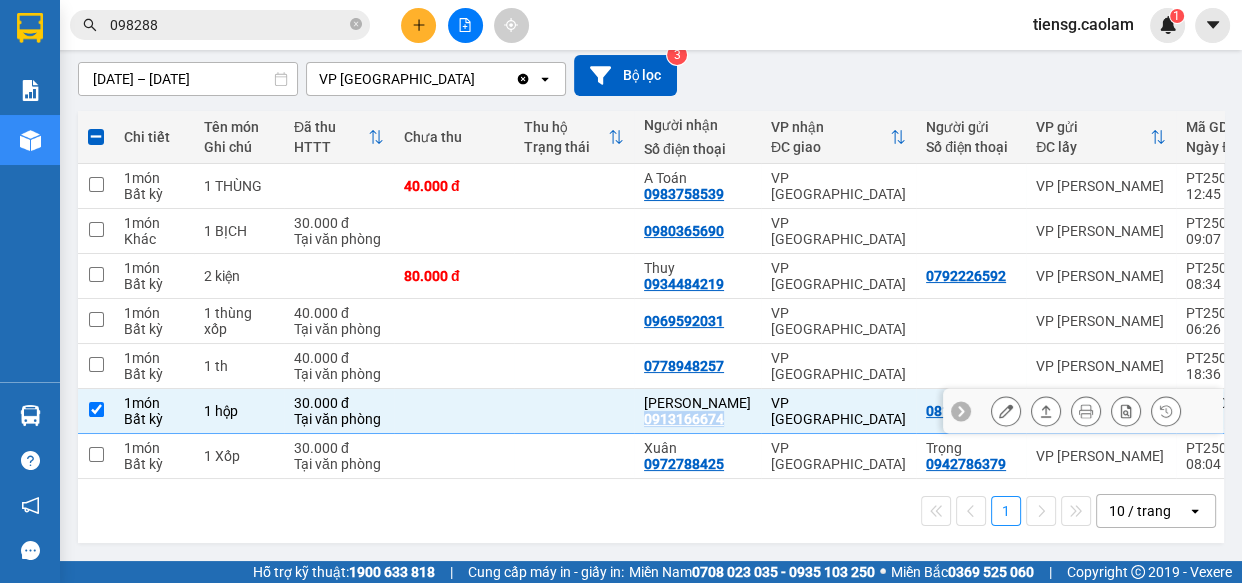 copy on "0913166674" 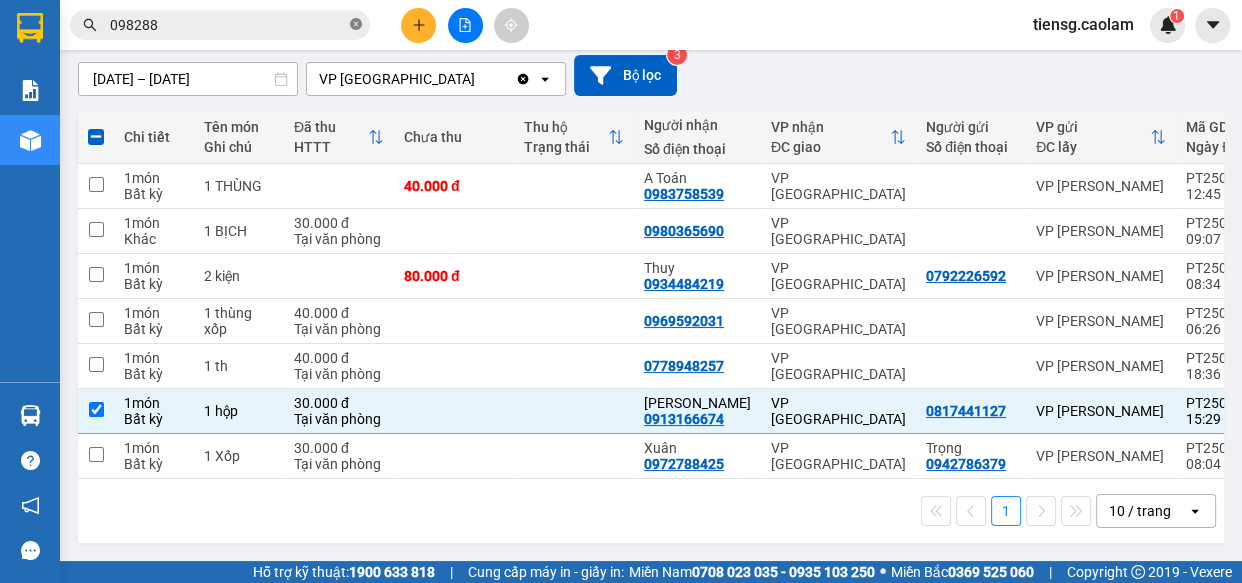 click 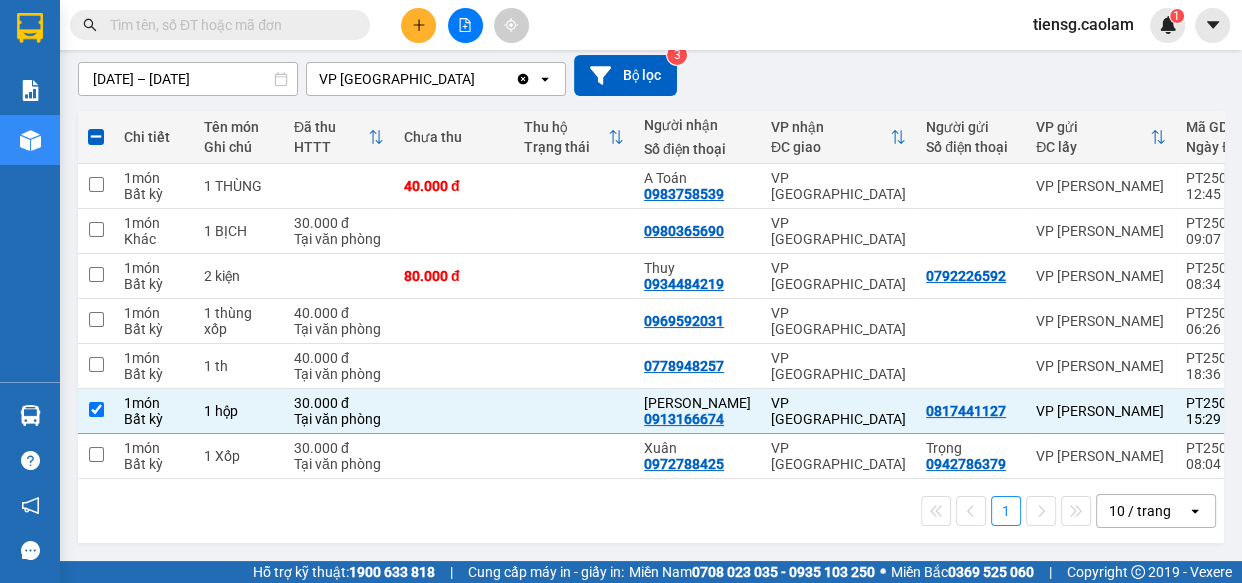 paste on "0913166674" 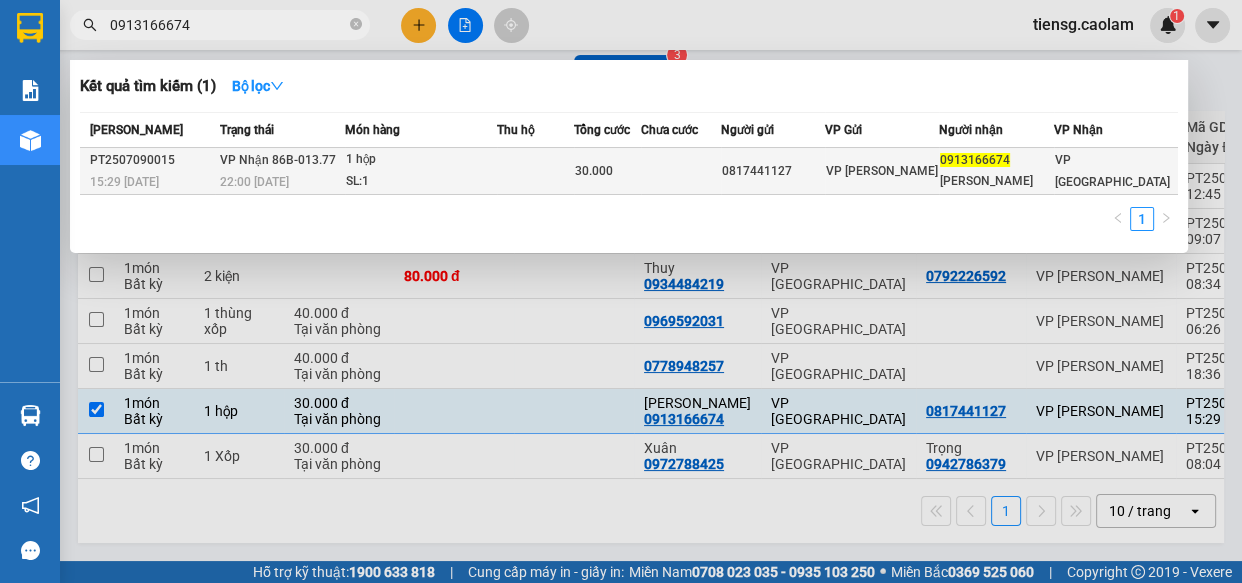 type on "0913166674" 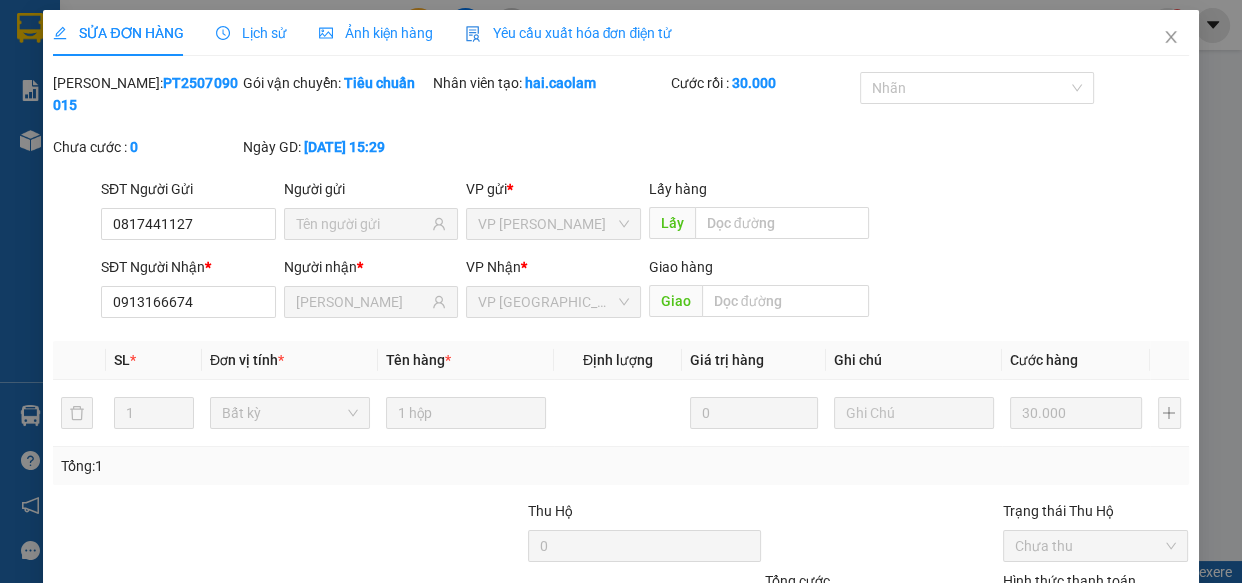 type on "0817441127" 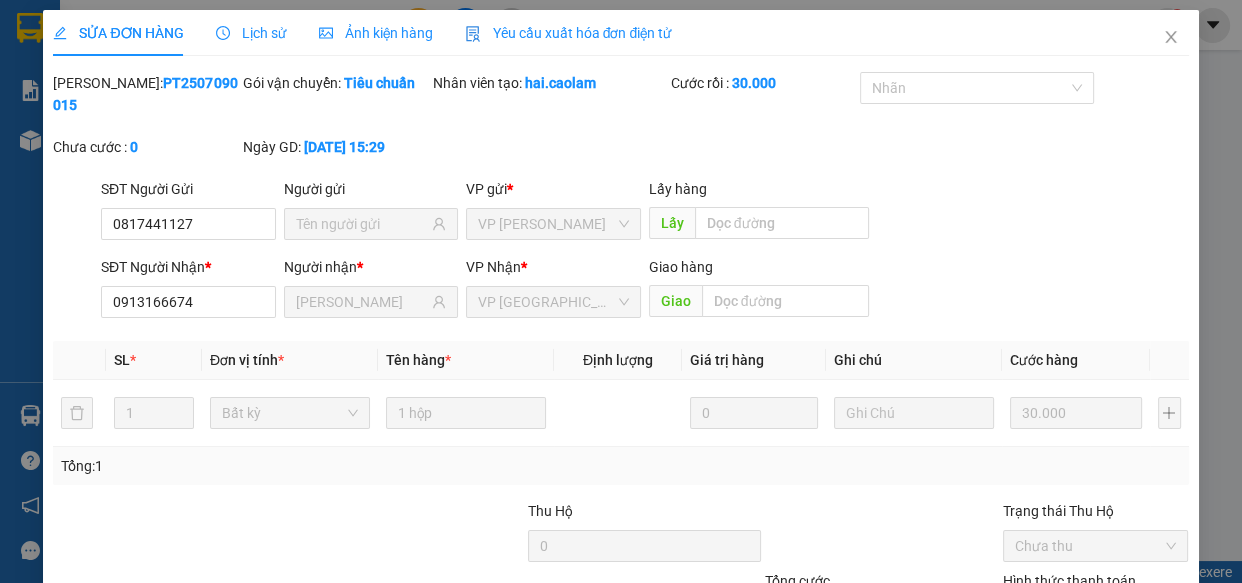 type on "0913166674" 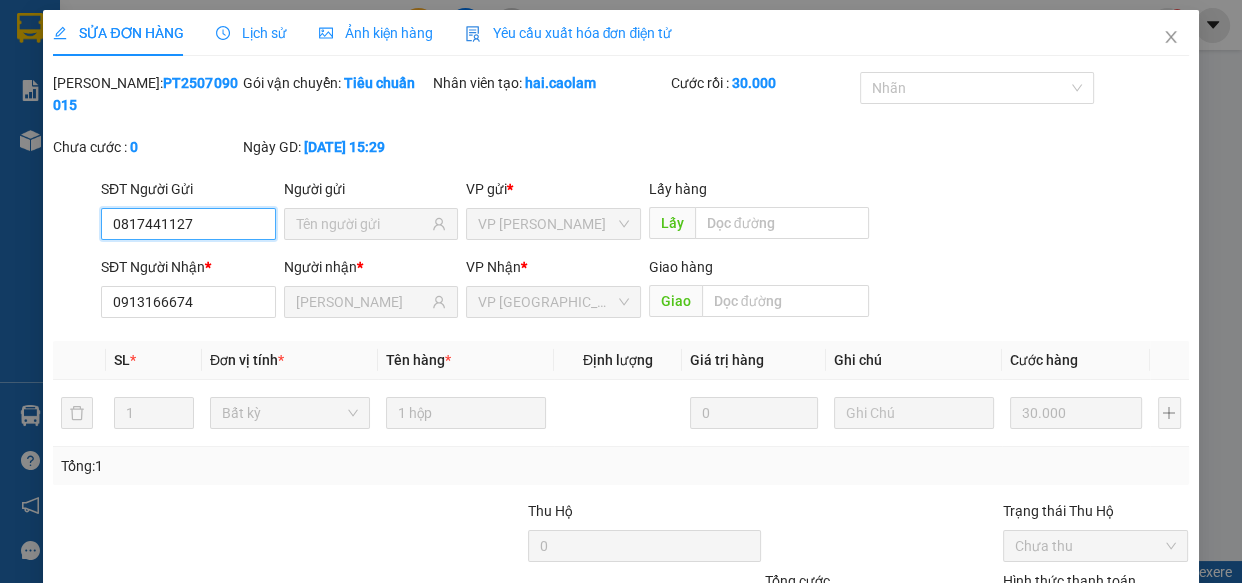 scroll, scrollTop: 150, scrollLeft: 0, axis: vertical 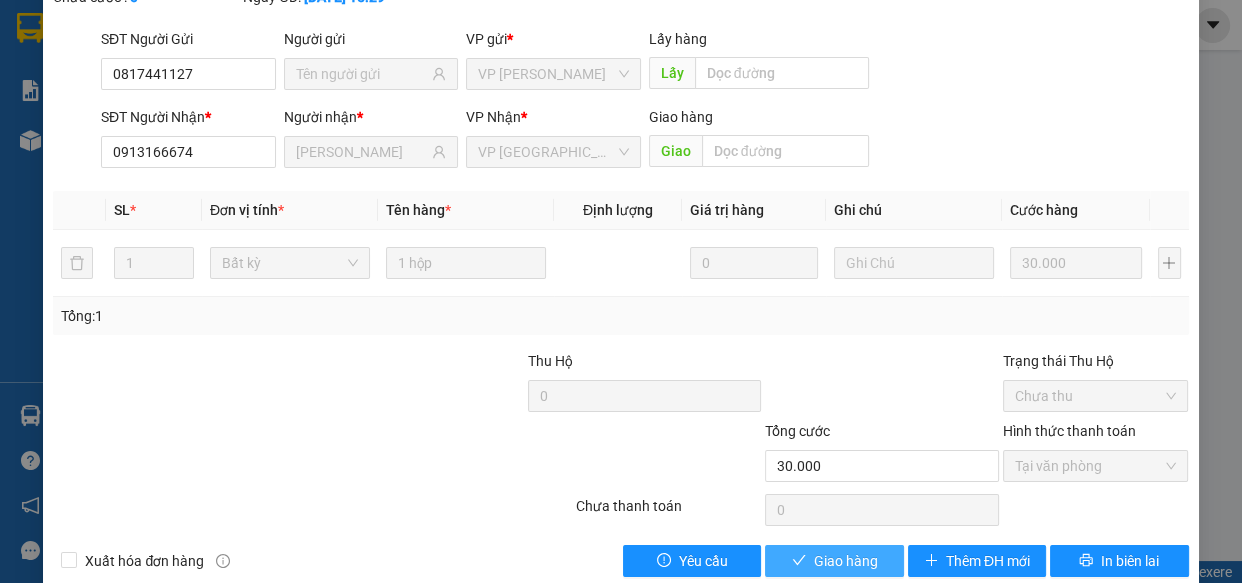 click on "Giao hàng" at bounding box center (834, 561) 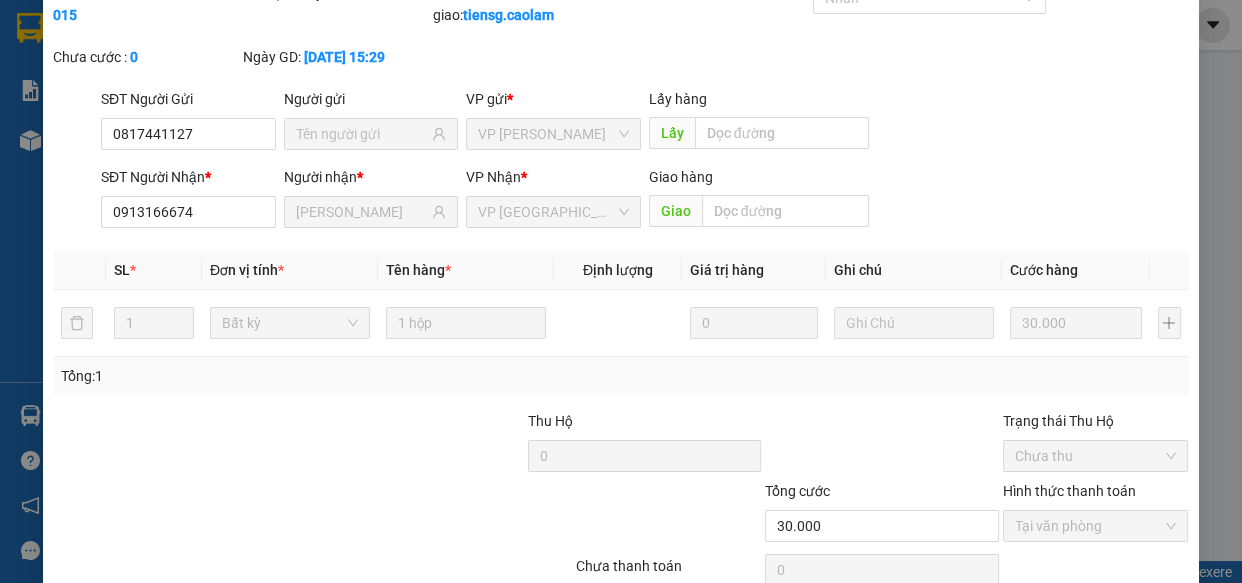 scroll, scrollTop: 0, scrollLeft: 0, axis: both 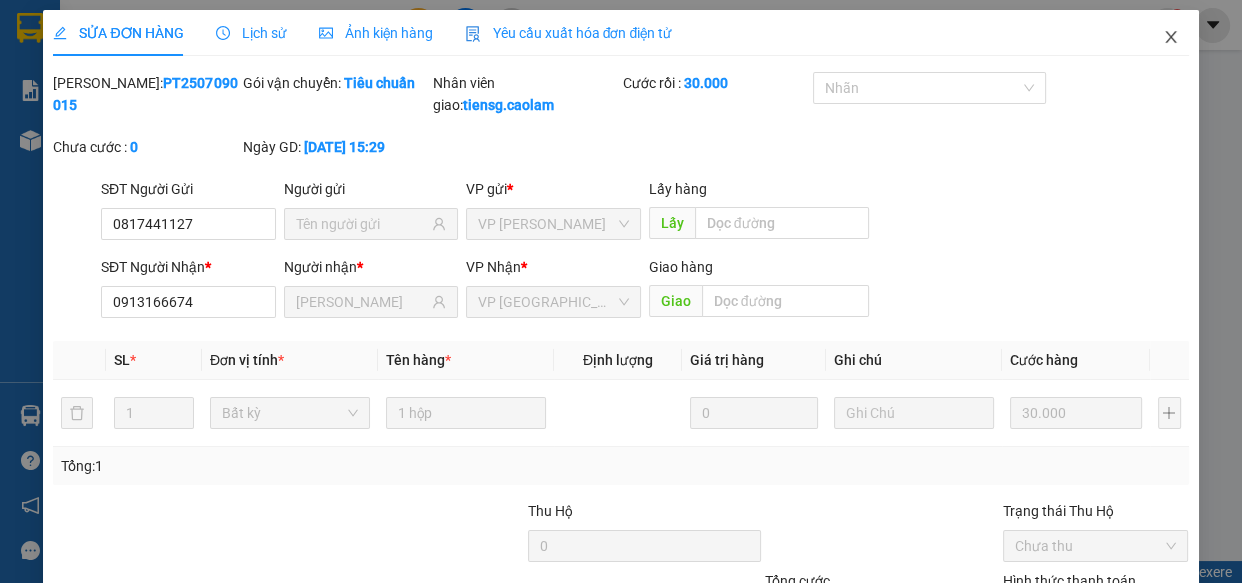 click 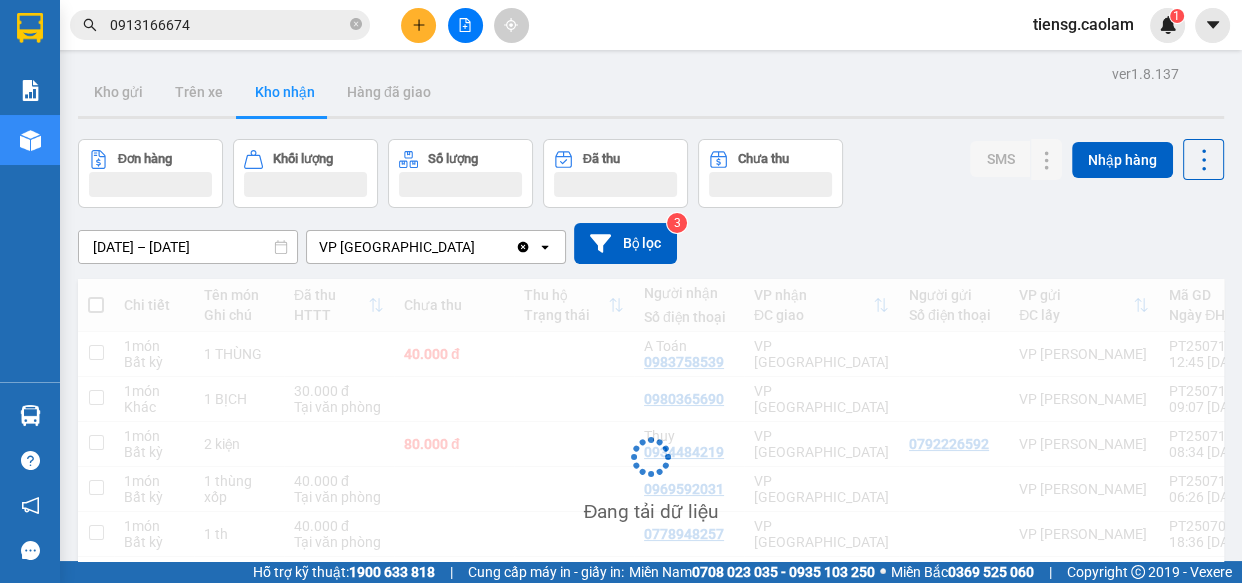 click 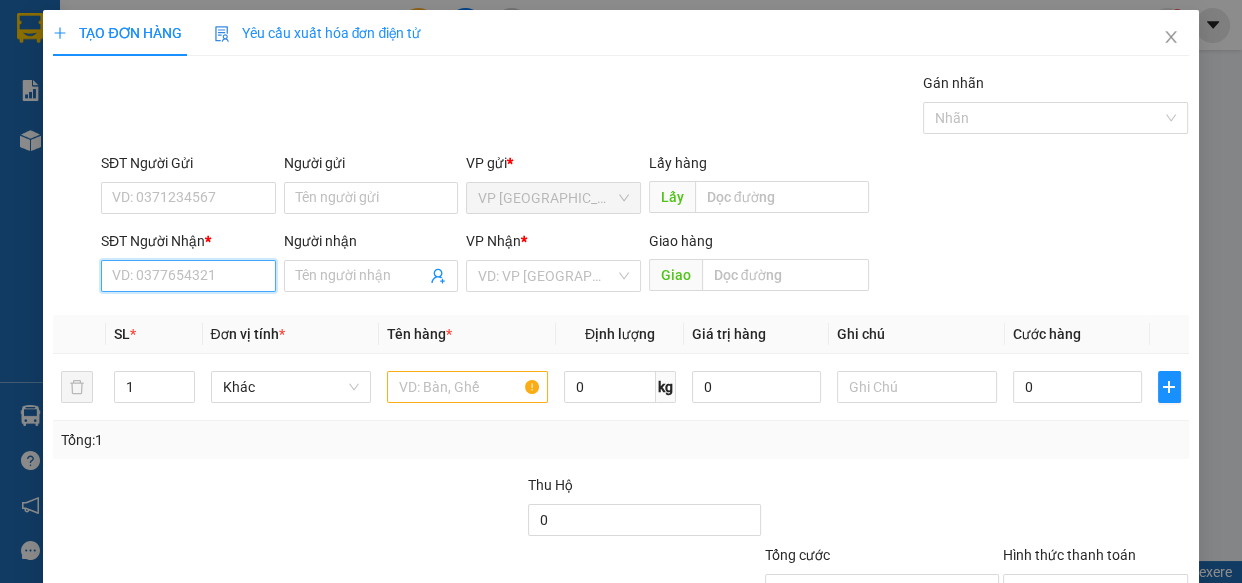 click on "SĐT Người Nhận  *" at bounding box center (188, 276) 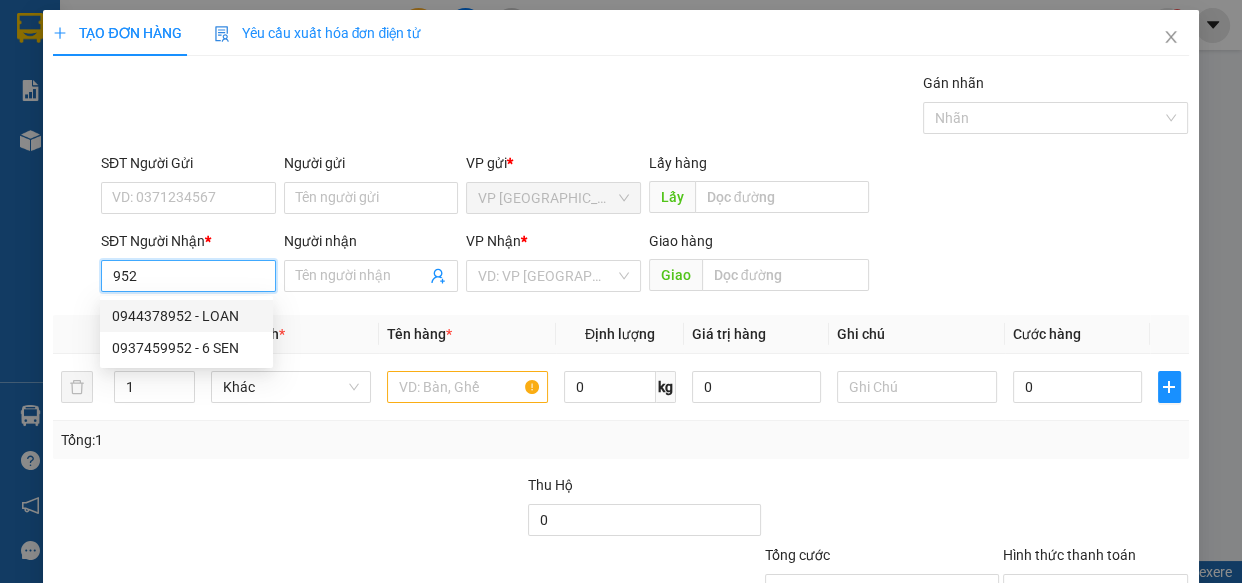 click on "0944378952 - LOAN" at bounding box center (186, 316) 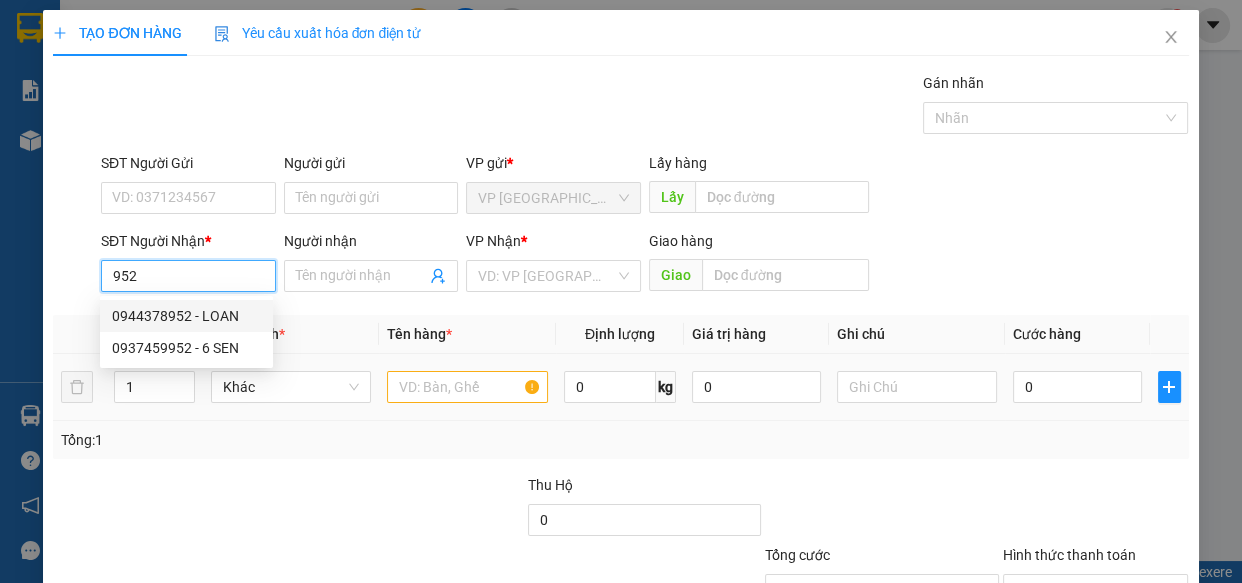 type on "0944378952" 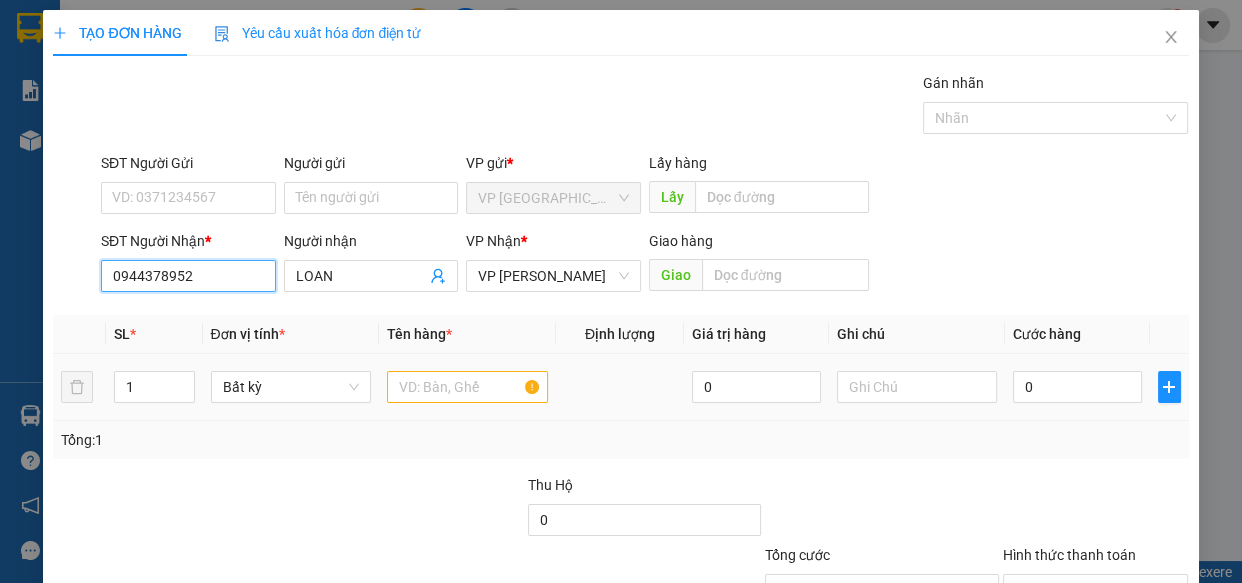 type on "0944378952" 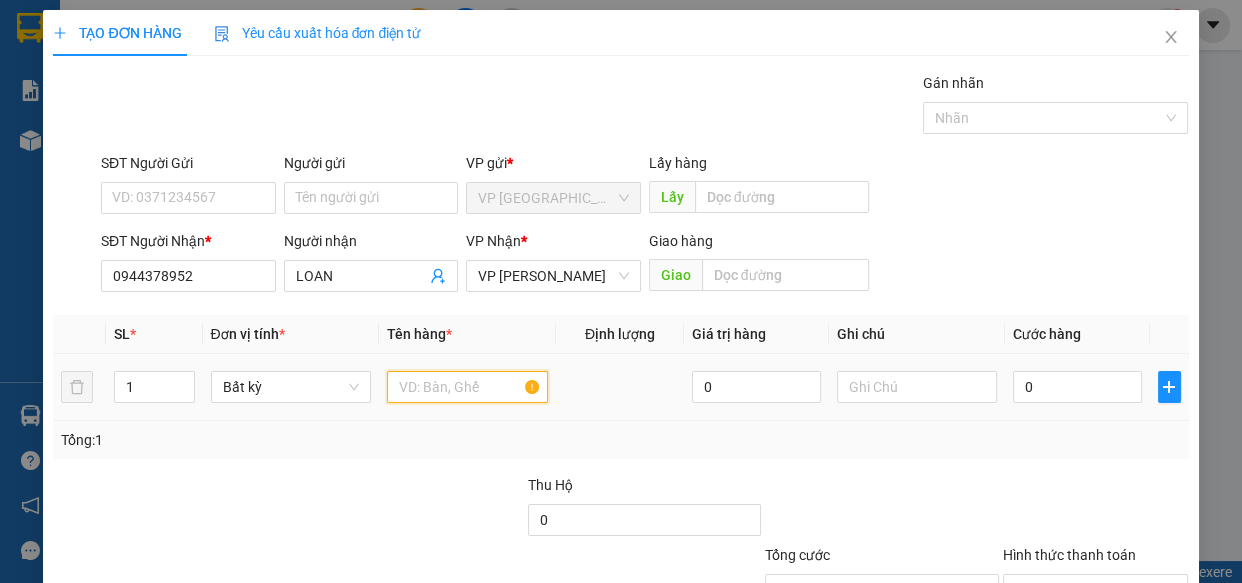 drag, startPoint x: 454, startPoint y: 398, endPoint x: 387, endPoint y: 392, distance: 67.26812 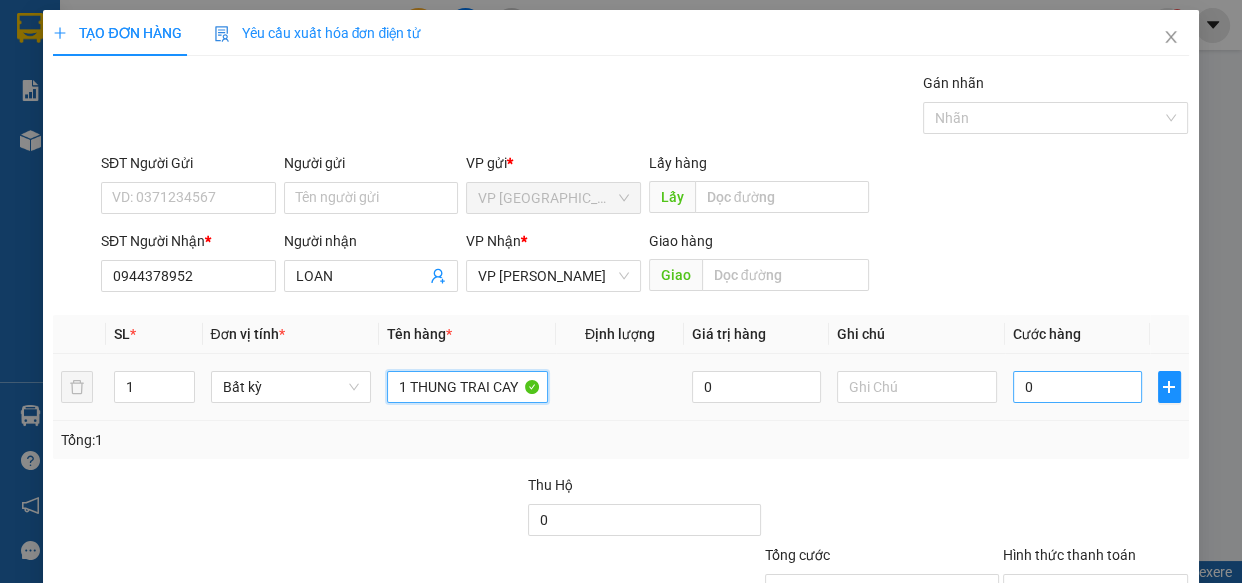 type on "1 THUNG TRAI CAY" 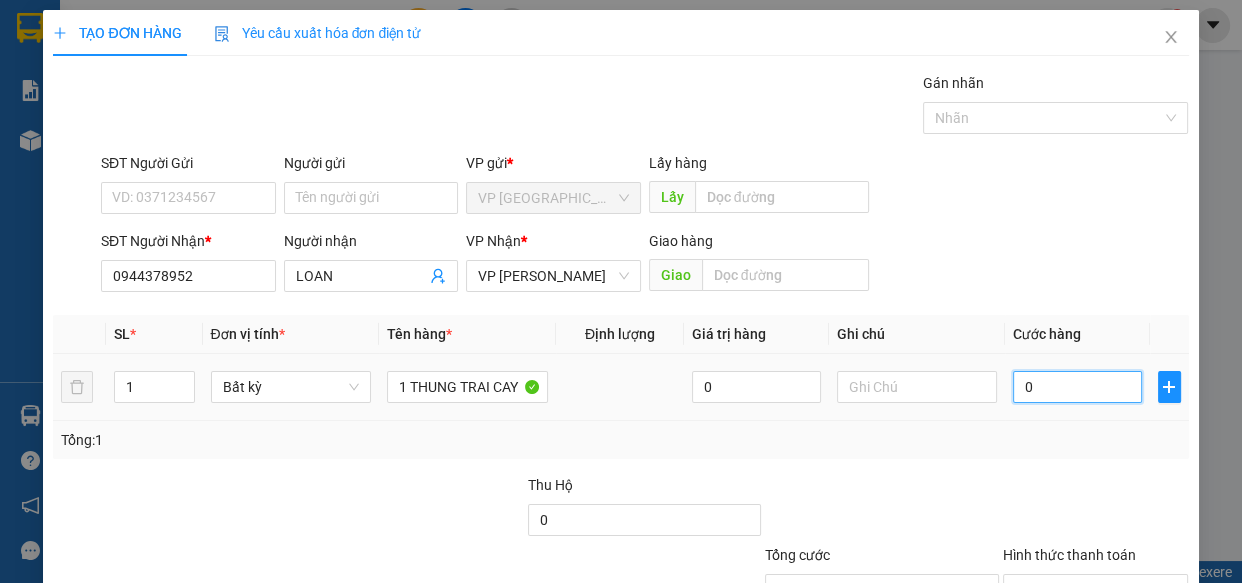 click on "0" at bounding box center [1077, 387] 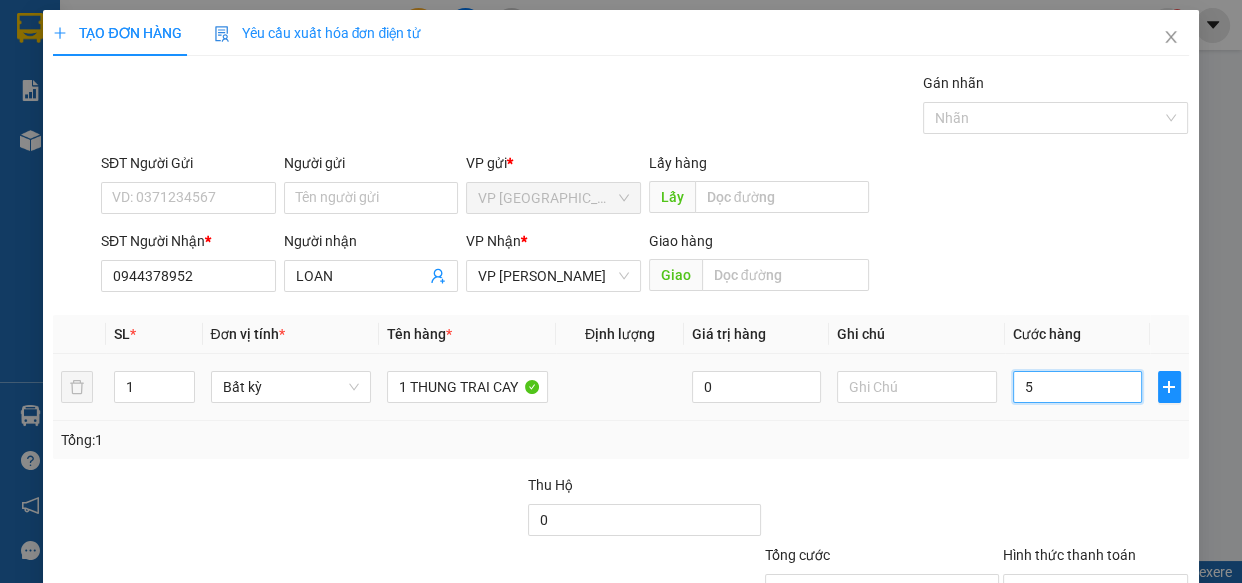 type on "50" 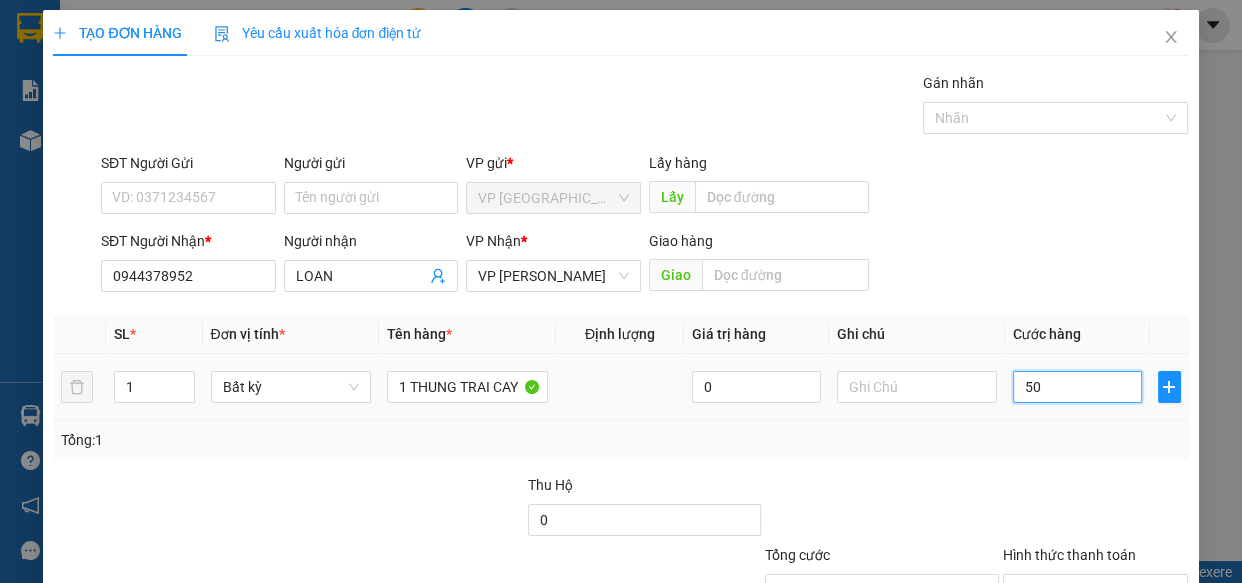 type on "500" 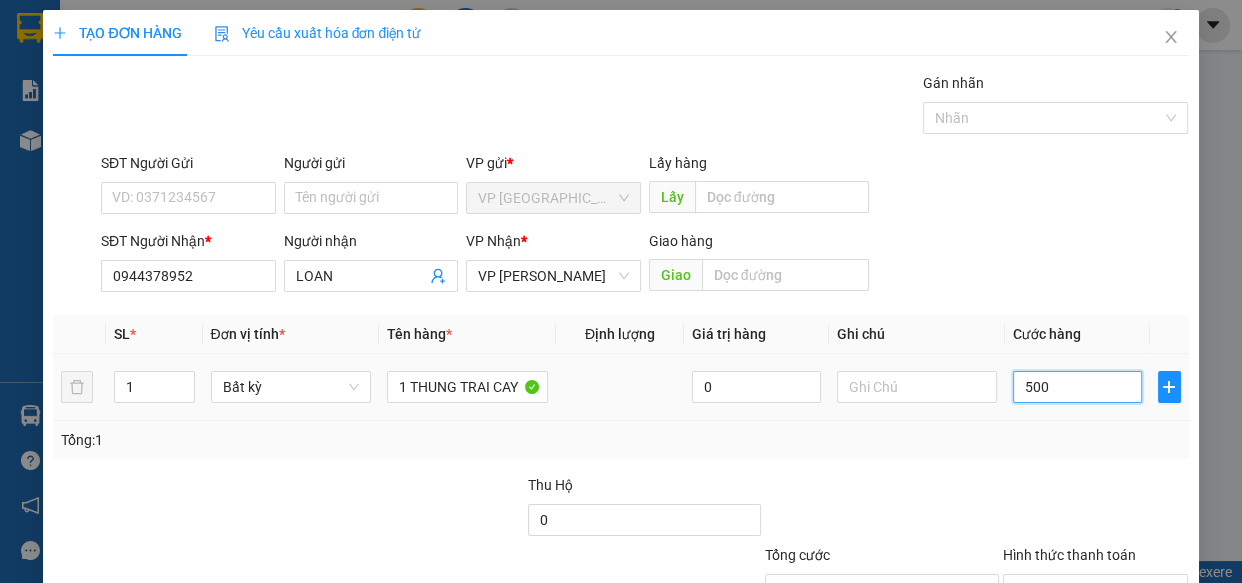 type on "5.000" 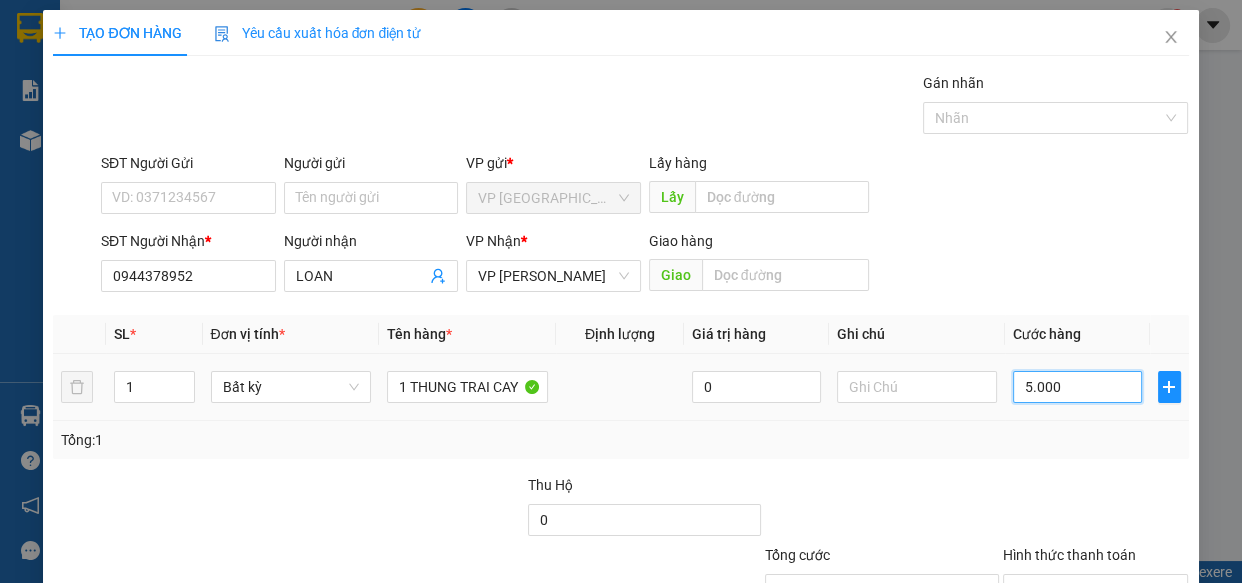 type on "50.000" 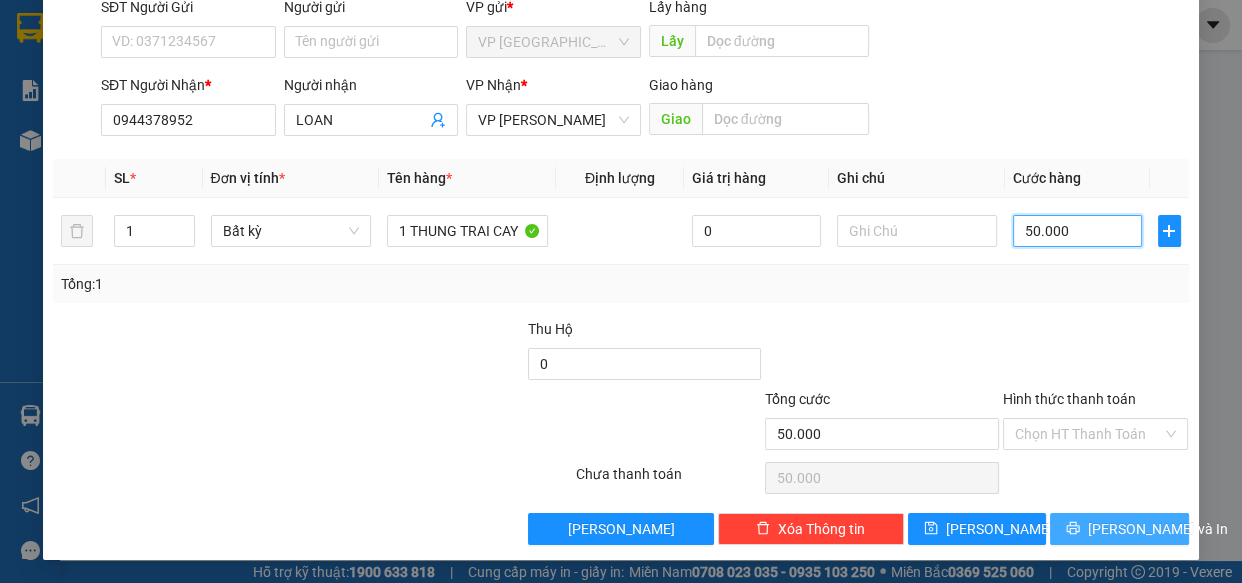 type on "50.000" 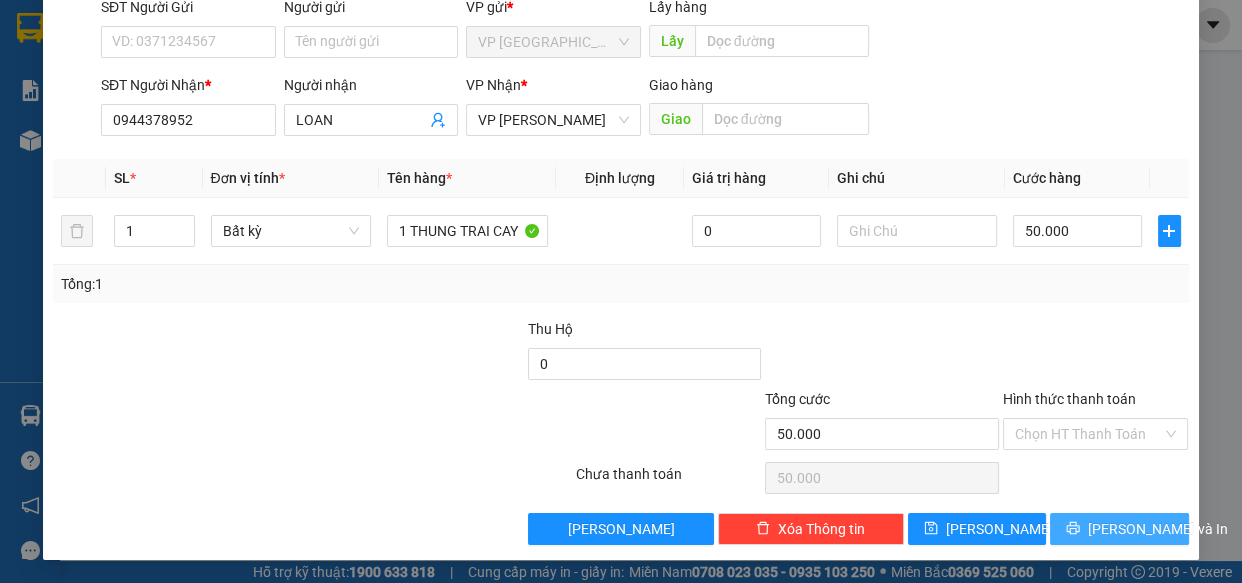 click on "[PERSON_NAME] và In" at bounding box center (1158, 529) 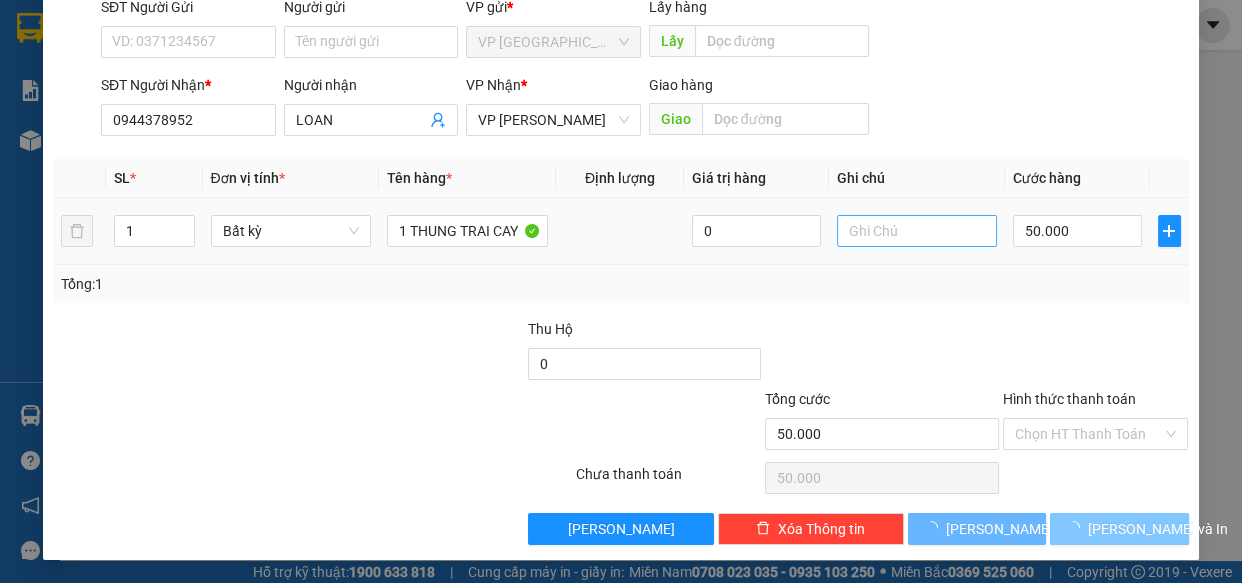 scroll, scrollTop: 67, scrollLeft: 0, axis: vertical 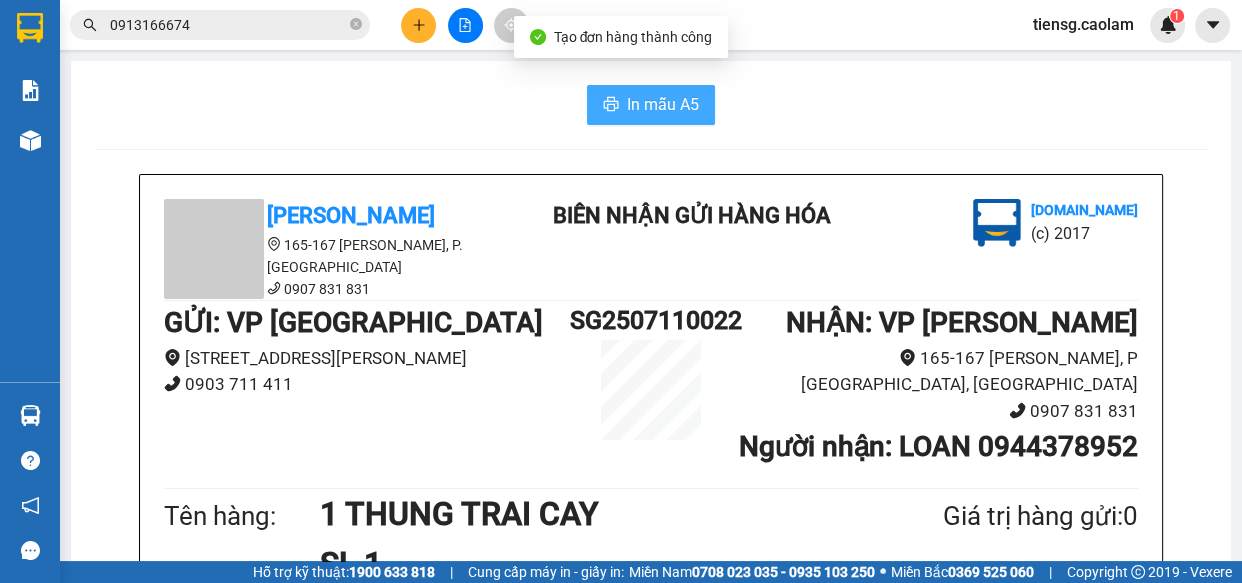click on "In mẫu A5" at bounding box center (663, 104) 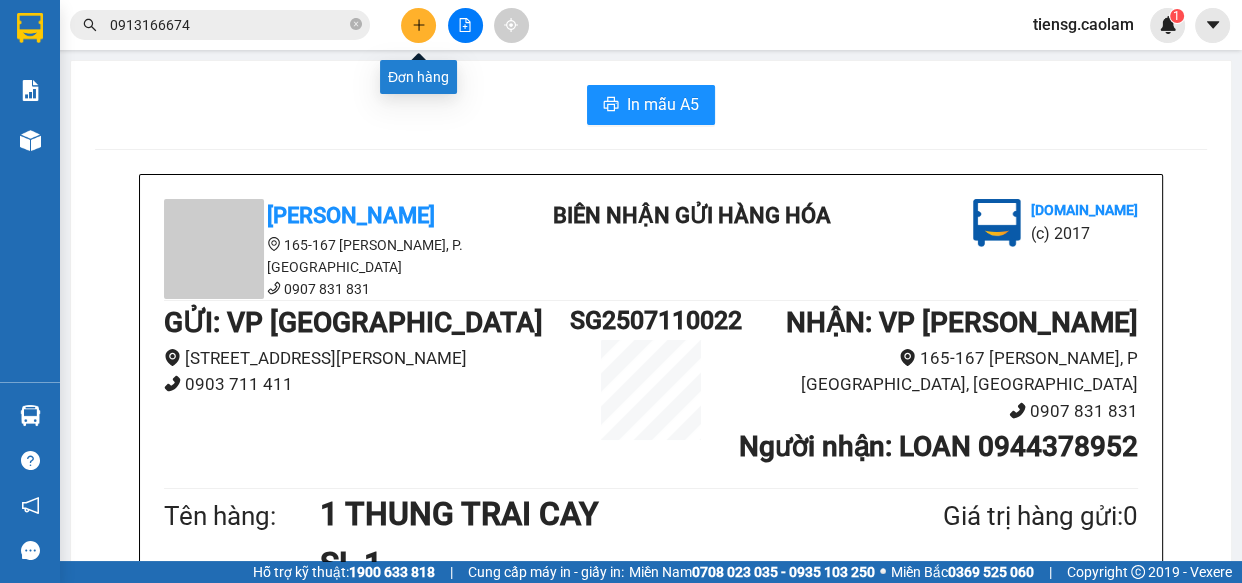 click at bounding box center [418, 25] 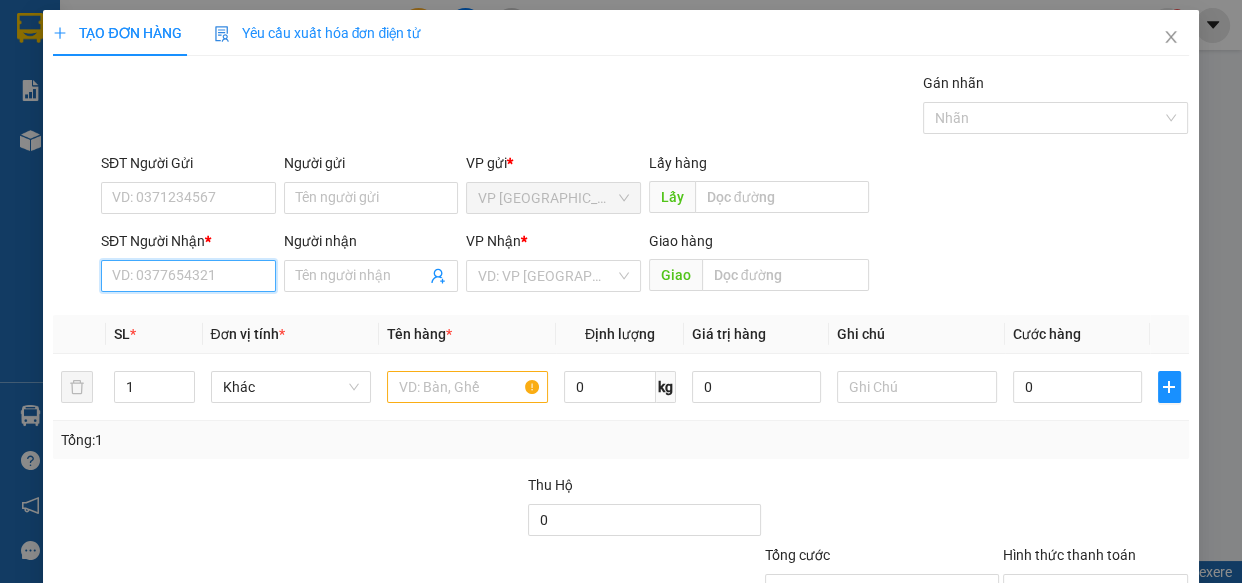drag, startPoint x: 198, startPoint y: 288, endPoint x: 181, endPoint y: 288, distance: 17 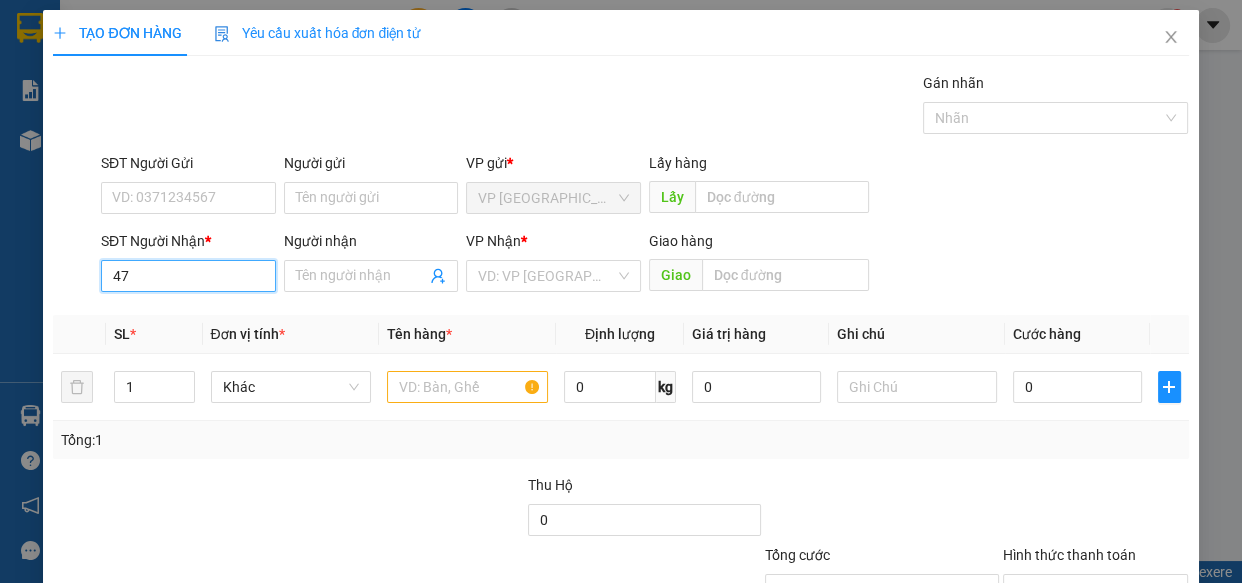 type on "471" 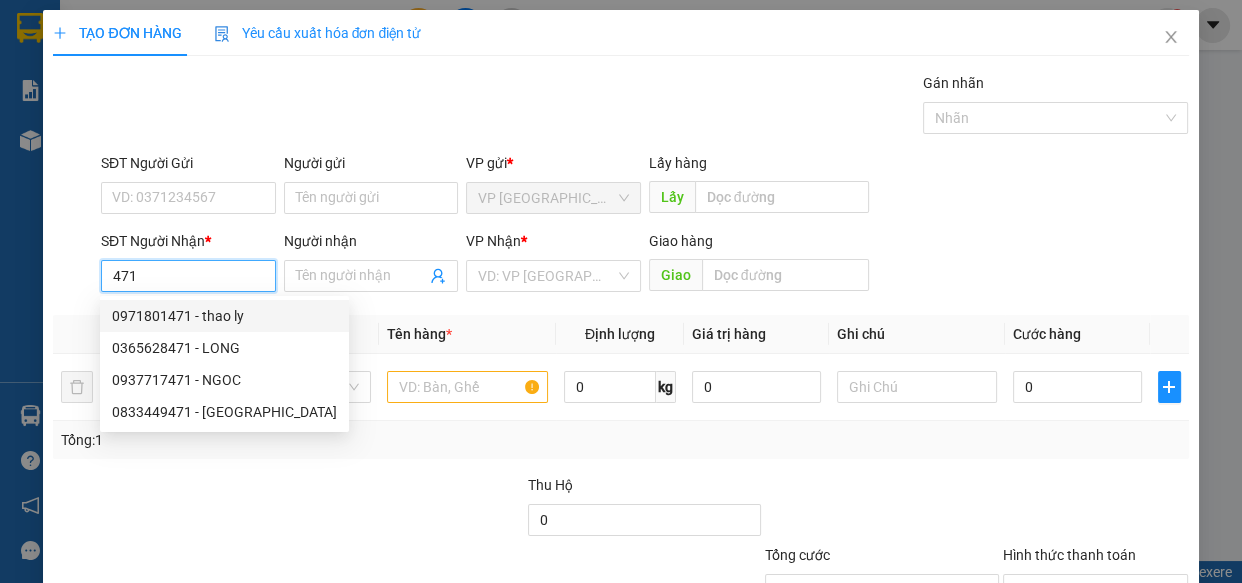 drag, startPoint x: 187, startPoint y: 271, endPoint x: 0, endPoint y: 172, distance: 211.58922 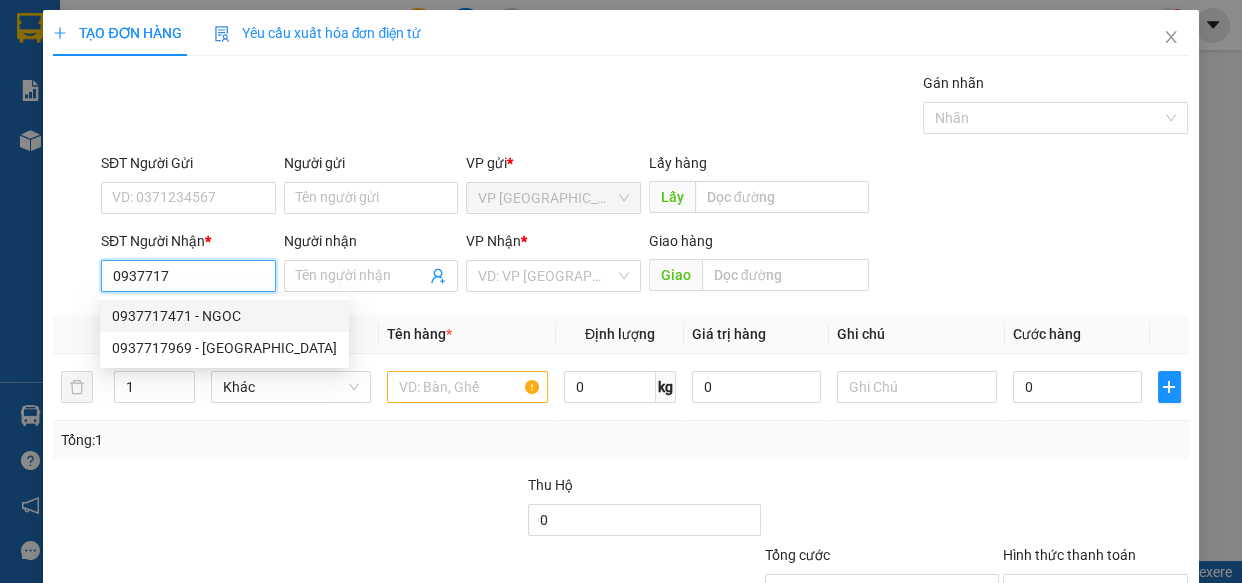 click on "0937717471 - NGOC" at bounding box center (224, 316) 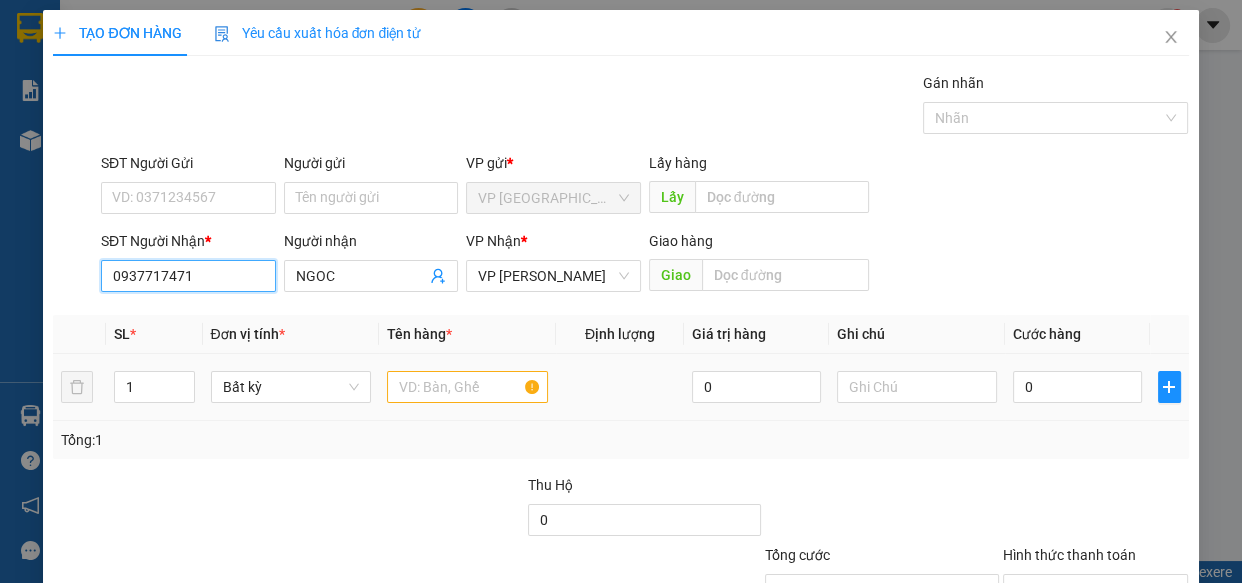 type on "0937717471" 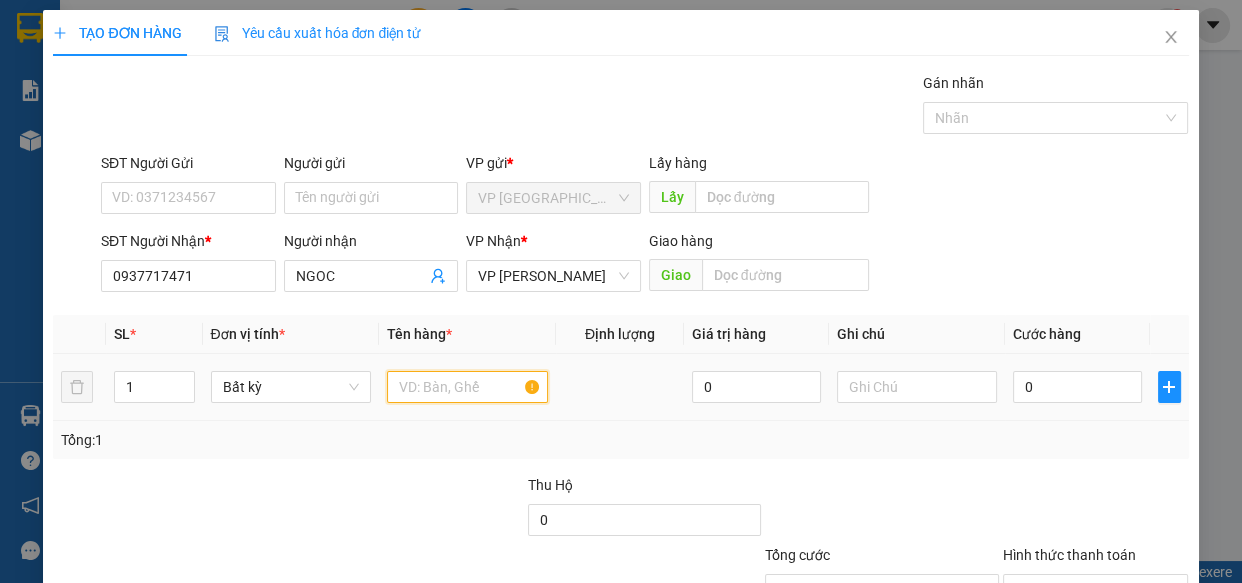 click at bounding box center (467, 387) 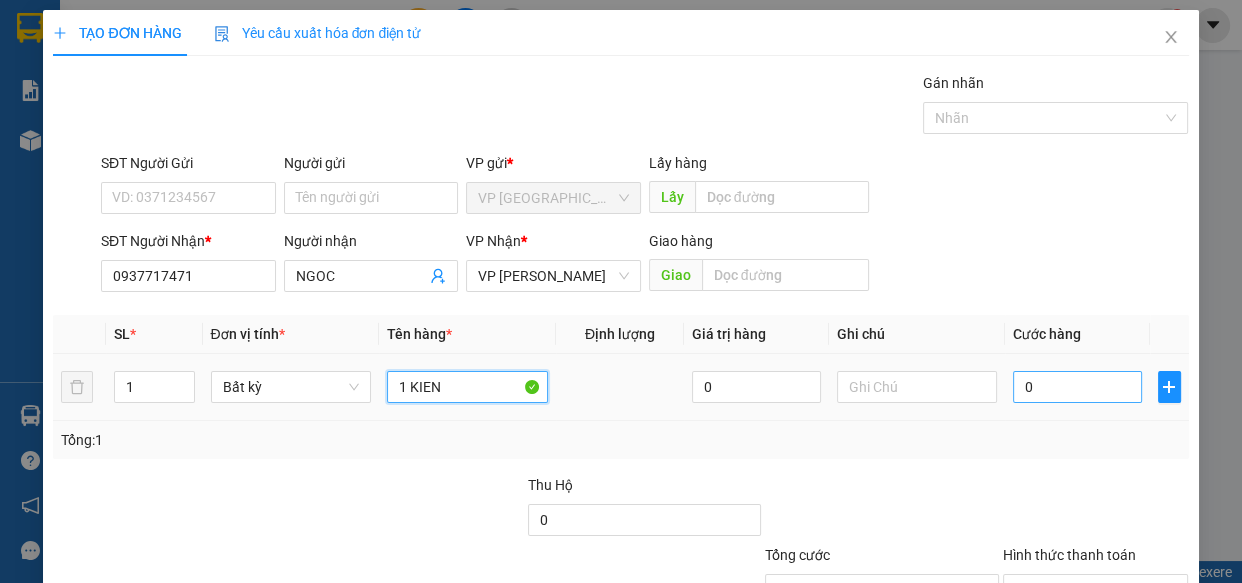 type on "1 KIEN" 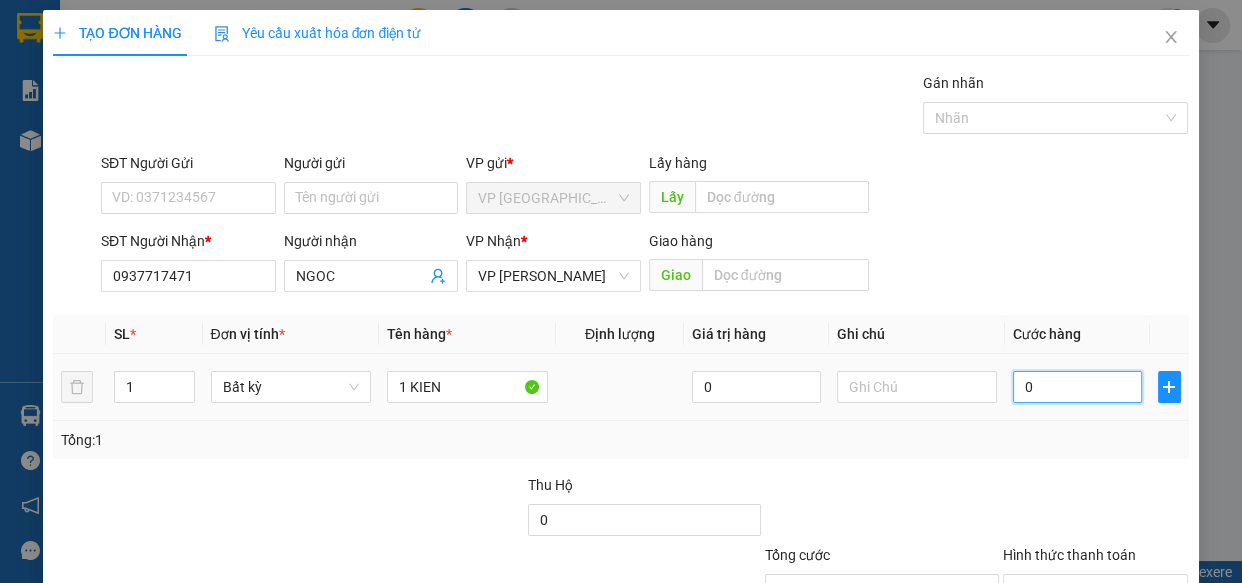click on "0" at bounding box center [1077, 387] 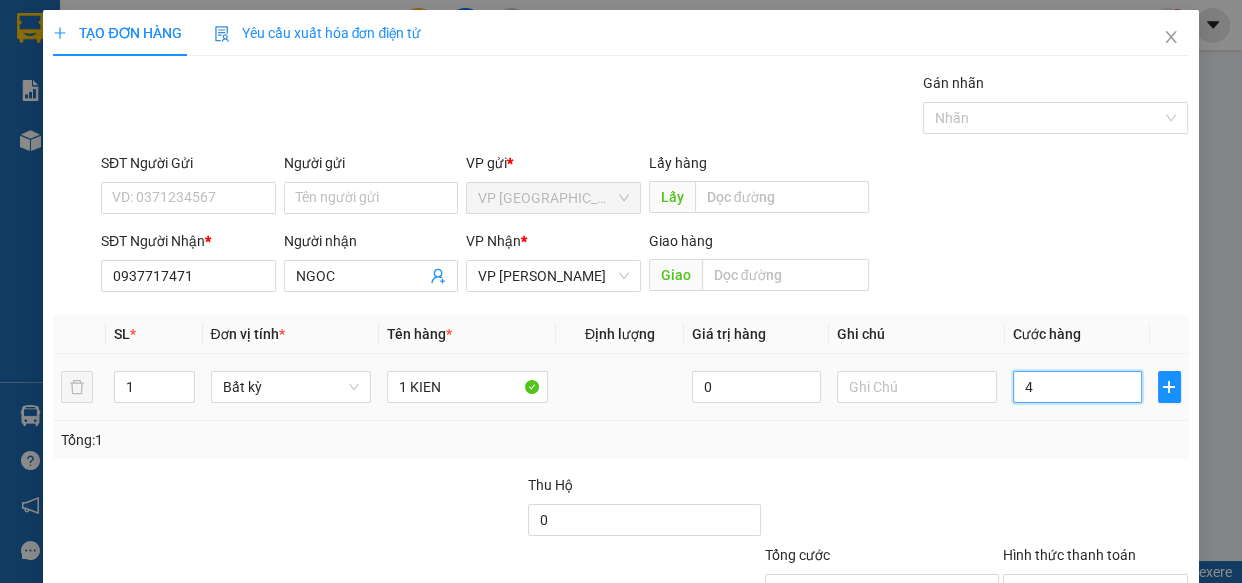 type on "40" 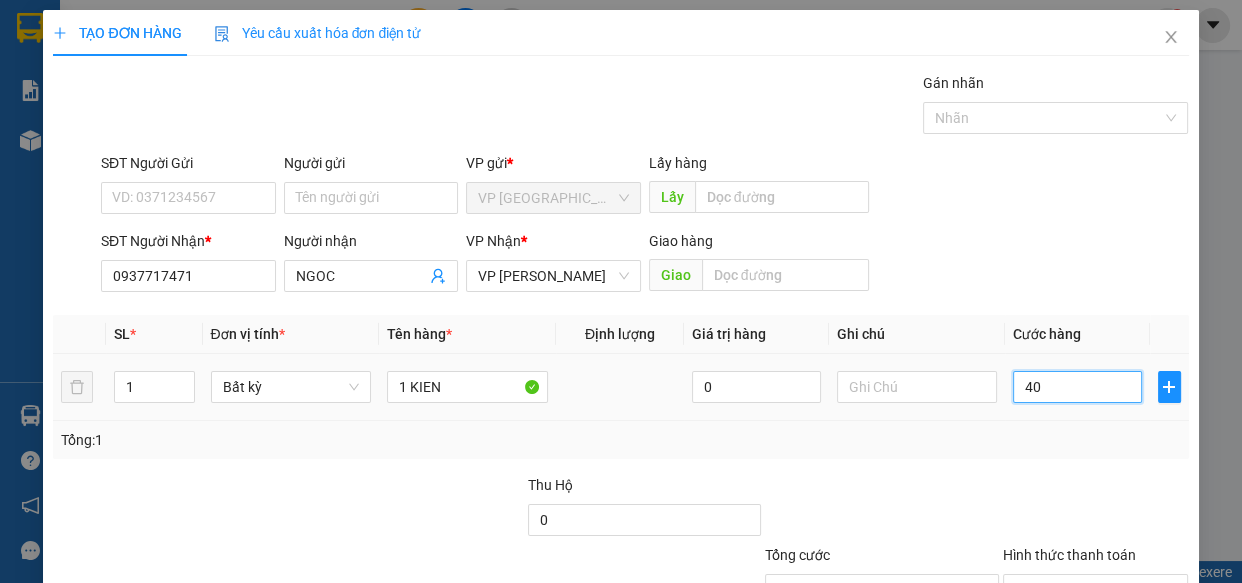 type on "400" 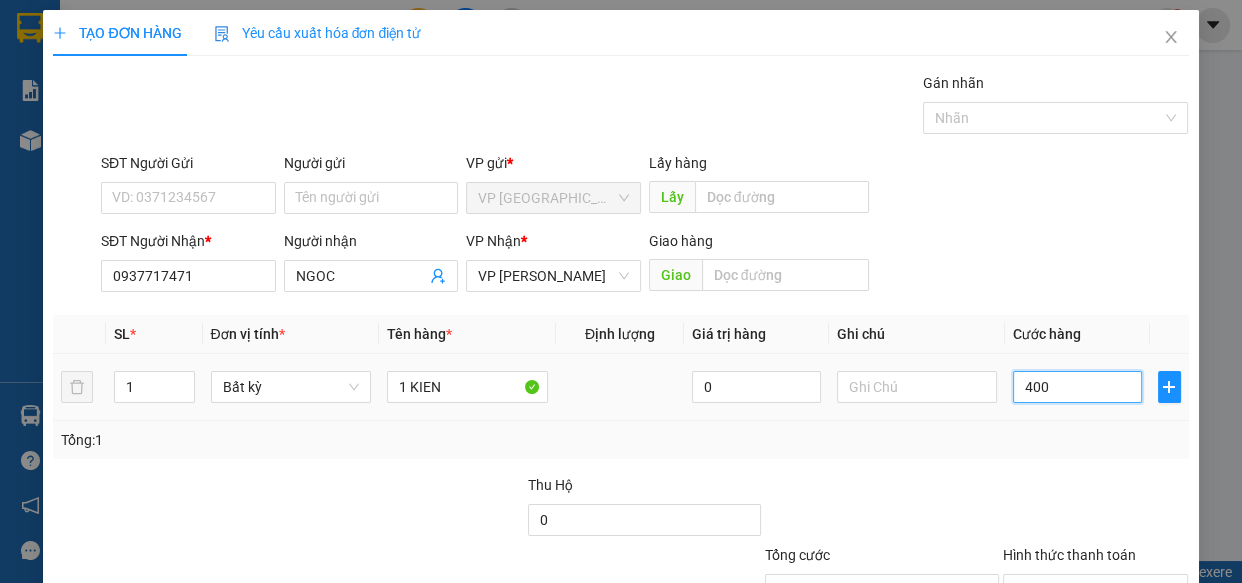 type on "4.000" 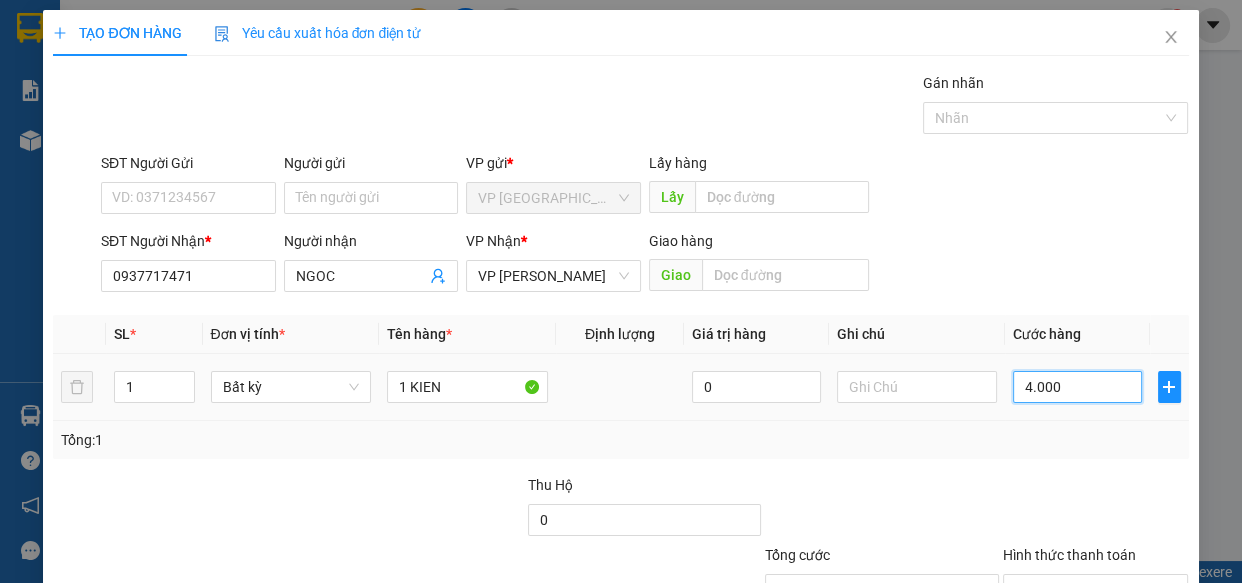 type on "4.000" 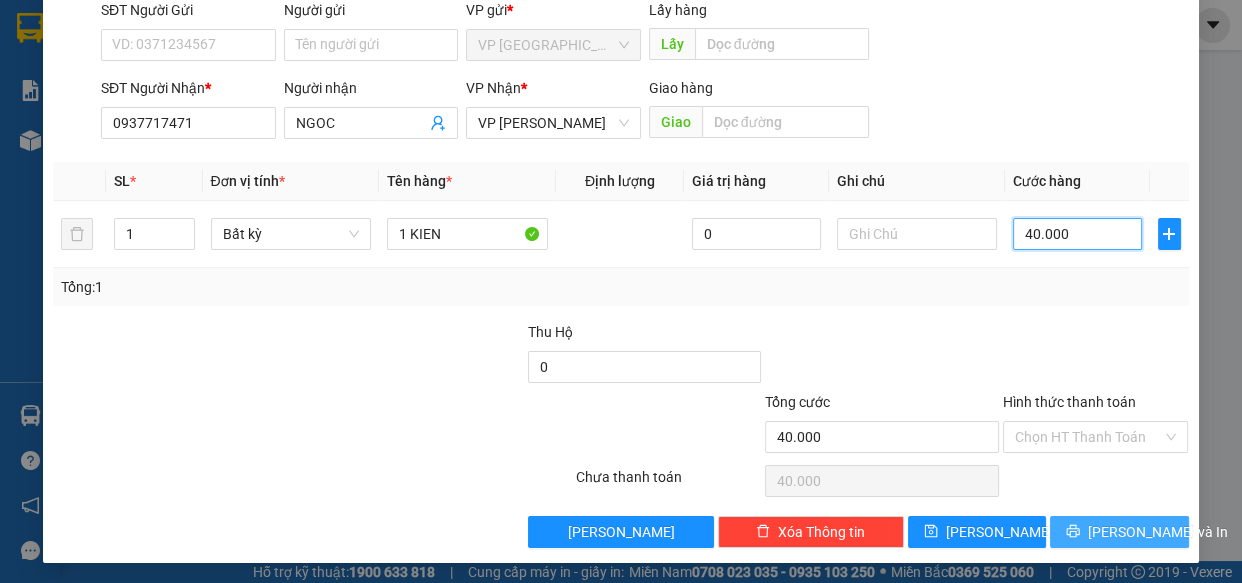 scroll, scrollTop: 156, scrollLeft: 0, axis: vertical 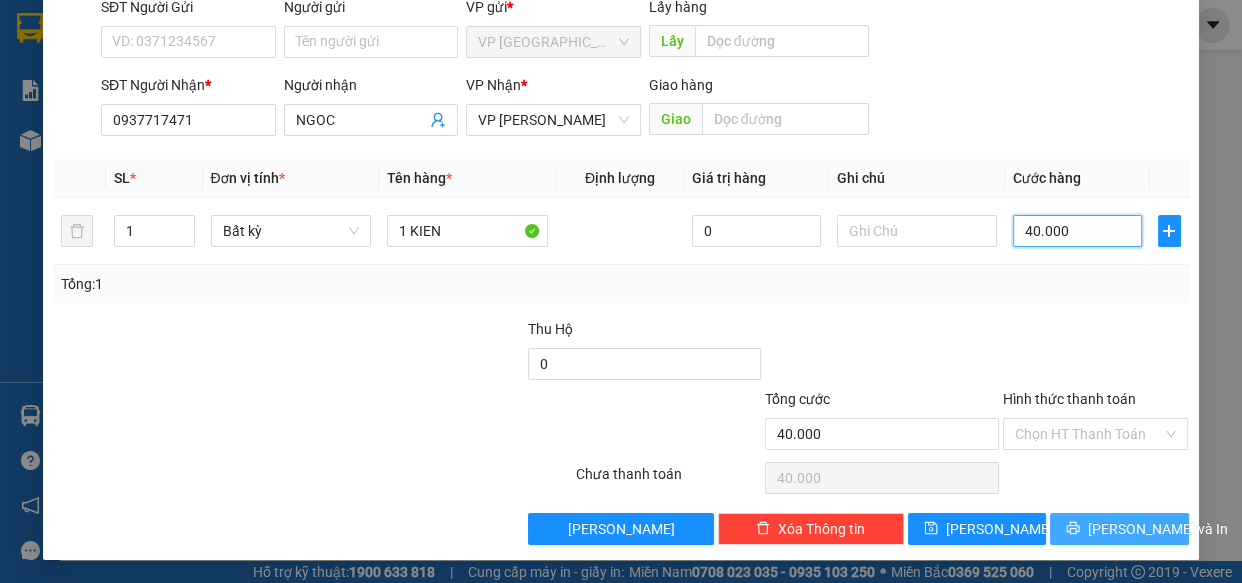 type on "40.000" 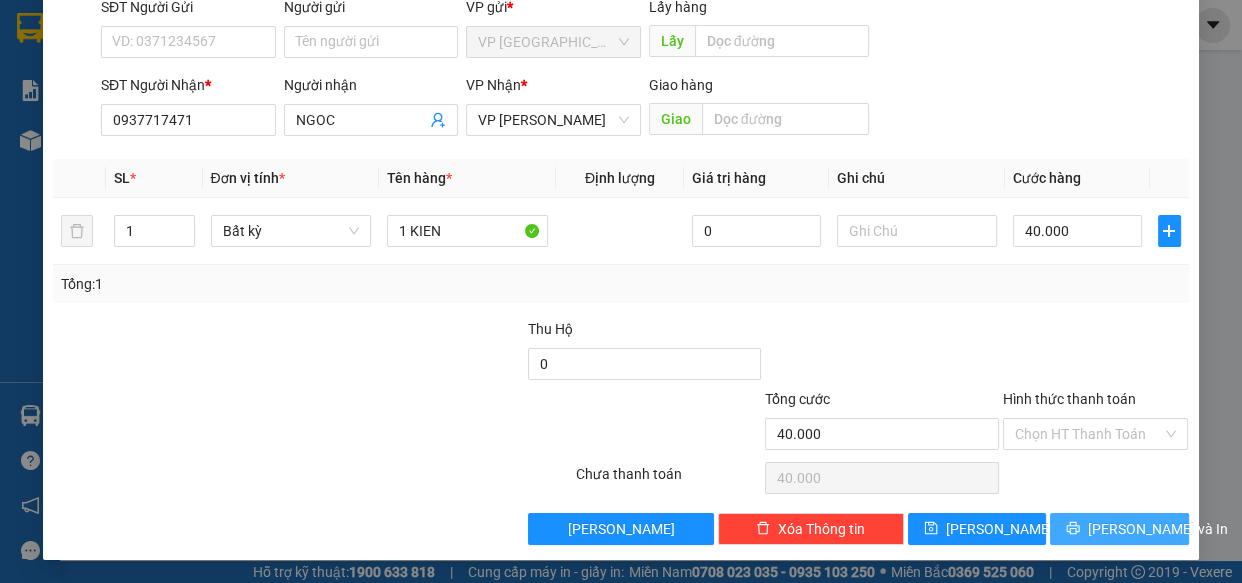 click 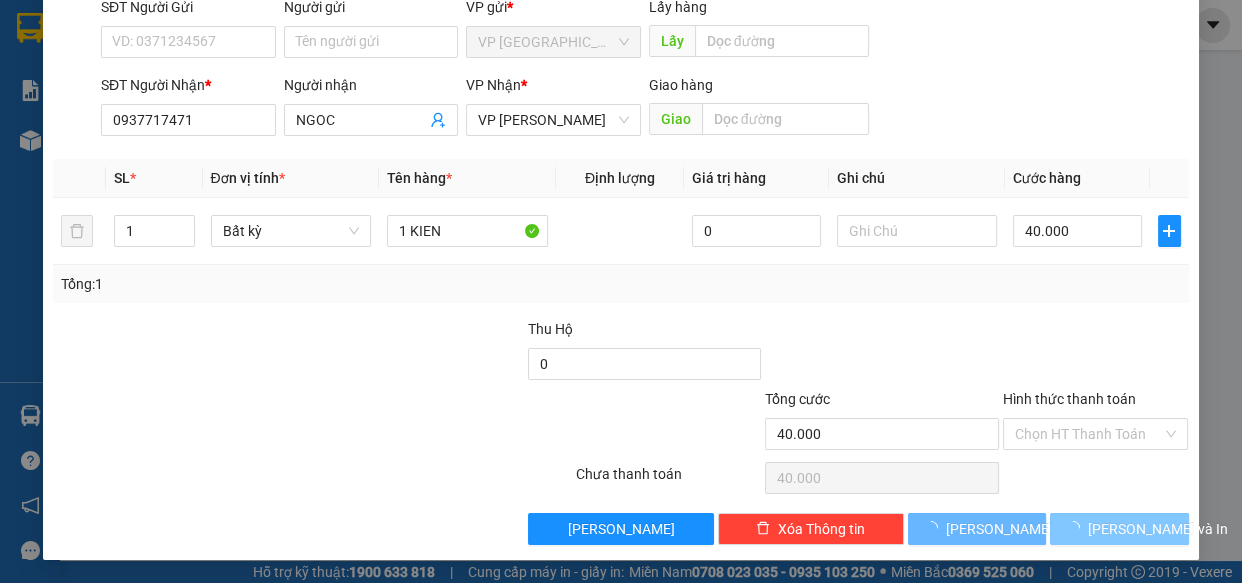 scroll, scrollTop: 0, scrollLeft: 0, axis: both 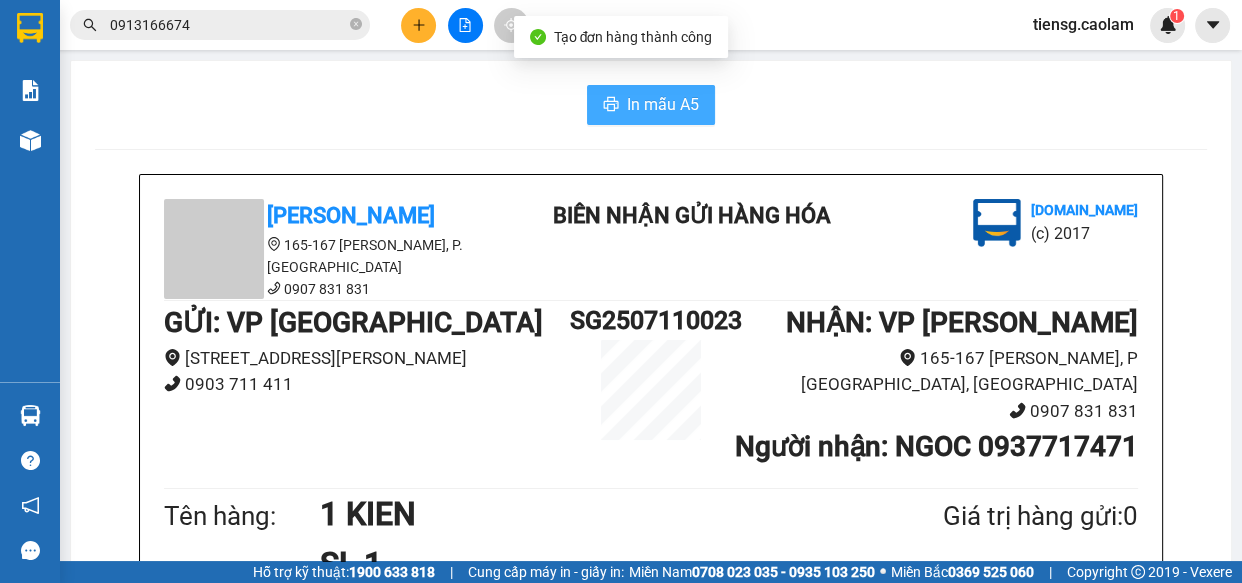 click on "In mẫu A5" at bounding box center [663, 104] 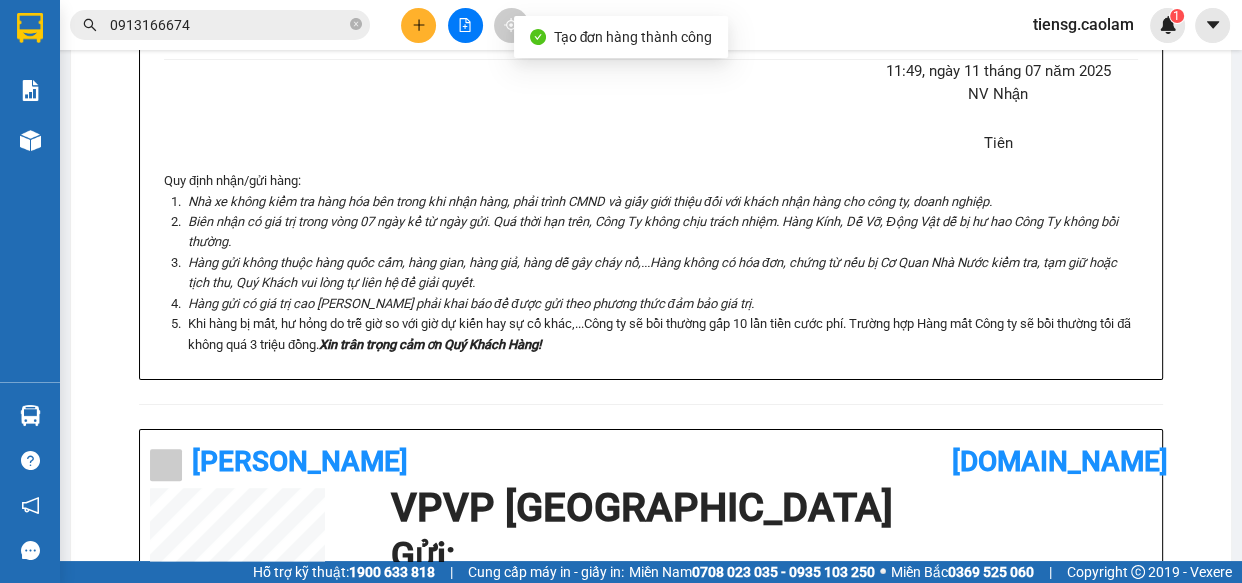 scroll, scrollTop: 651, scrollLeft: 0, axis: vertical 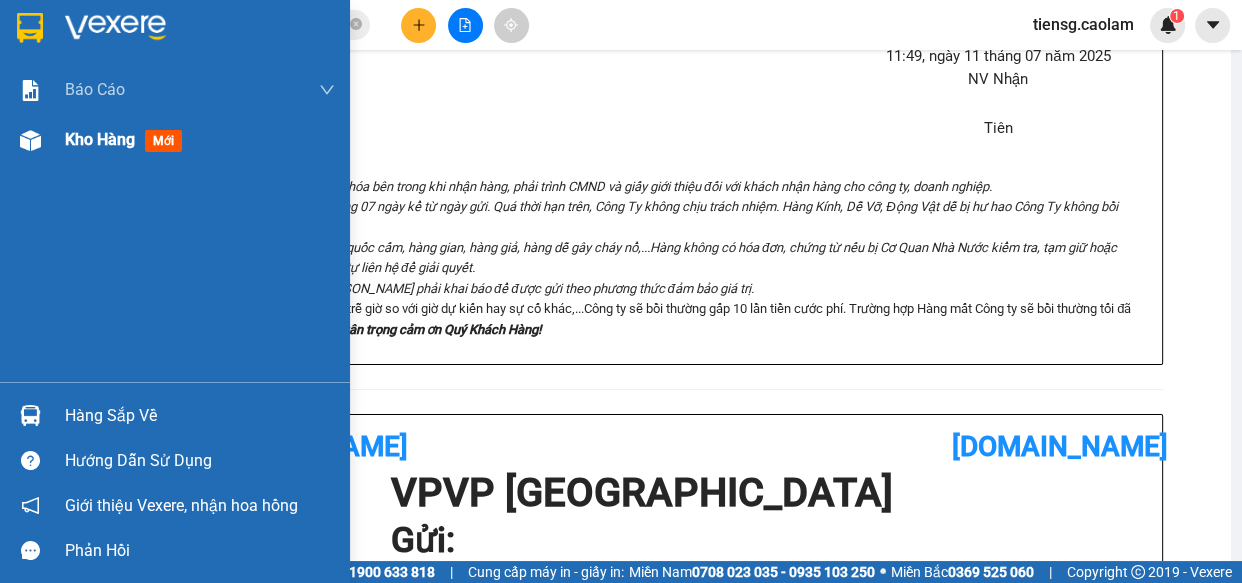 click at bounding box center [30, 140] 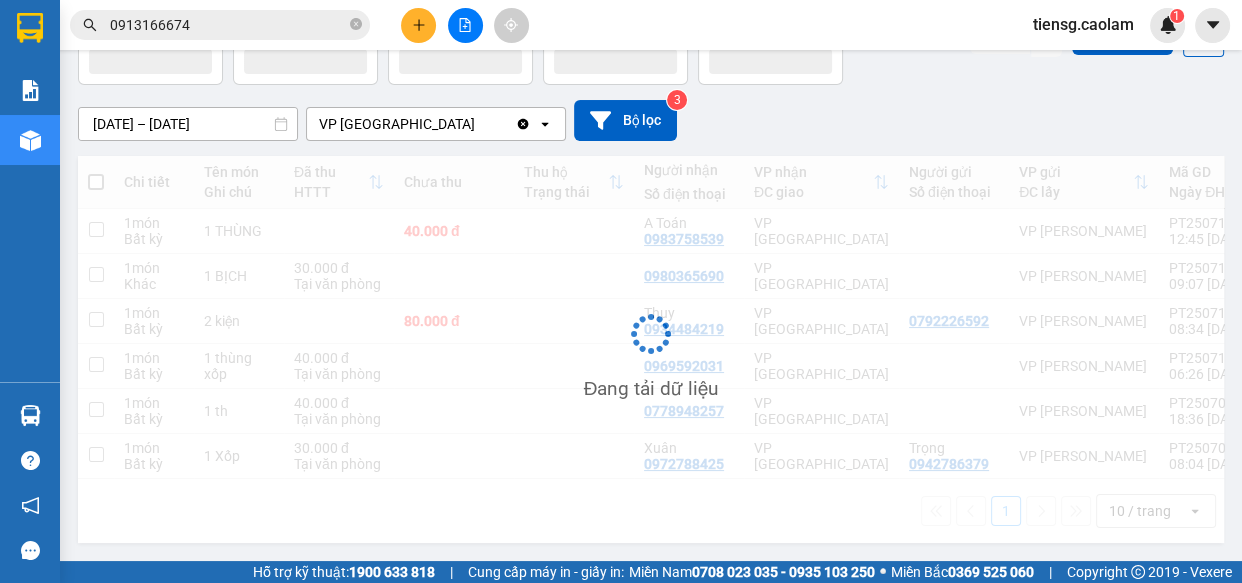 scroll, scrollTop: 0, scrollLeft: 0, axis: both 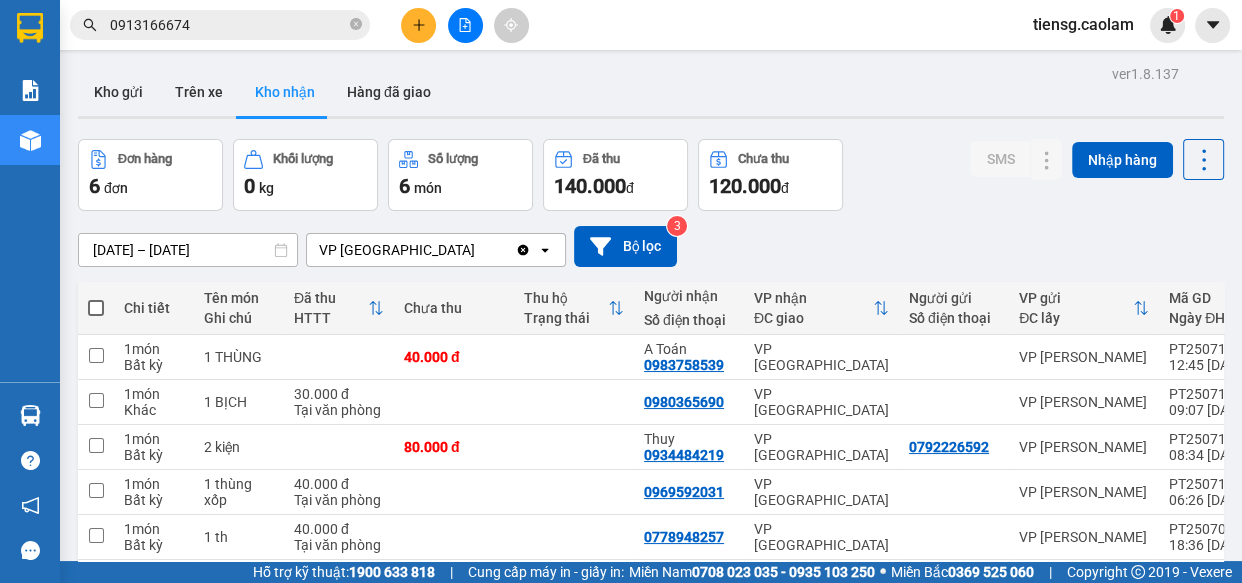 click at bounding box center [96, 308] 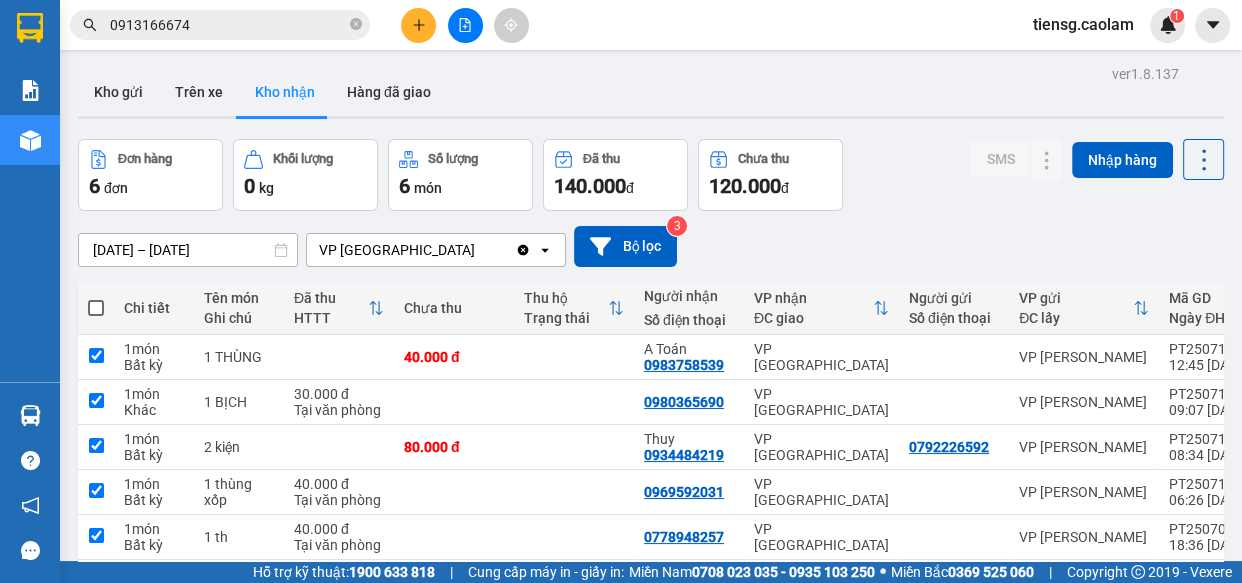 checkbox on "true" 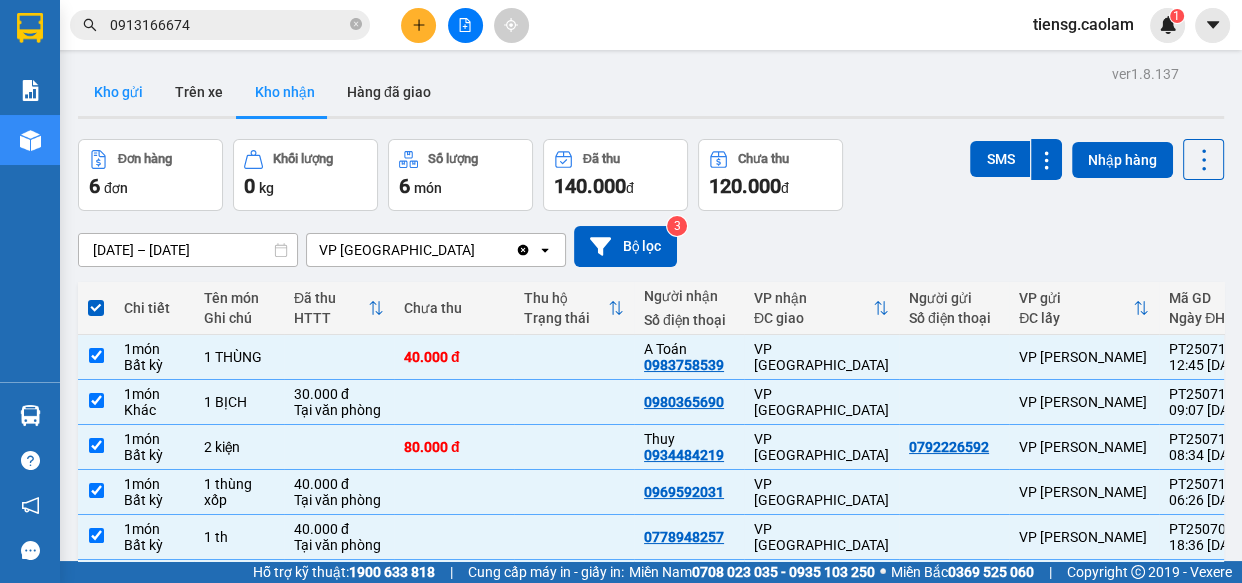 click on "Kho gửi" at bounding box center [118, 92] 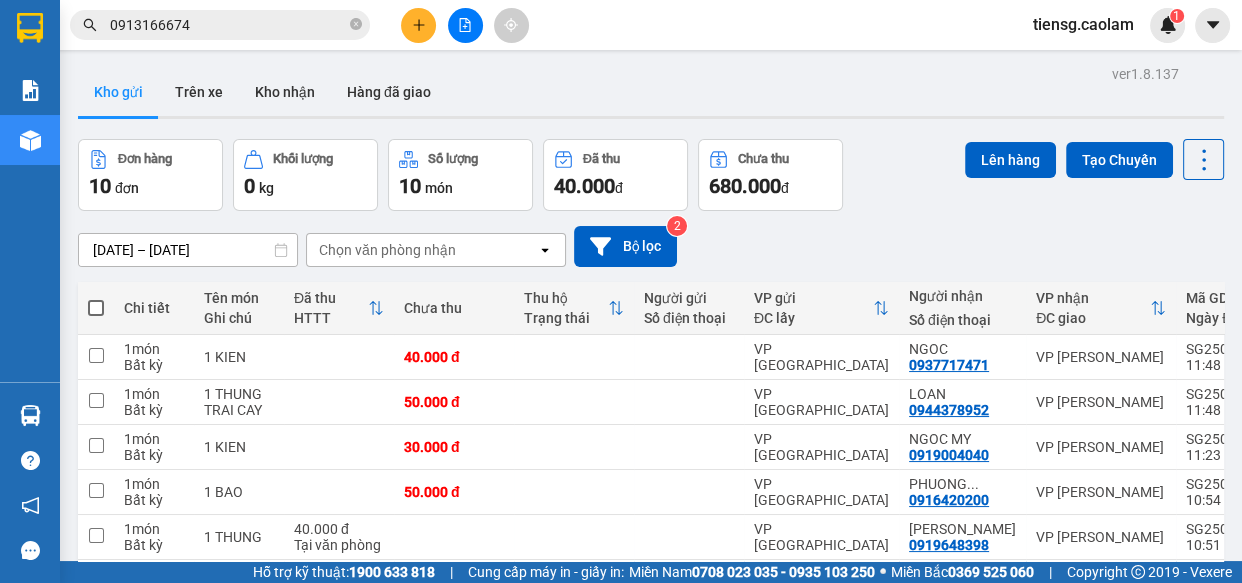 click at bounding box center (96, 308) 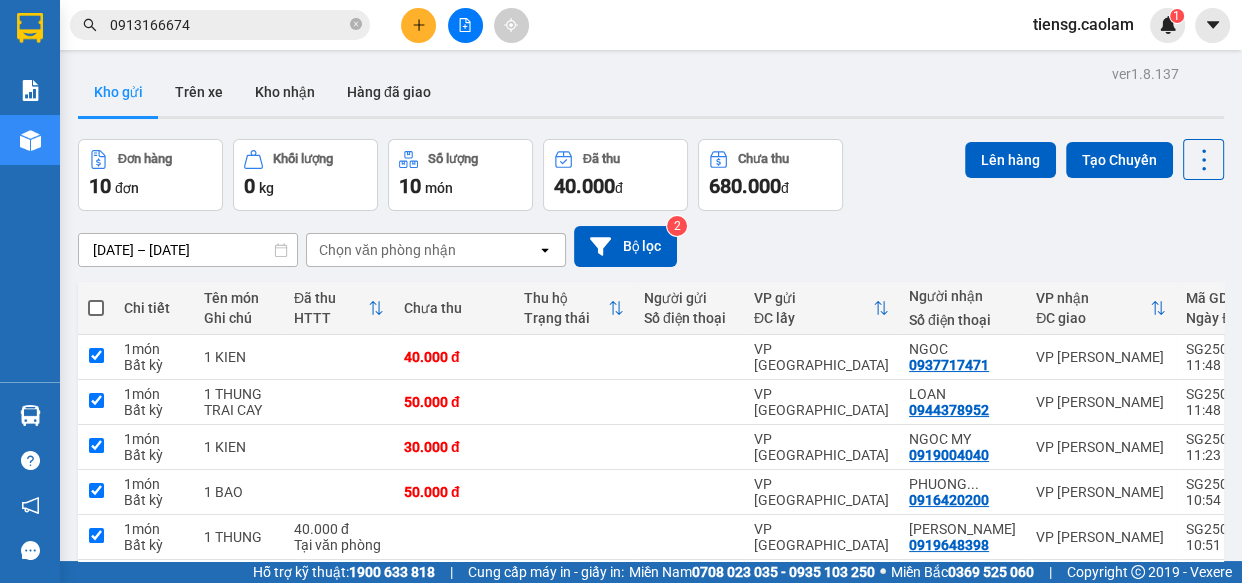 checkbox on "true" 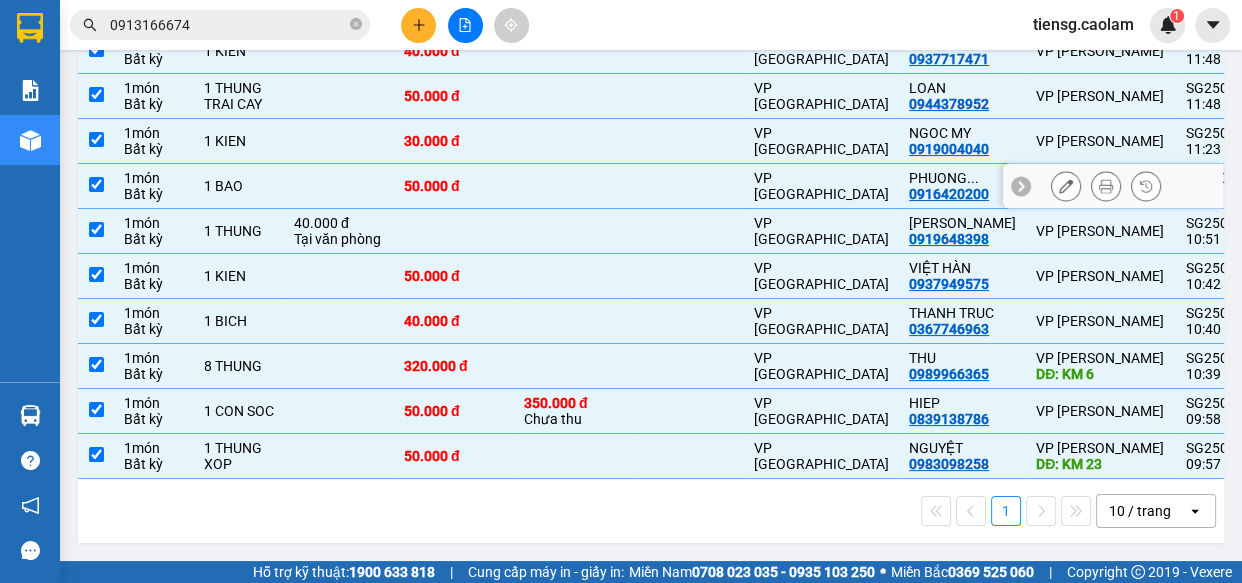 scroll, scrollTop: 0, scrollLeft: 0, axis: both 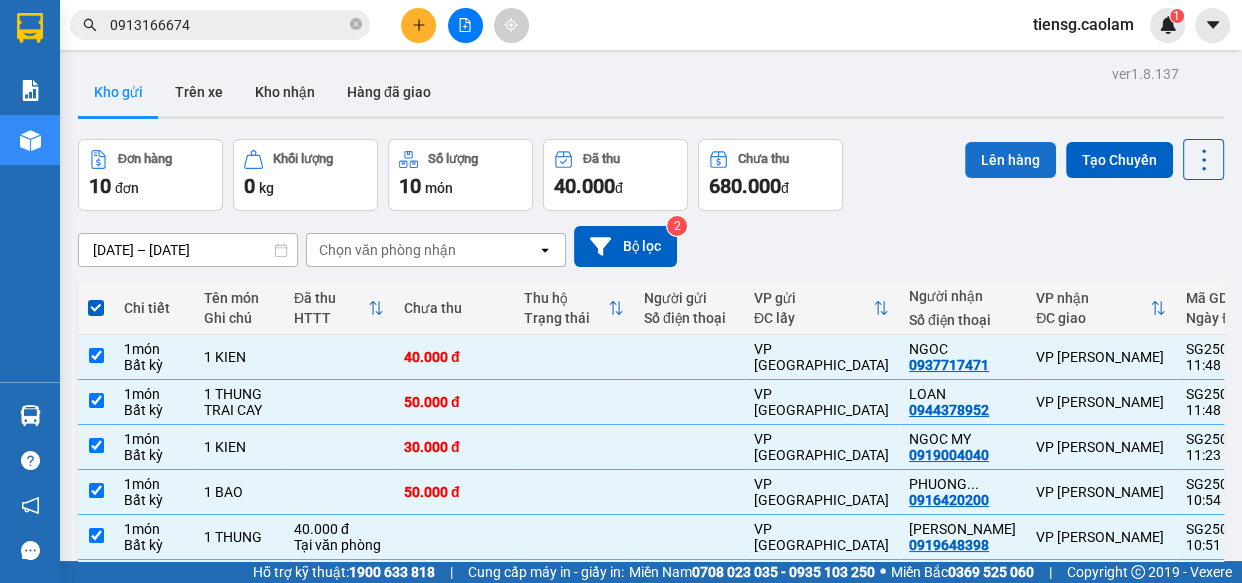 click on "Lên hàng" at bounding box center (1010, 160) 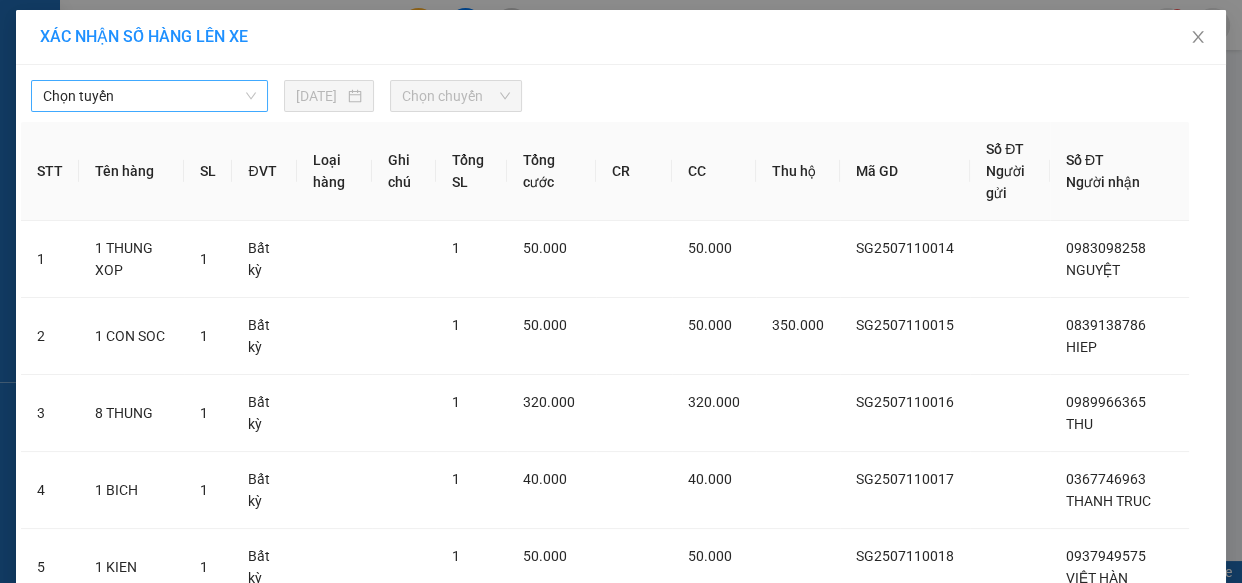 click on "Chọn tuyến" at bounding box center [149, 96] 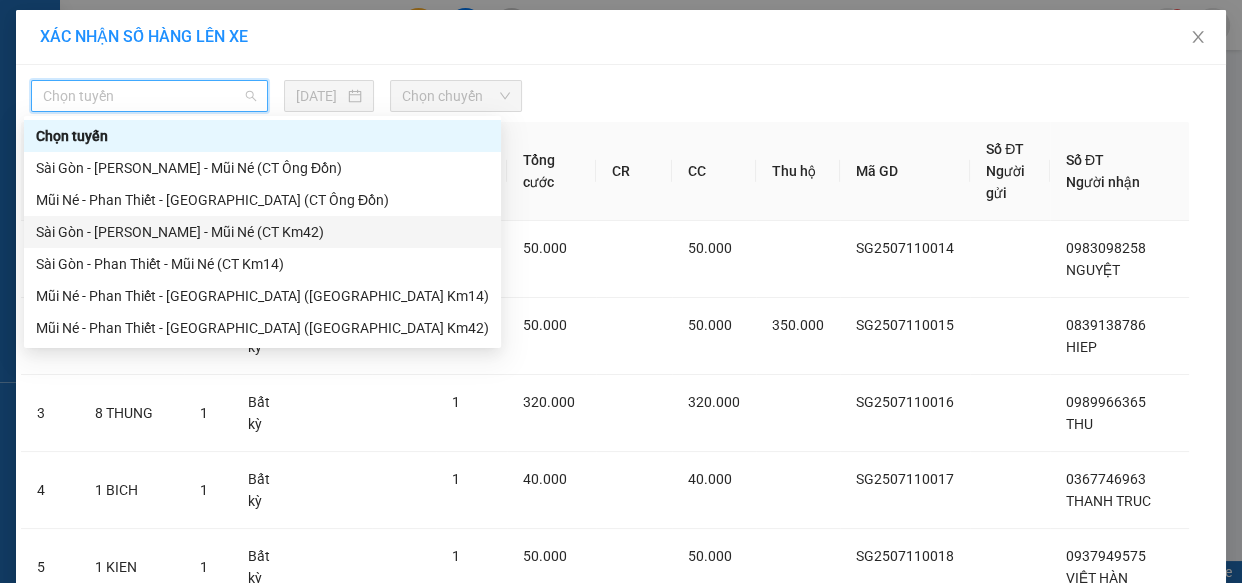 click on "Sài Gòn - [PERSON_NAME]  - Mũi Né (CT Km42)" at bounding box center (262, 232) 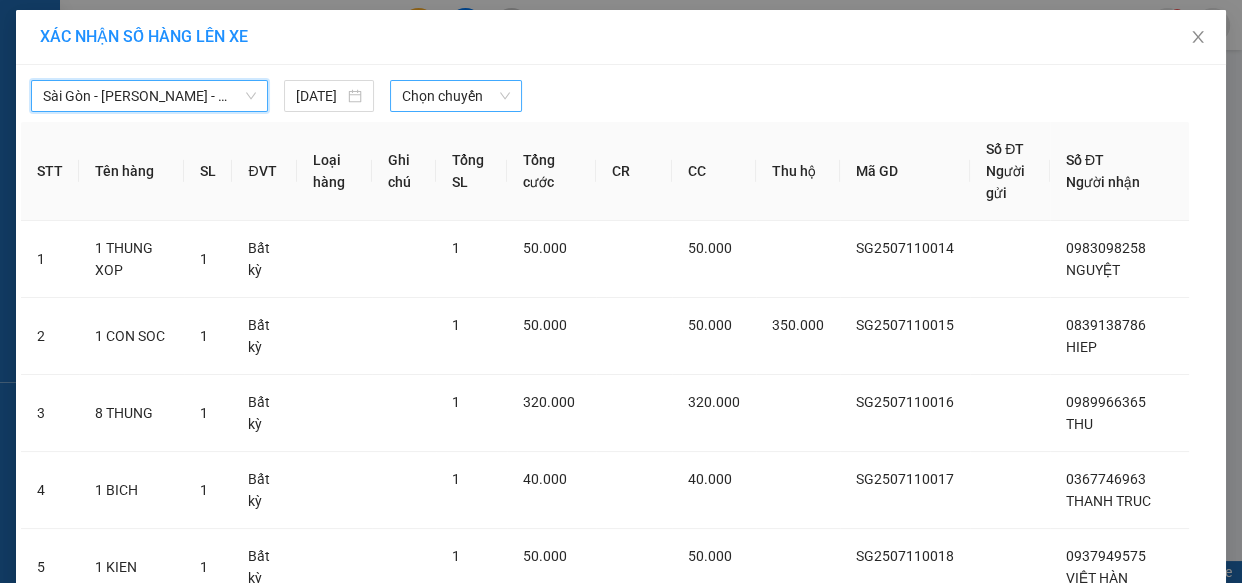 click on "Chọn chuyến" at bounding box center [456, 96] 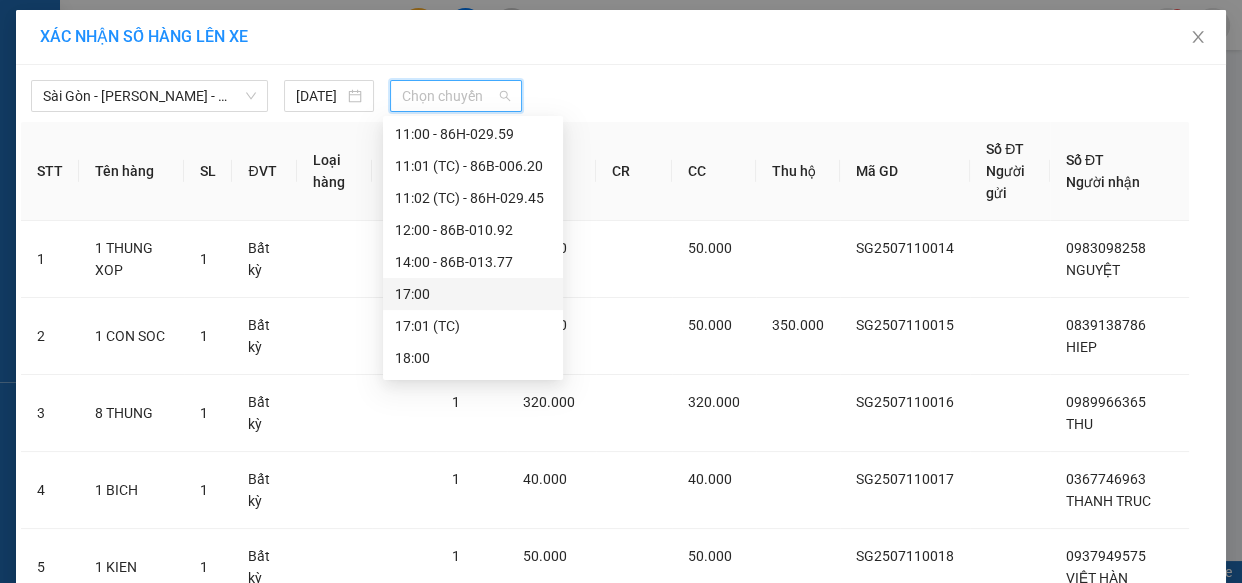 scroll, scrollTop: 454, scrollLeft: 0, axis: vertical 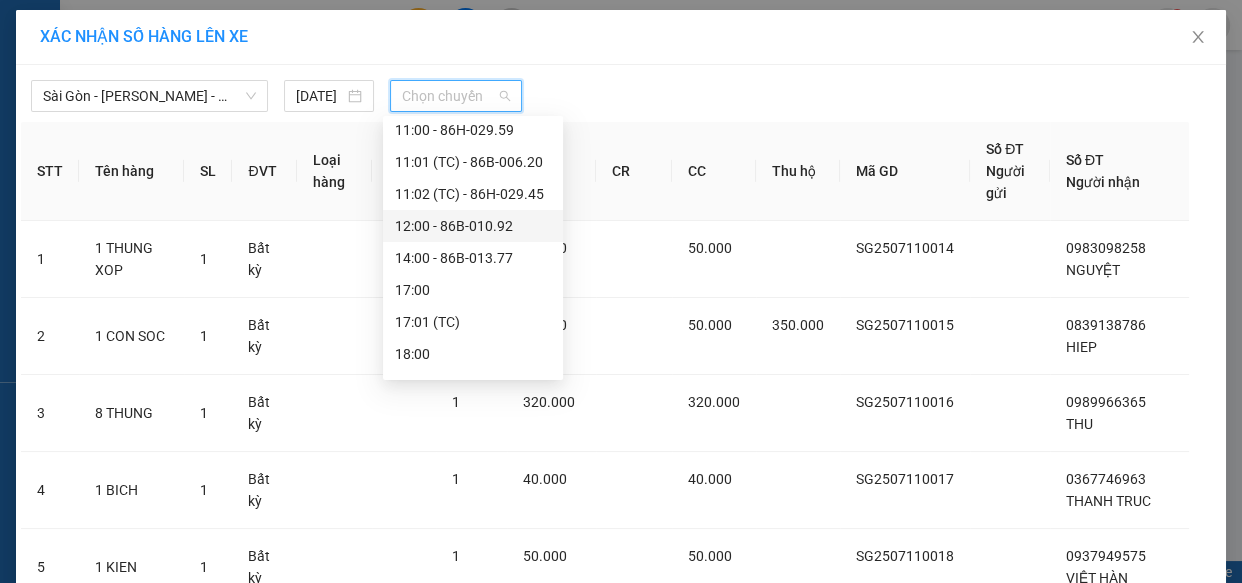 click on "12:00     - 86B-010.92" at bounding box center (473, 226) 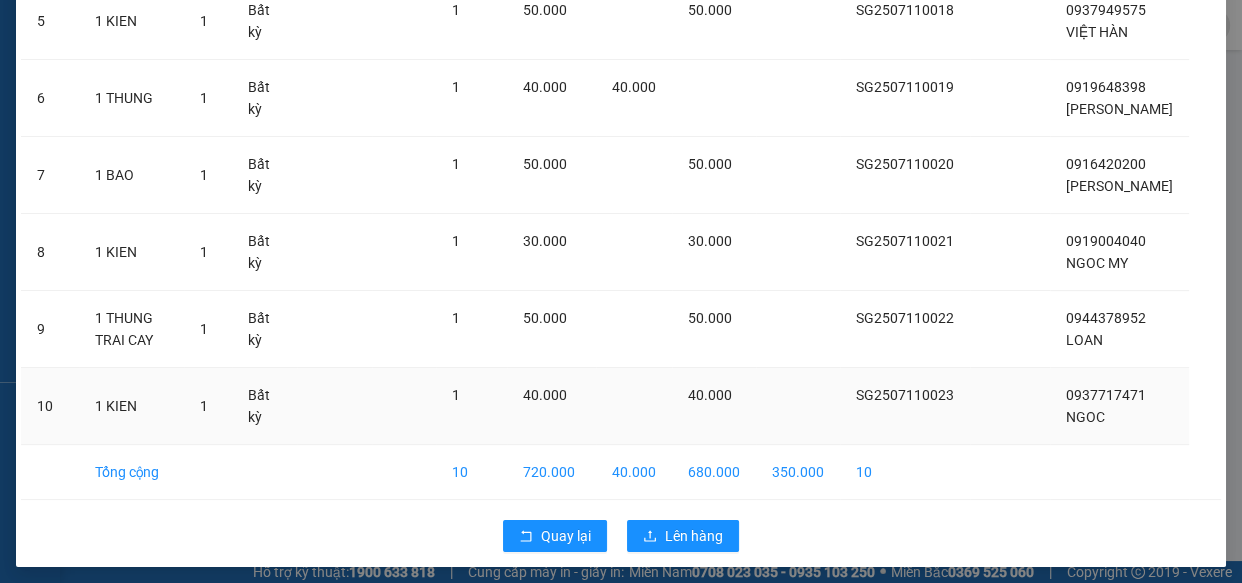 scroll, scrollTop: 587, scrollLeft: 0, axis: vertical 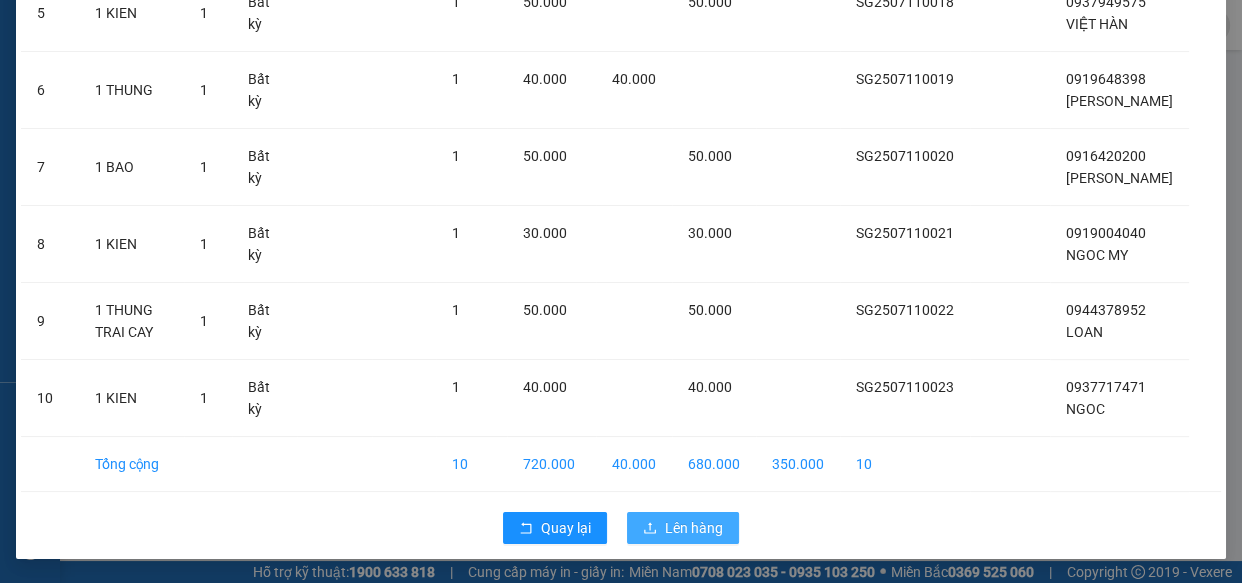 click on "Lên hàng" at bounding box center [694, 528] 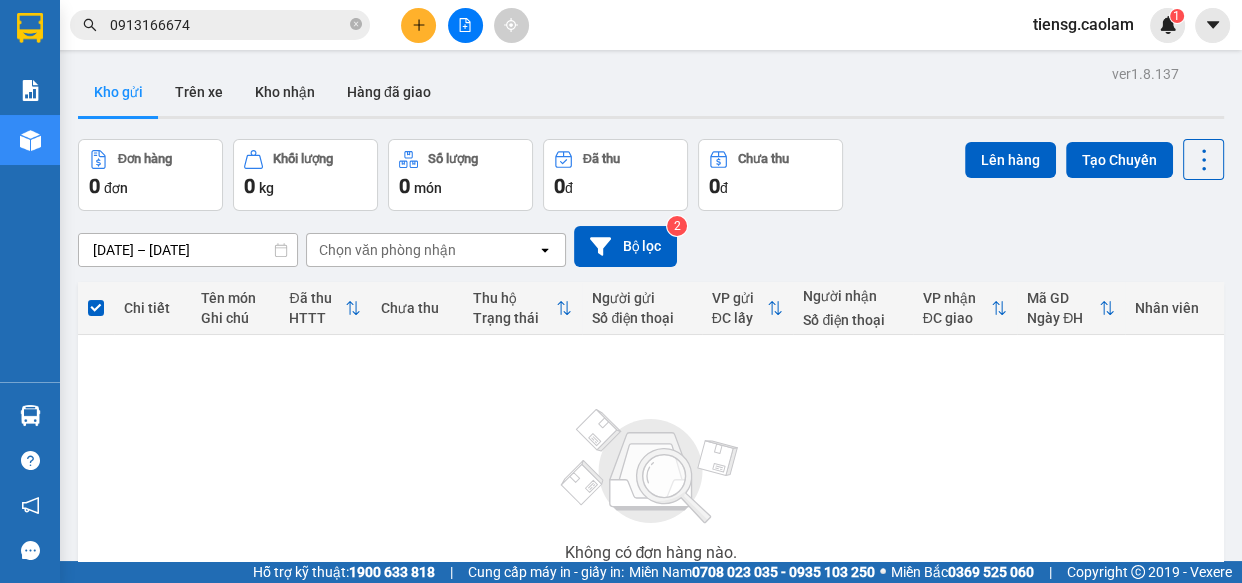click 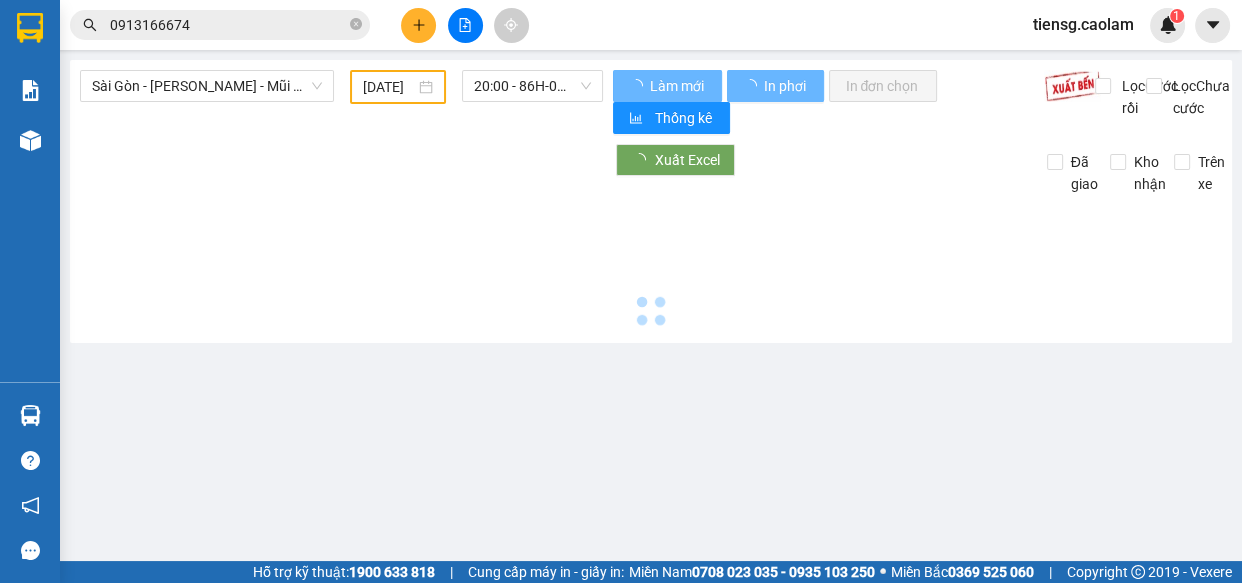 type on "[DATE]" 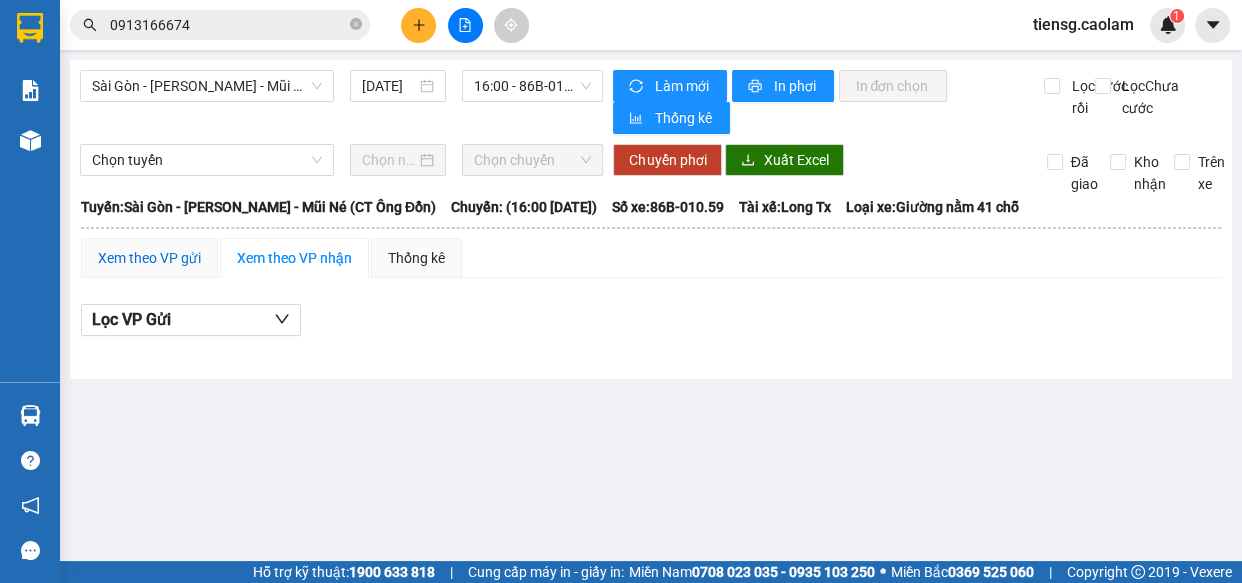 click on "Xem theo VP gửi" at bounding box center (149, 258) 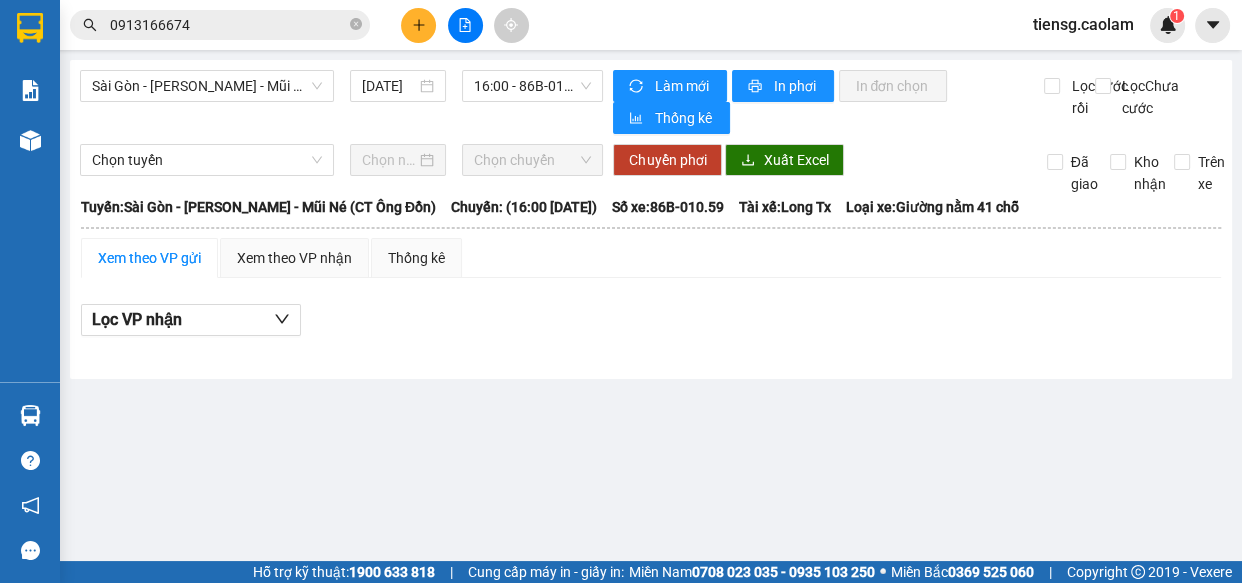 click on "Xem theo VP gửi" at bounding box center [149, 258] 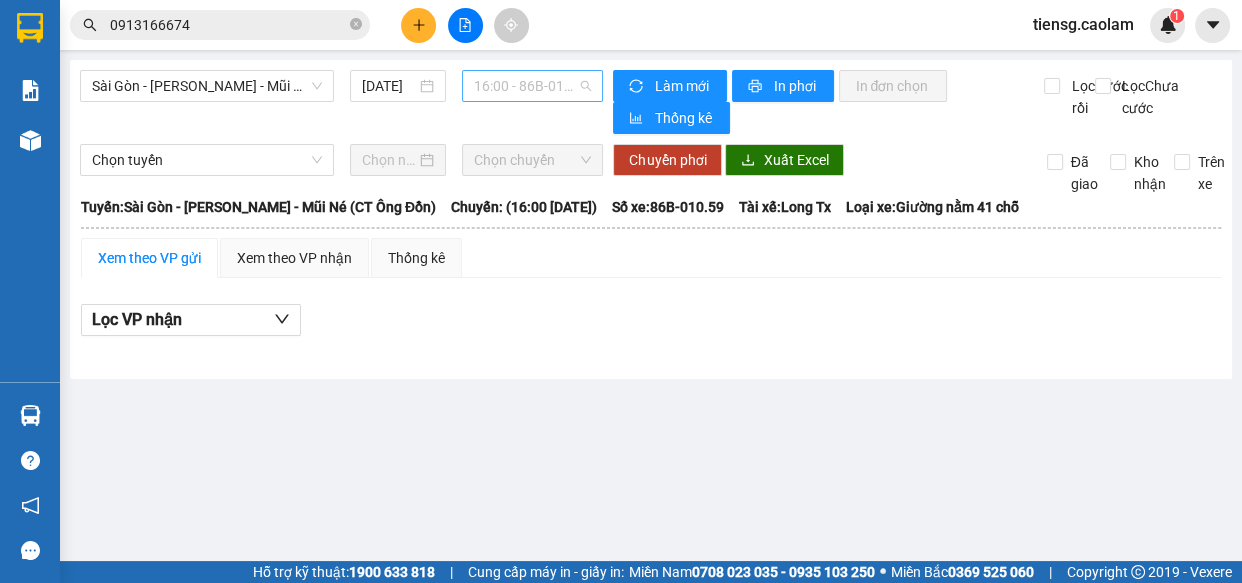 click on "16:00     - 86B-010.59" at bounding box center (532, 86) 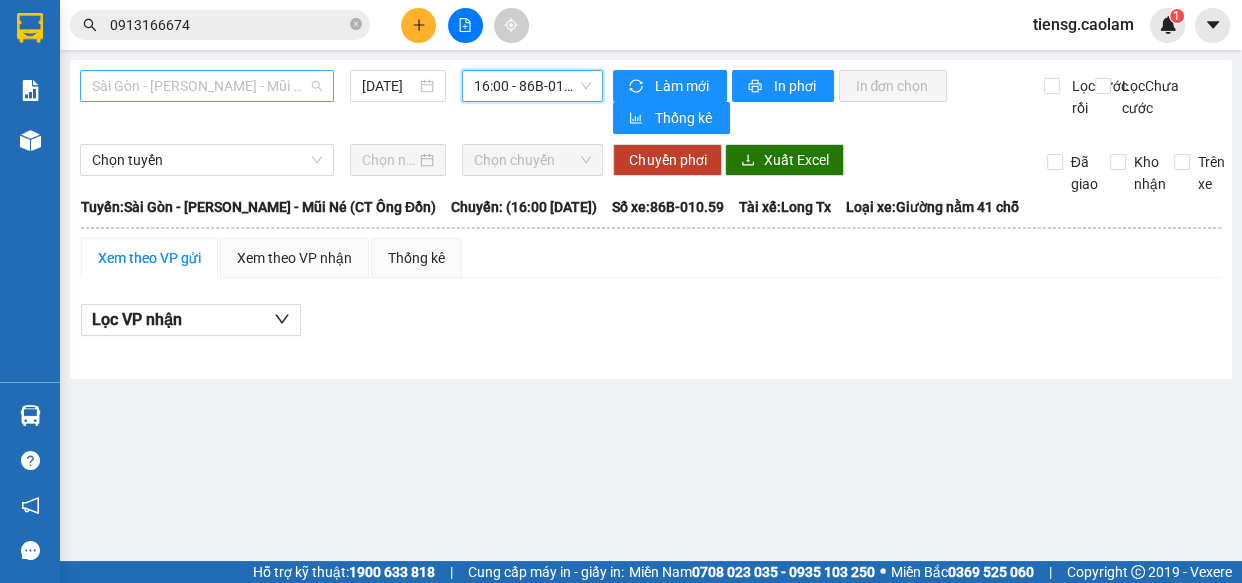 click on "Sài Gòn - [PERSON_NAME] - Mũi Né (CT Ông Đồn)" at bounding box center (207, 86) 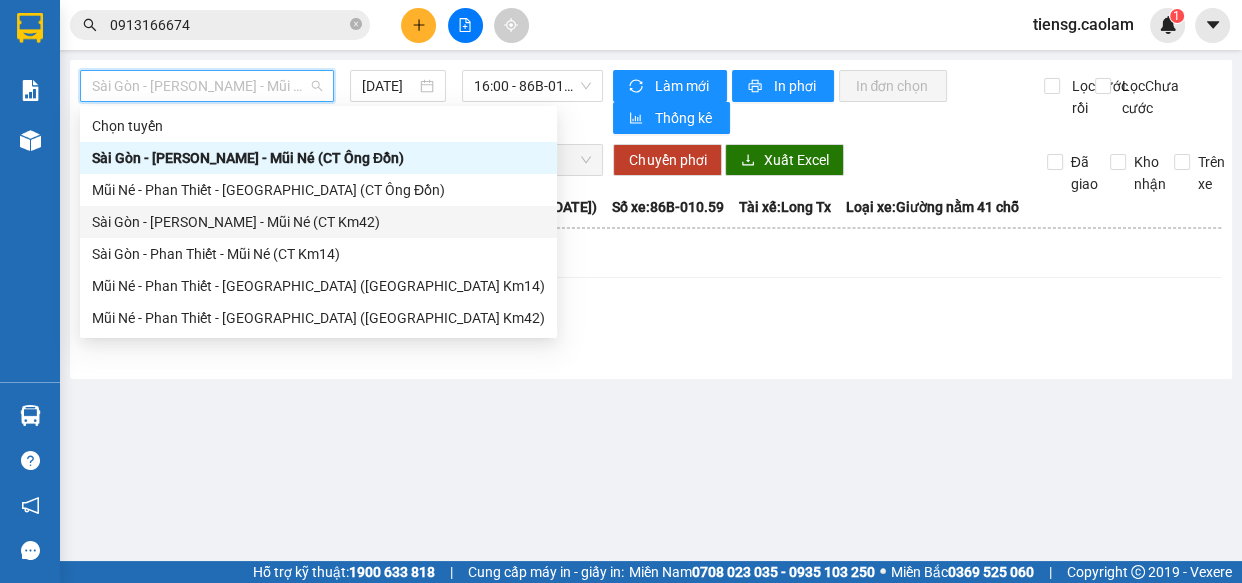 click on "Sài Gòn - [PERSON_NAME]  - Mũi Né (CT Km42)" at bounding box center (318, 222) 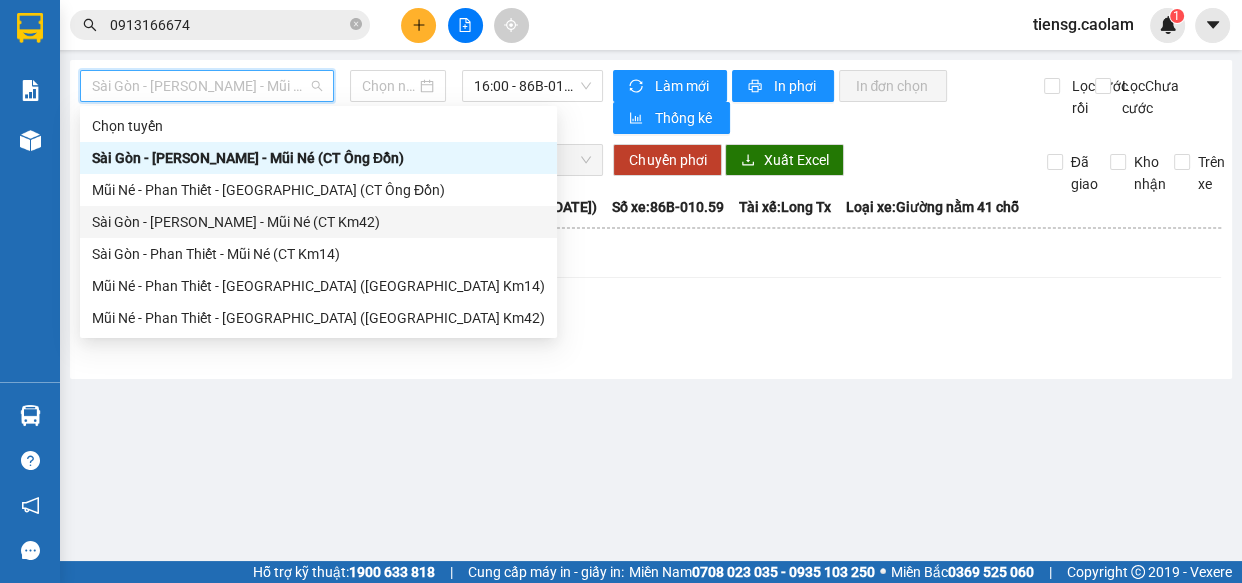 type on "[DATE]" 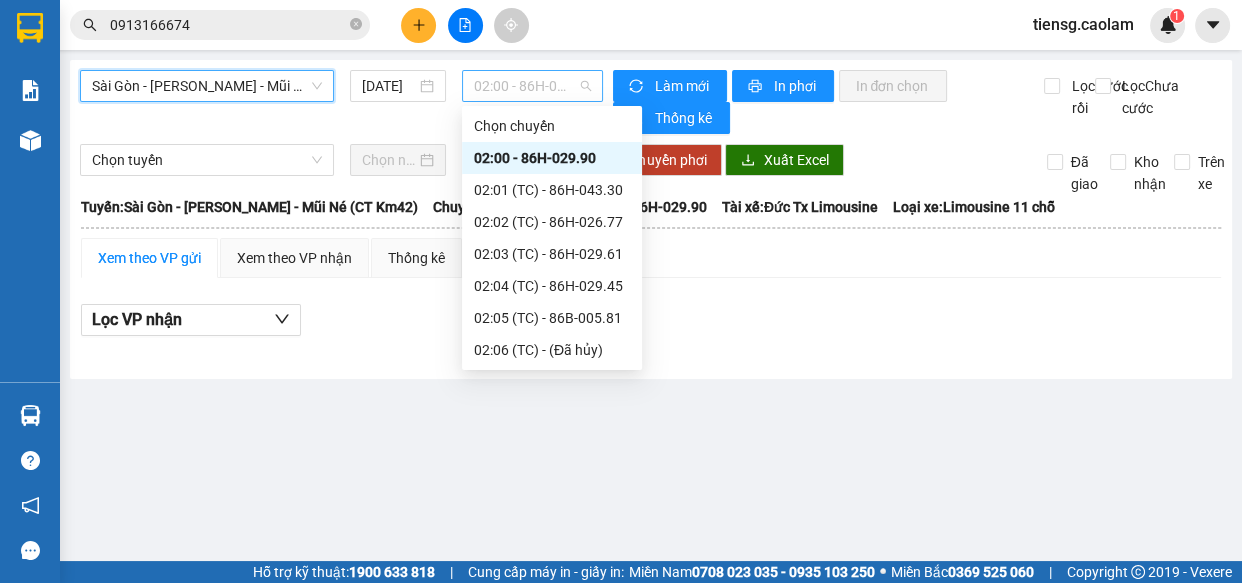 click on "02:00     - 86H-029.90" at bounding box center [532, 86] 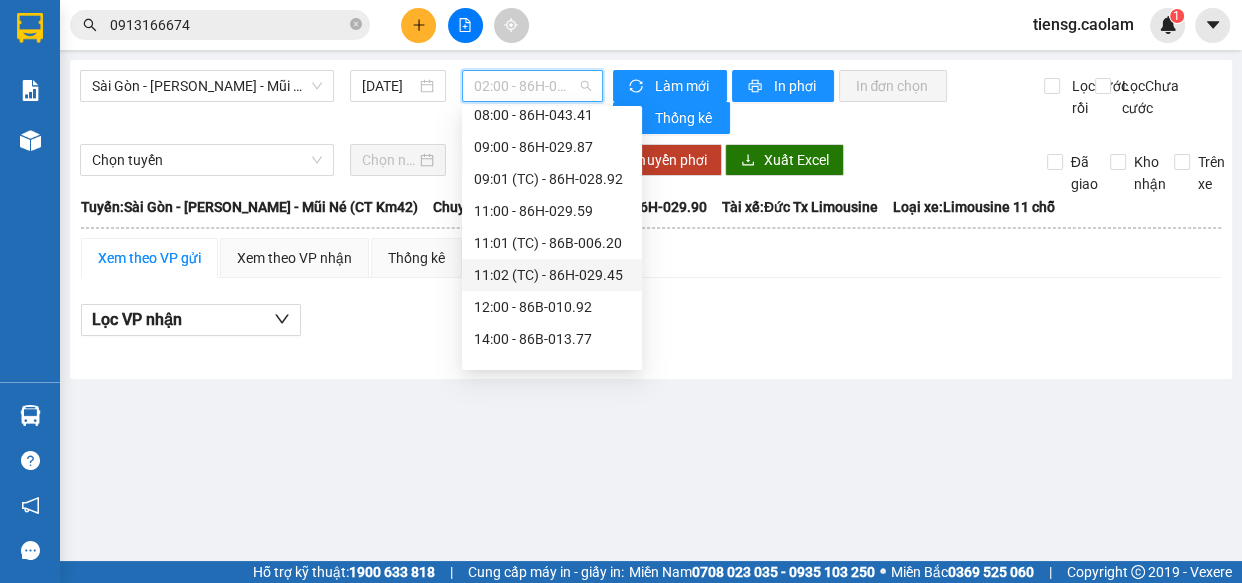 scroll, scrollTop: 454, scrollLeft: 0, axis: vertical 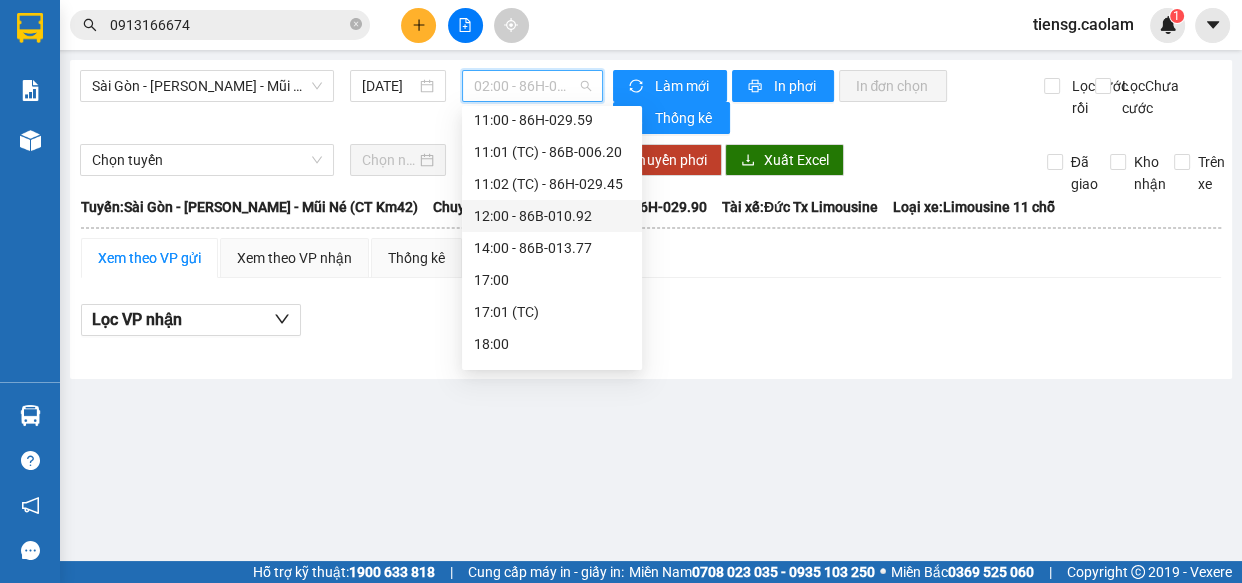 click on "12:00     - 86B-010.92" at bounding box center [552, 216] 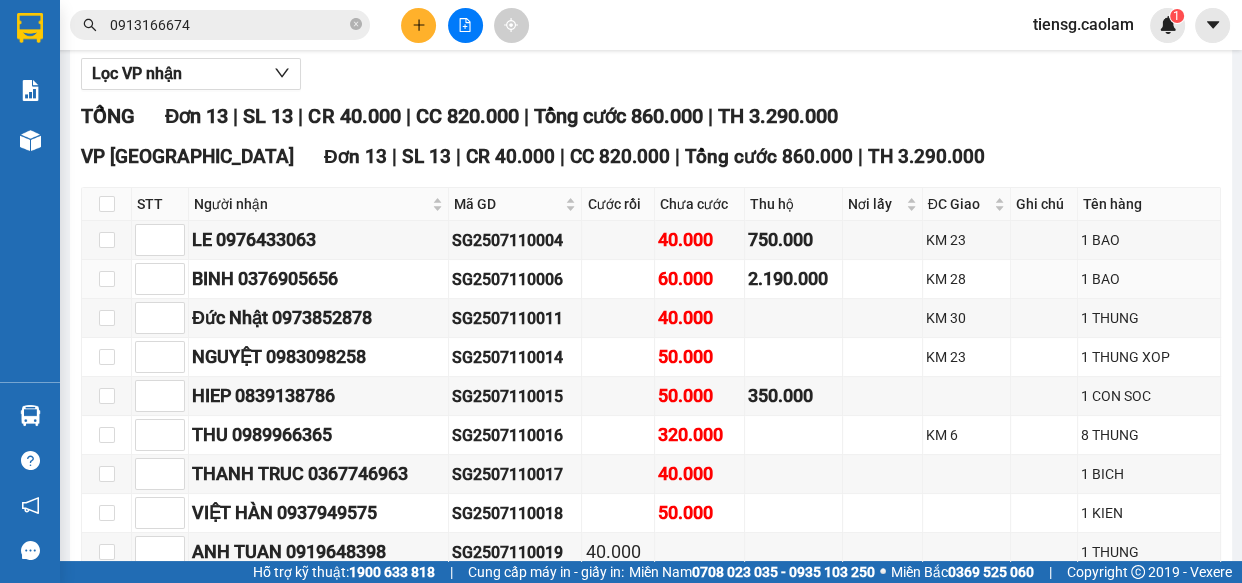 scroll, scrollTop: 0, scrollLeft: 0, axis: both 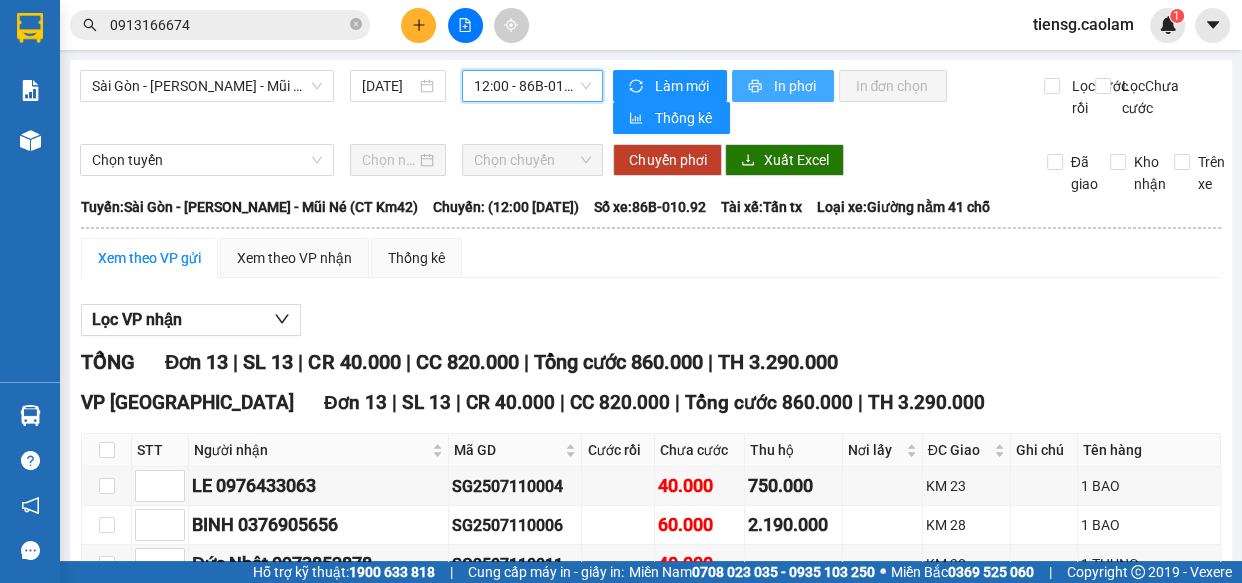 click on "In phơi" at bounding box center [795, 86] 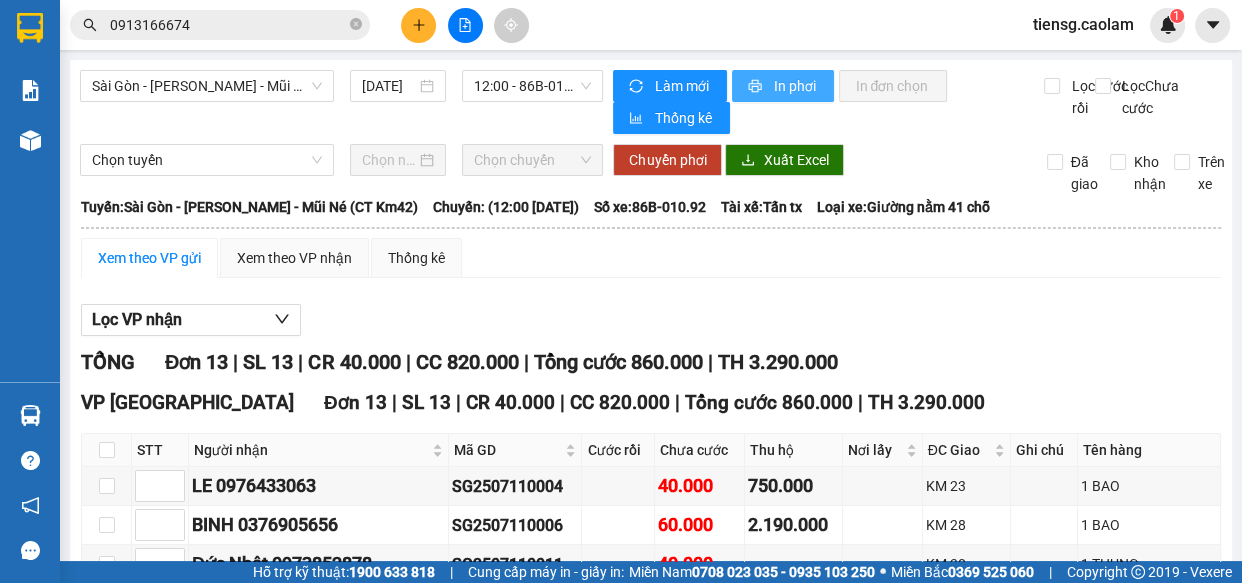 scroll, scrollTop: 0, scrollLeft: 0, axis: both 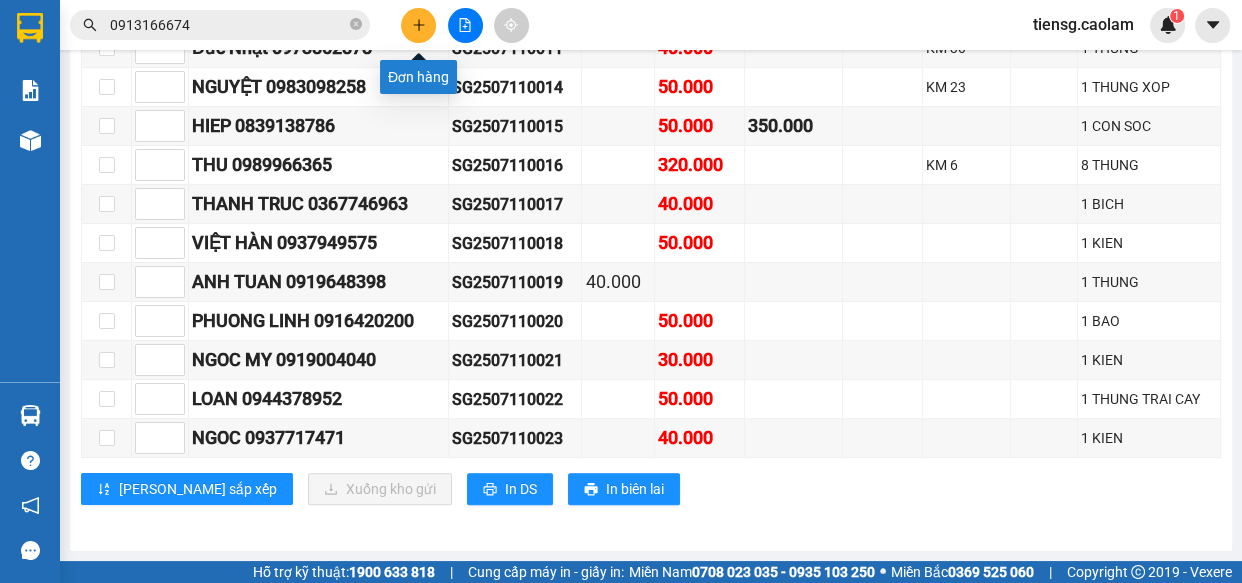 click 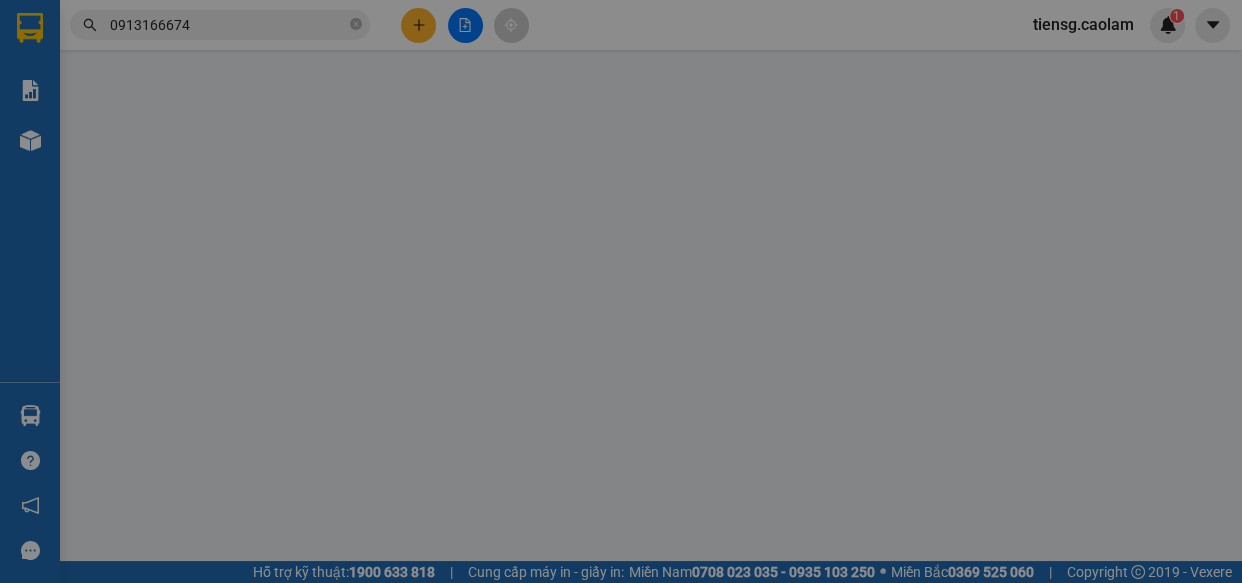 scroll, scrollTop: 0, scrollLeft: 0, axis: both 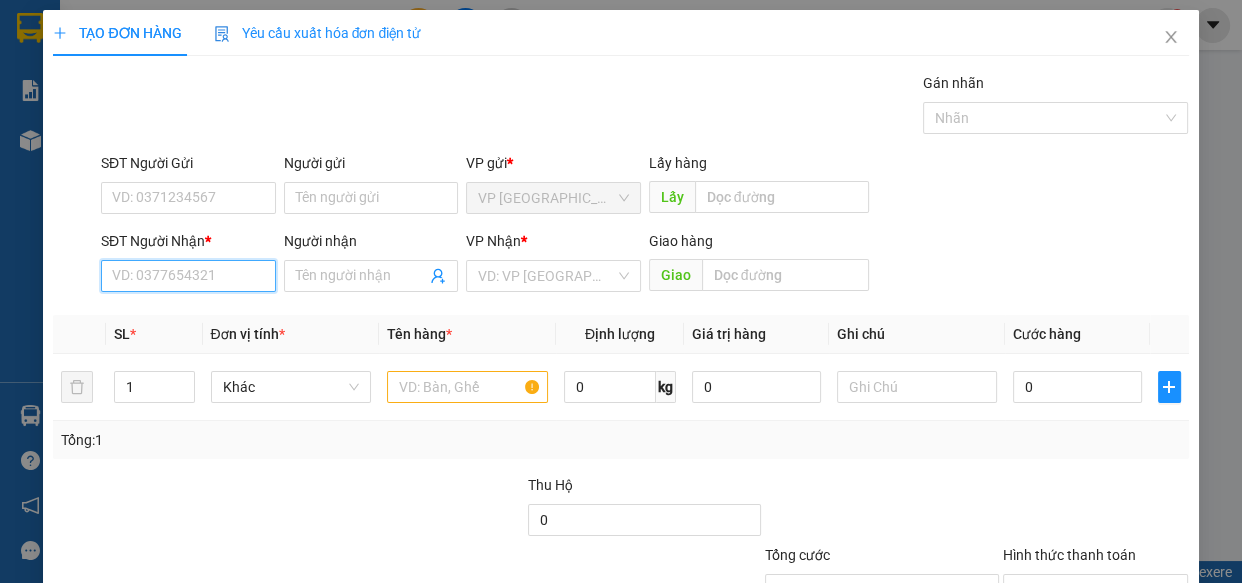 drag, startPoint x: 171, startPoint y: 273, endPoint x: 160, endPoint y: 219, distance: 55.108982 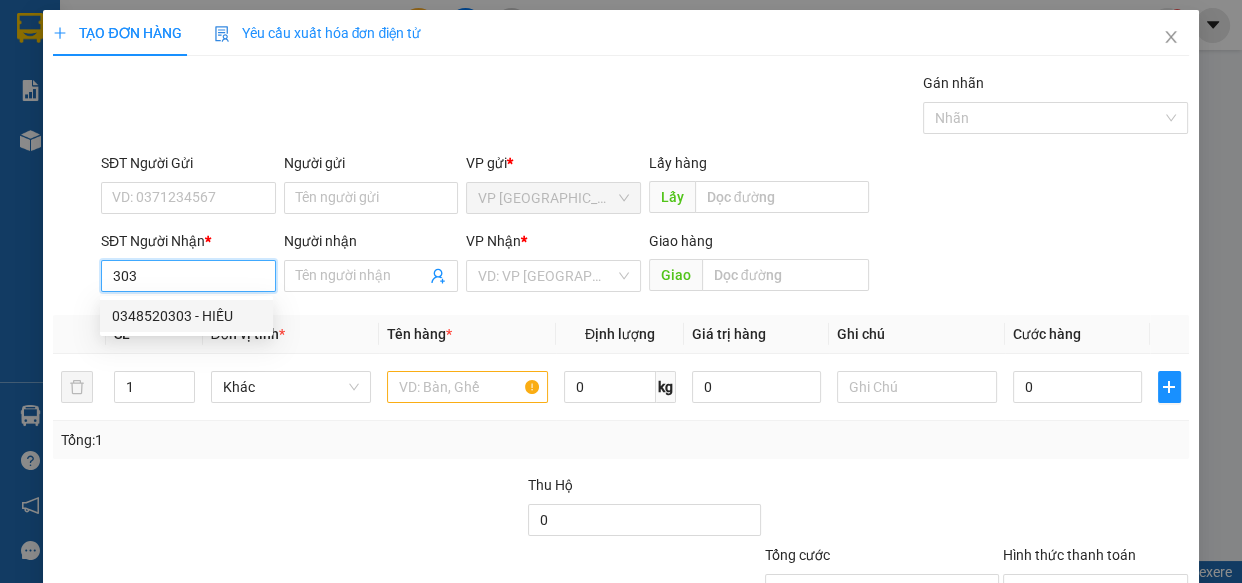 click on "0348520303 - HIẾU" at bounding box center (186, 316) 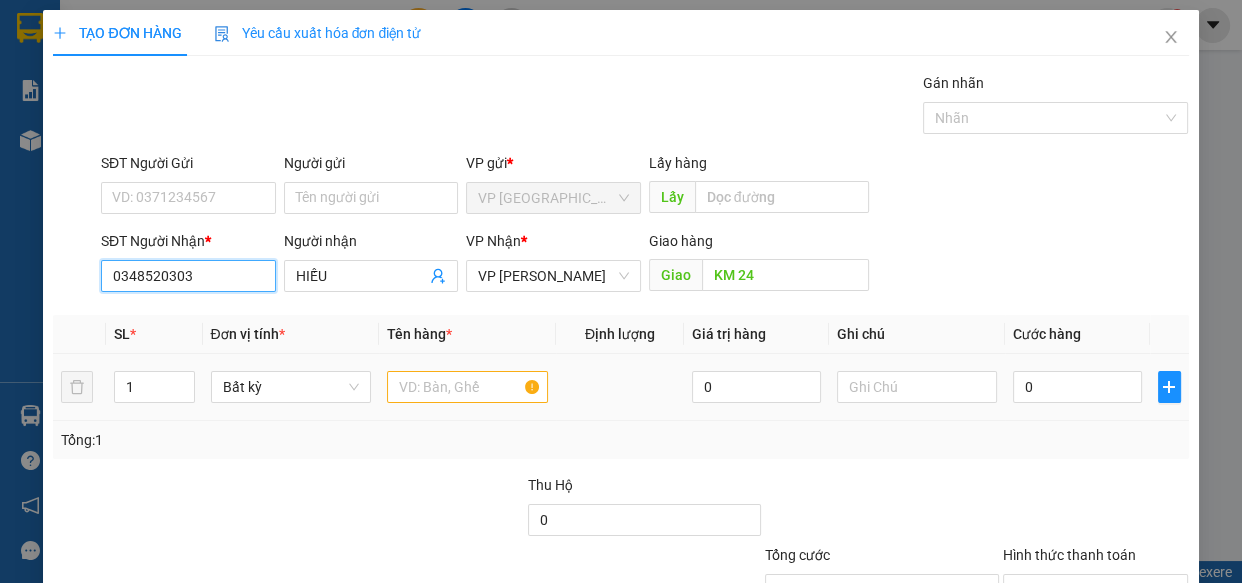 type on "0348520303" 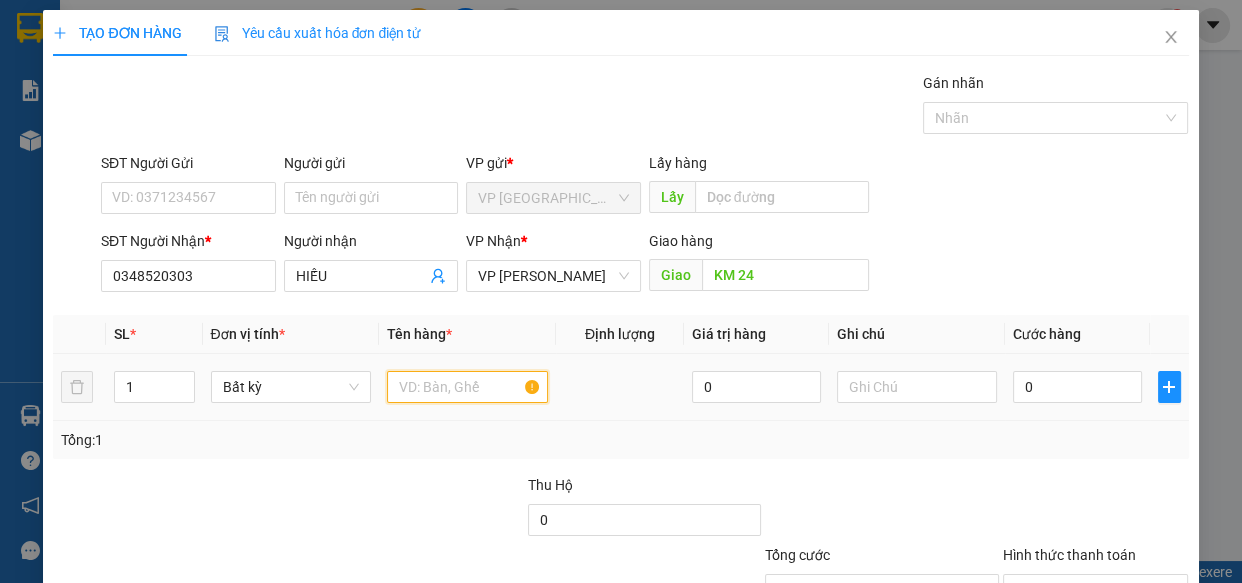 drag, startPoint x: 428, startPoint y: 388, endPoint x: 400, endPoint y: 380, distance: 29.12044 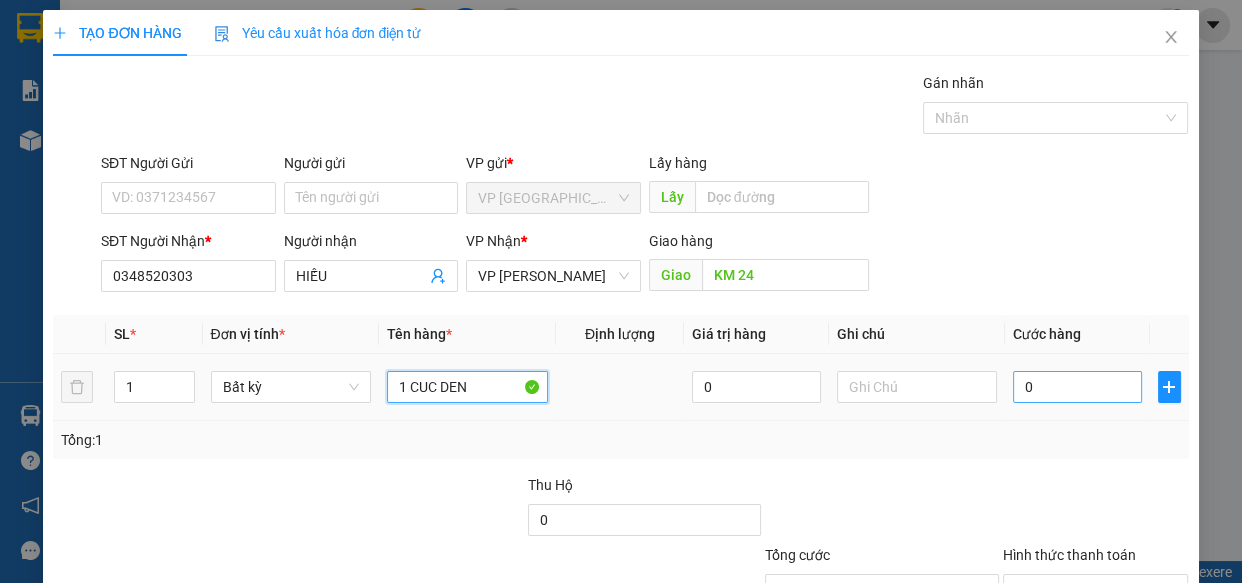type on "1 CUC DEN" 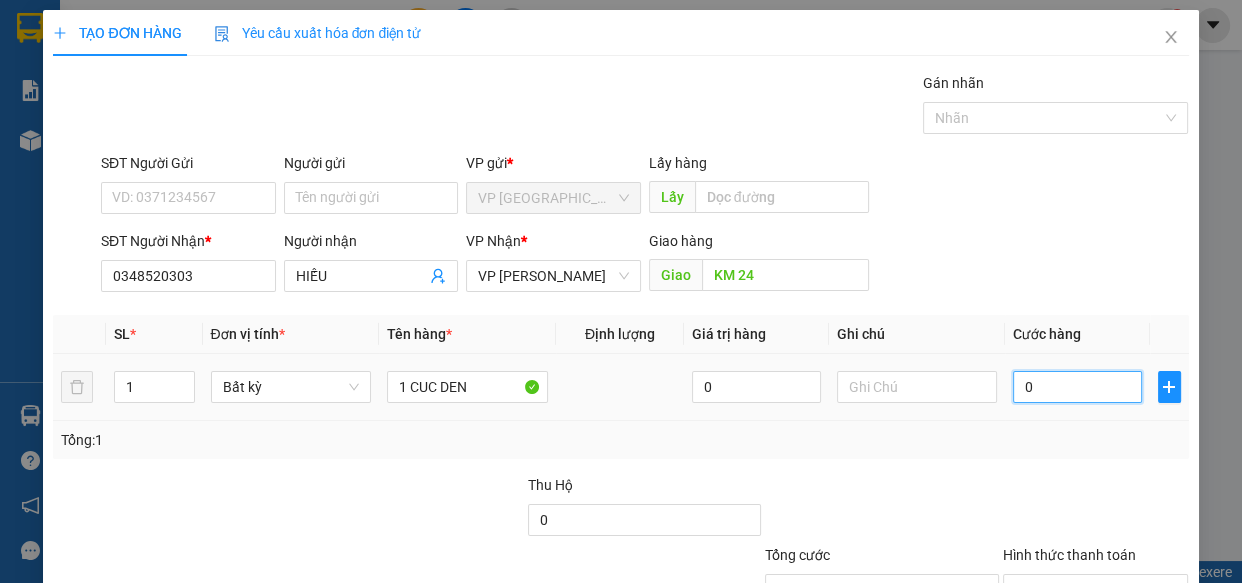 type on "5" 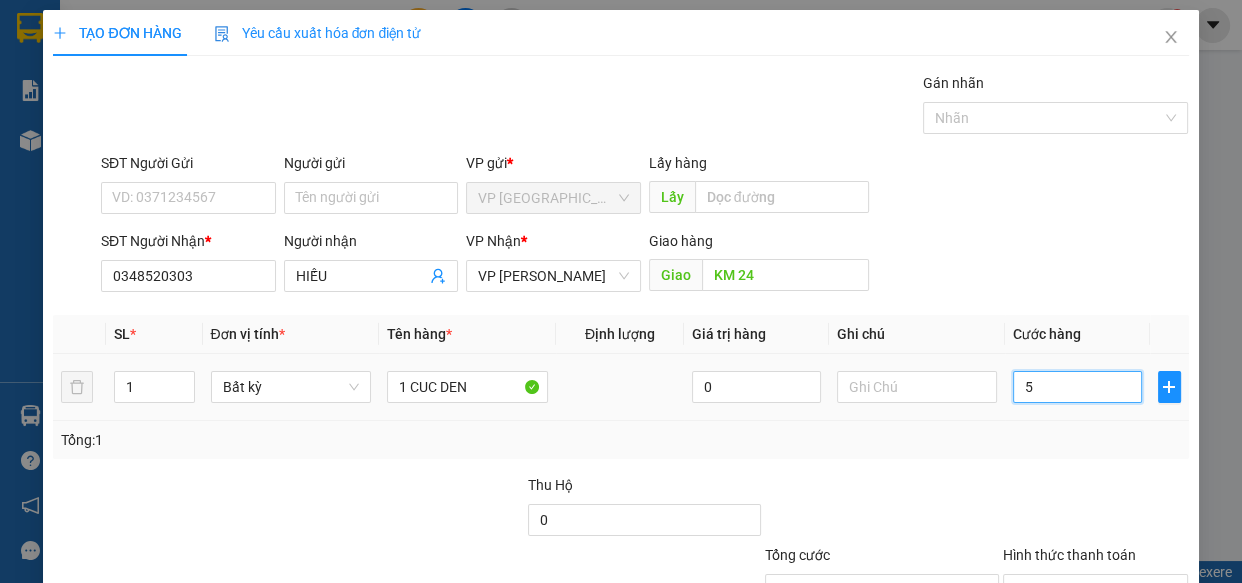 type on "5" 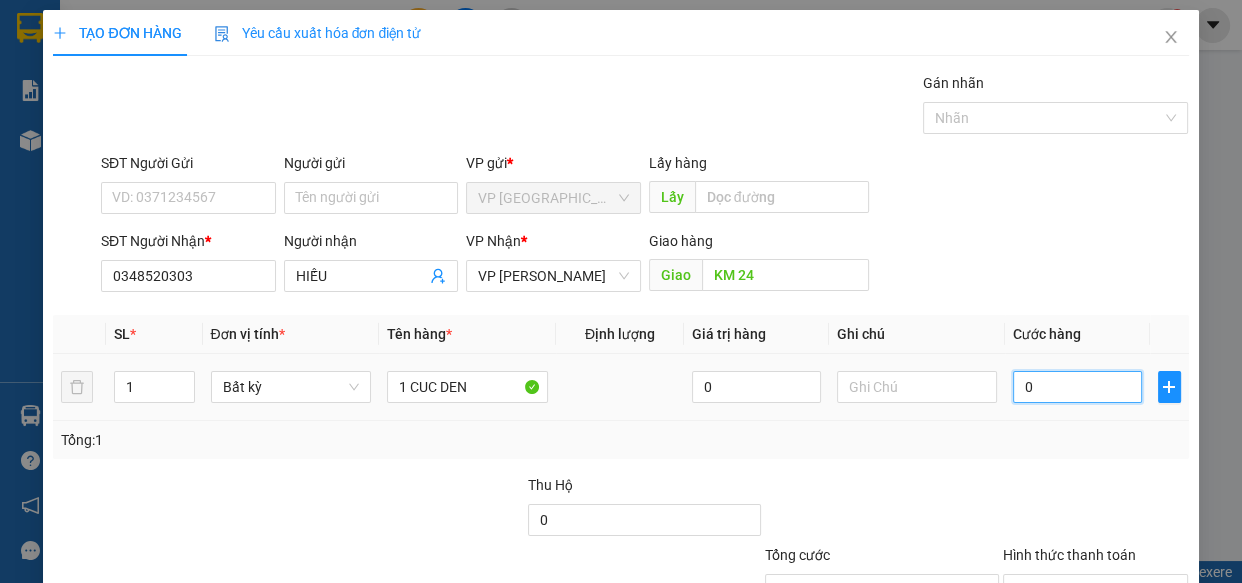 type on "03" 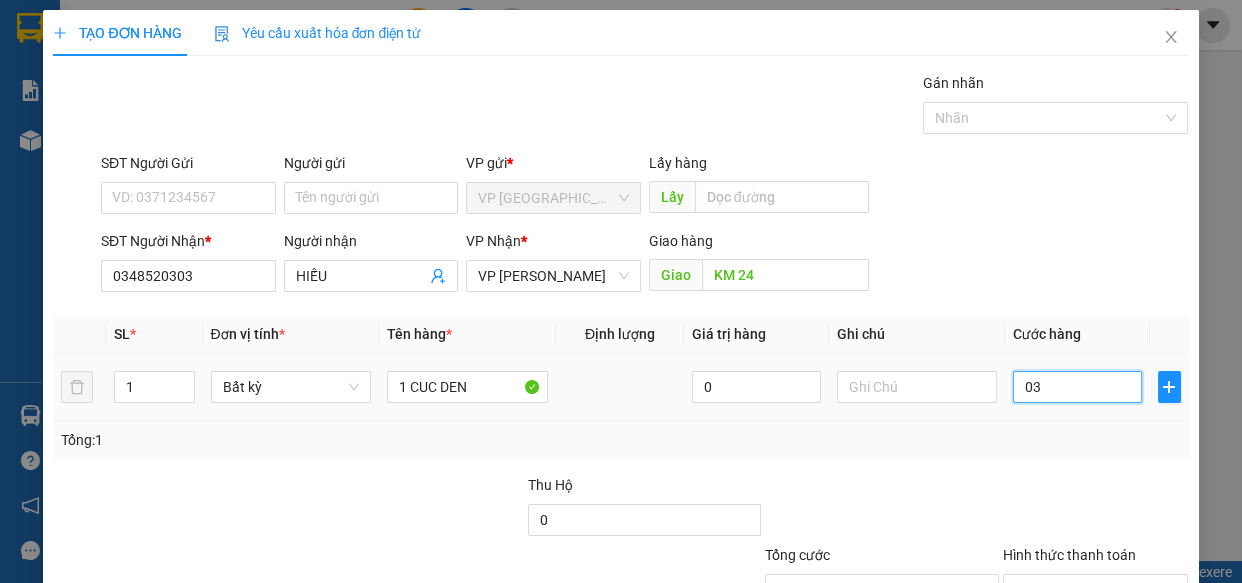 type on "030" 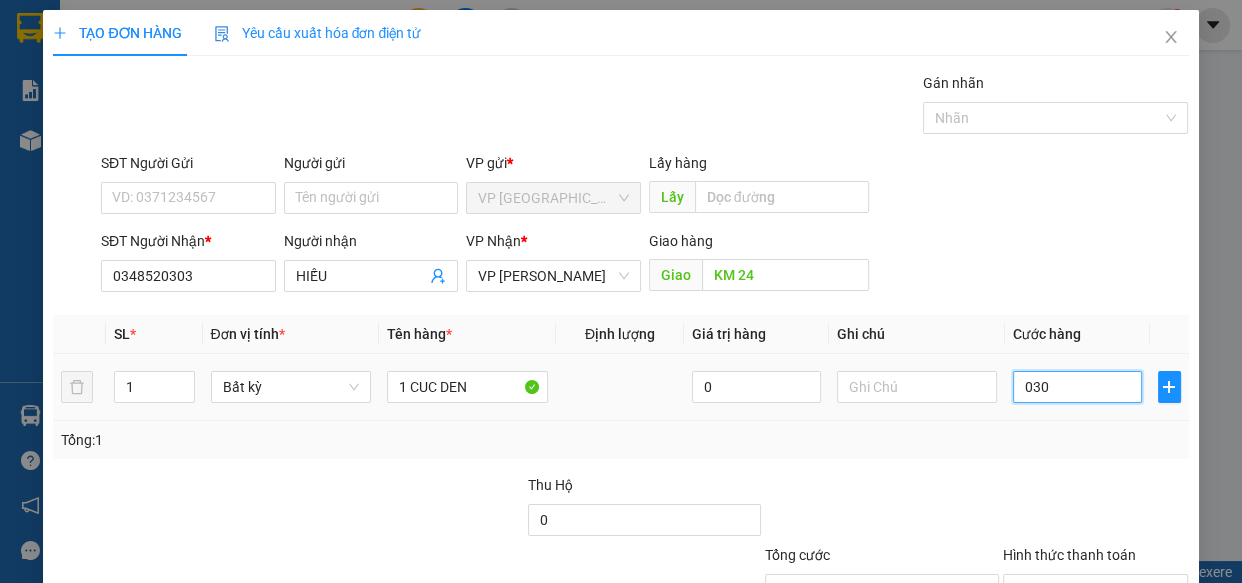 type on "0.300" 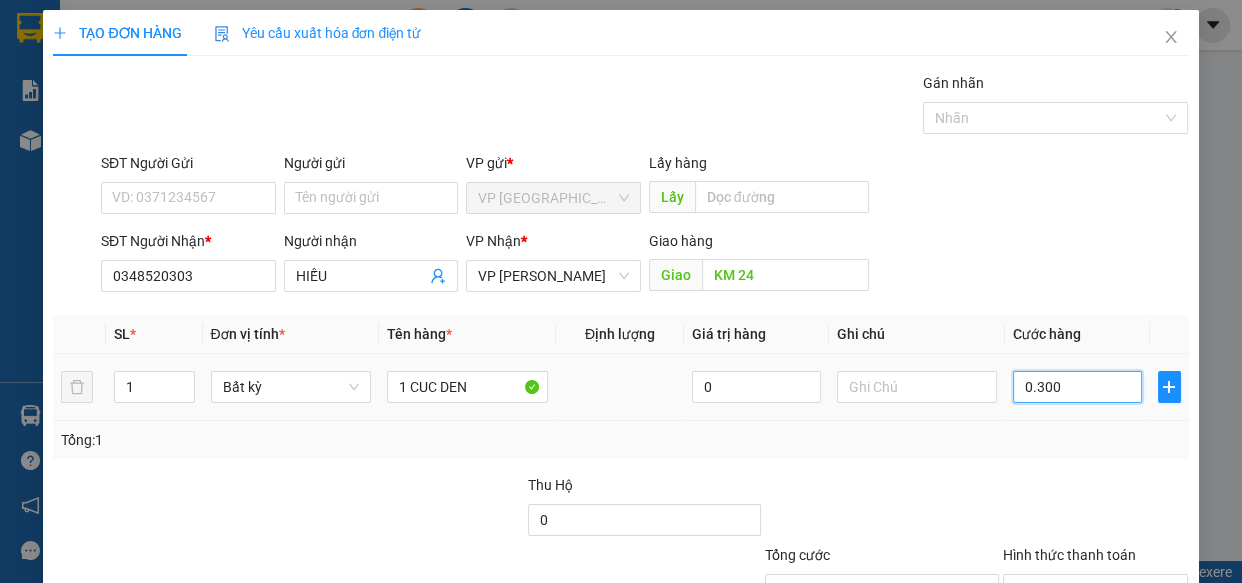 type on "03.000" 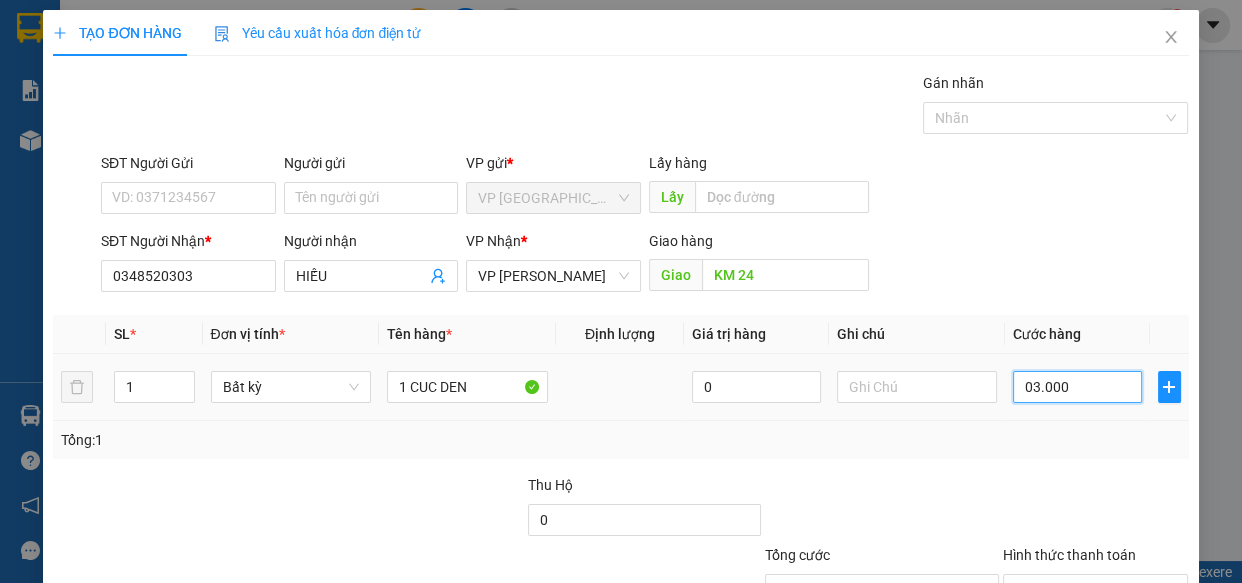 type on "3.000" 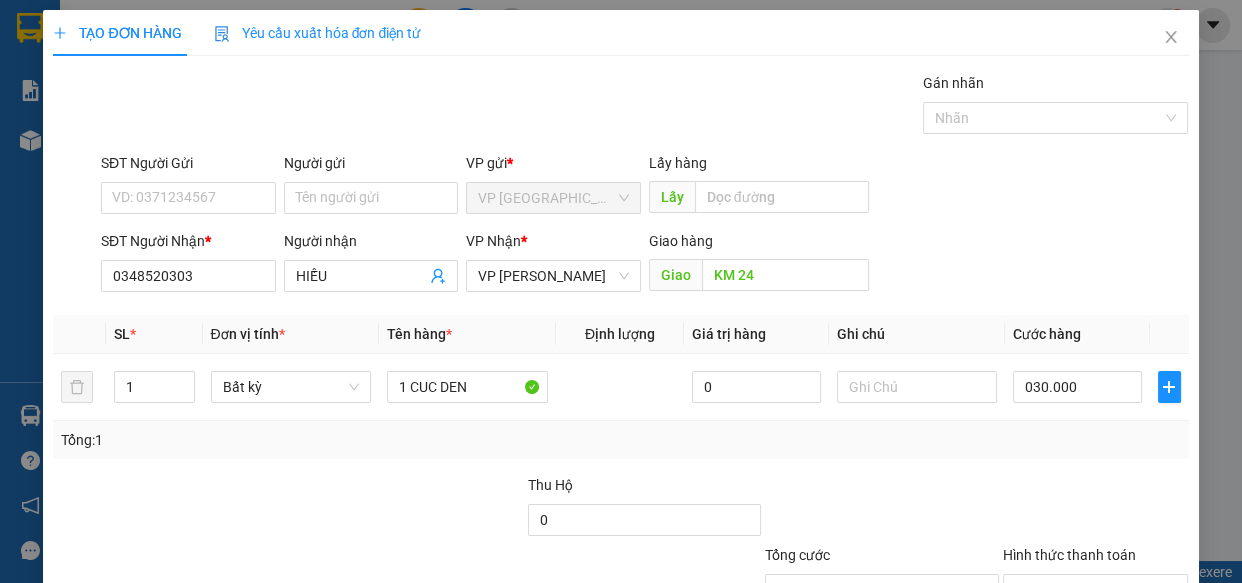 type on "30.000" 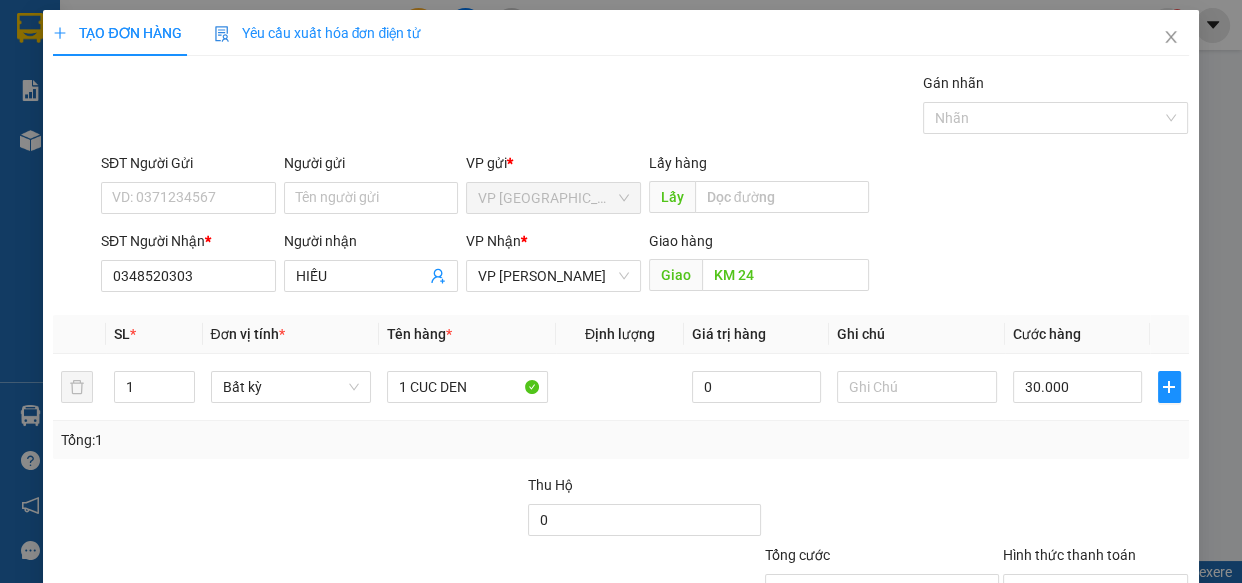 click on "Transit Pickup Surcharge Ids Transit Deliver Surcharge Ids Transit Deliver Surcharge Transit Deliver Surcharge Gói vận chuyển  * Tiêu chuẩn Gán nhãn   Nhãn SĐT Người Gửi VD: 0371234567 Người gửi Tên người gửi VP gửi  * VP [GEOGRAPHIC_DATA] Lấy hàng Lấy SĐT Người Nhận  * 0348520303 Người nhận HIẾU VP Nhận  * VP [PERSON_NAME] Giao hàng Giao KM 24 SL  * Đơn vị tính  * Tên hàng  * Định lượng Giá trị hàng Ghi chú Cước hàng                   1 Bất kỳ 1 CUC DEN 0 30.000 Tổng:  1 Thu Hộ 0 Tổng cước 30.000 Hình thức thanh toán Chọn HT Thanh Toán Số tiền thu trước 0 Chưa thanh toán 30.000 Chọn HT Thanh Toán Lưu nháp Xóa Thông tin [PERSON_NAME] và In" at bounding box center [620, 386] 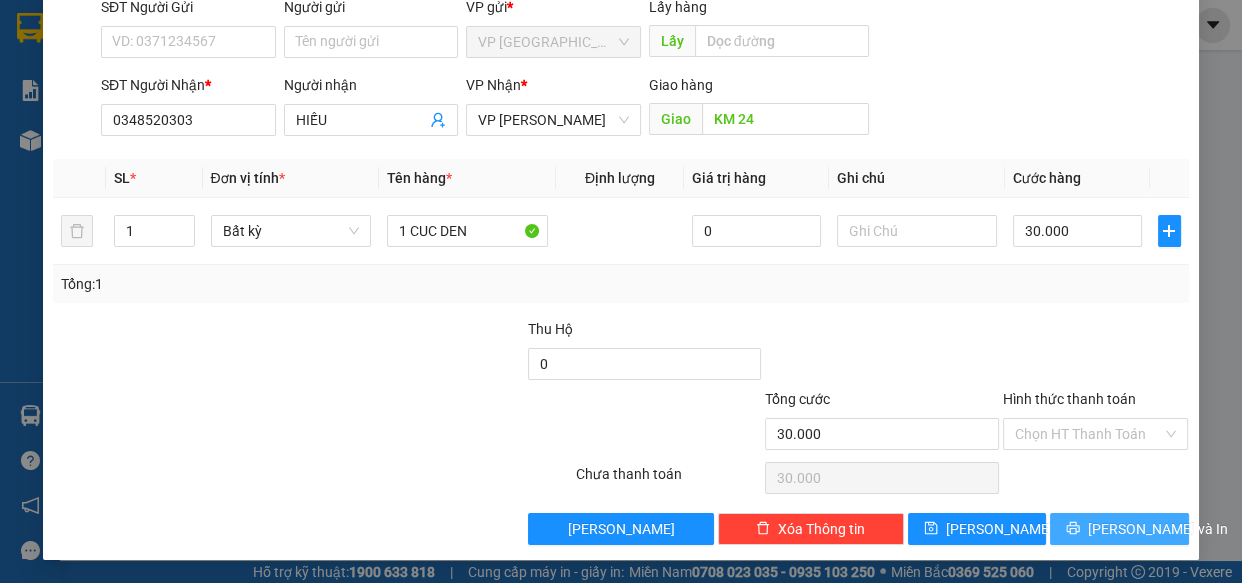 click on "[PERSON_NAME] và In" at bounding box center (1119, 529) 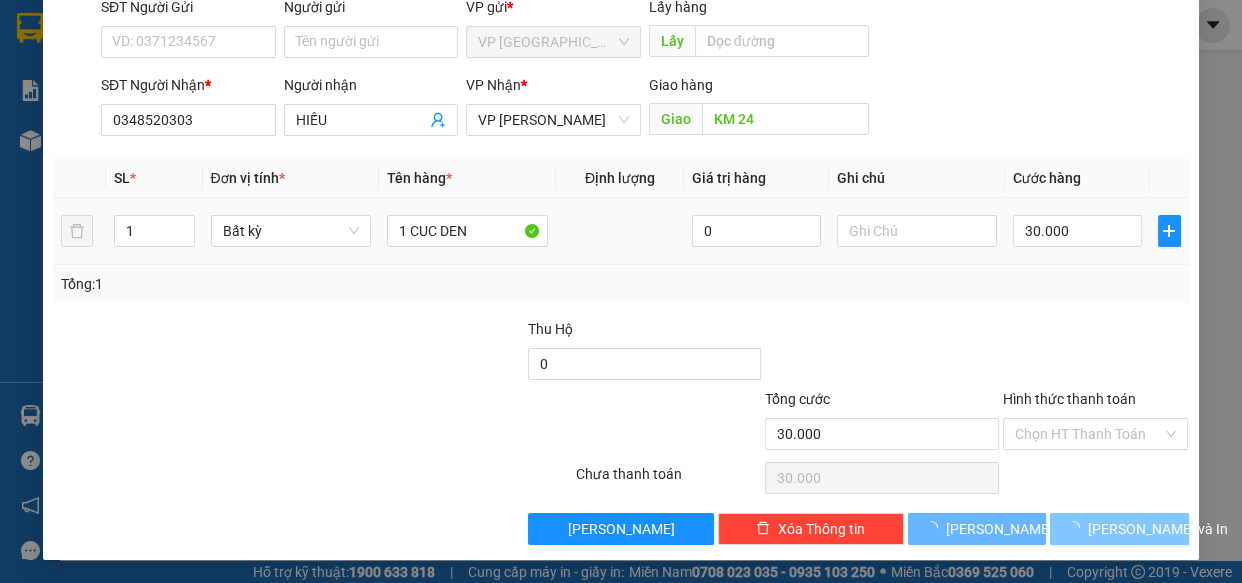 scroll, scrollTop: 84, scrollLeft: 0, axis: vertical 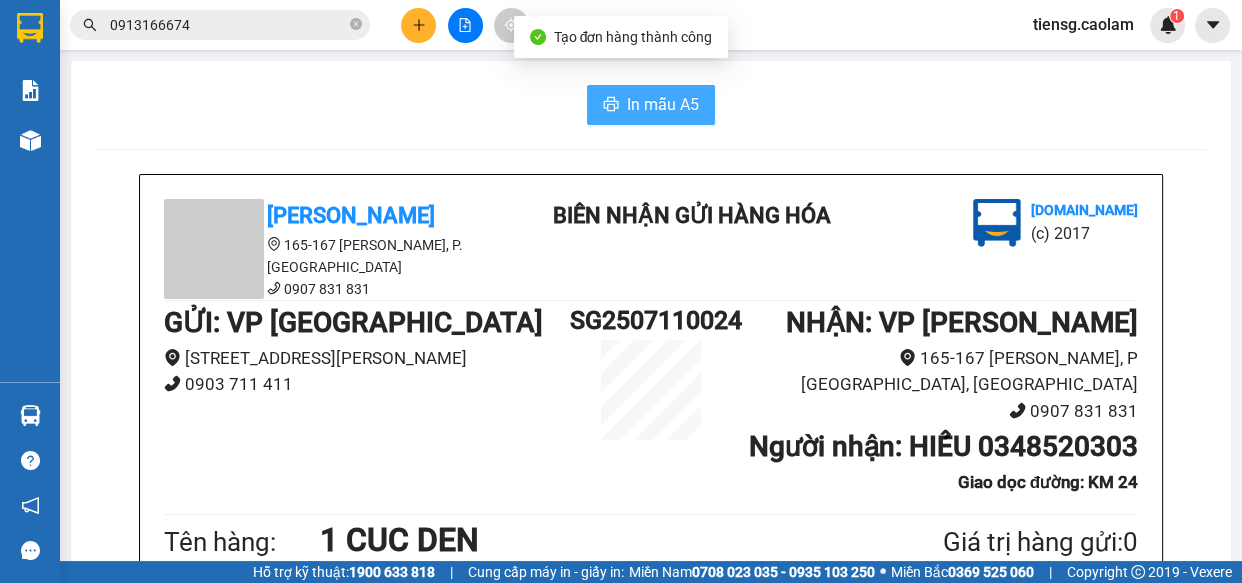 click on "In mẫu A5" at bounding box center (663, 104) 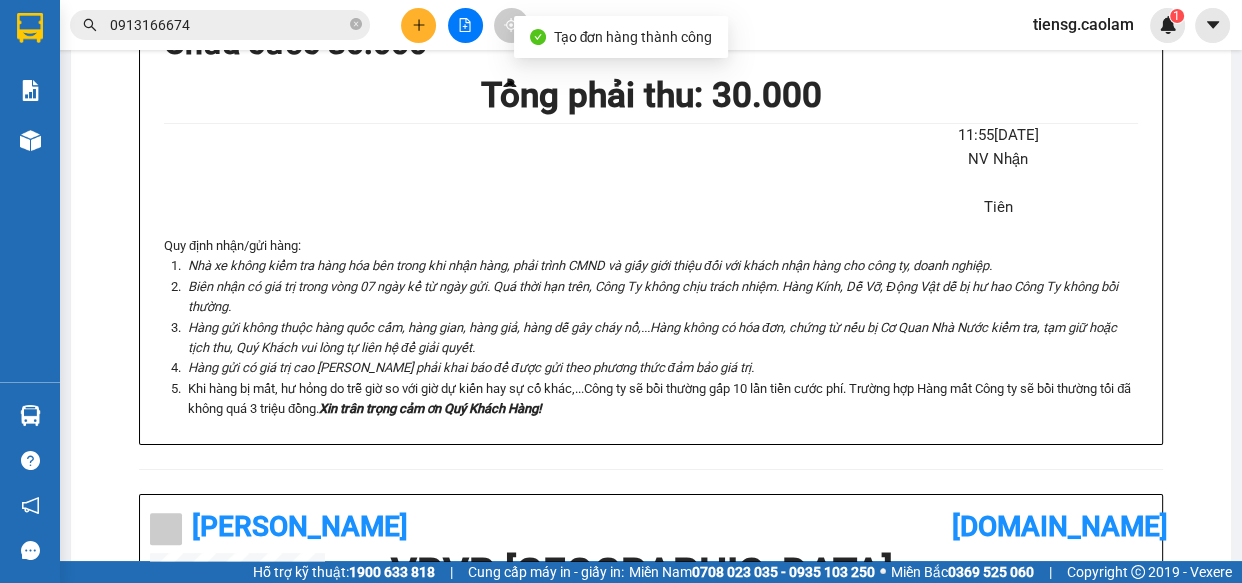 scroll, scrollTop: 727, scrollLeft: 0, axis: vertical 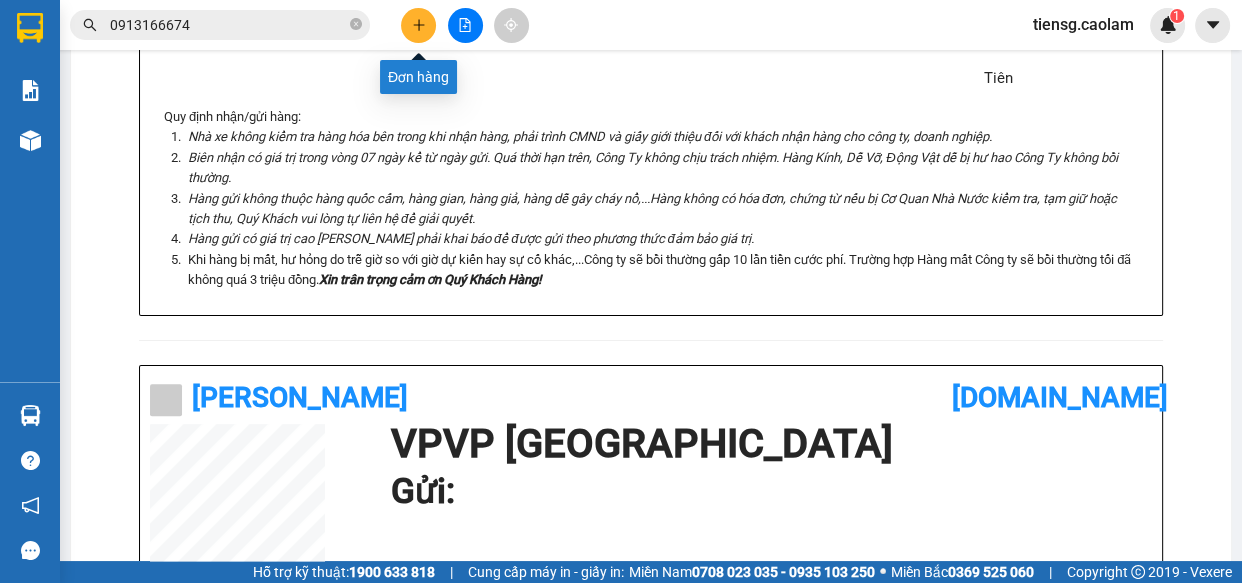 click 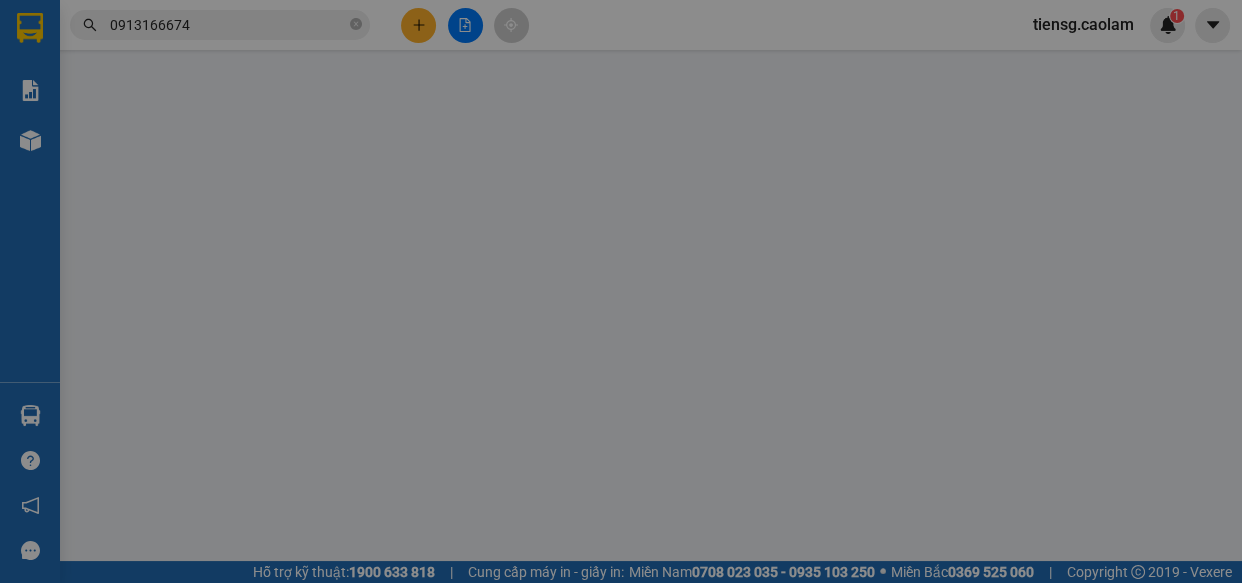 scroll, scrollTop: 0, scrollLeft: 0, axis: both 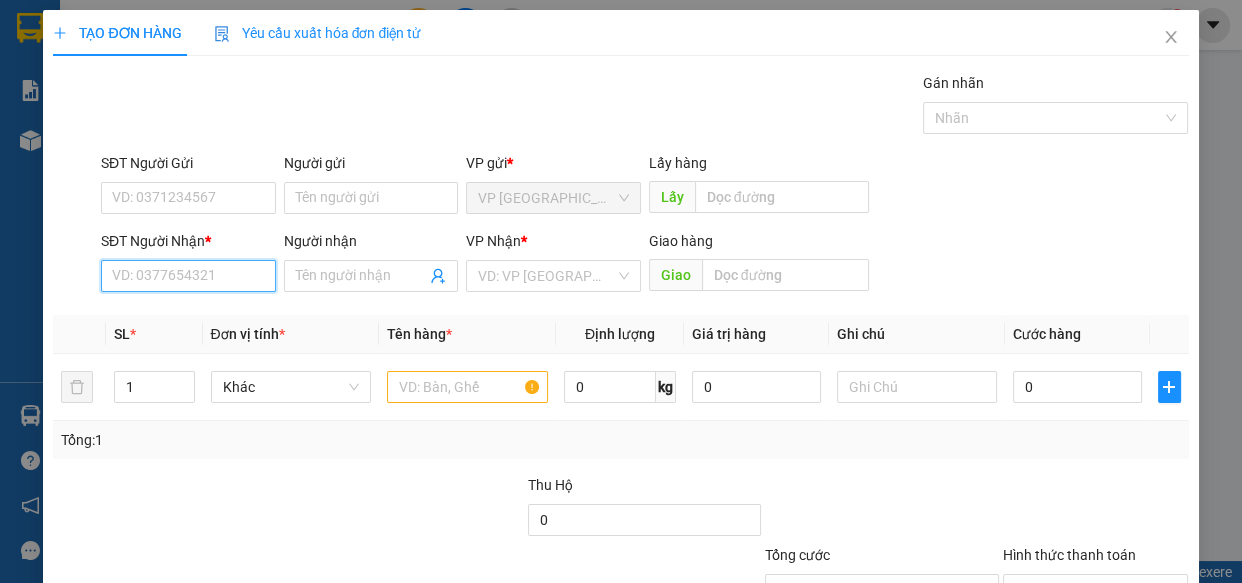 click on "SĐT Người Nhận  *" at bounding box center [188, 276] 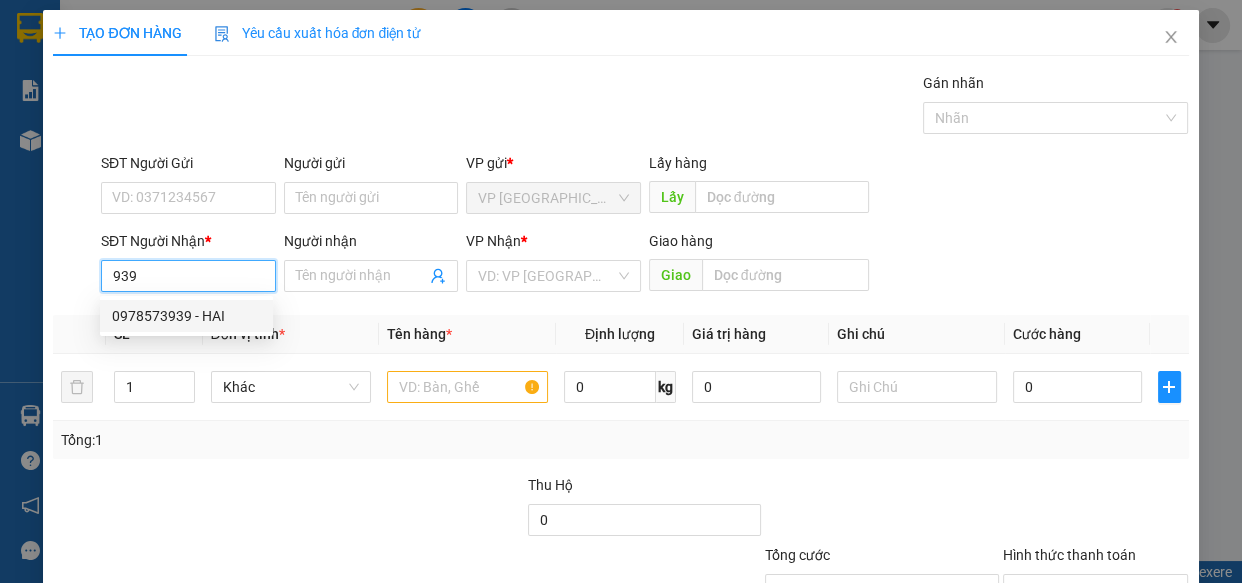 drag, startPoint x: 161, startPoint y: 322, endPoint x: 296, endPoint y: 347, distance: 137.2953 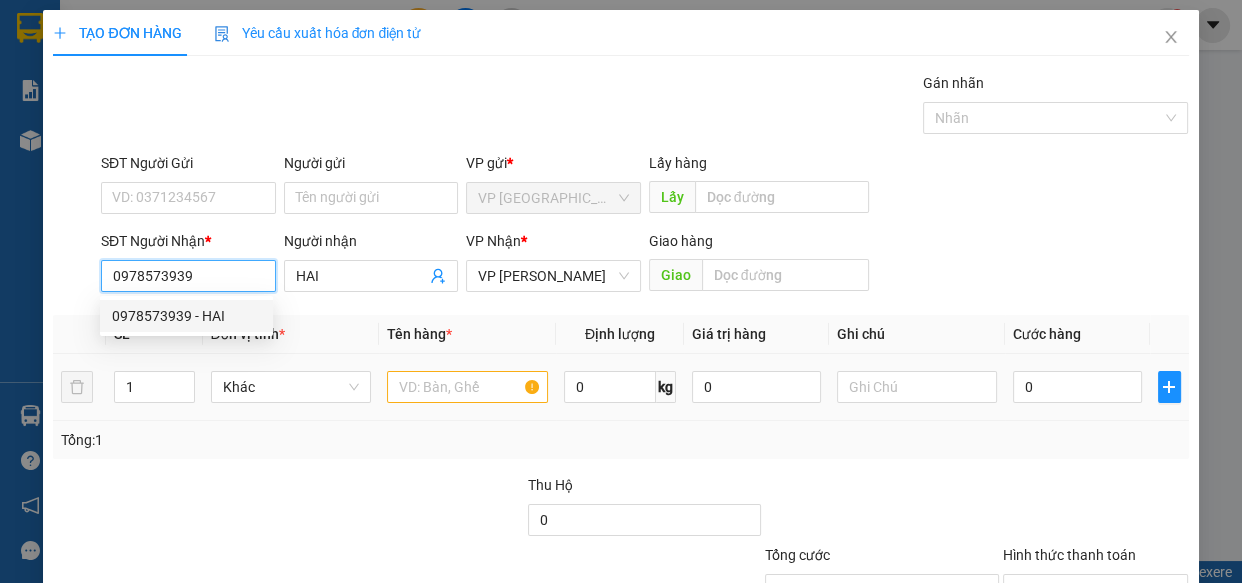 type on "0978573939" 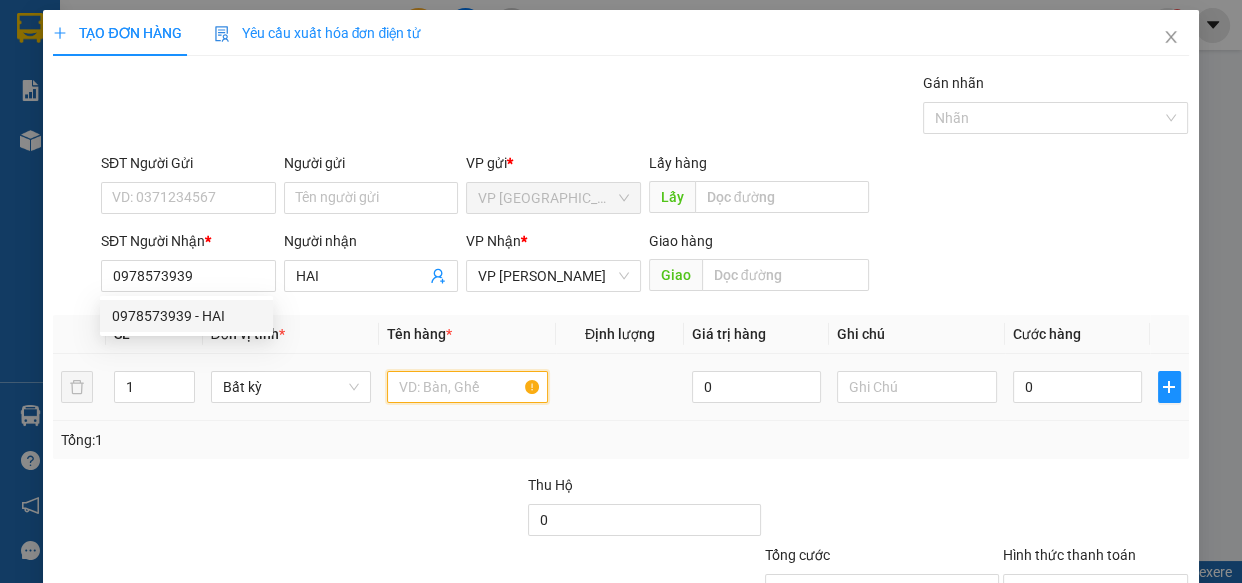 click at bounding box center [467, 387] 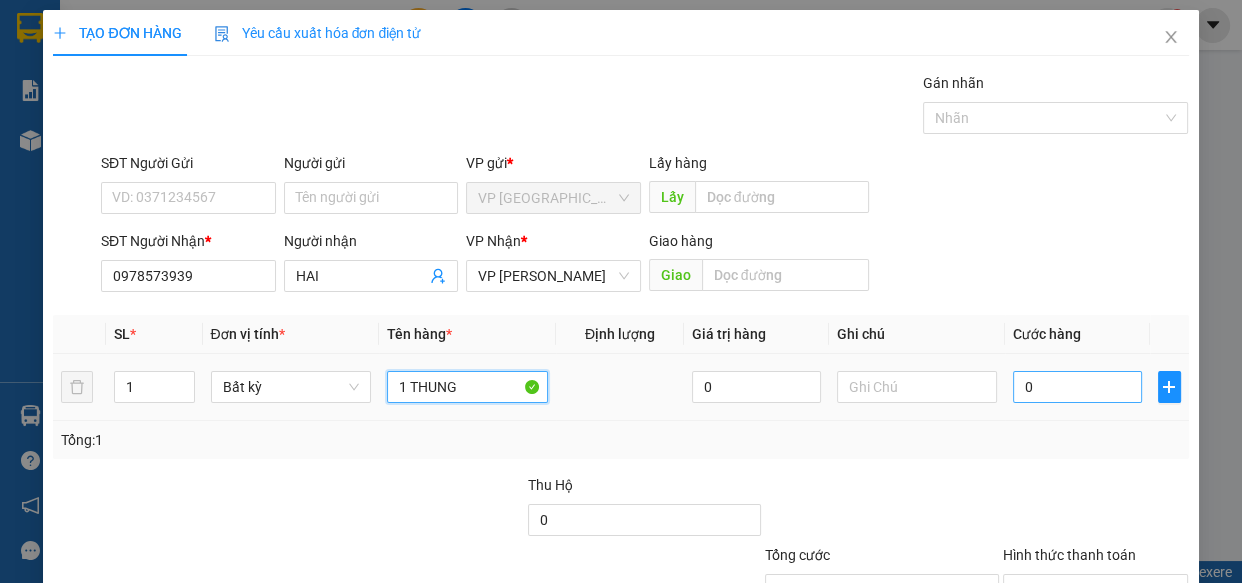 type on "1 THUNG" 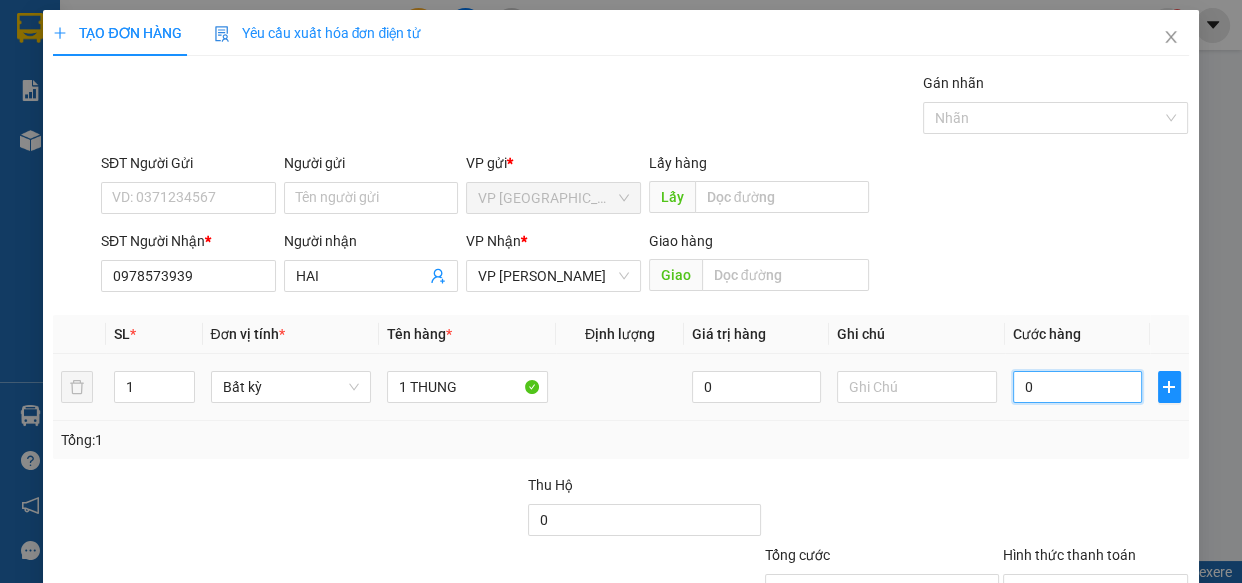 click on "0" at bounding box center (1077, 387) 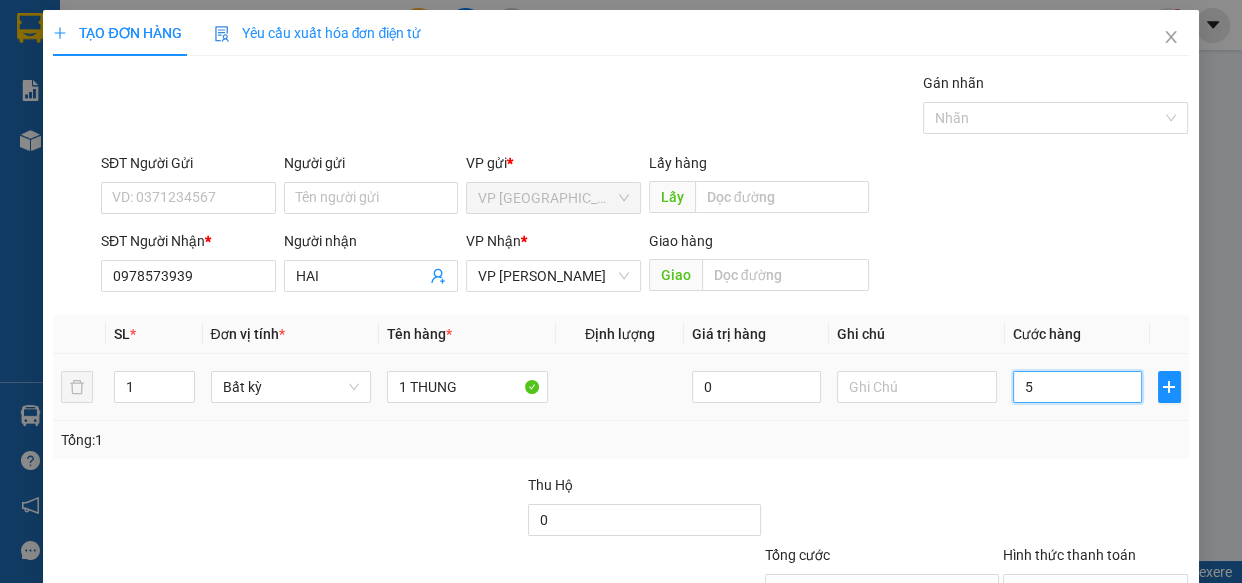 type on "50" 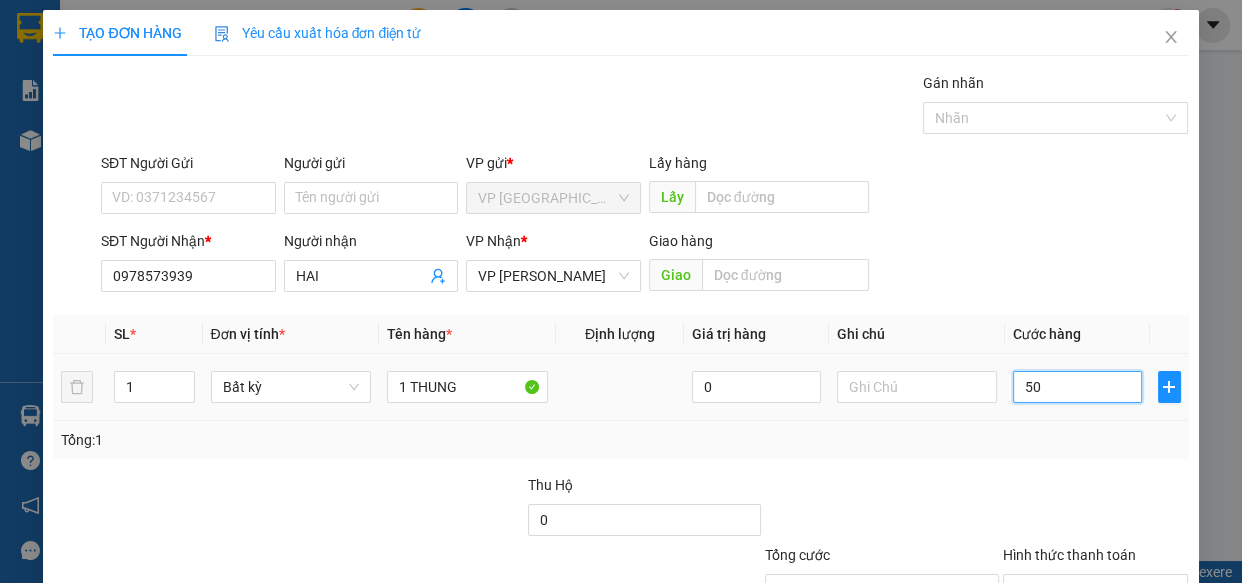 type on "500" 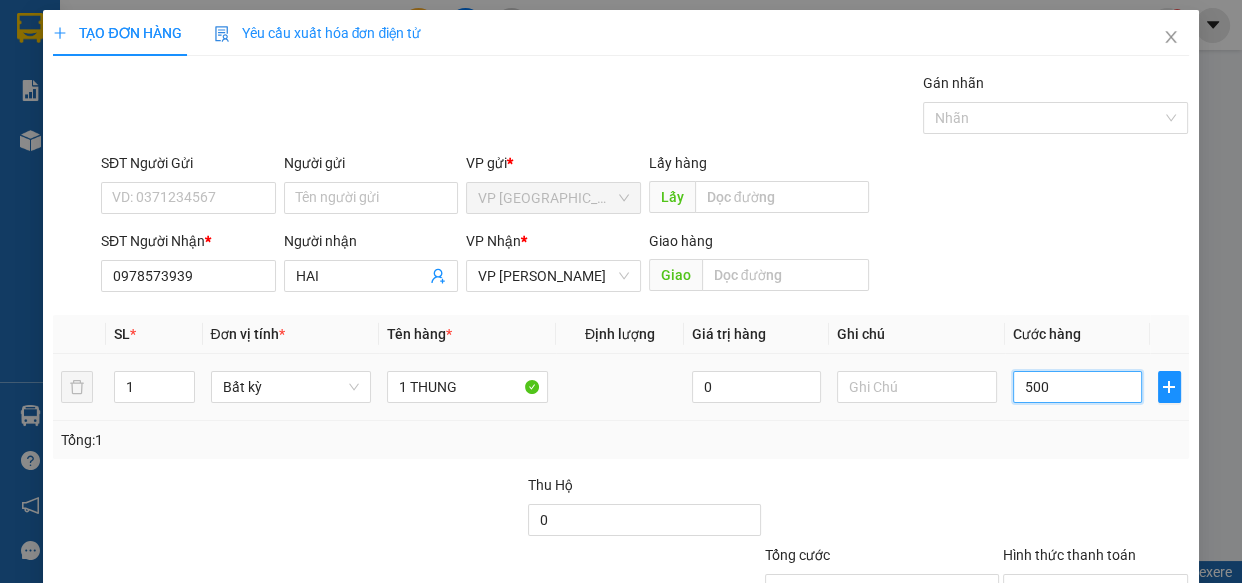 type on "5.000" 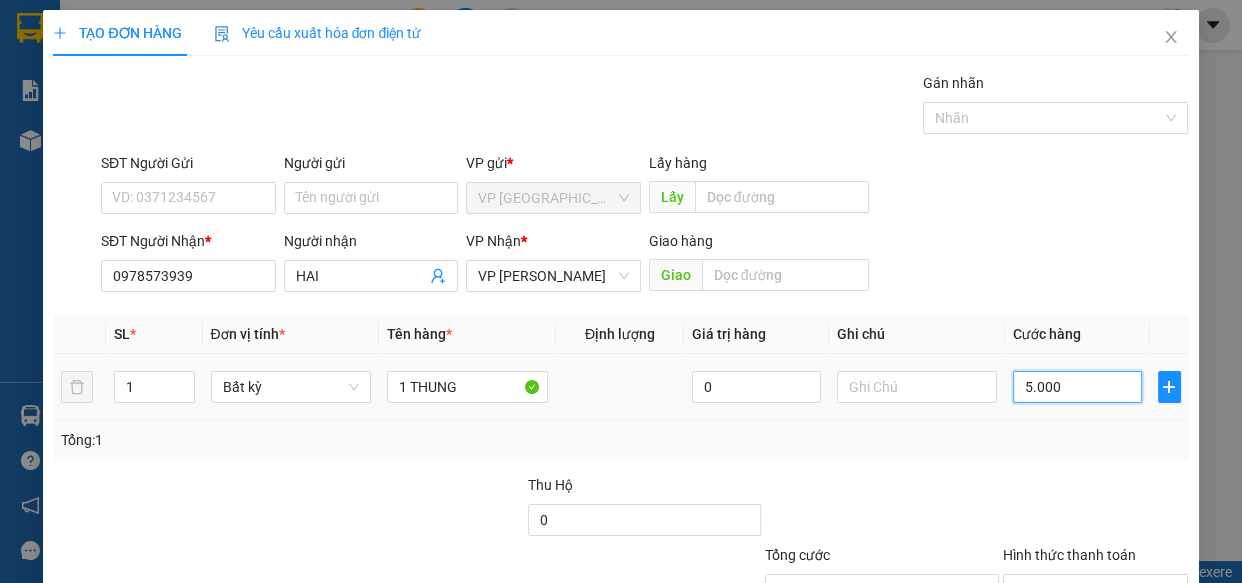 type on "50.000" 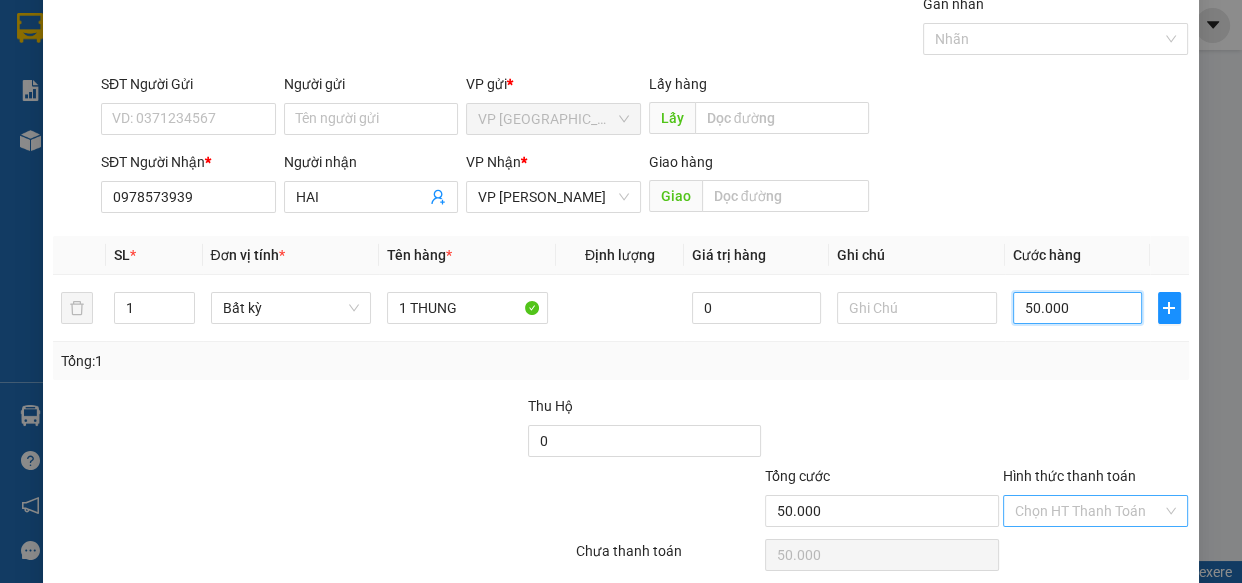 scroll, scrollTop: 156, scrollLeft: 0, axis: vertical 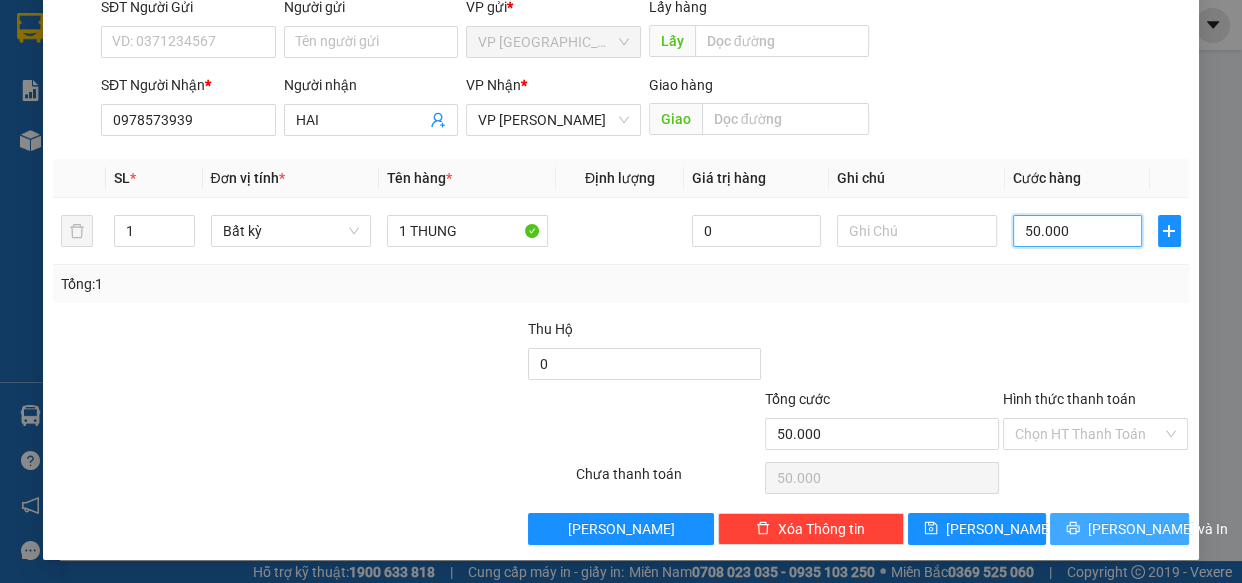 type on "50.000" 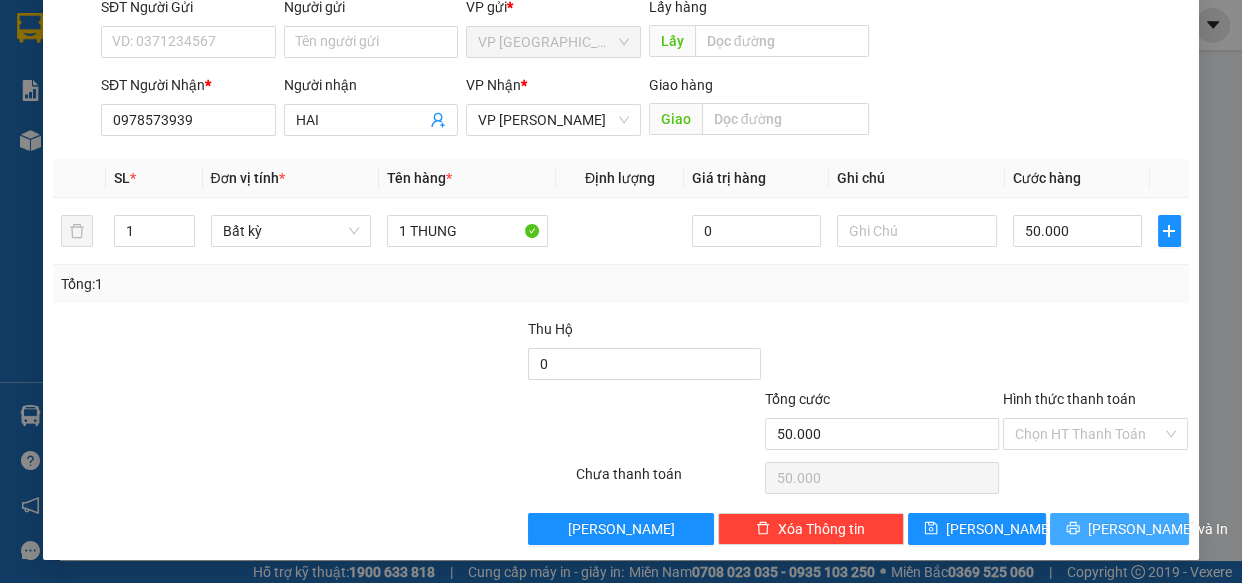 click 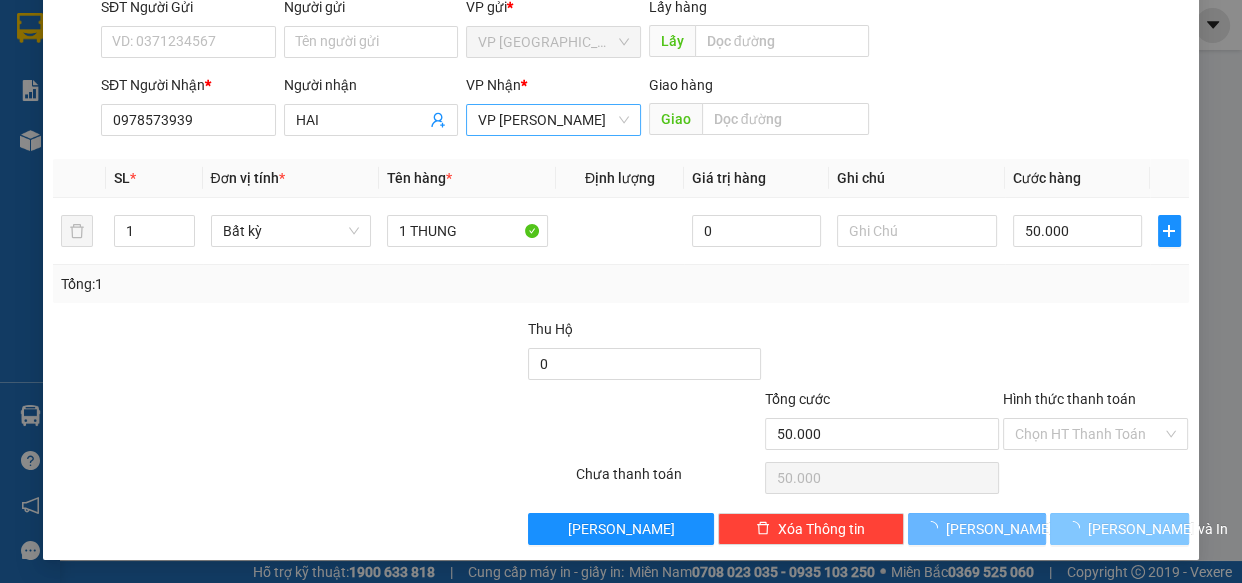 scroll, scrollTop: 72, scrollLeft: 0, axis: vertical 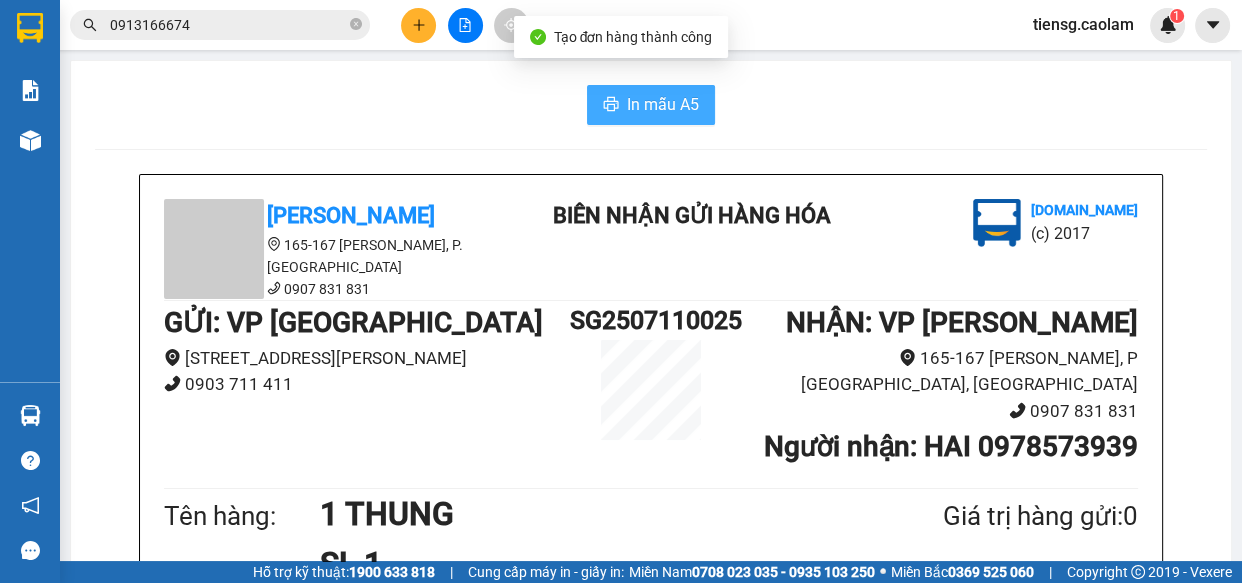 click on "In mẫu A5" at bounding box center (663, 104) 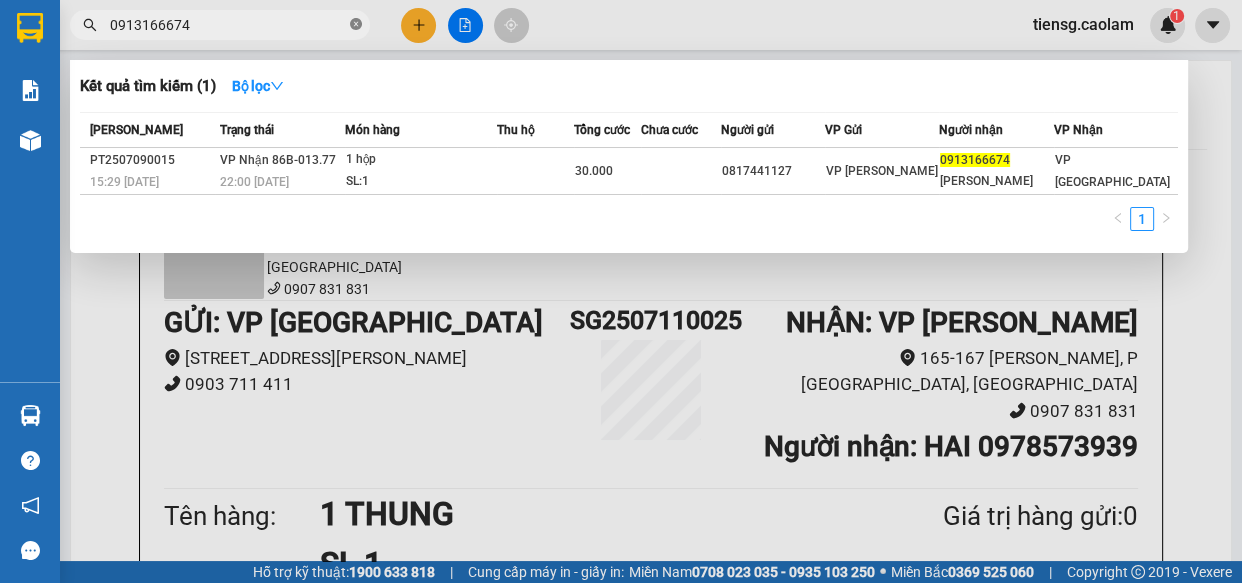 click 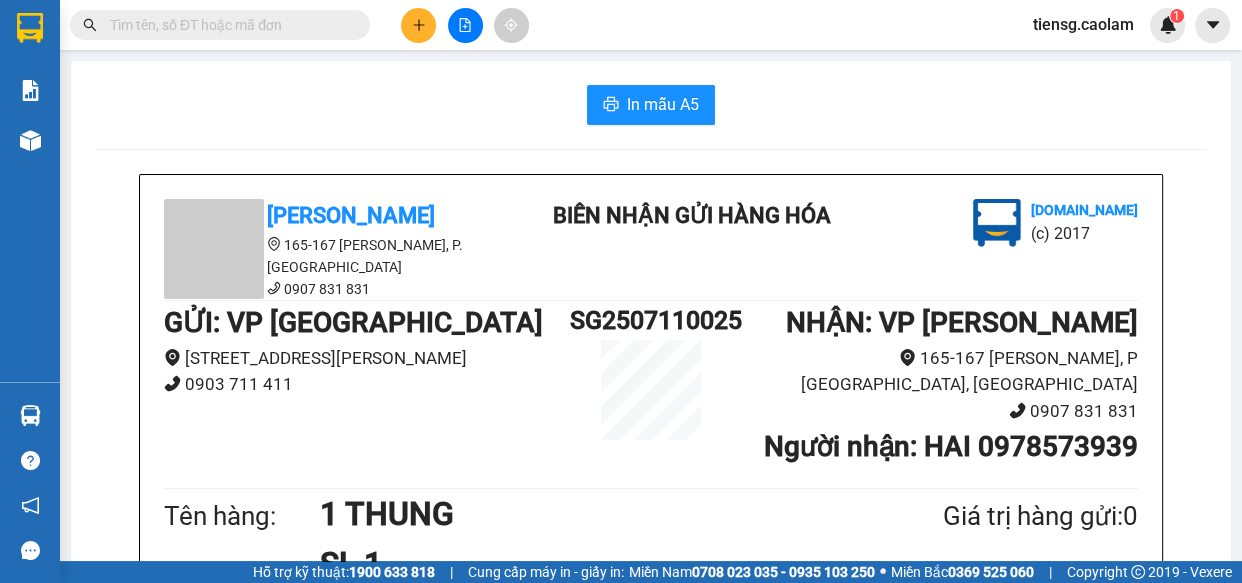 click at bounding box center (228, 25) 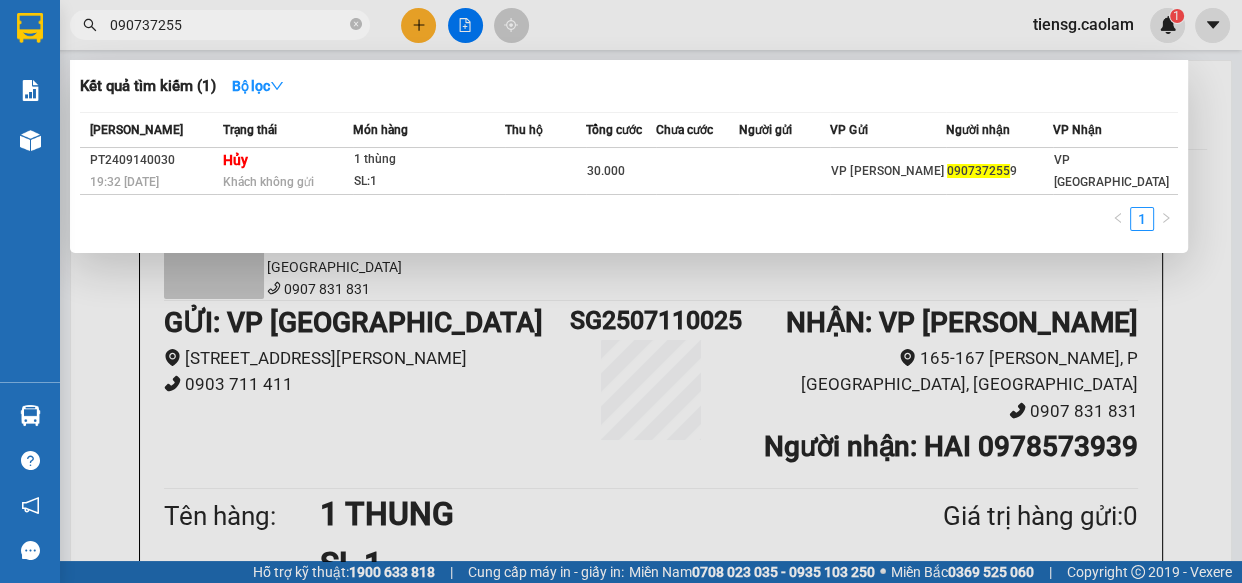 type on "0907372559" 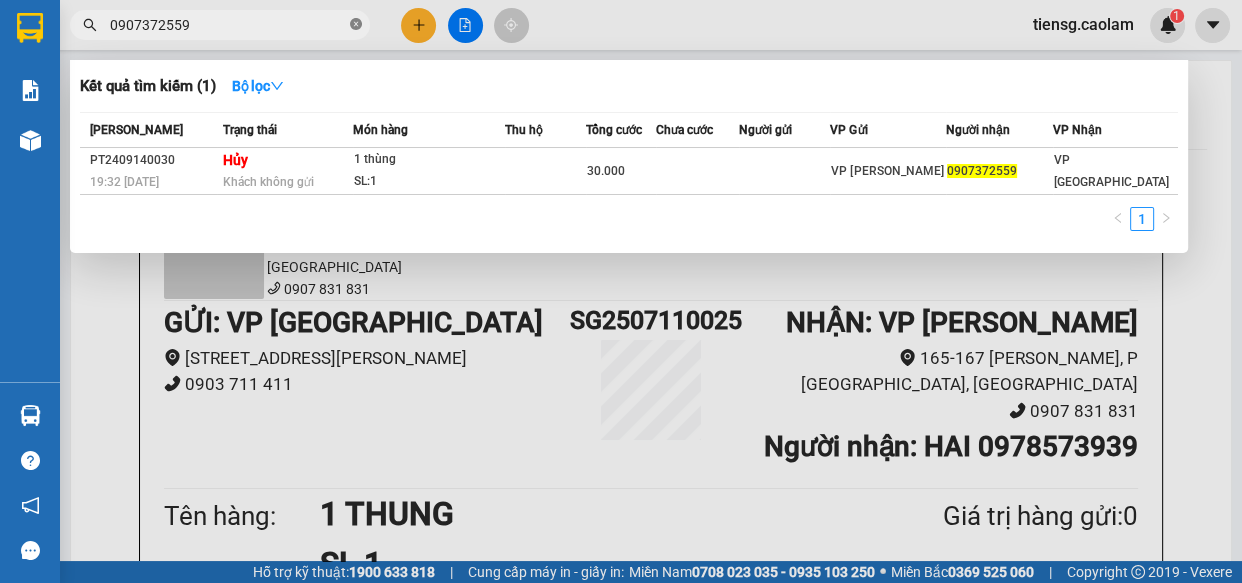 click 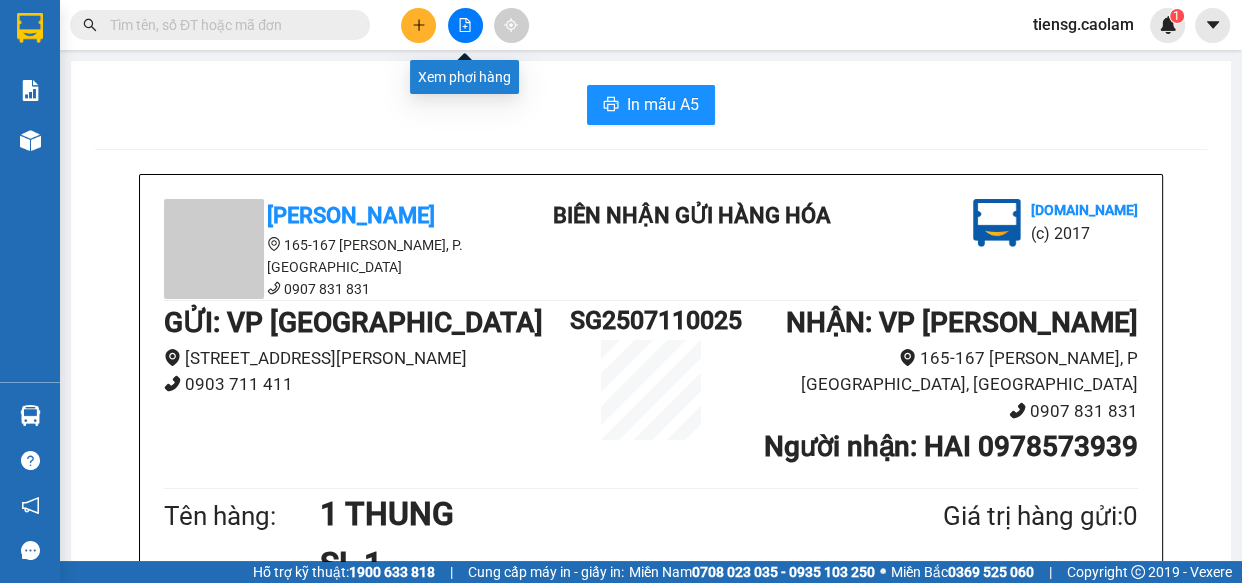 click 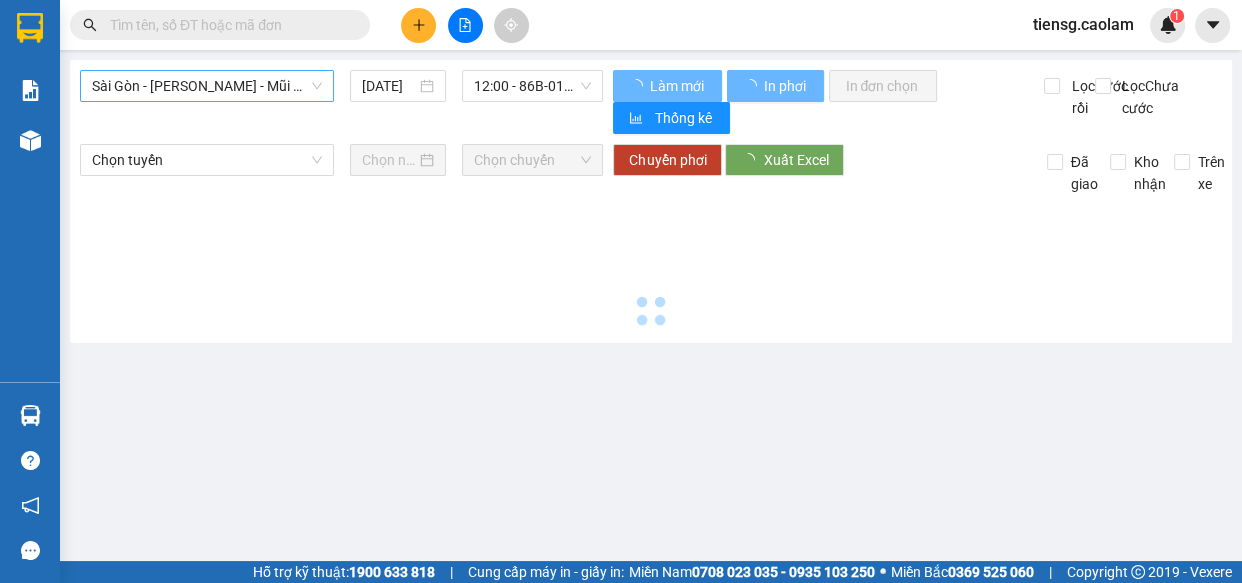 click on "Sài Gòn - [PERSON_NAME] - Mũi Né (CT Ông Đồn)" at bounding box center (207, 86) 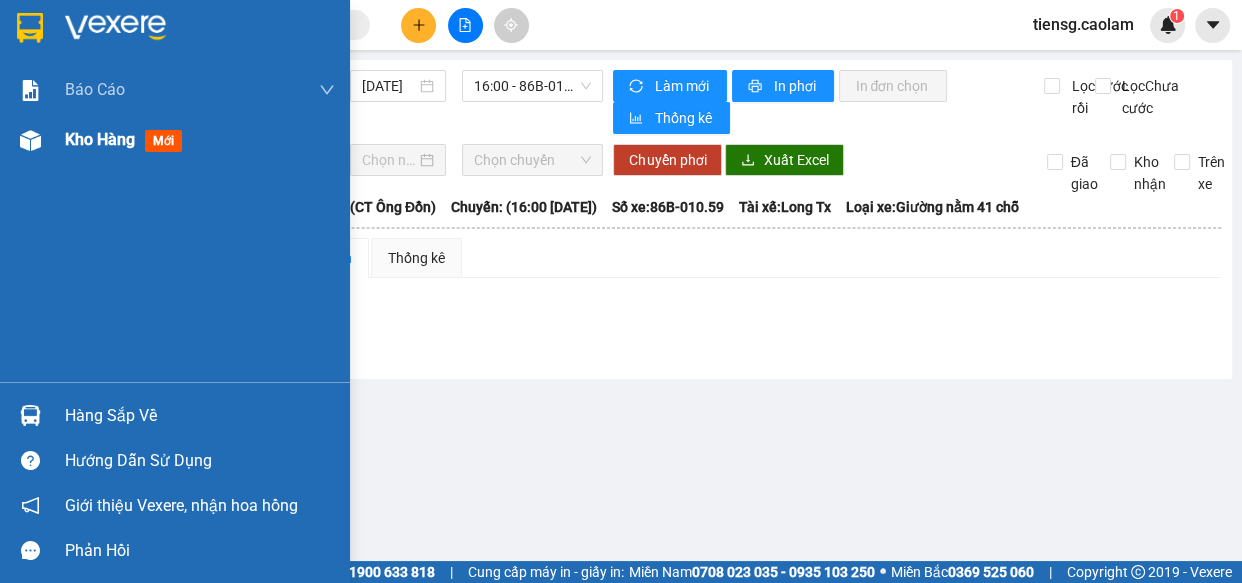 click on "Kho hàng" at bounding box center [100, 139] 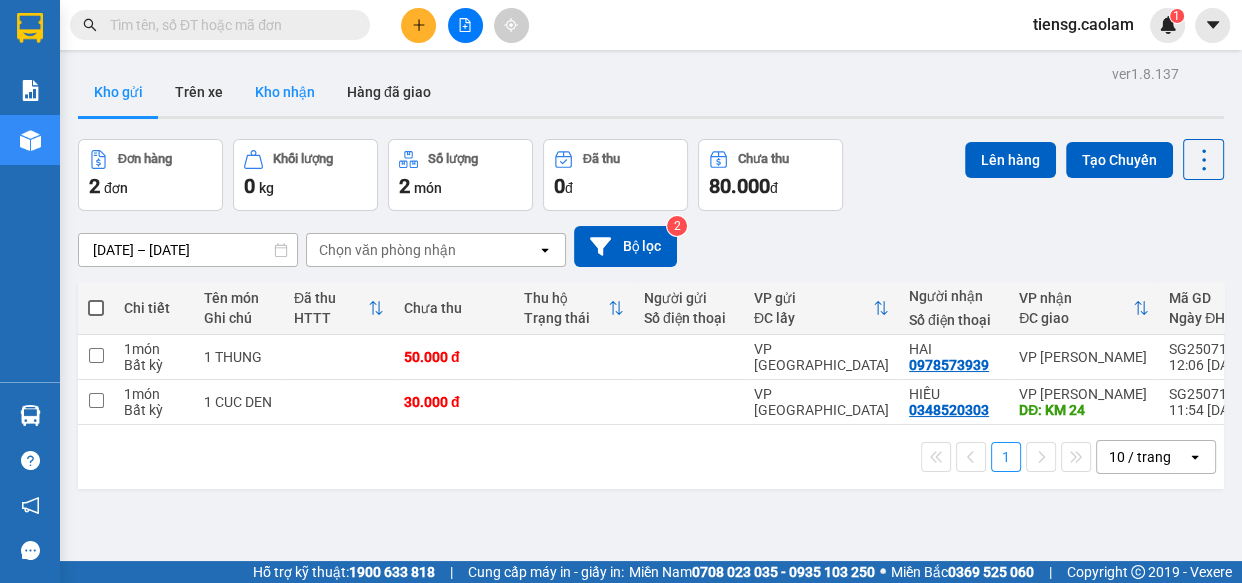 click on "Kho nhận" at bounding box center [285, 92] 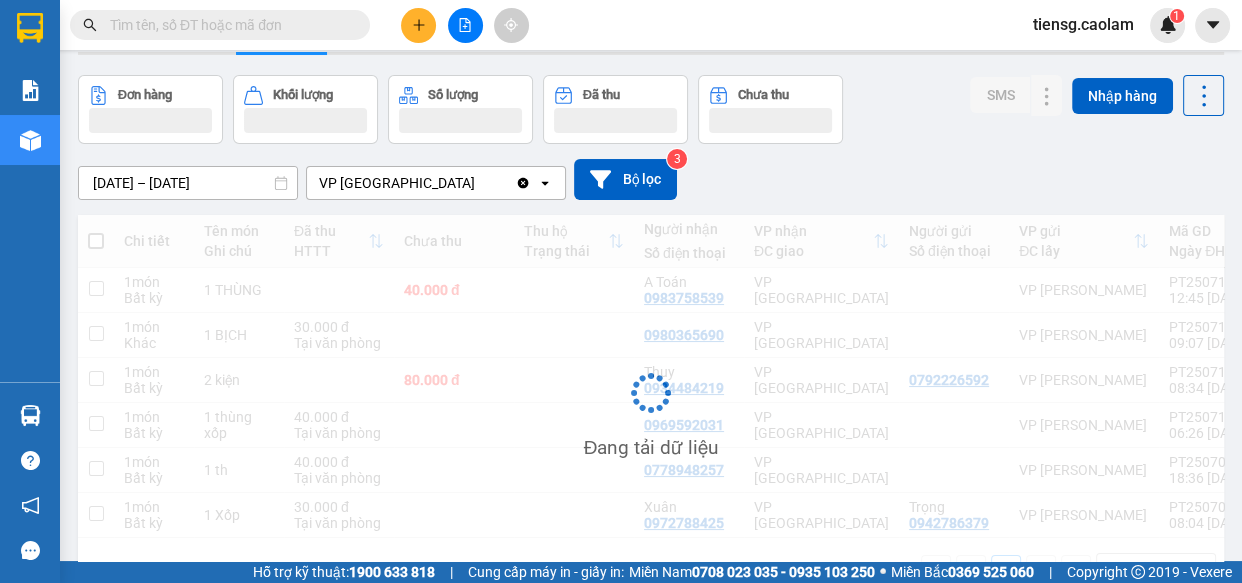 scroll, scrollTop: 129, scrollLeft: 0, axis: vertical 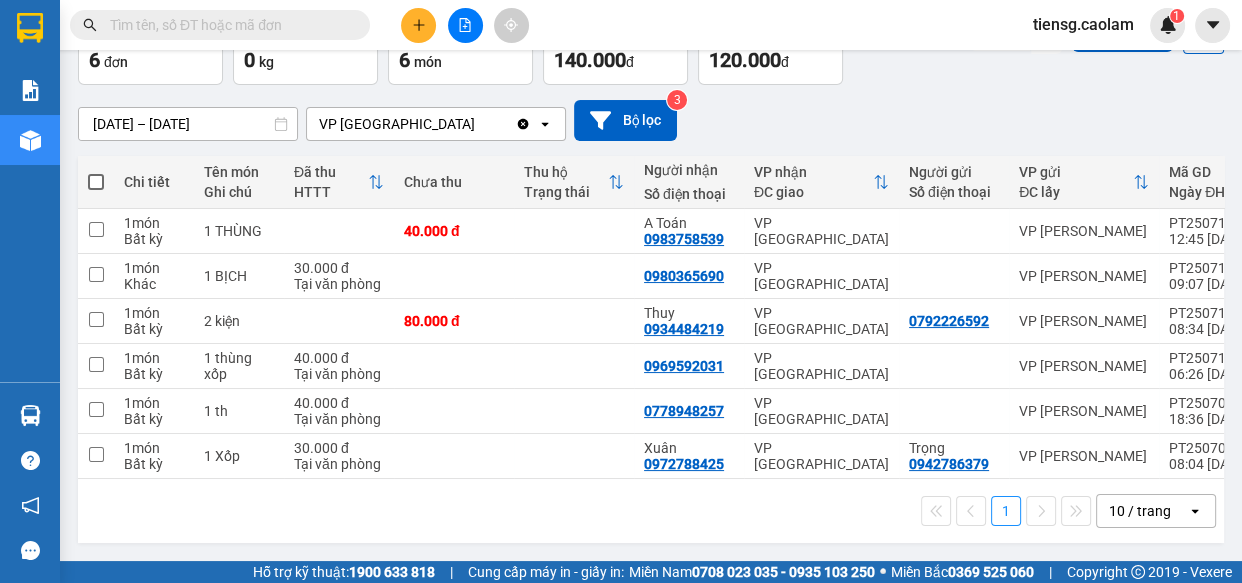 click on "10 / trang" at bounding box center (1142, 511) 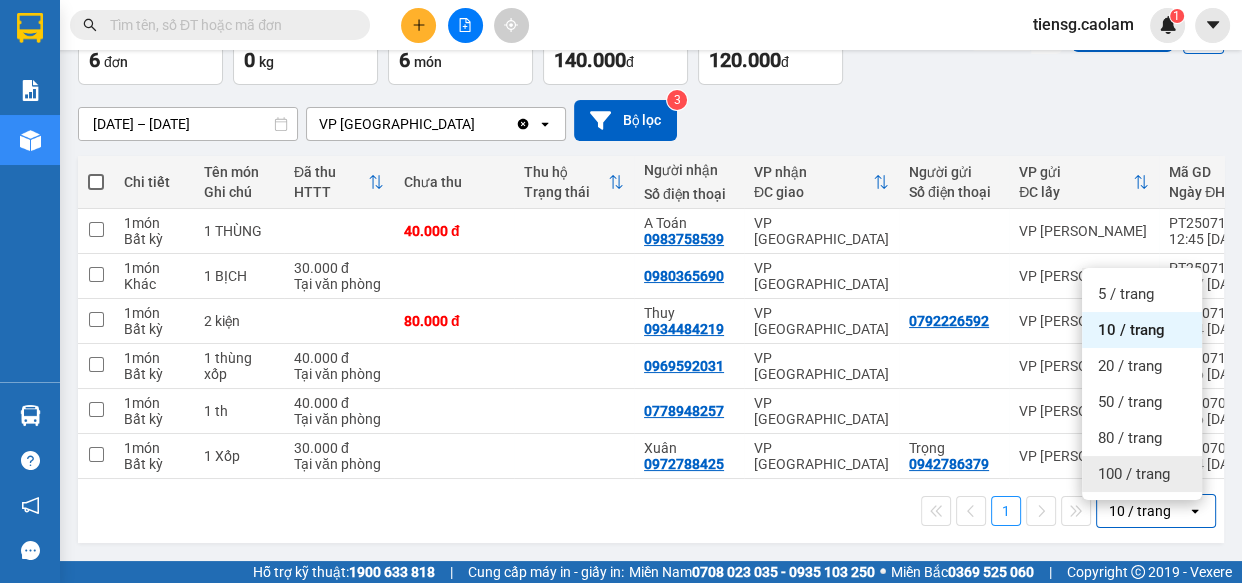 click on "100 / trang" at bounding box center (1134, 474) 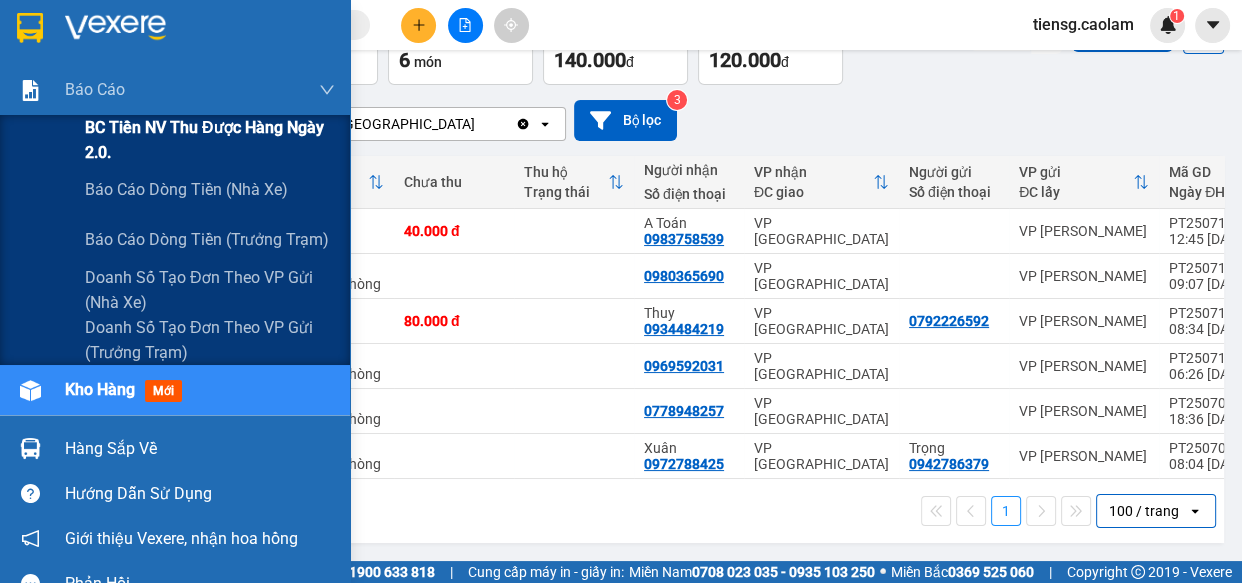 drag, startPoint x: 62, startPoint y: 100, endPoint x: 131, endPoint y: 126, distance: 73.736015 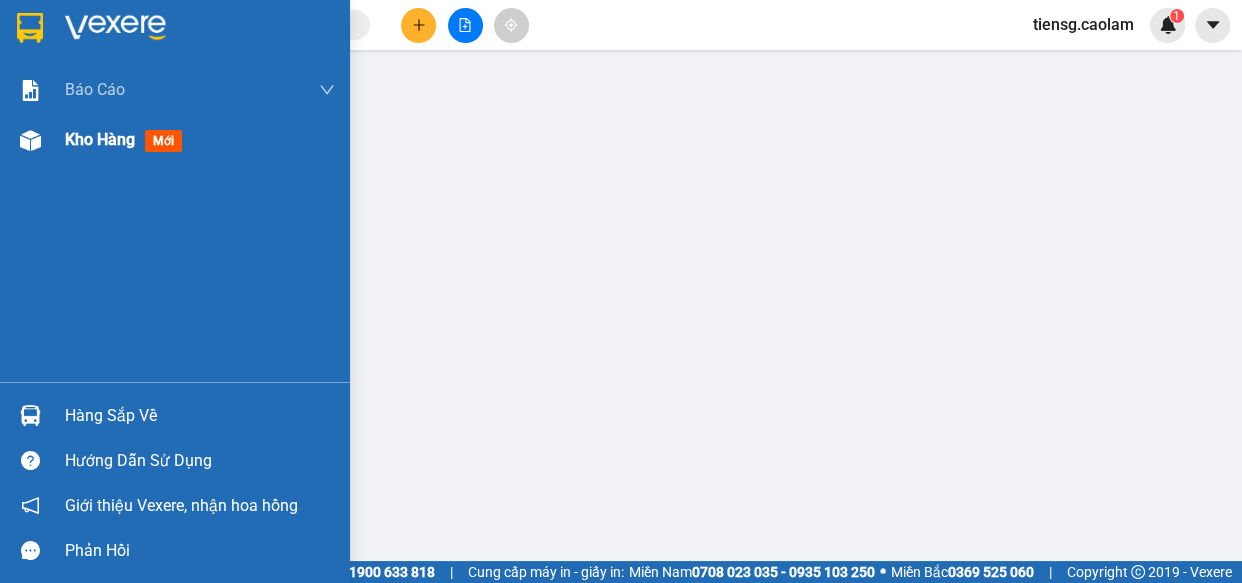 click on "Kho hàng mới" at bounding box center [127, 139] 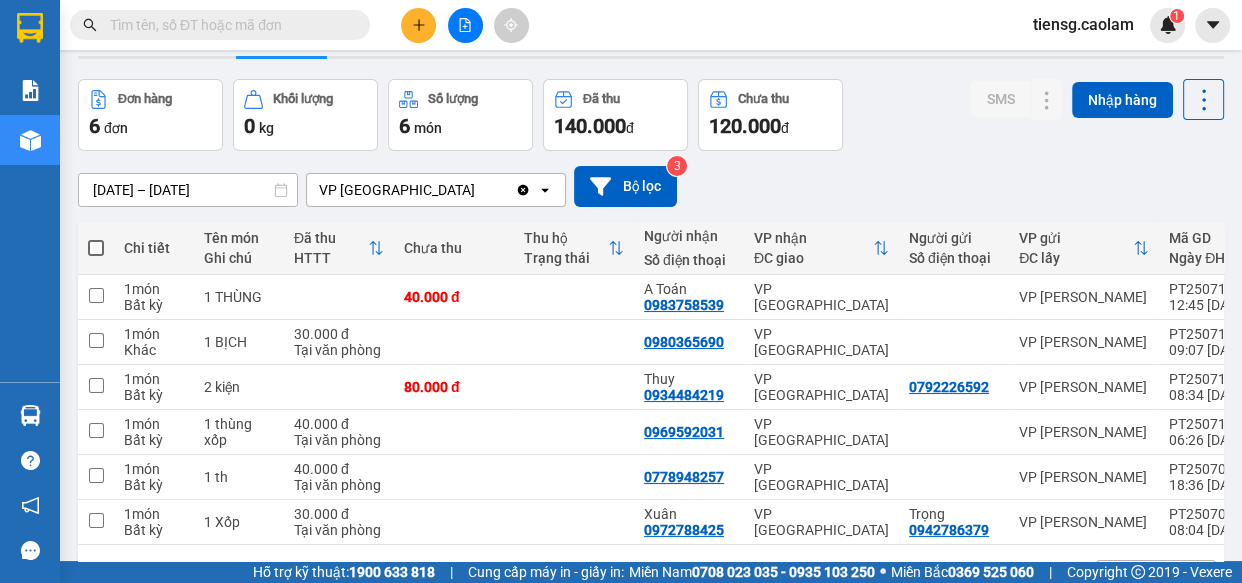 scroll, scrollTop: 0, scrollLeft: 0, axis: both 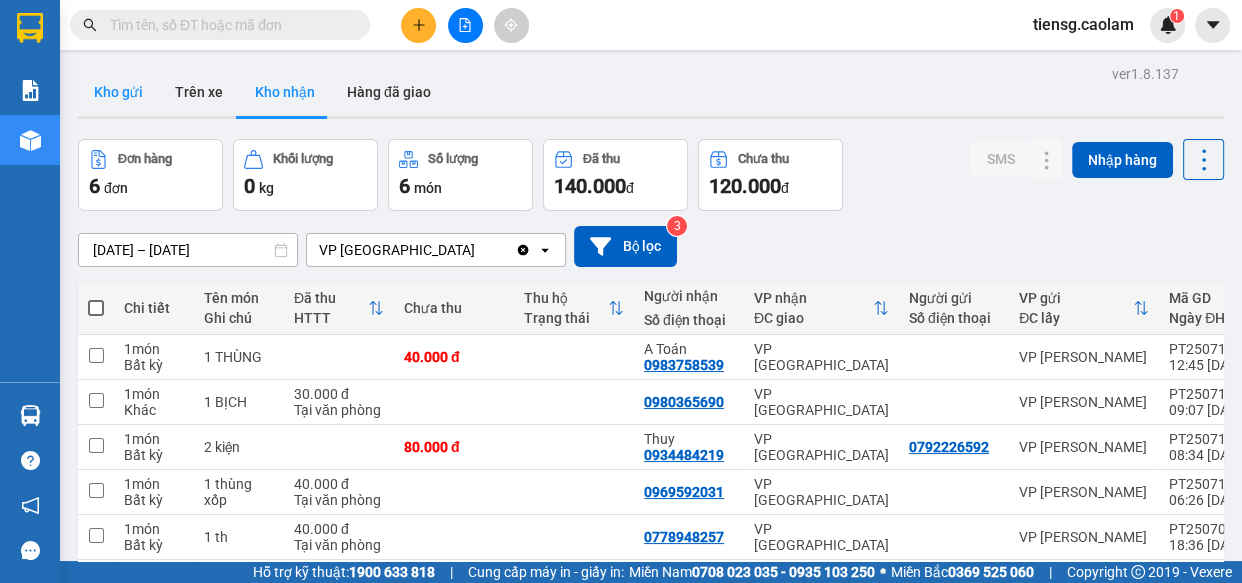 click on "Kho gửi" at bounding box center (118, 92) 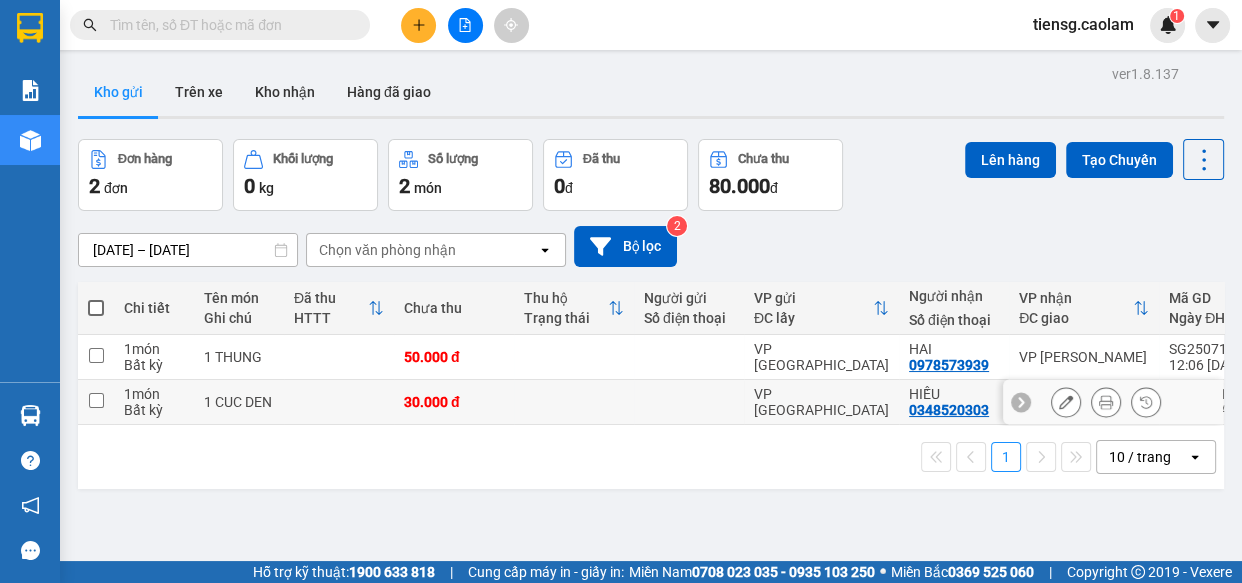 click at bounding box center (574, 402) 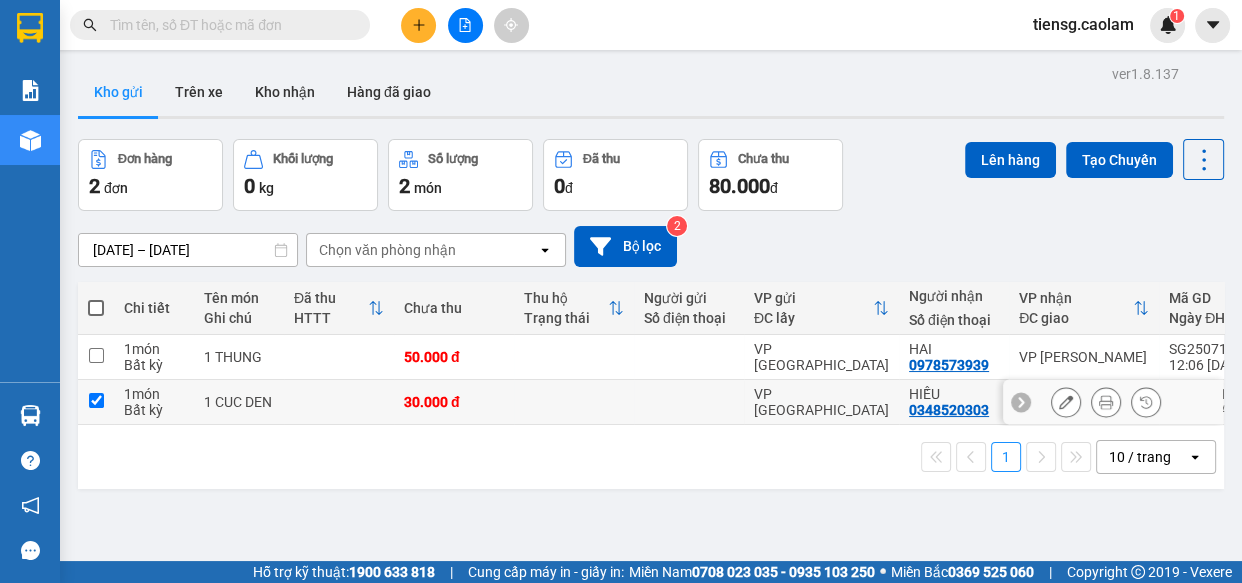 checkbox on "true" 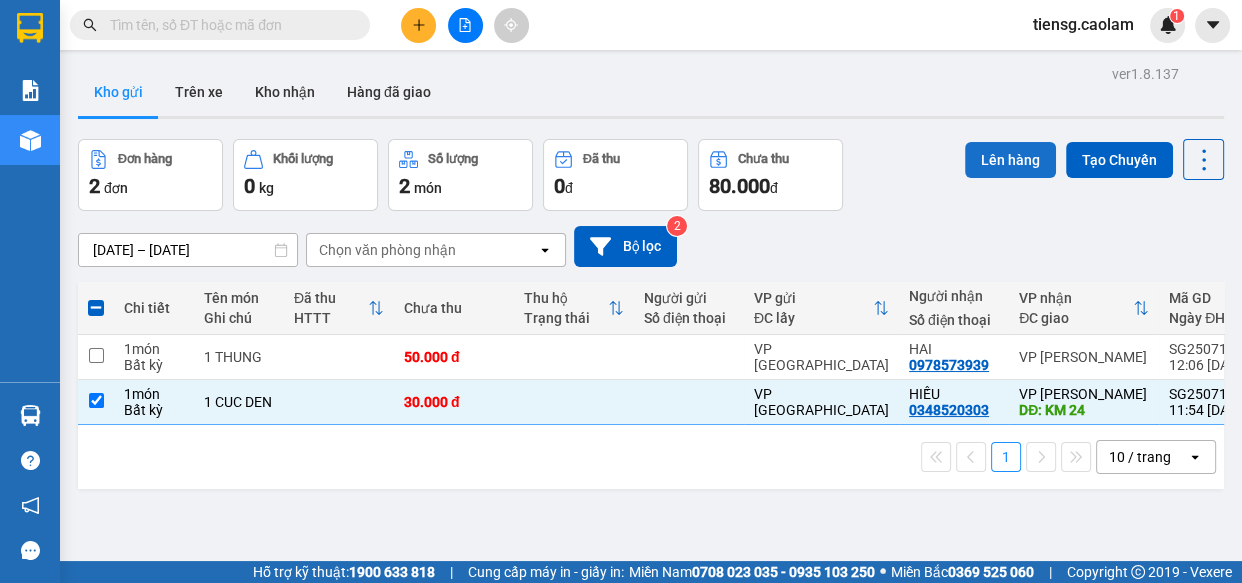 click on "Lên hàng" at bounding box center [1010, 160] 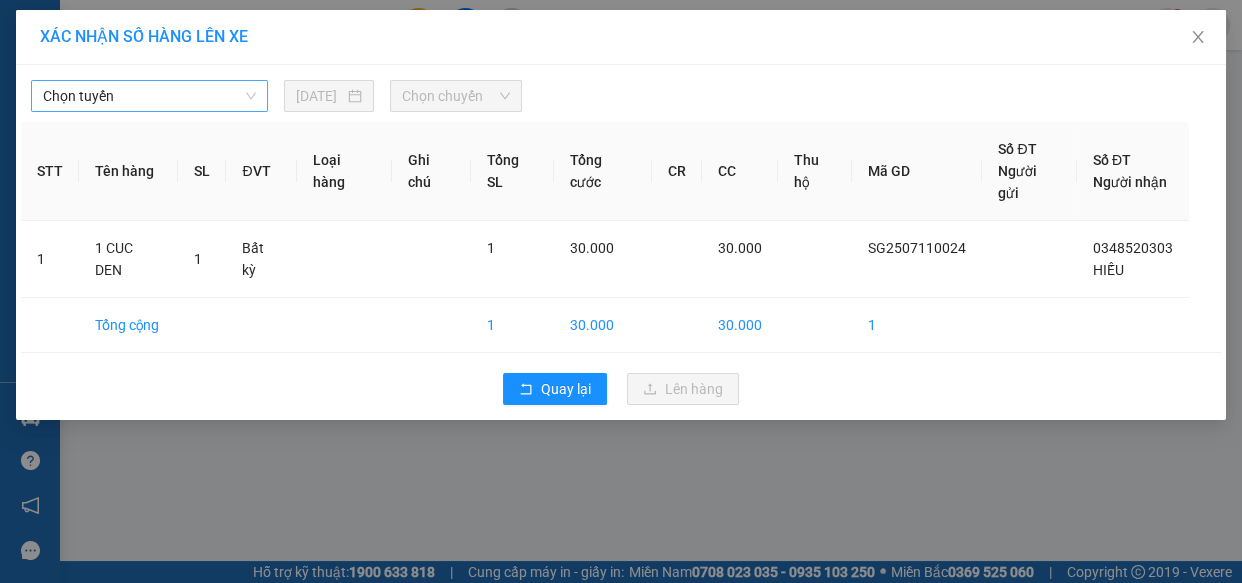 click on "Chọn tuyến" at bounding box center [149, 96] 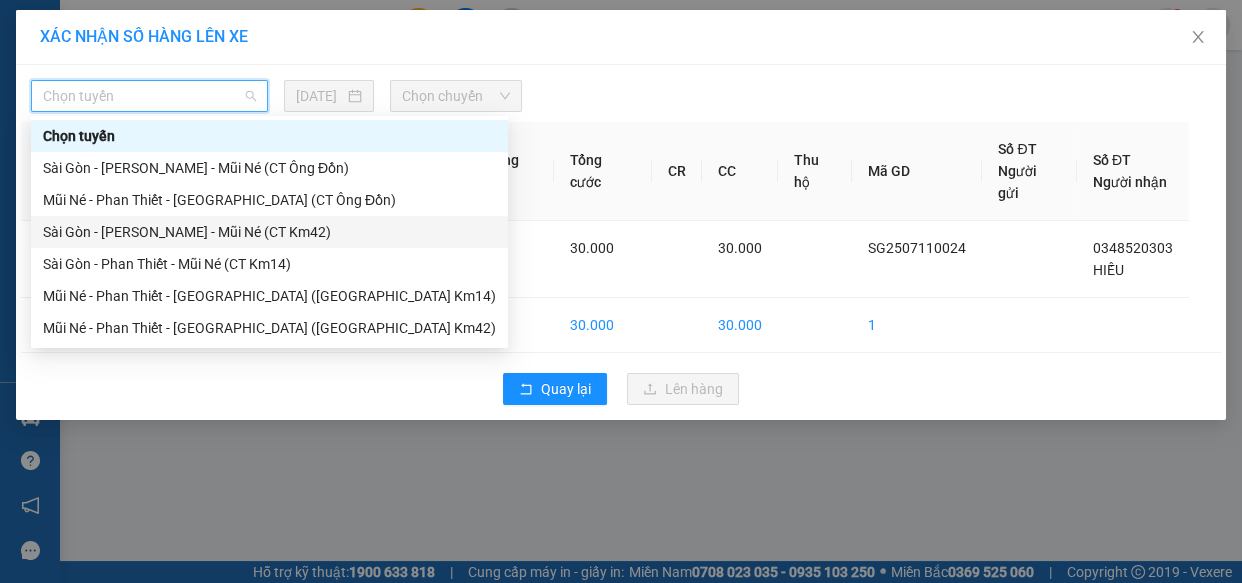 click on "Sài Gòn - [PERSON_NAME]  - Mũi Né (CT Km42)" at bounding box center (269, 232) 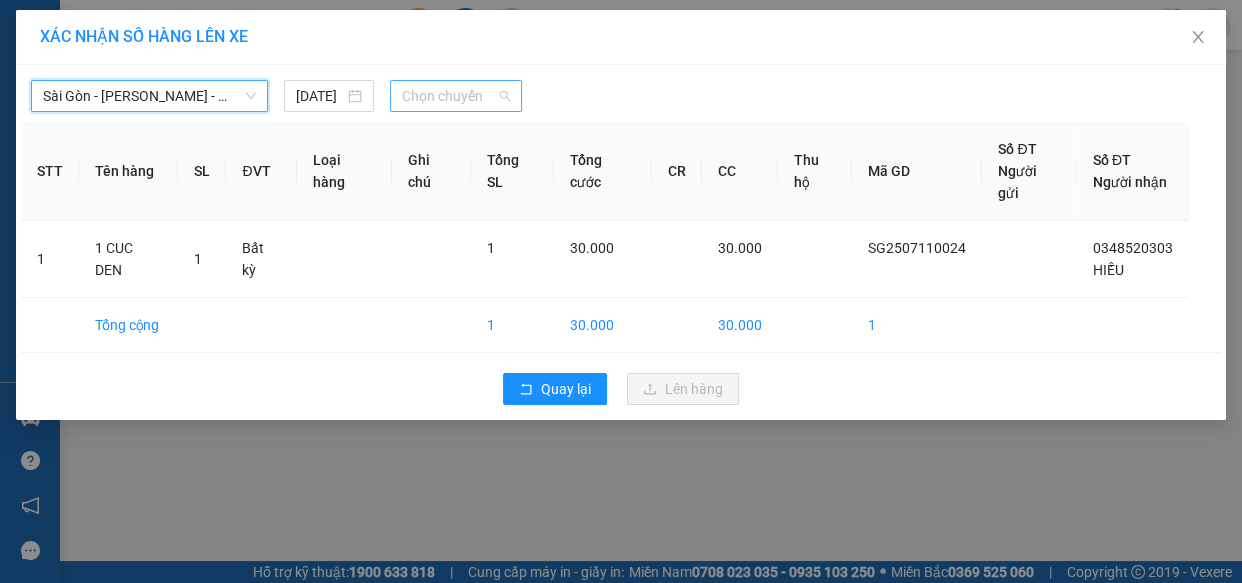 click on "Chọn chuyến" at bounding box center (456, 96) 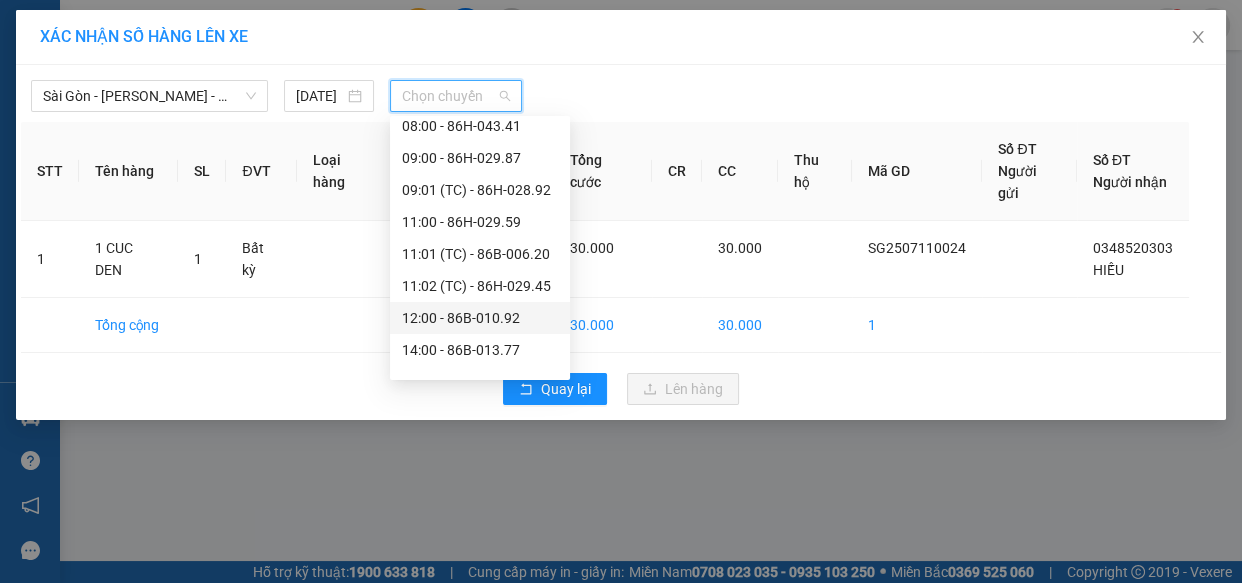 scroll, scrollTop: 363, scrollLeft: 0, axis: vertical 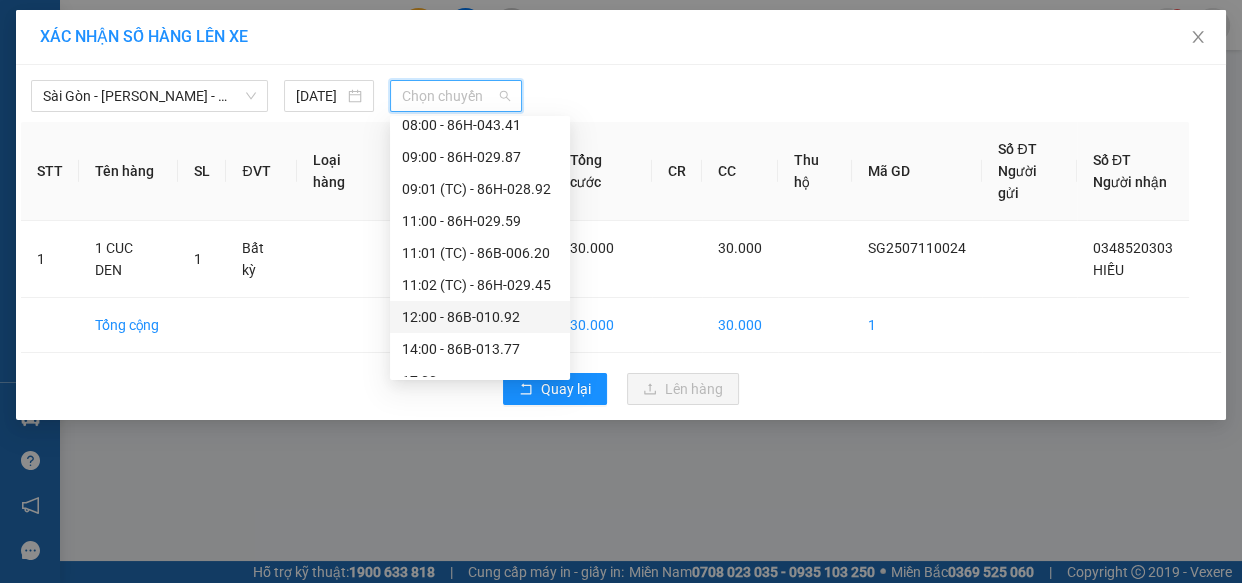 click on "12:00     - 86B-010.92" at bounding box center [480, 317] 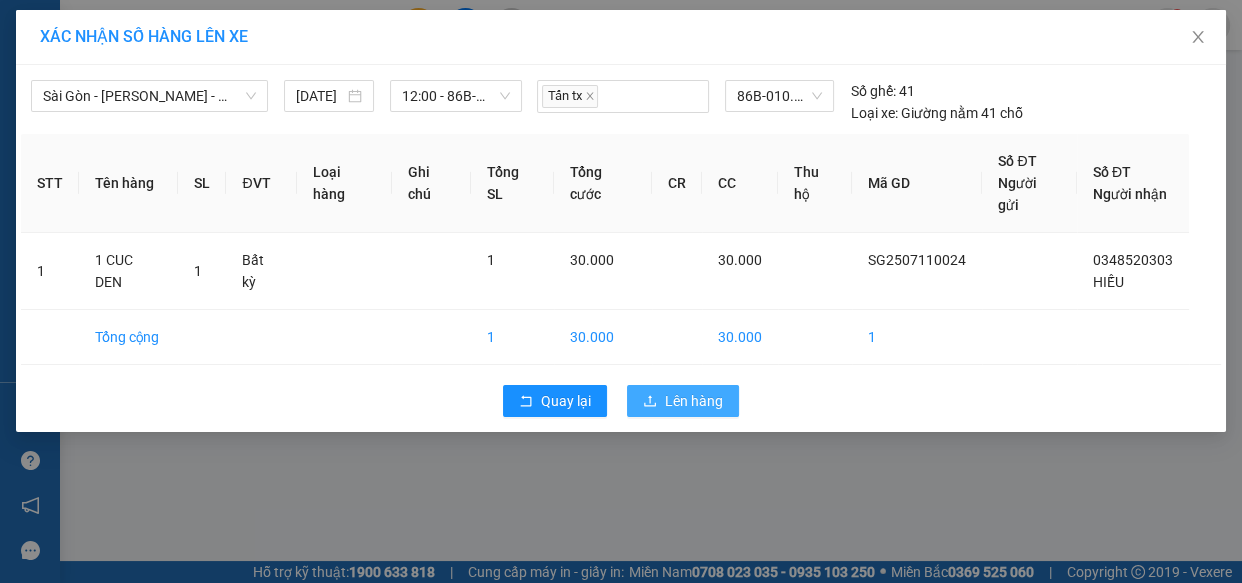 click on "Lên hàng" at bounding box center (694, 401) 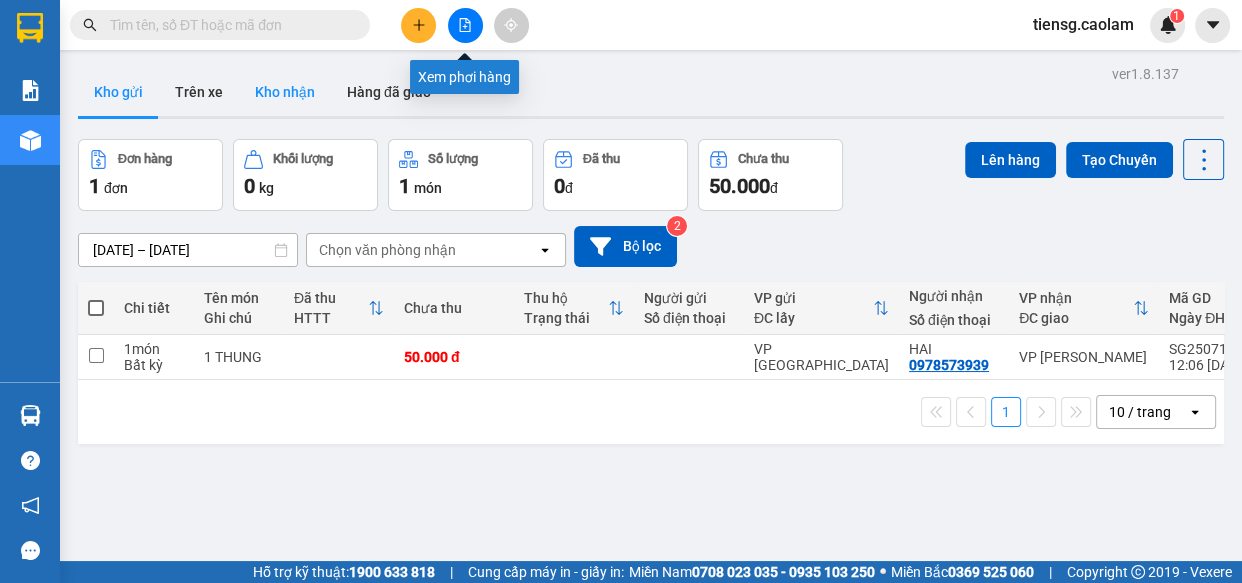 drag, startPoint x: 458, startPoint y: 40, endPoint x: 265, endPoint y: 102, distance: 202.71408 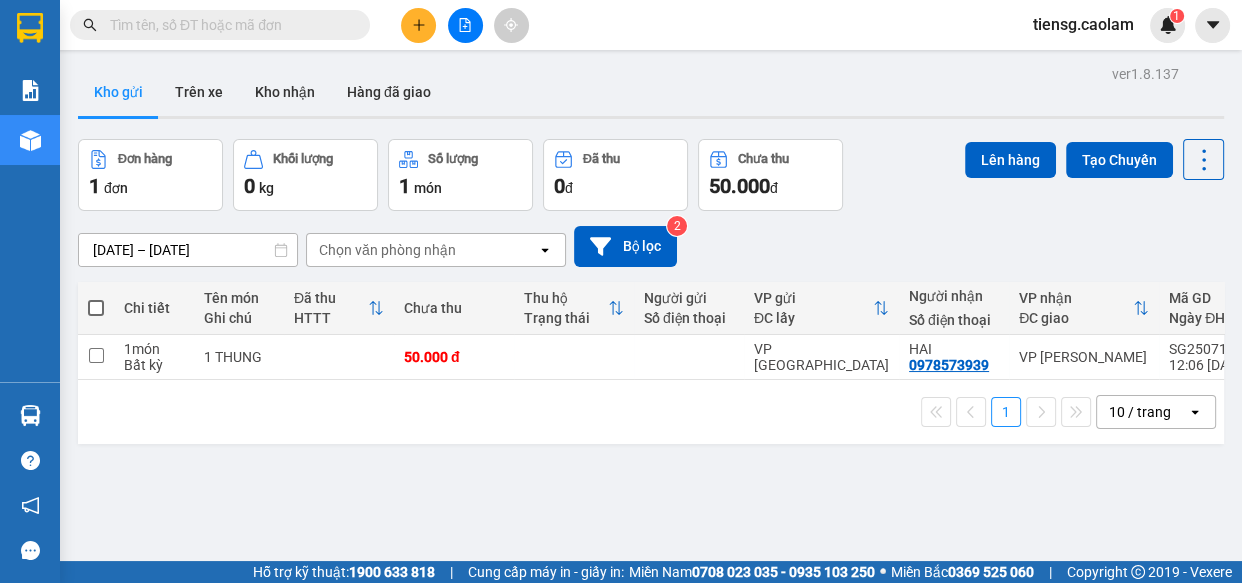 click at bounding box center (465, 25) 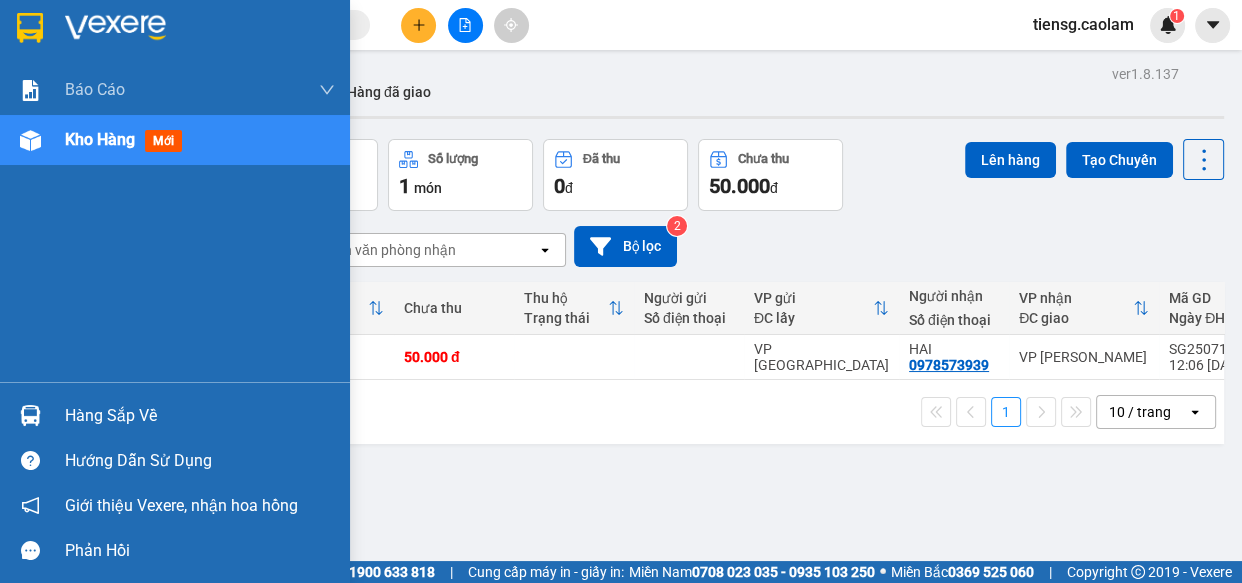 click on "Kho hàng" at bounding box center [100, 139] 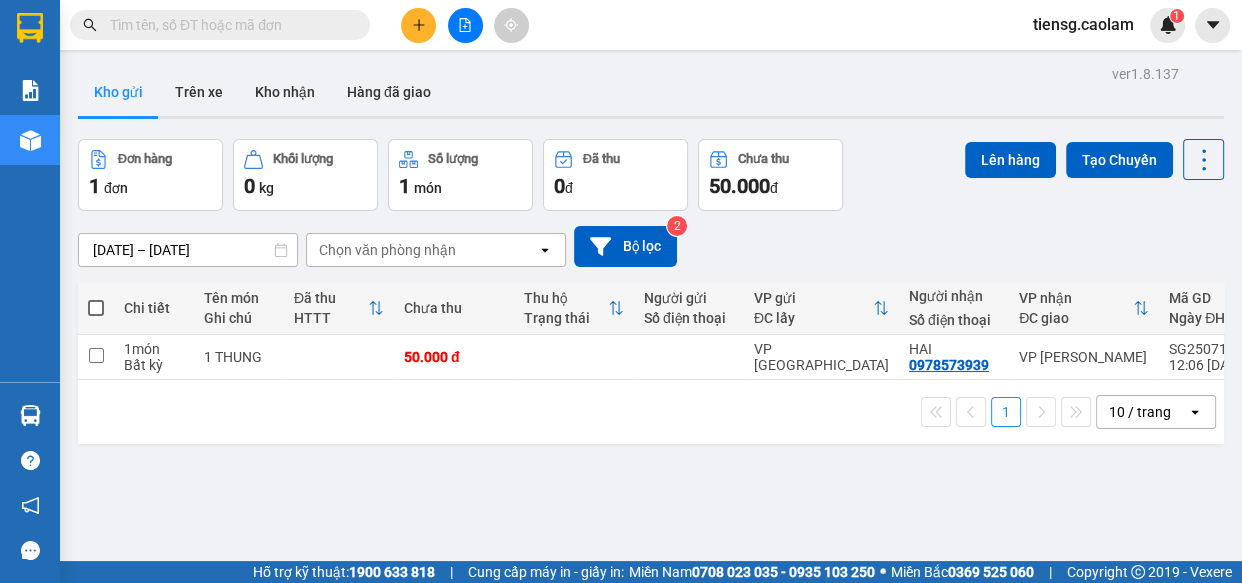 click 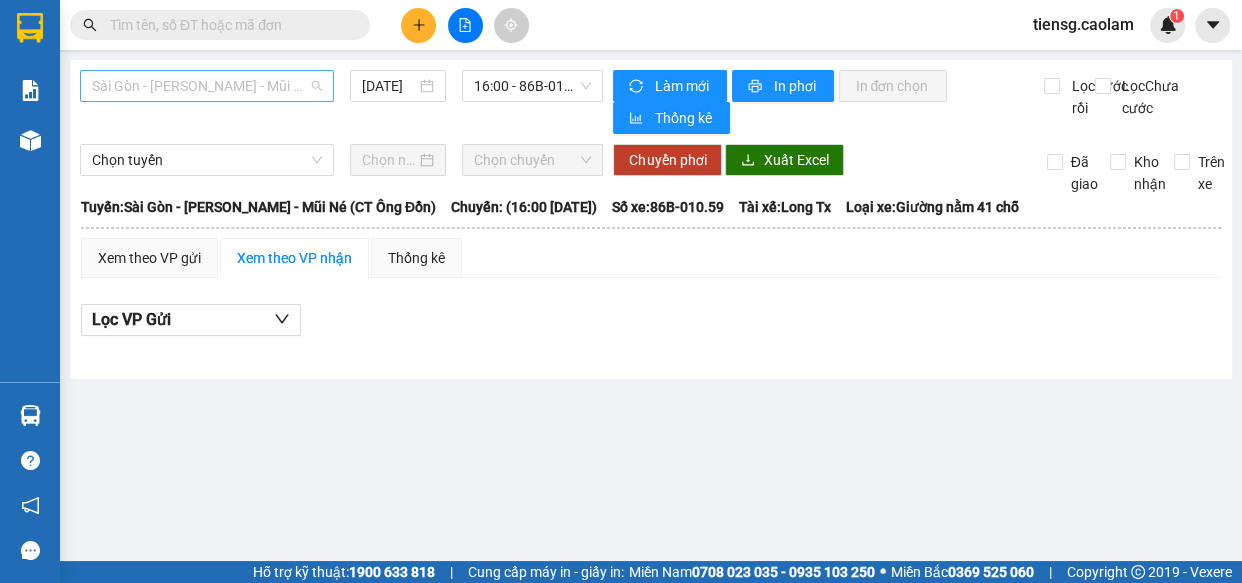 click on "Sài Gòn - [PERSON_NAME] - Mũi Né (CT Ông Đồn)" at bounding box center (207, 86) 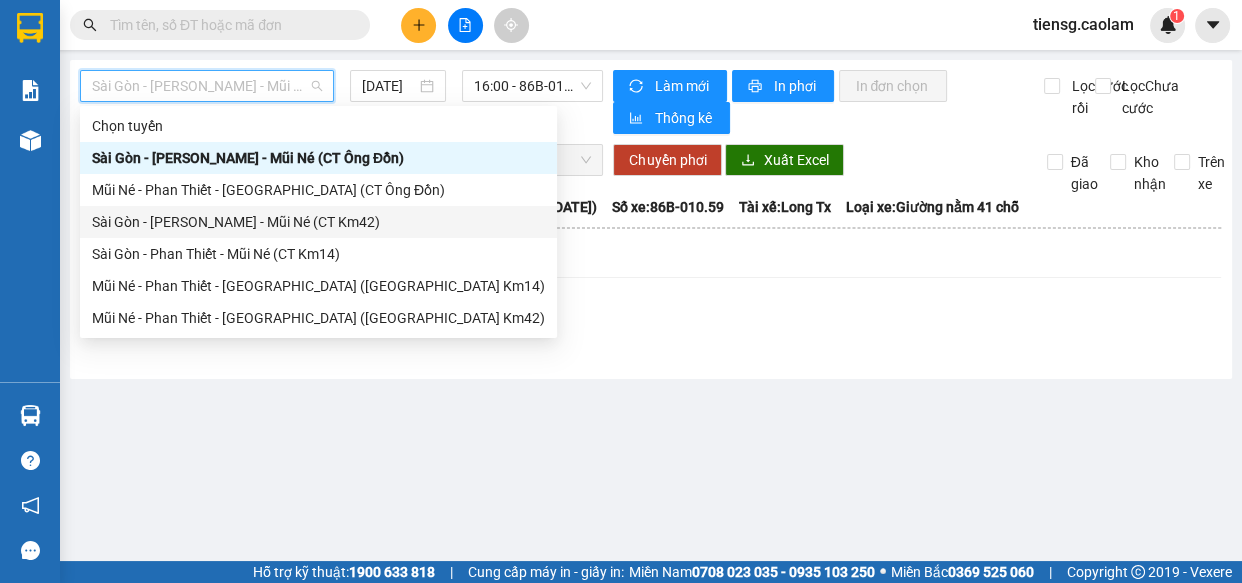 drag, startPoint x: 294, startPoint y: 225, endPoint x: 455, endPoint y: 153, distance: 176.3661 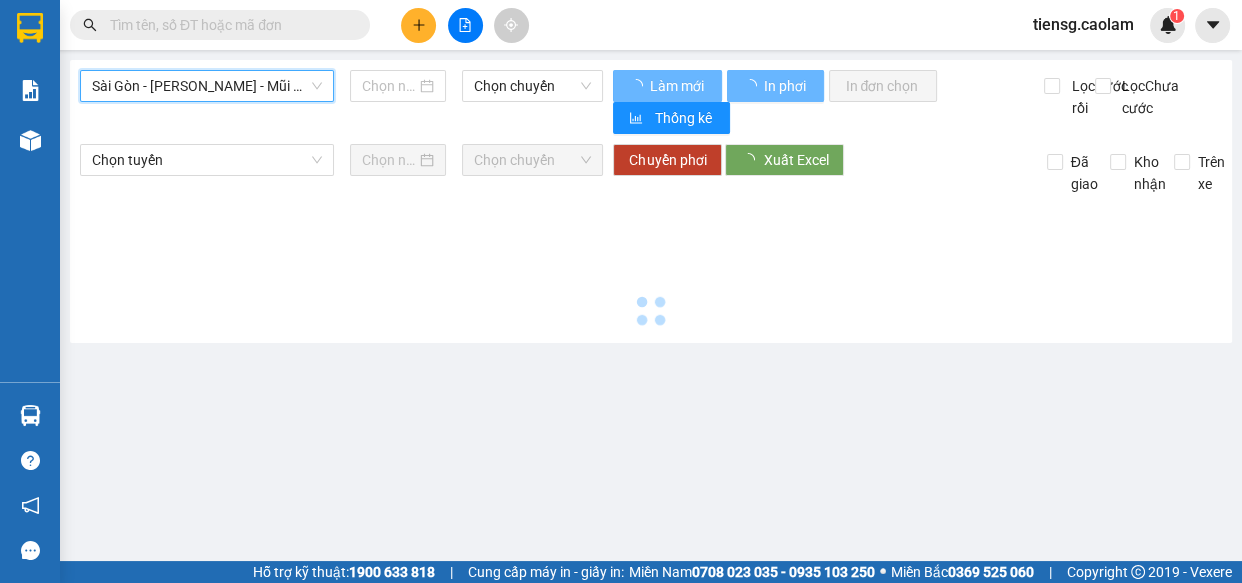 type on "[DATE]" 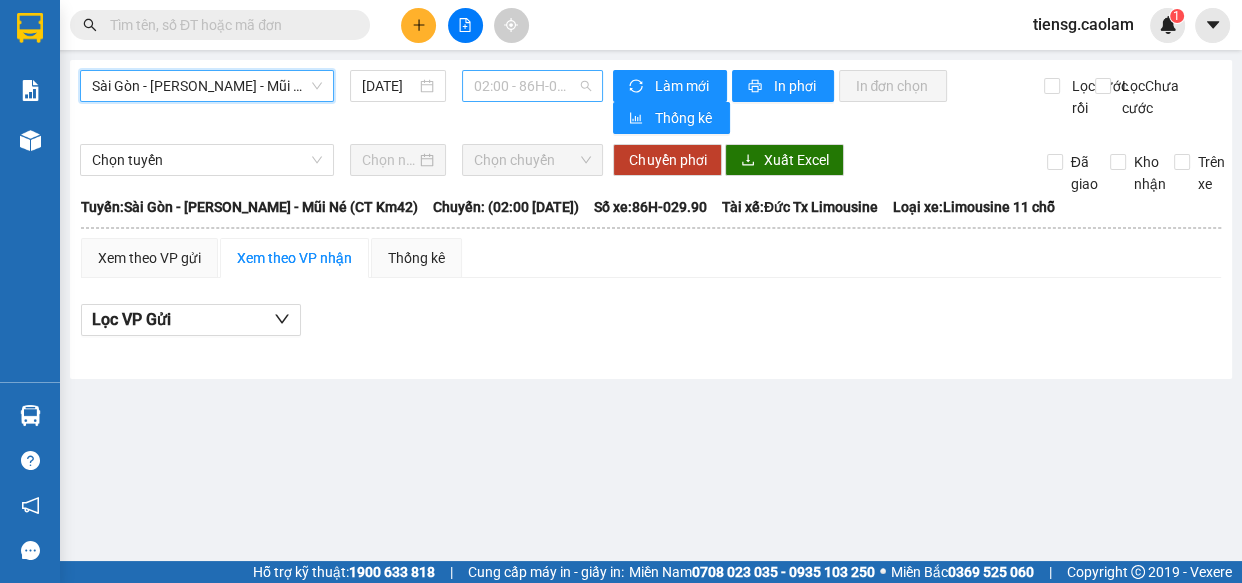click on "02:00     - 86H-029.90" at bounding box center (532, 86) 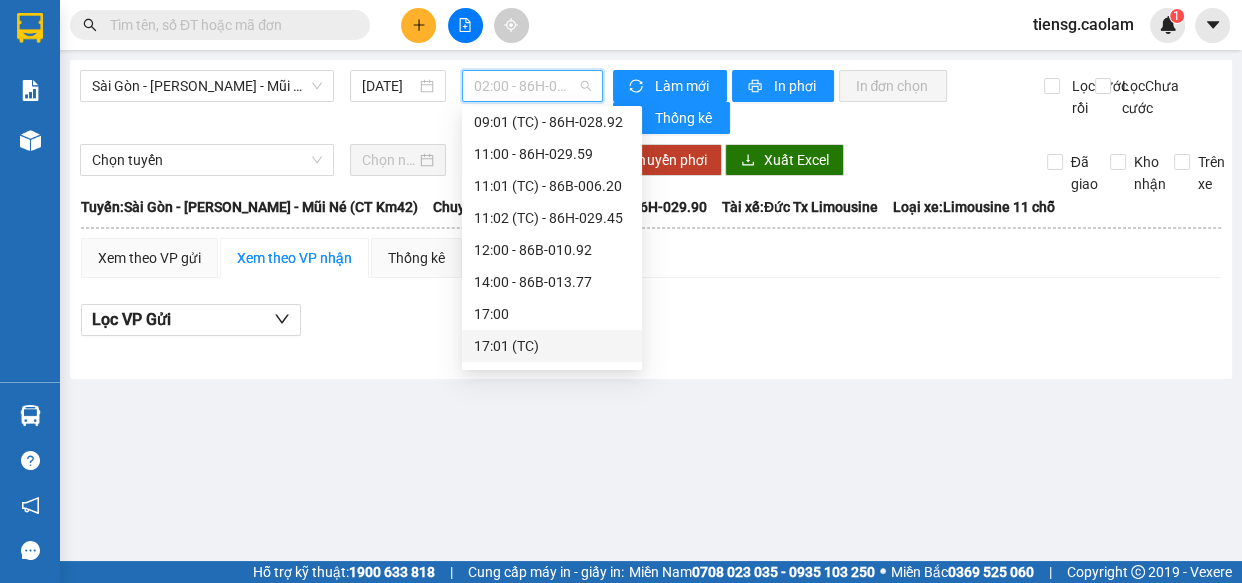 scroll, scrollTop: 454, scrollLeft: 0, axis: vertical 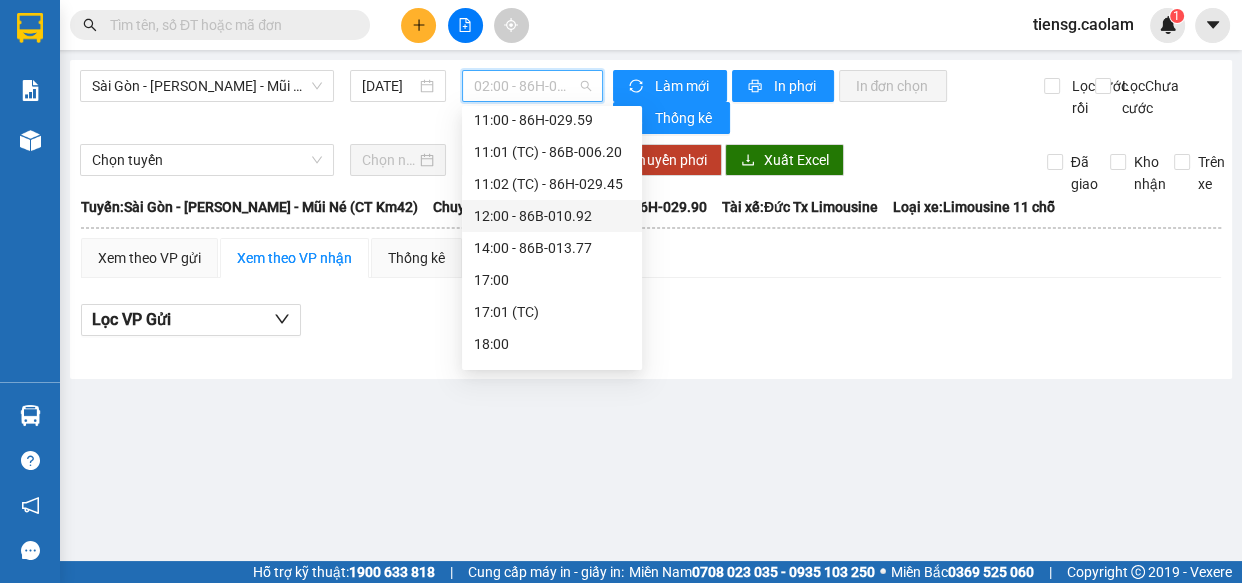click on "12:00     - 86B-010.92" at bounding box center [552, 216] 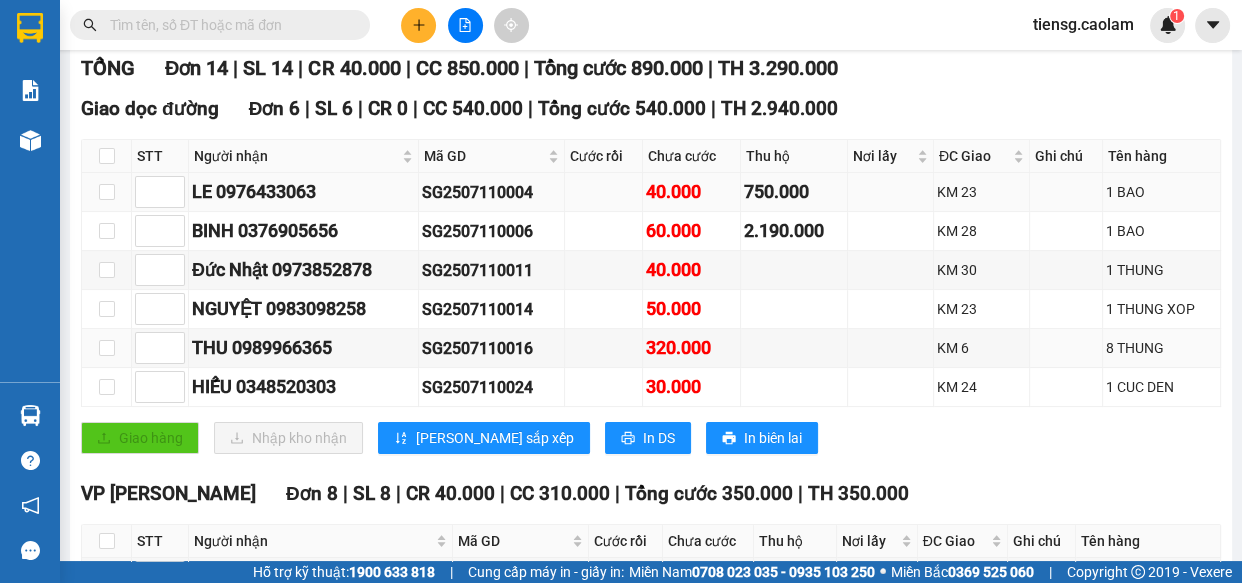 scroll, scrollTop: 272, scrollLeft: 0, axis: vertical 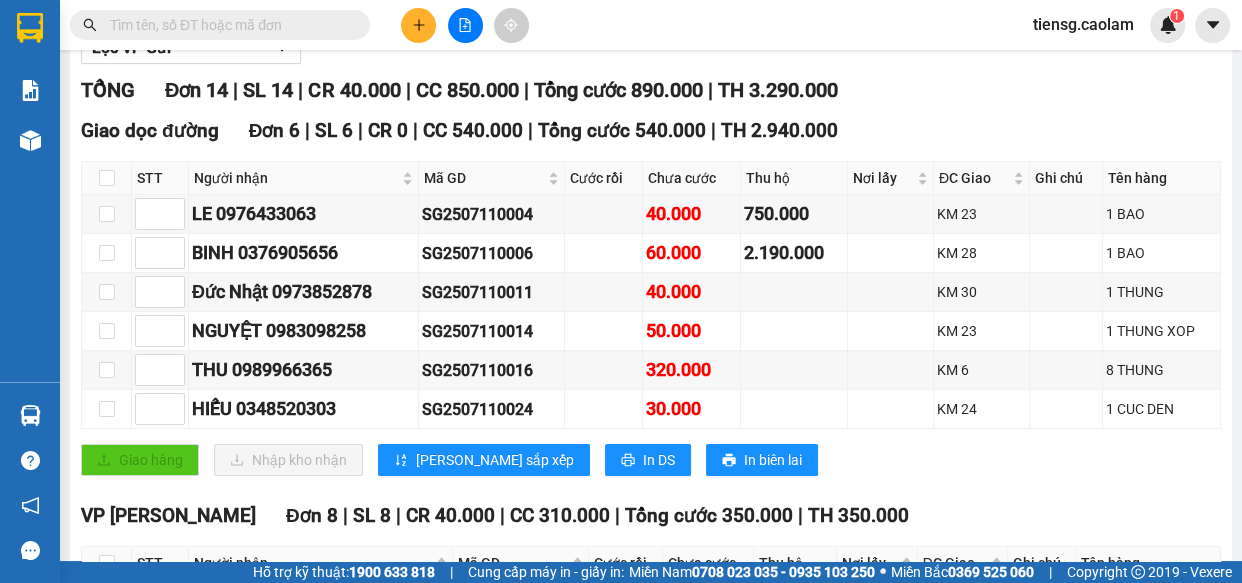click 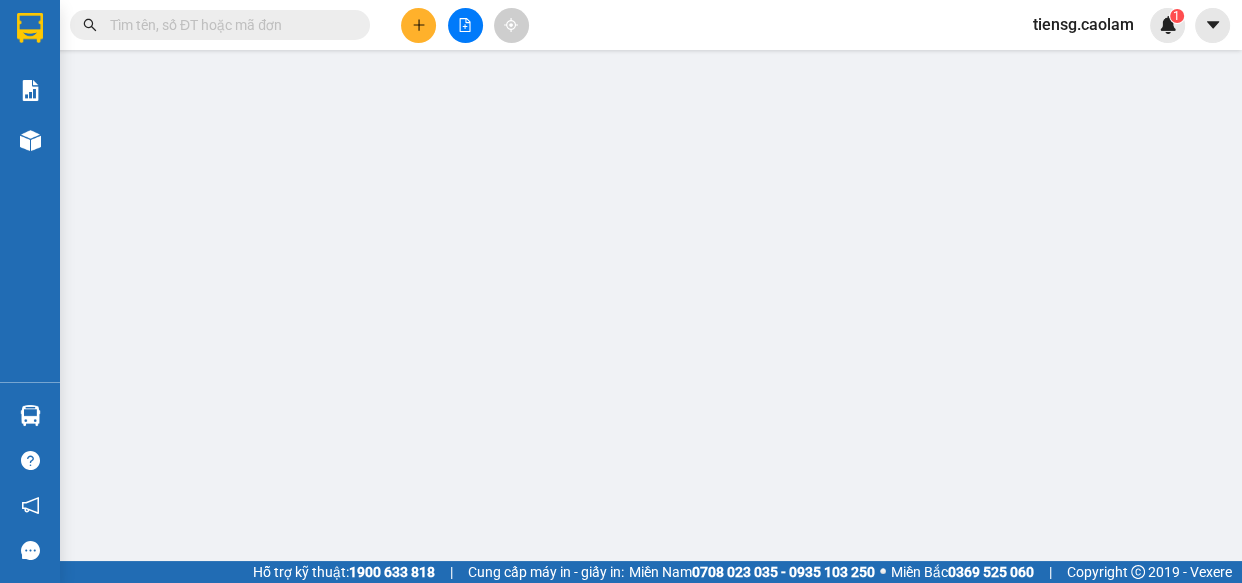 scroll, scrollTop: 0, scrollLeft: 0, axis: both 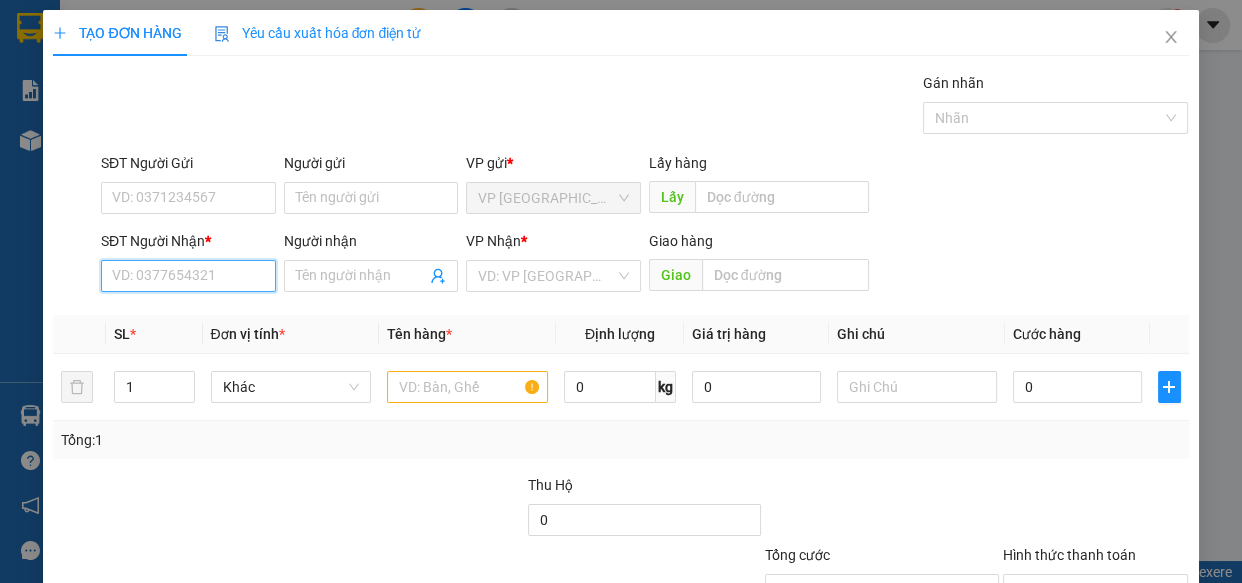 click on "SĐT Người Nhận  *" at bounding box center (188, 276) 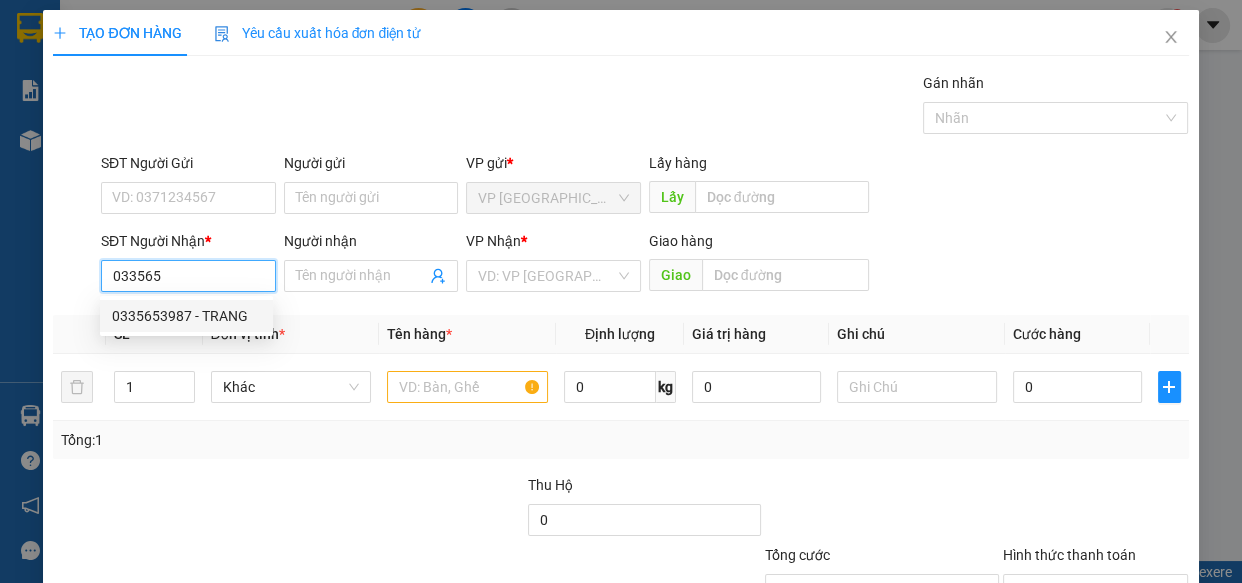click on "0335653987 - TRANG" at bounding box center (186, 316) 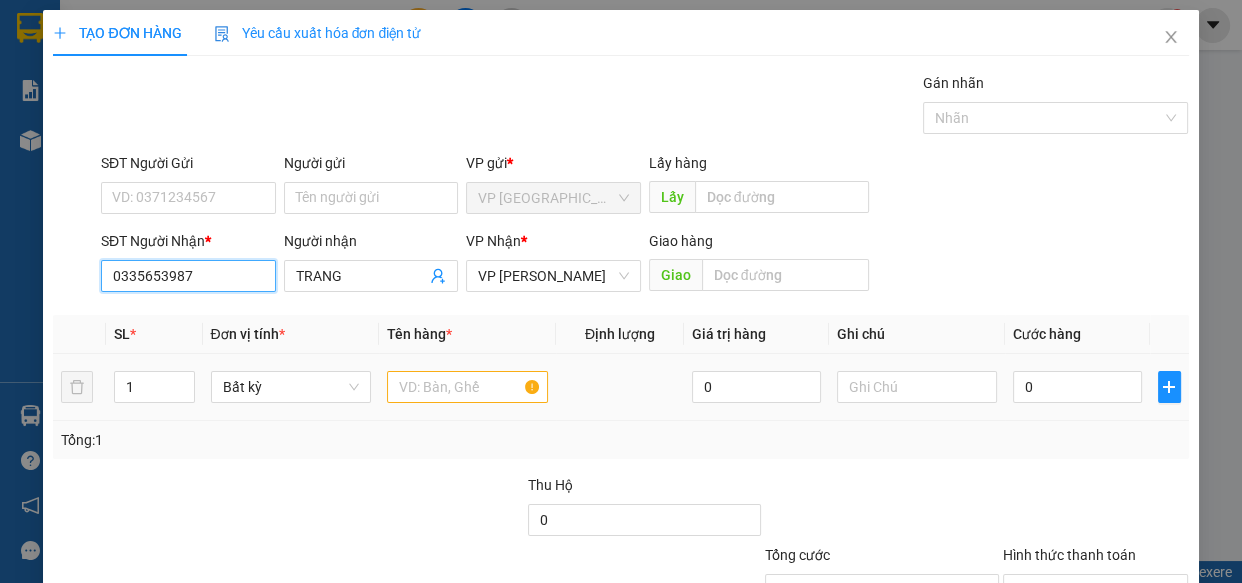 type on "0335653987" 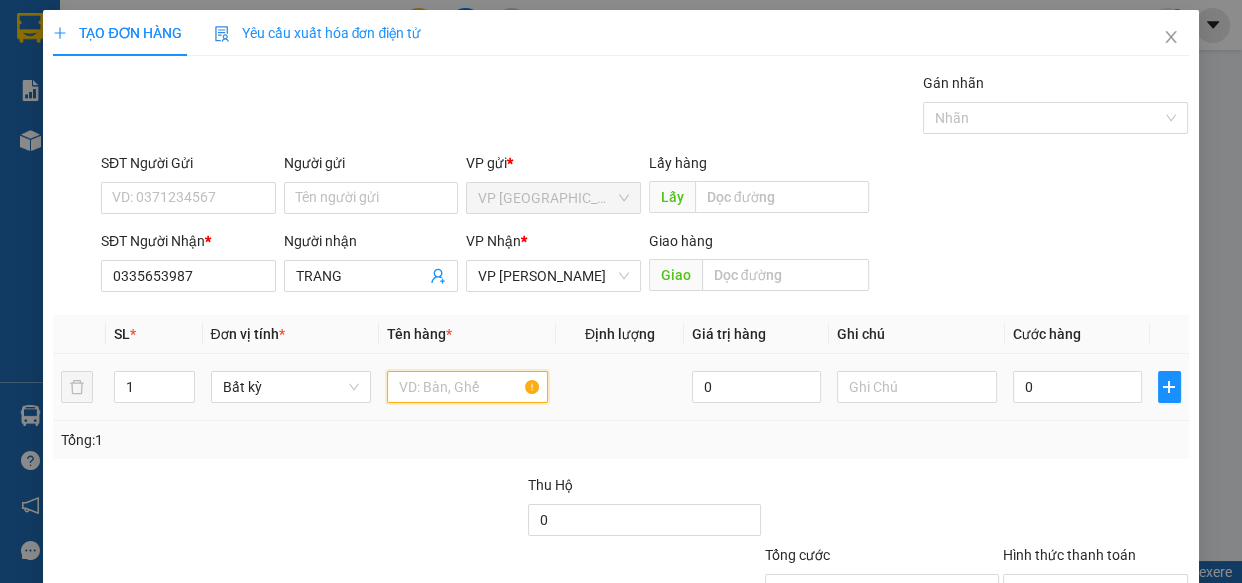 drag, startPoint x: 459, startPoint y: 400, endPoint x: 441, endPoint y: 400, distance: 18 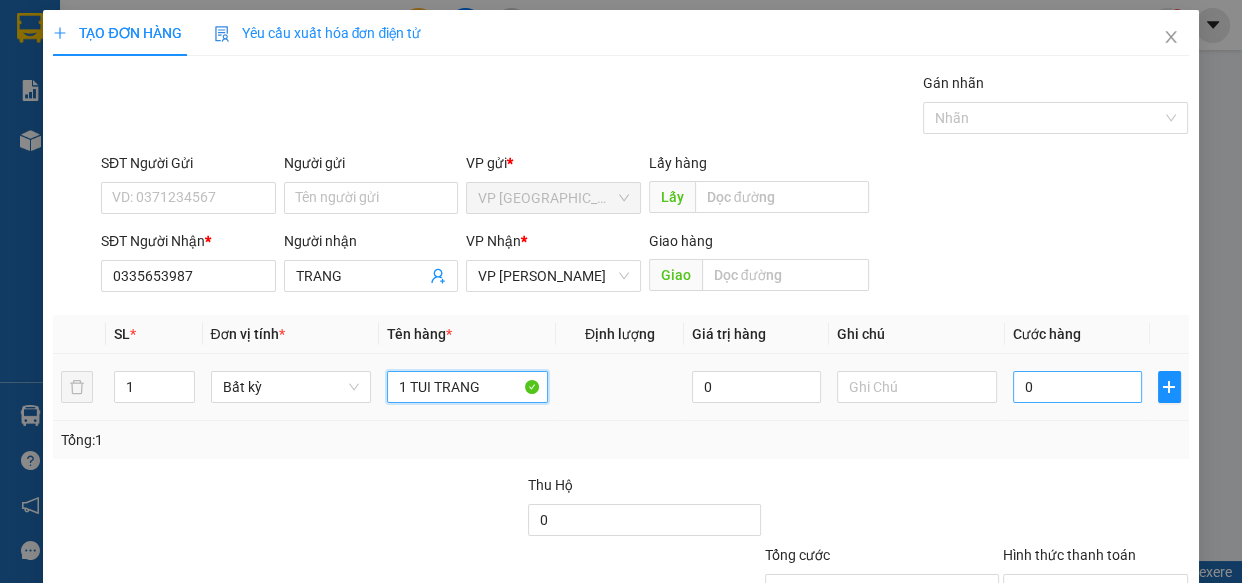 type on "1 TUI TRANG" 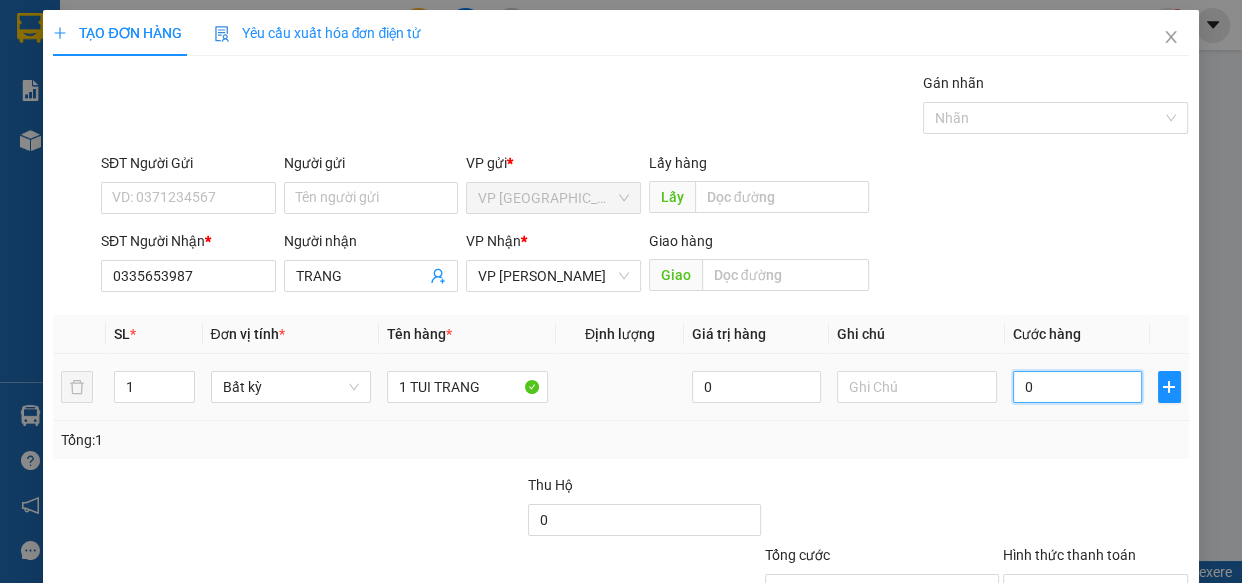 click on "0" at bounding box center (1077, 387) 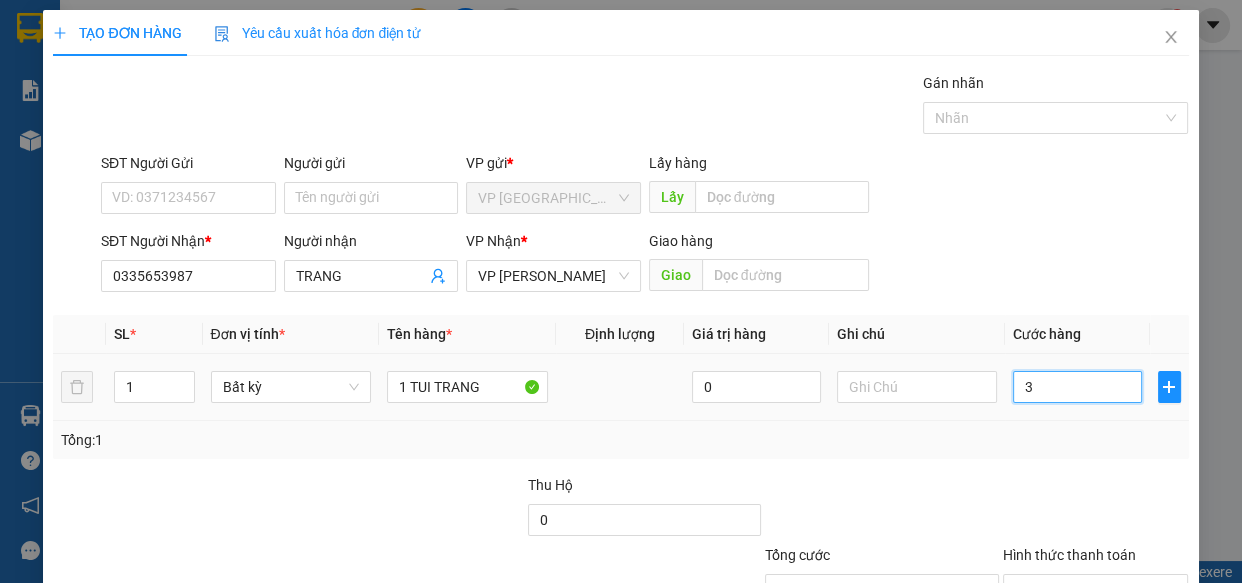 type on "30" 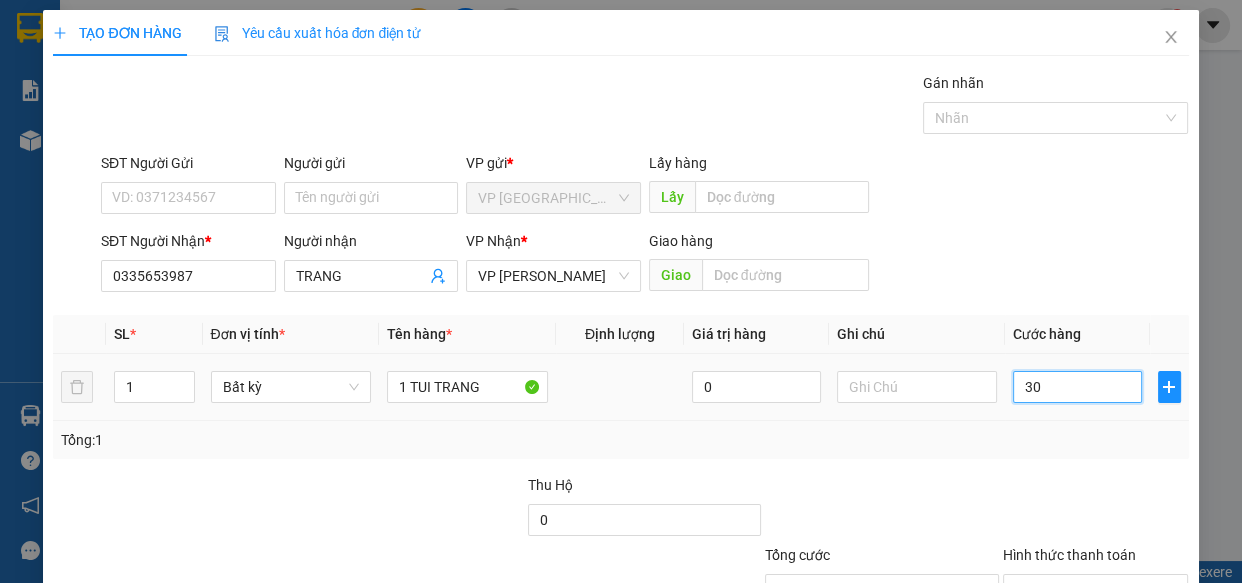 type on "300" 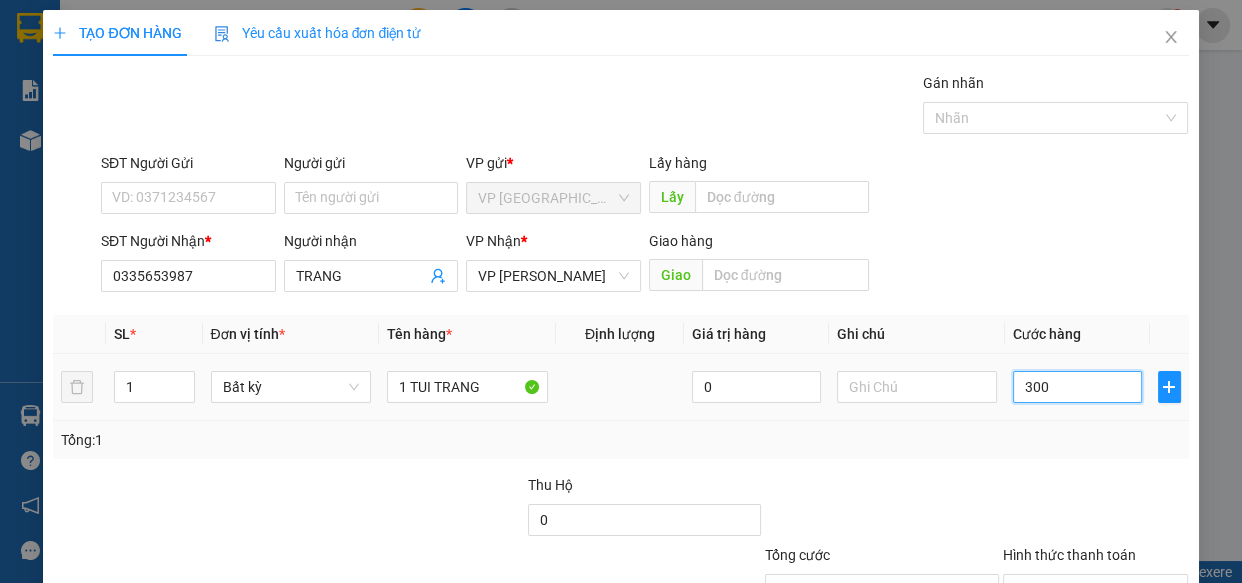 type on "300" 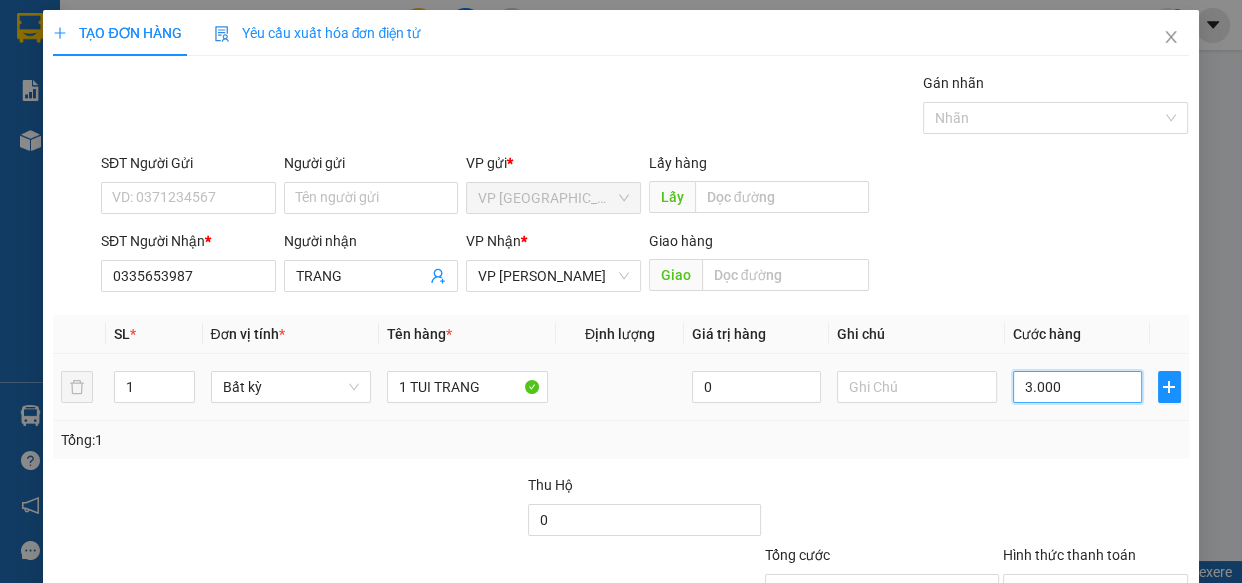 type on "30.000" 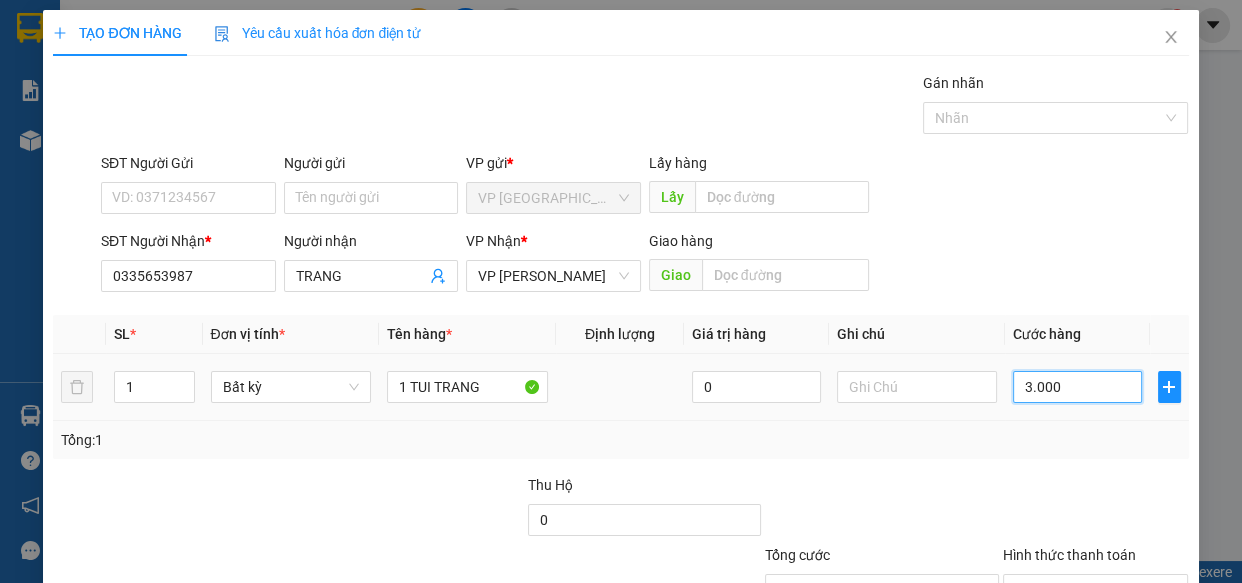 type on "30.000" 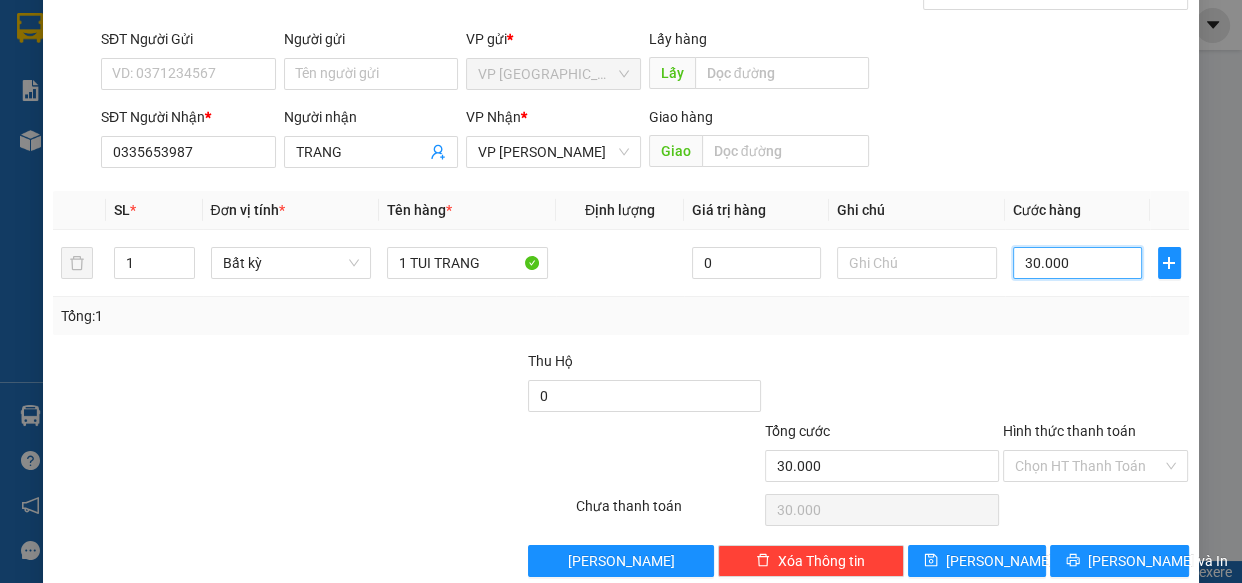 scroll, scrollTop: 156, scrollLeft: 0, axis: vertical 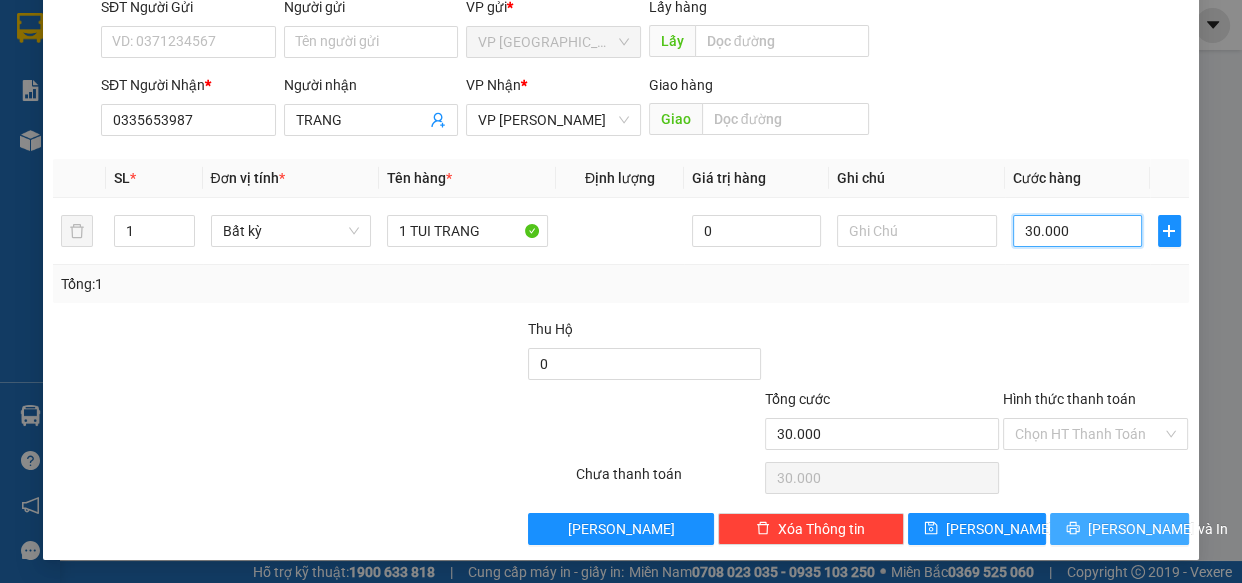 type on "30.000" 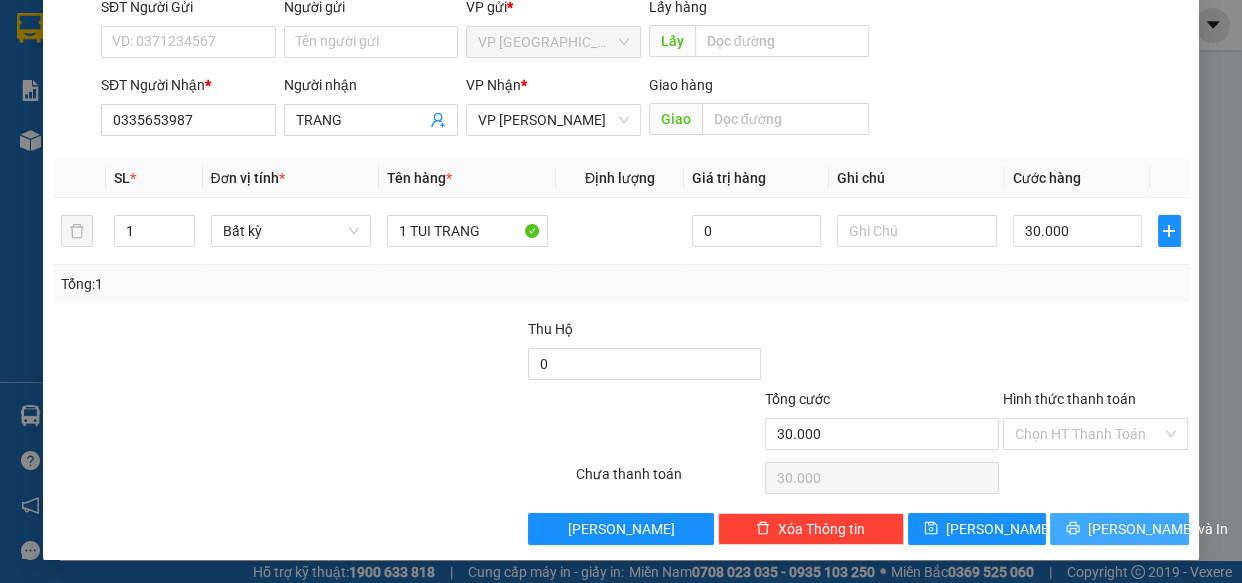 drag, startPoint x: 1129, startPoint y: 523, endPoint x: 938, endPoint y: 361, distance: 250.4496 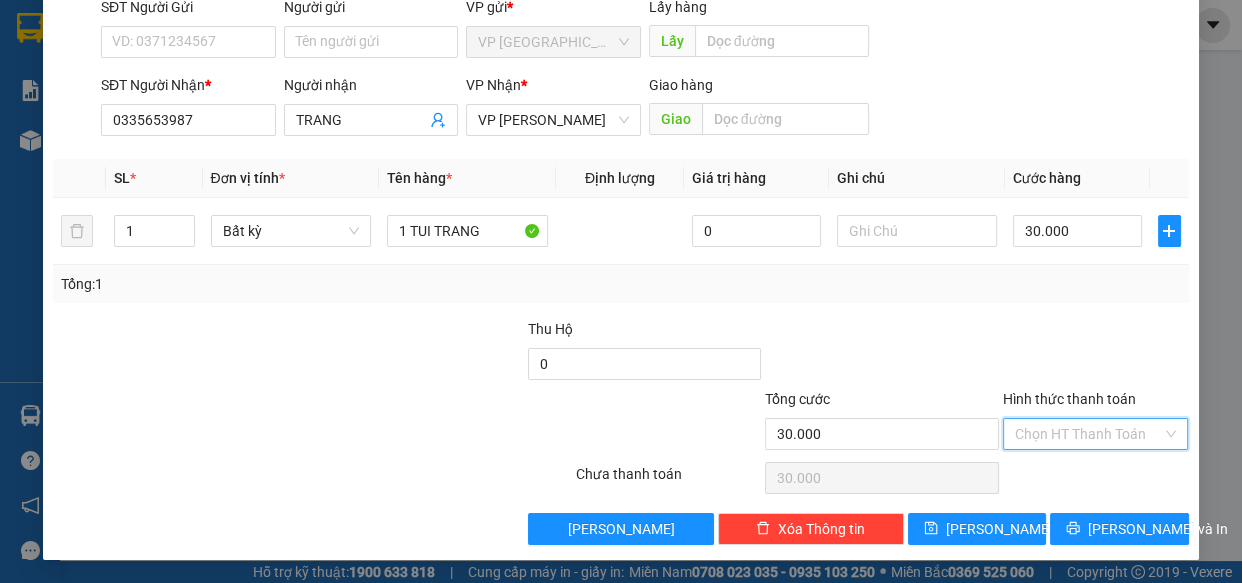 click on "Hình thức thanh toán" at bounding box center [1089, 434] 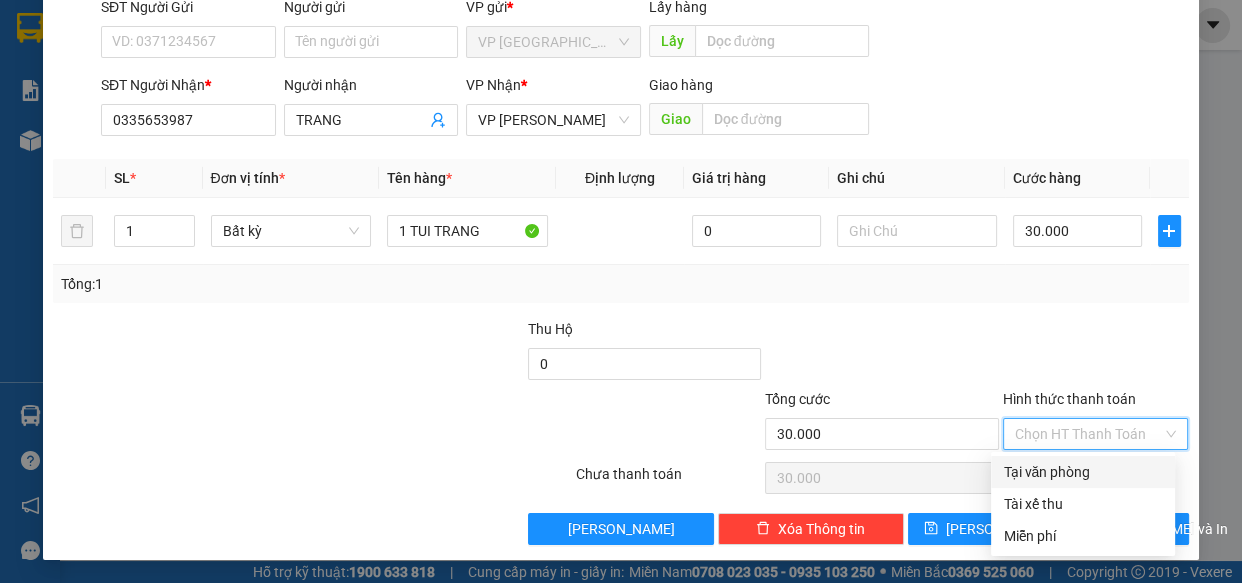 click on "Tại văn phòng" at bounding box center (1083, 472) 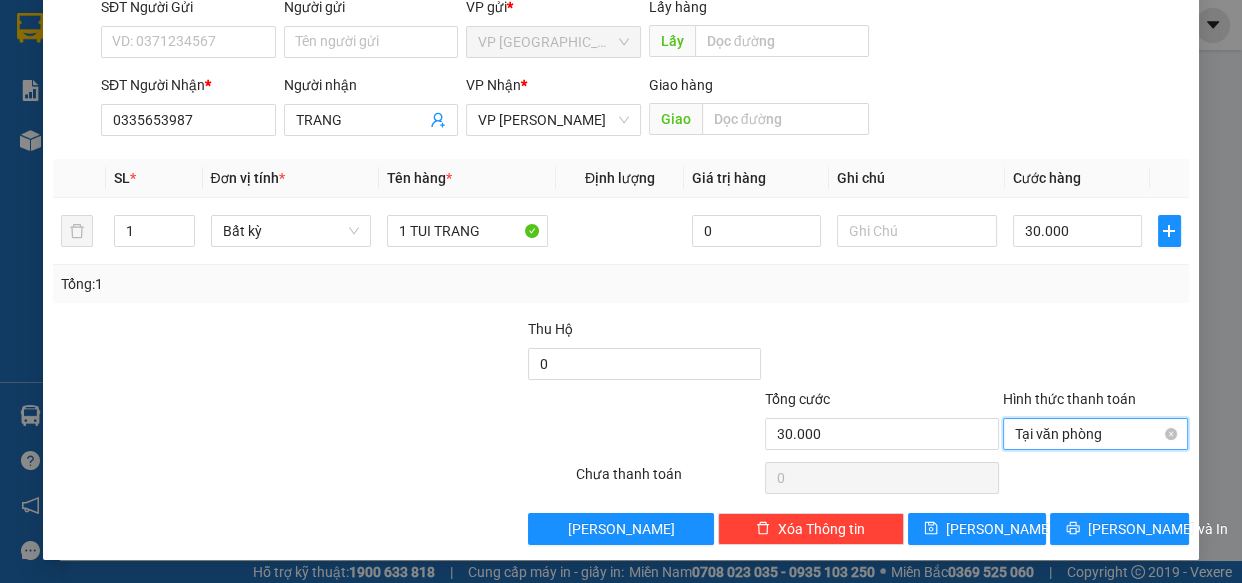 click on "Tại văn phòng" at bounding box center [1096, 434] 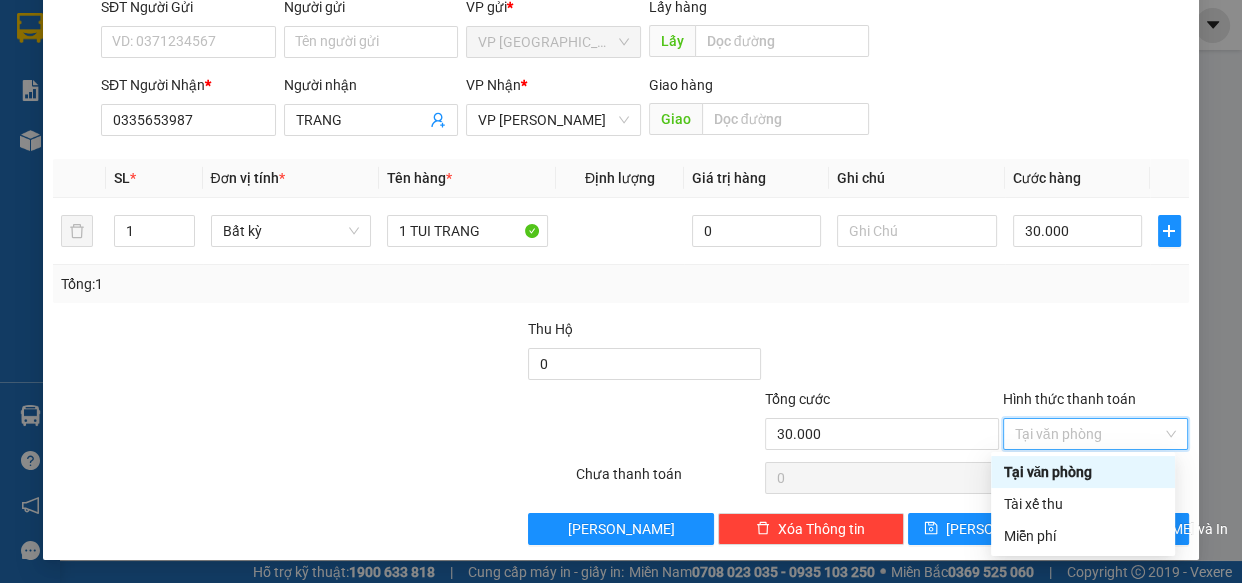 click at bounding box center [881, 353] 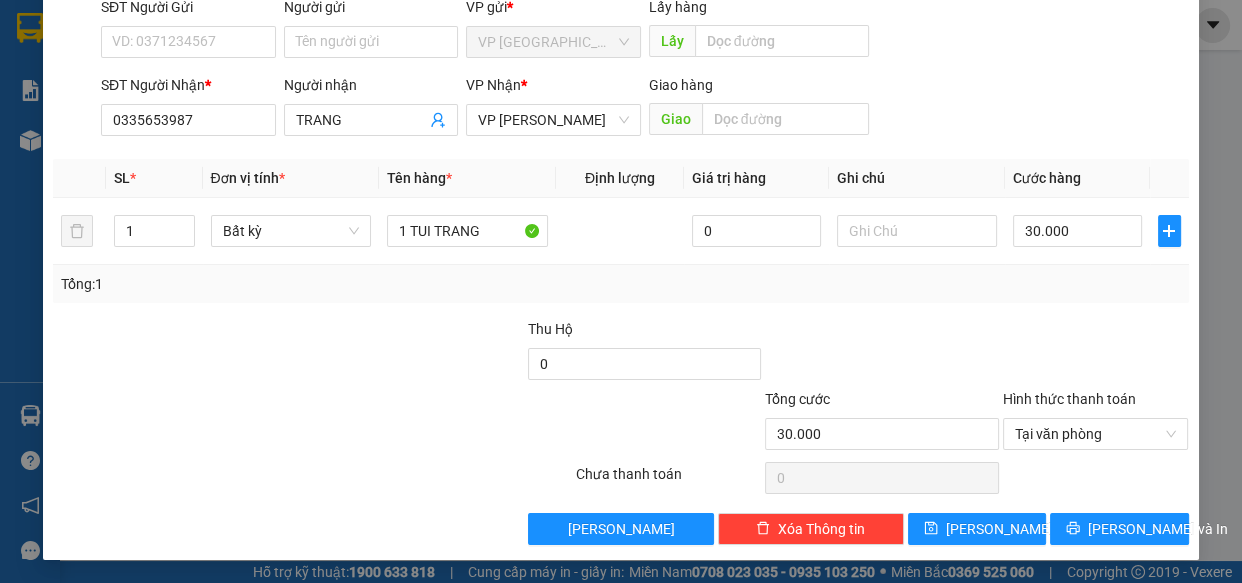 click at bounding box center [1096, 353] 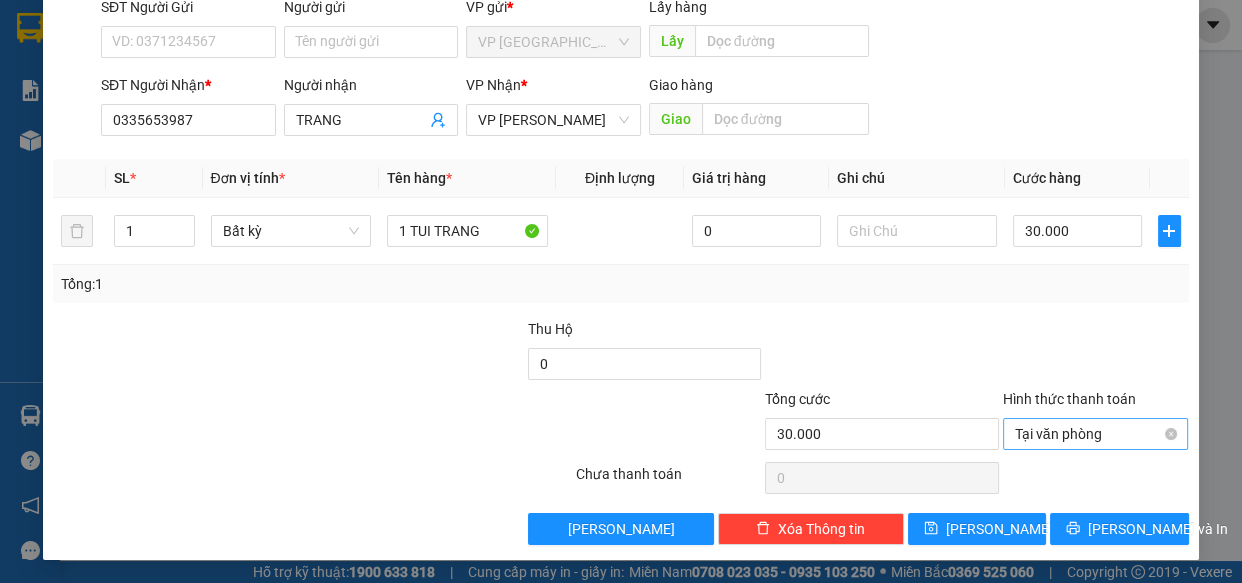click on "Tại văn phòng" at bounding box center [1096, 434] 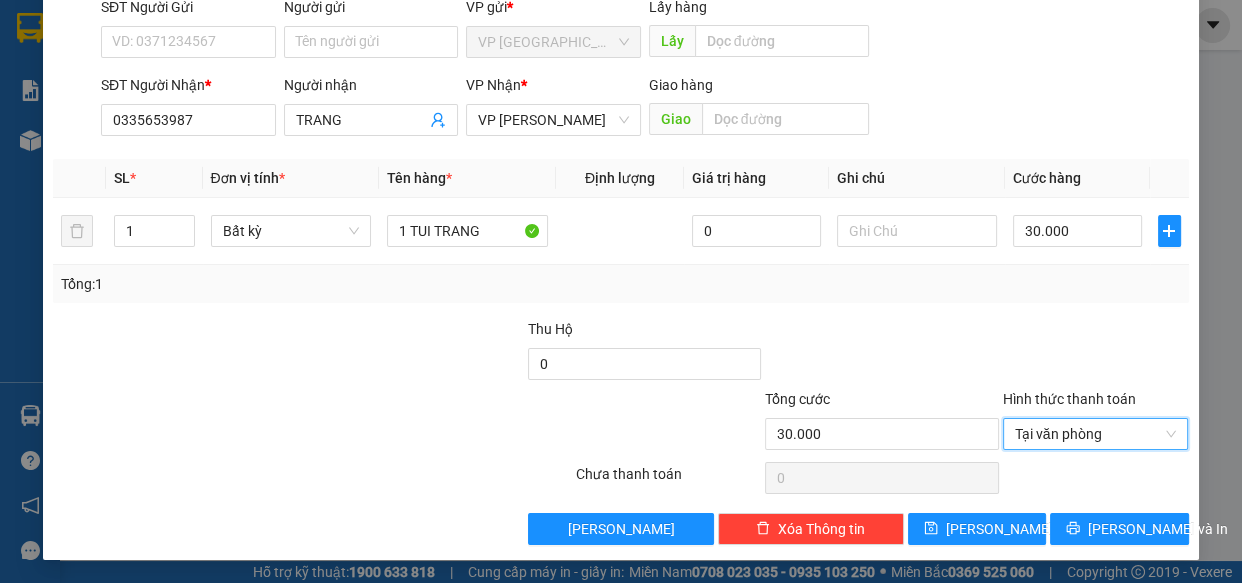 click on "Transit Pickup Surcharge Ids Transit Deliver Surcharge Ids Transit Deliver Surcharge Transit Deliver Surcharge Gói vận chuyển  * Tiêu chuẩn Gán nhãn   Nhãn SĐT Người Gửi VD: 0371234567 Người gửi Tên người gửi VP gửi  * VP [GEOGRAPHIC_DATA] Lấy hàng Lấy SĐT Người Nhận  * 0335653987 Người nhận TRANG VP Nhận  * VP [PERSON_NAME] Giao hàng Giao SL  * Đơn vị tính  * Tên hàng  * Định lượng Giá trị hàng Ghi chú Cước hàng                   1 Bất kỳ 1 TUI TRANG 0 30.000 Tổng:  1 Thu Hộ 0 Tổng cước 30.000 Hình thức thanh toán Tại văn phòng Tại văn phòng Số tiền thu trước 0 Tại văn phòng Chưa thanh toán 0 Lưu nháp Xóa Thông tin [PERSON_NAME] và In Tại văn phòng Tài xế thu Tại văn phòng Tài xế thu Miễn phí" at bounding box center (620, 230) 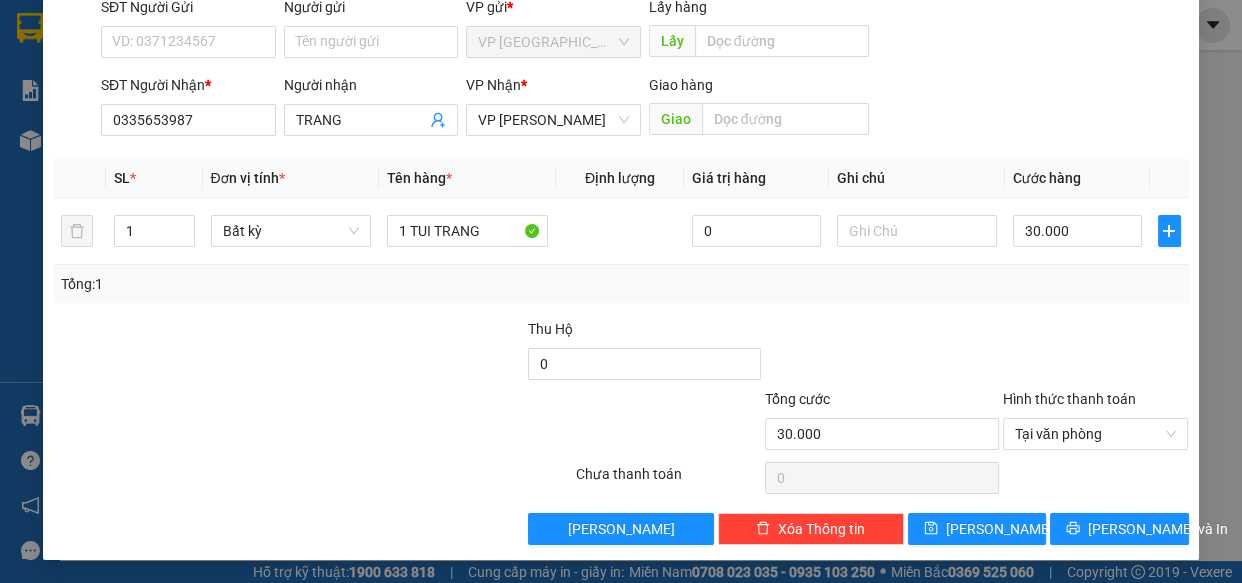 click at bounding box center [1096, 353] 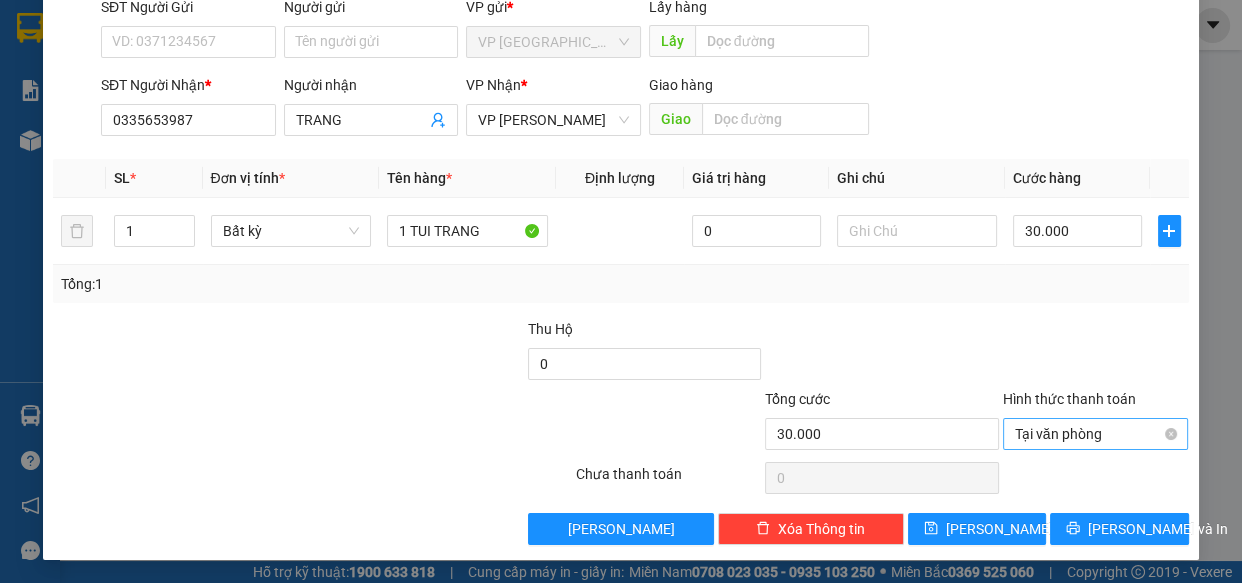 click on "Tại văn phòng" at bounding box center (1096, 434) 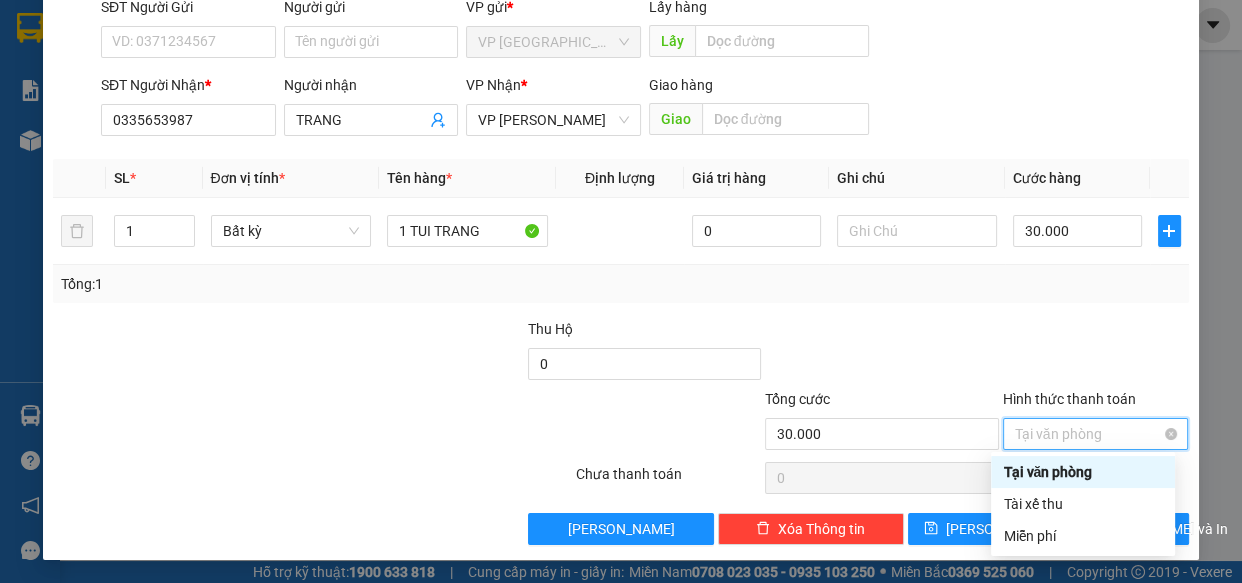 click on "Tại văn phòng" at bounding box center (1096, 434) 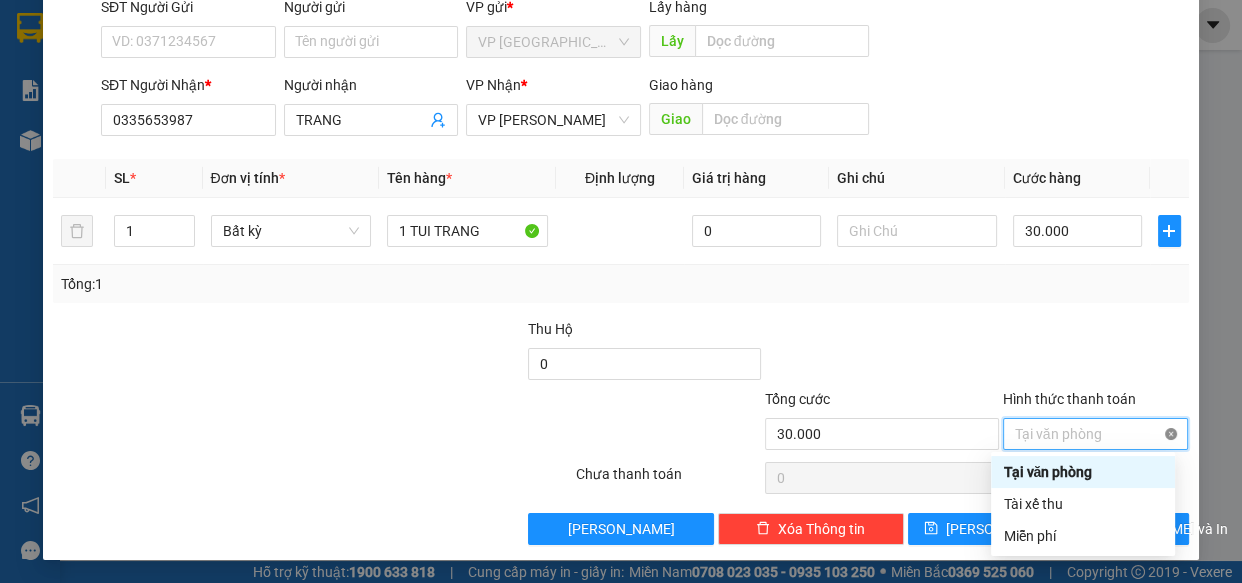 type on "30.000" 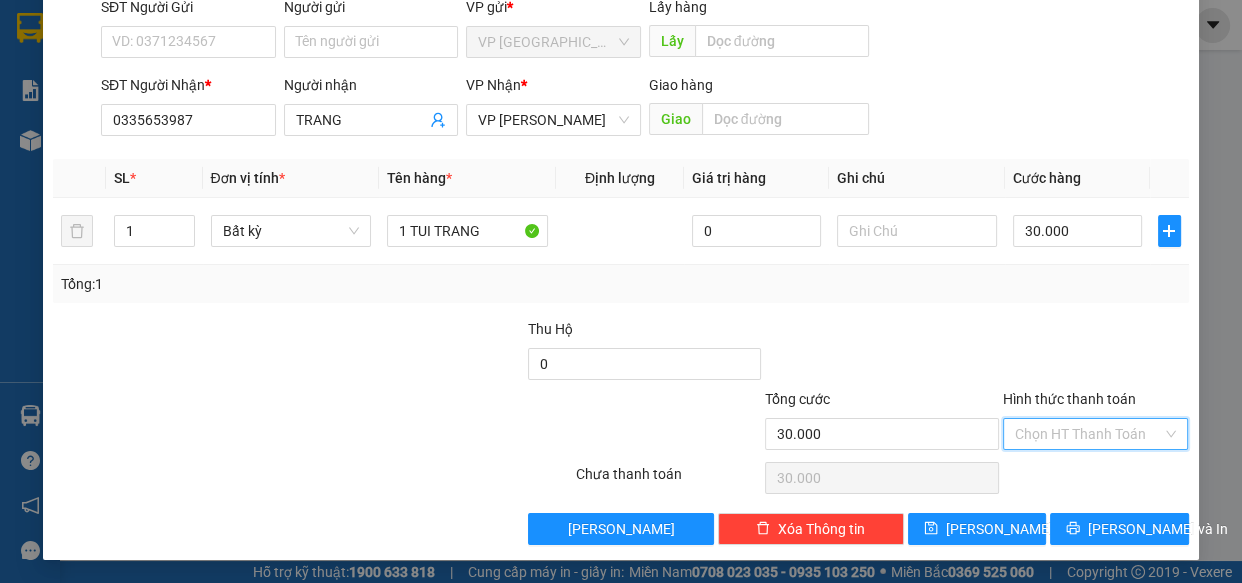 click at bounding box center (1096, 353) 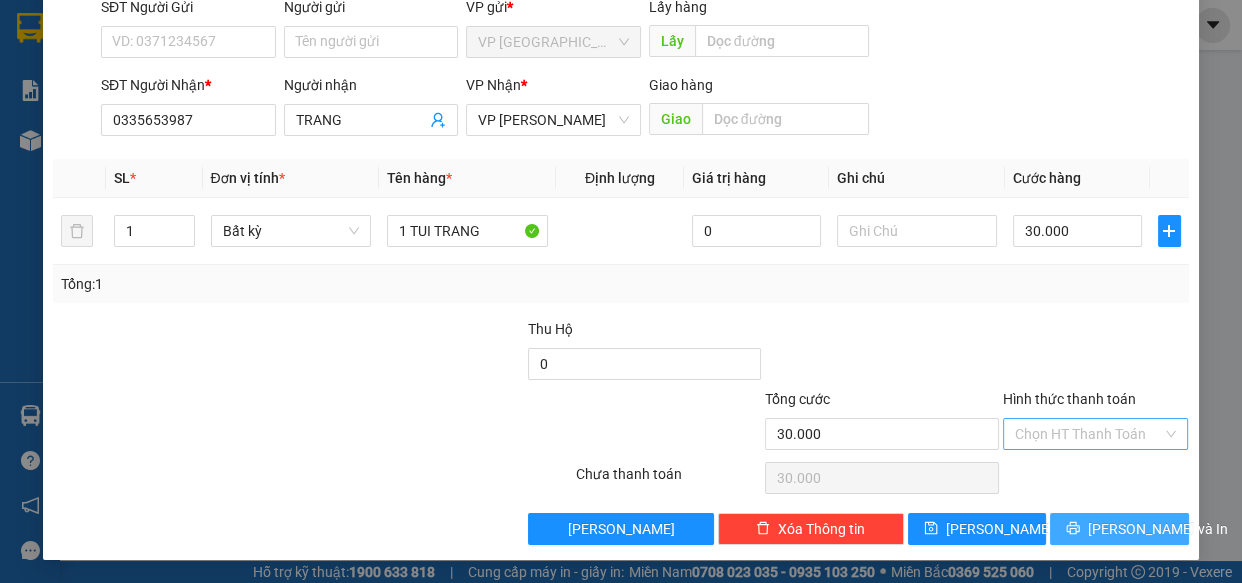 drag, startPoint x: 1120, startPoint y: 531, endPoint x: 1044, endPoint y: 483, distance: 89.88882 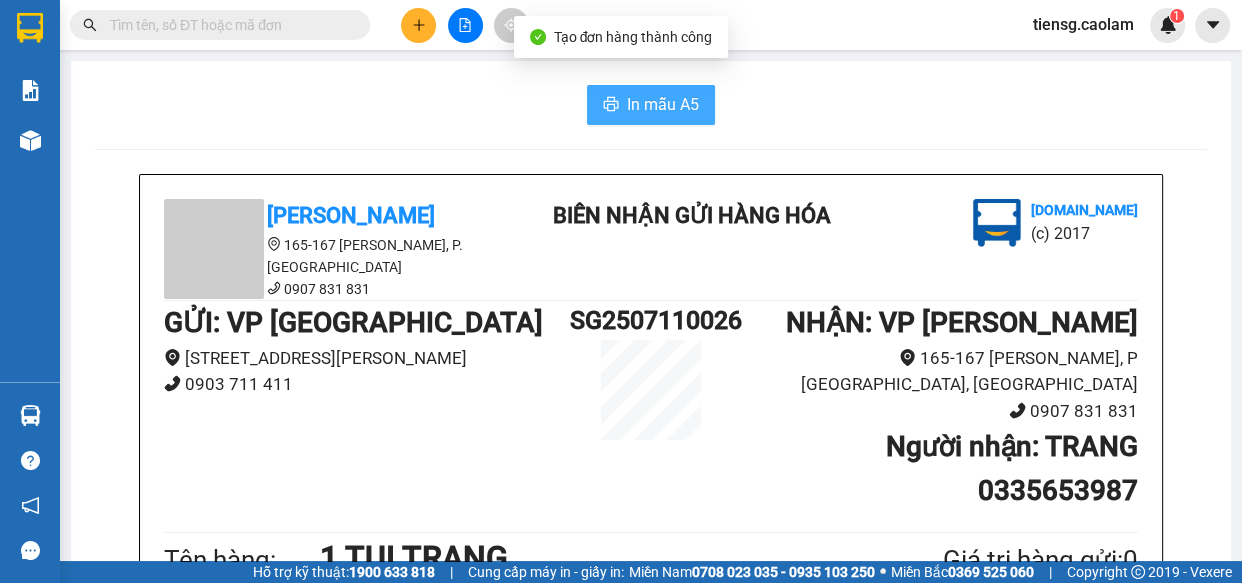click on "In mẫu A5" at bounding box center [663, 104] 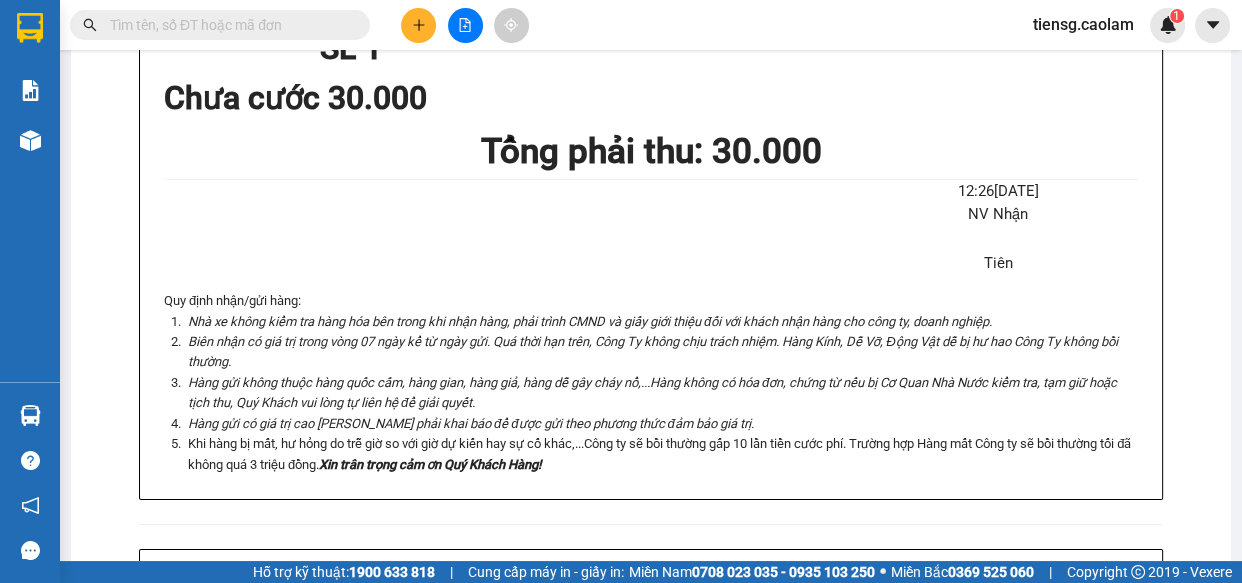 scroll, scrollTop: 379, scrollLeft: 0, axis: vertical 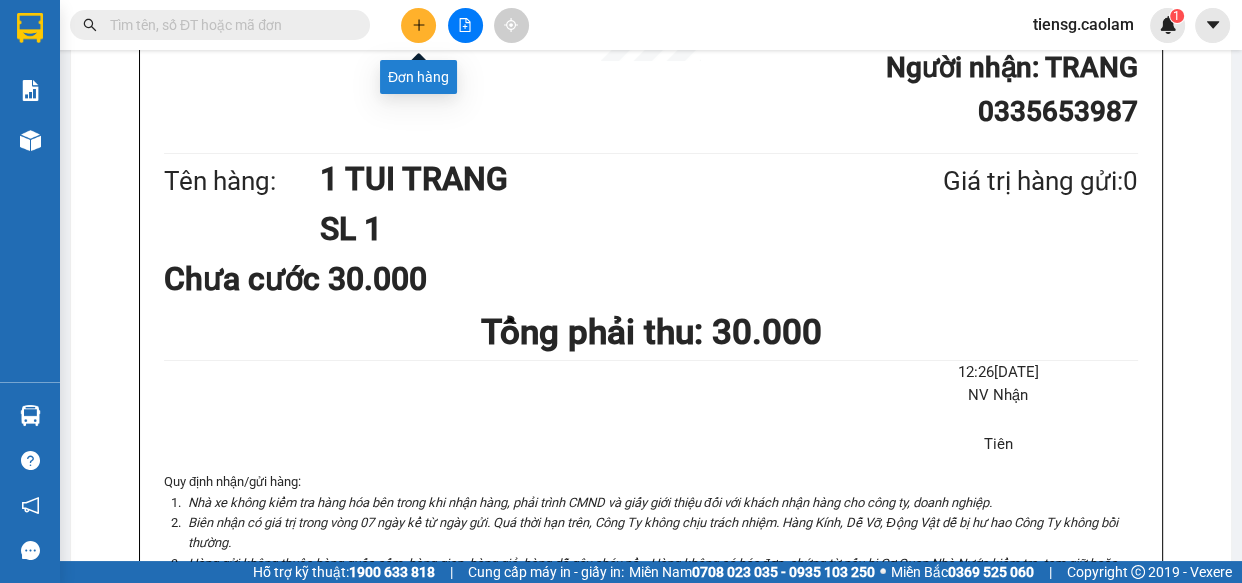 click at bounding box center (418, 25) 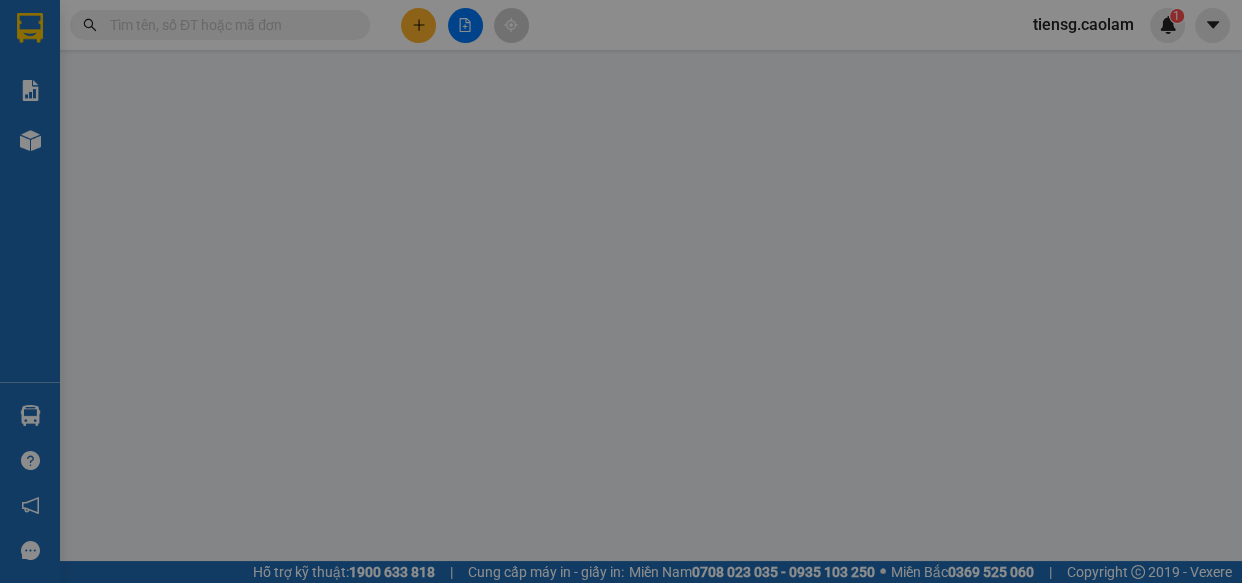 scroll, scrollTop: 0, scrollLeft: 0, axis: both 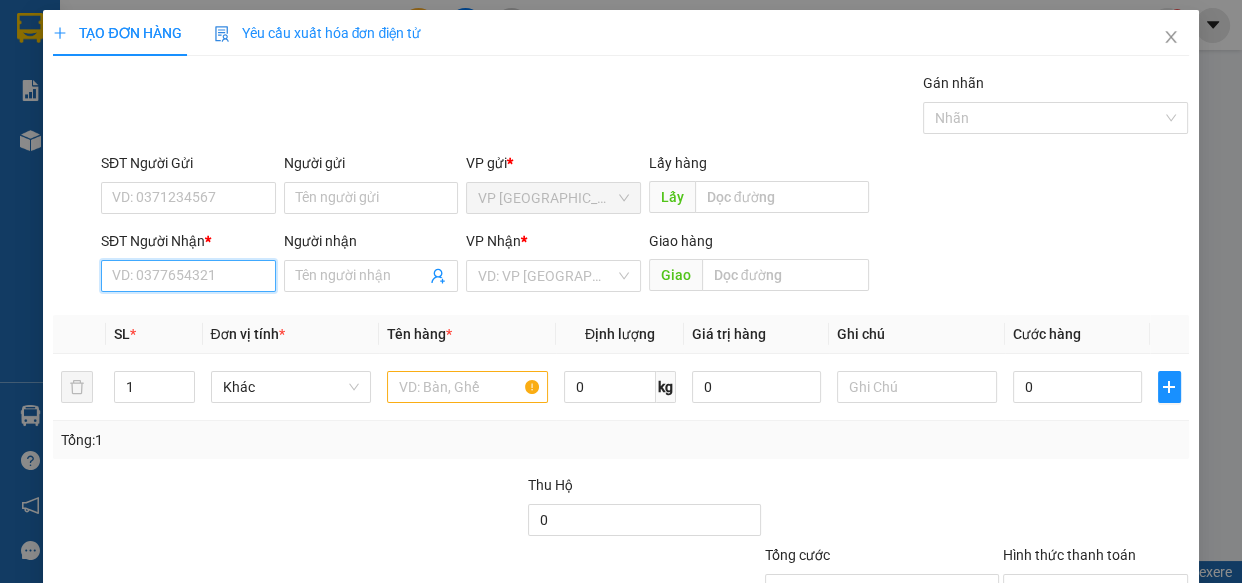 drag, startPoint x: 199, startPoint y: 281, endPoint x: 182, endPoint y: 269, distance: 20.808653 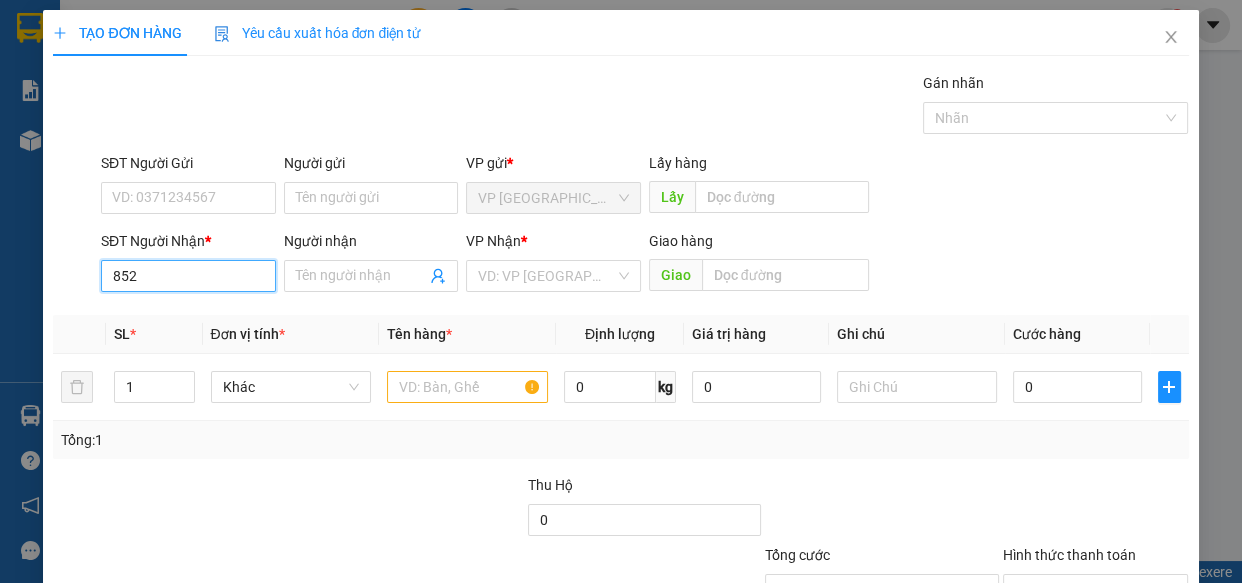 click on "852" at bounding box center [188, 276] 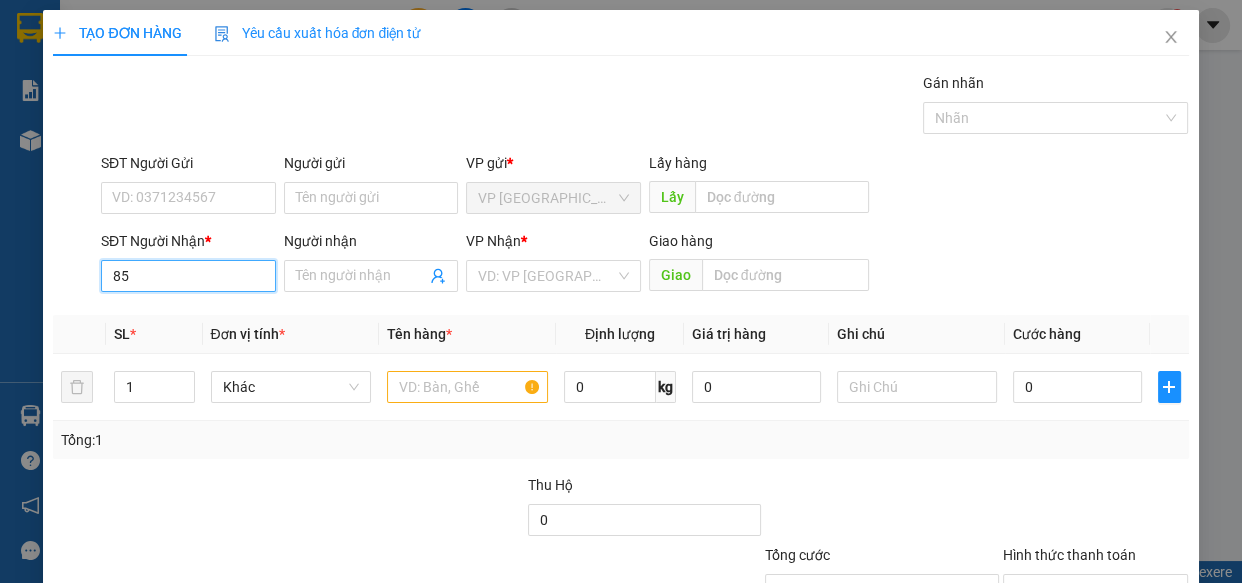 type on "8" 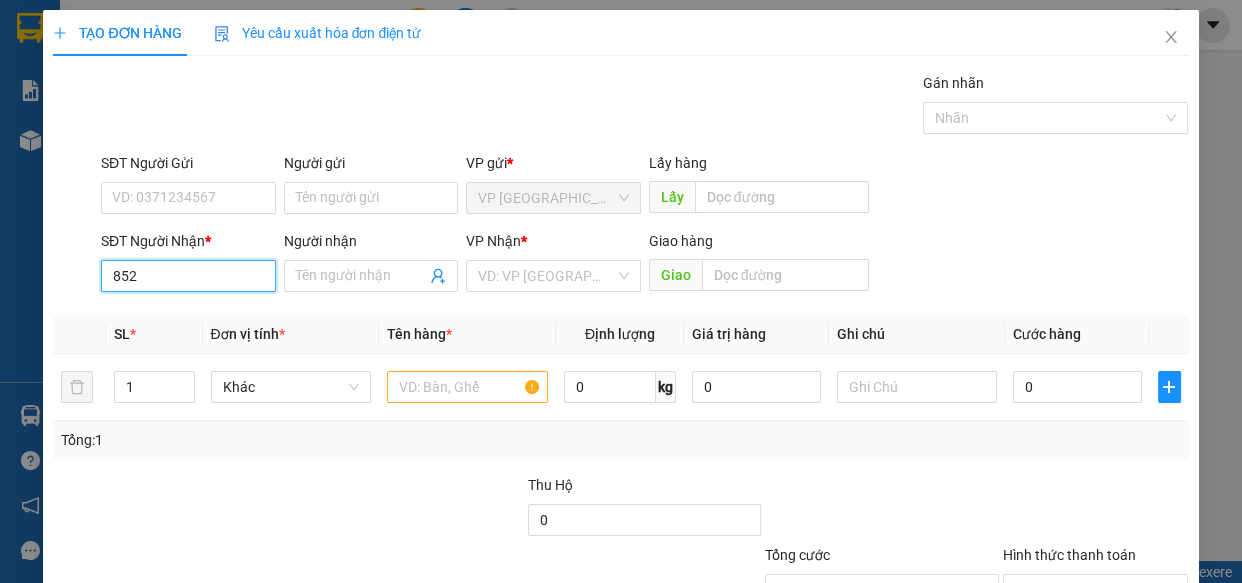 drag, startPoint x: 172, startPoint y: 269, endPoint x: 0, endPoint y: 286, distance: 172.83807 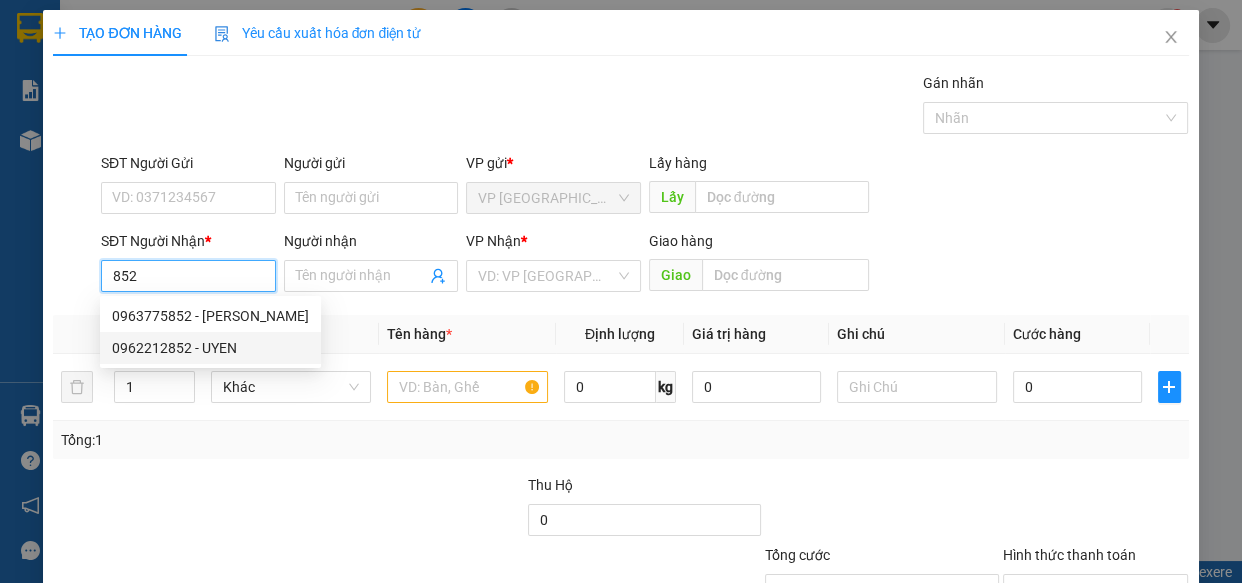click on "0962212852 - UYEN" at bounding box center (210, 348) 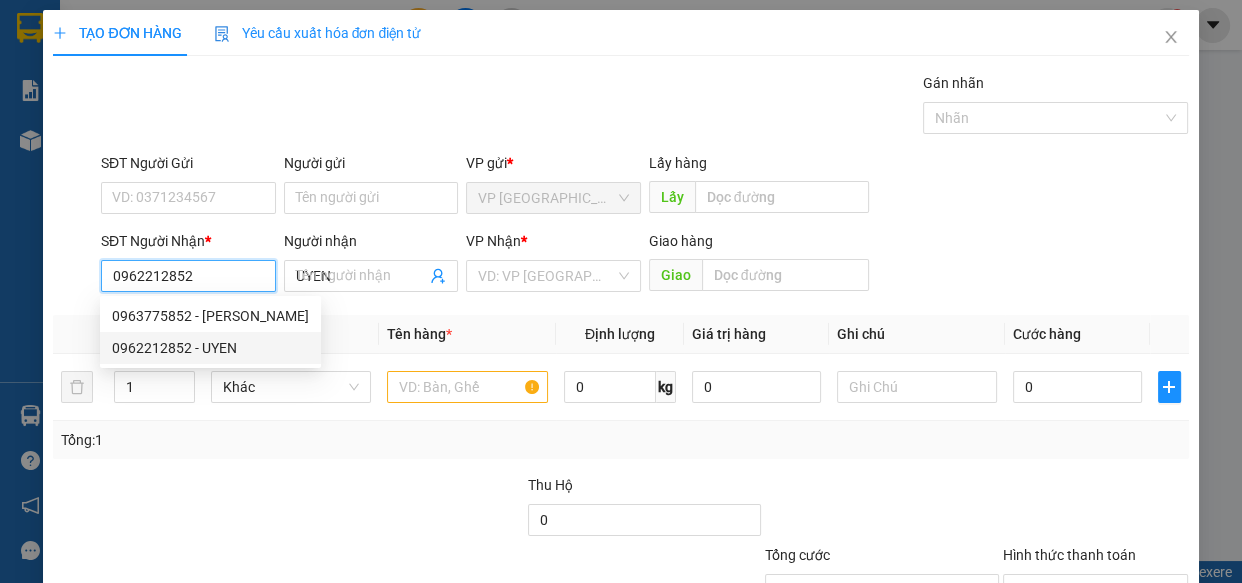 type on "KM 34" 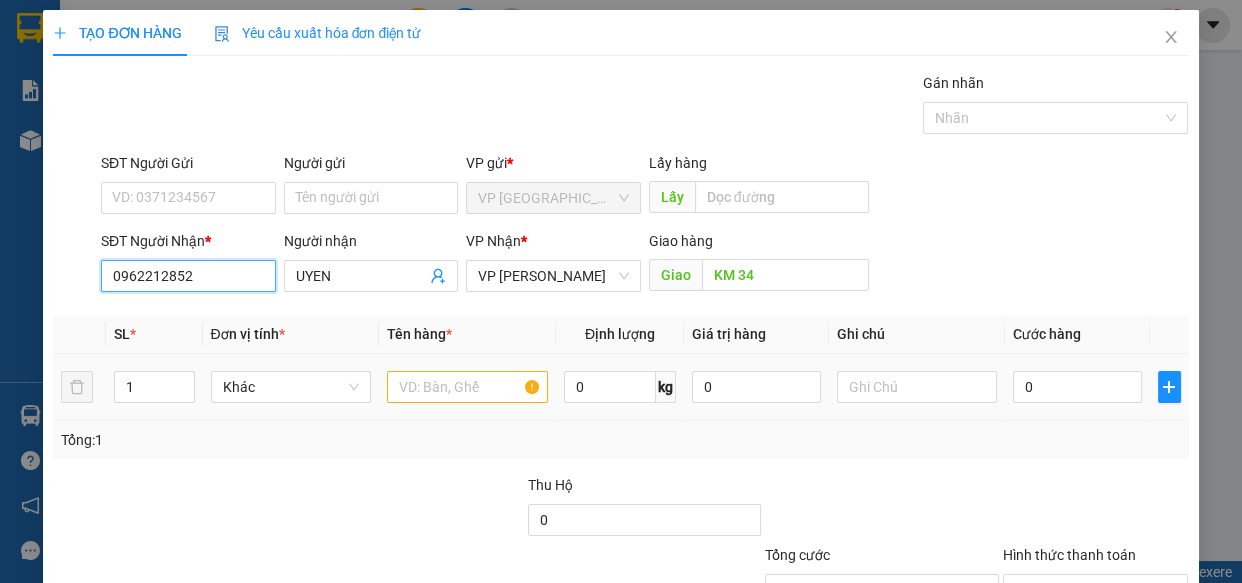 type on "0962212852" 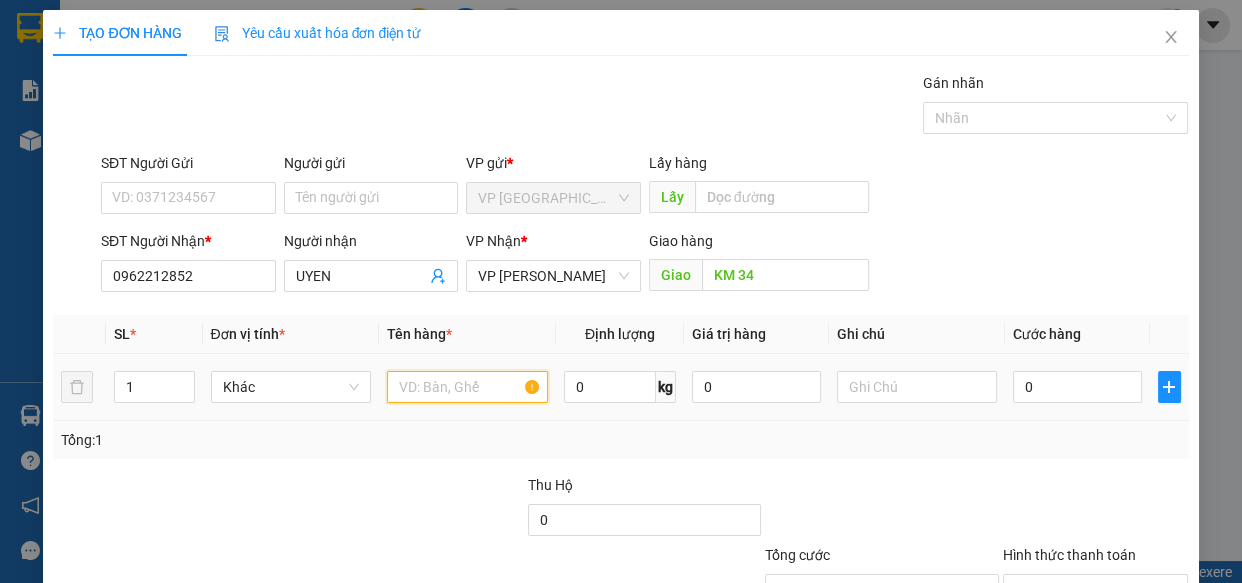 click at bounding box center [467, 387] 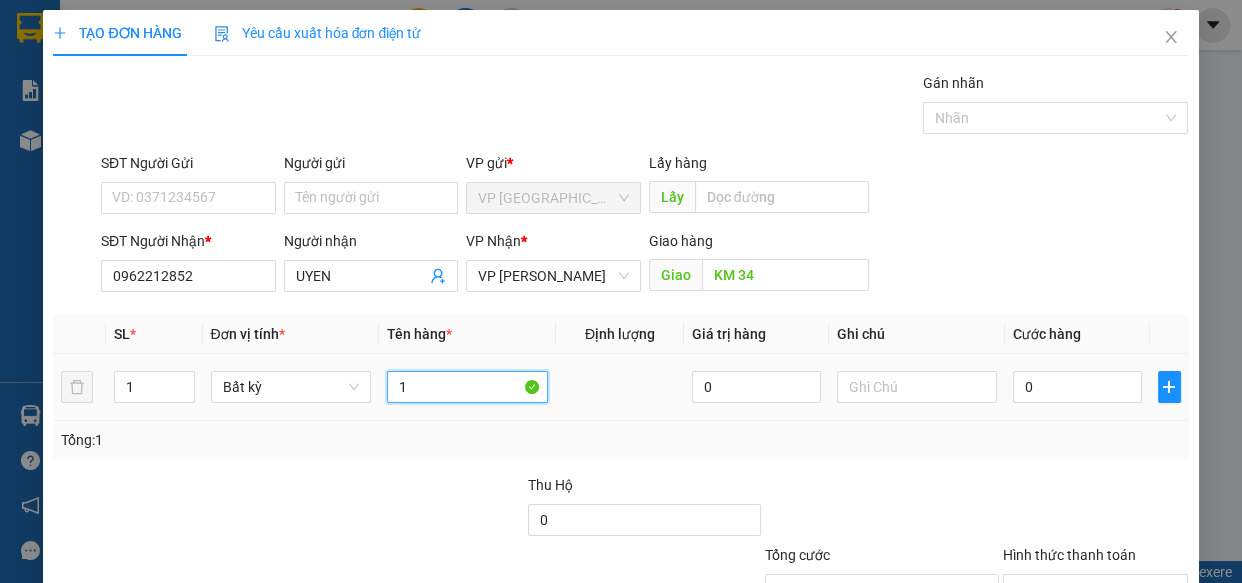 type on "1" 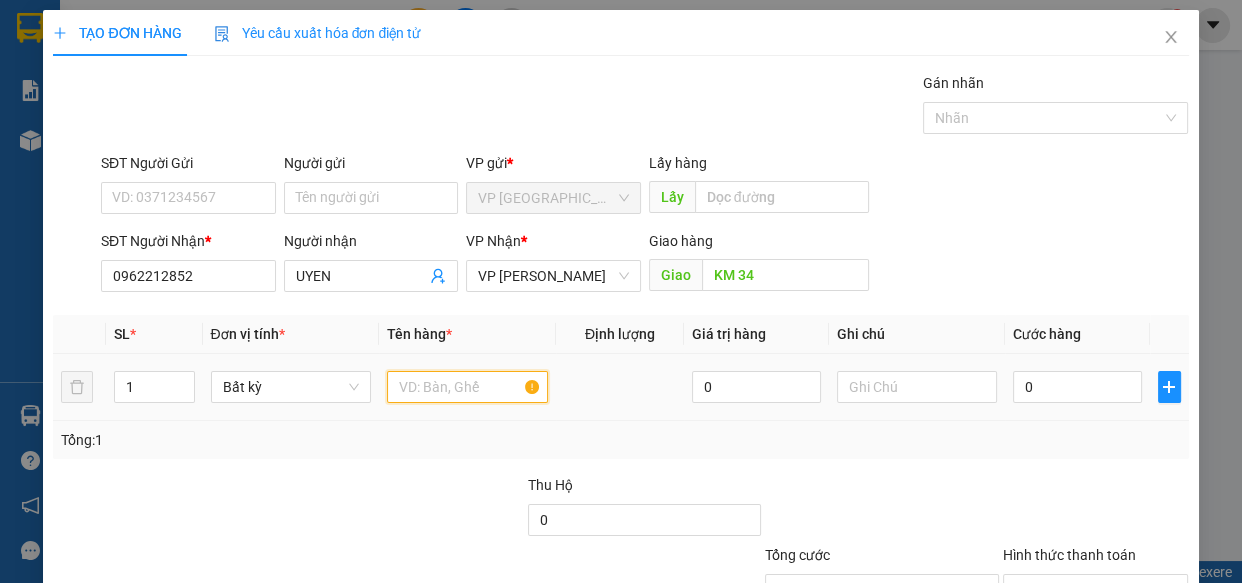 type on "k" 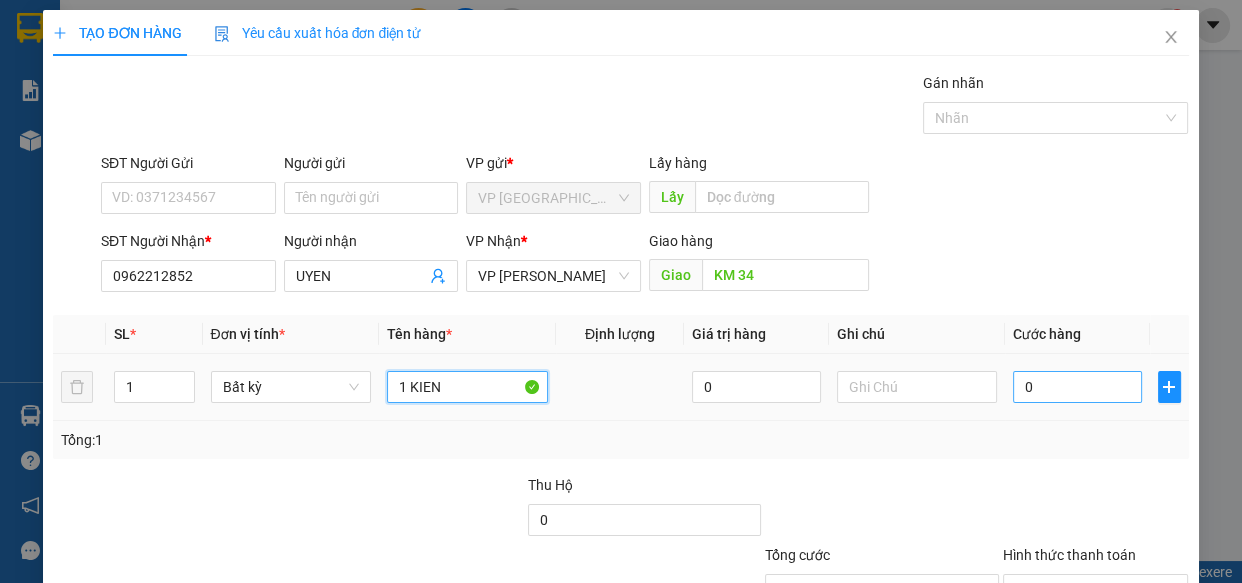 type on "1 KIEN" 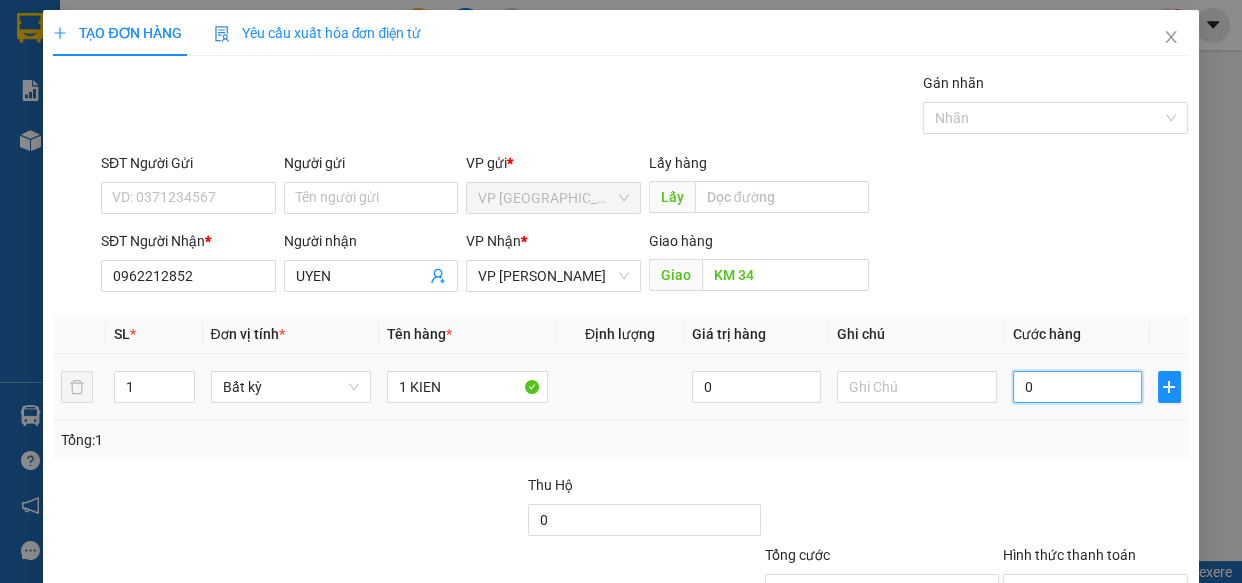 click on "0" at bounding box center (1077, 387) 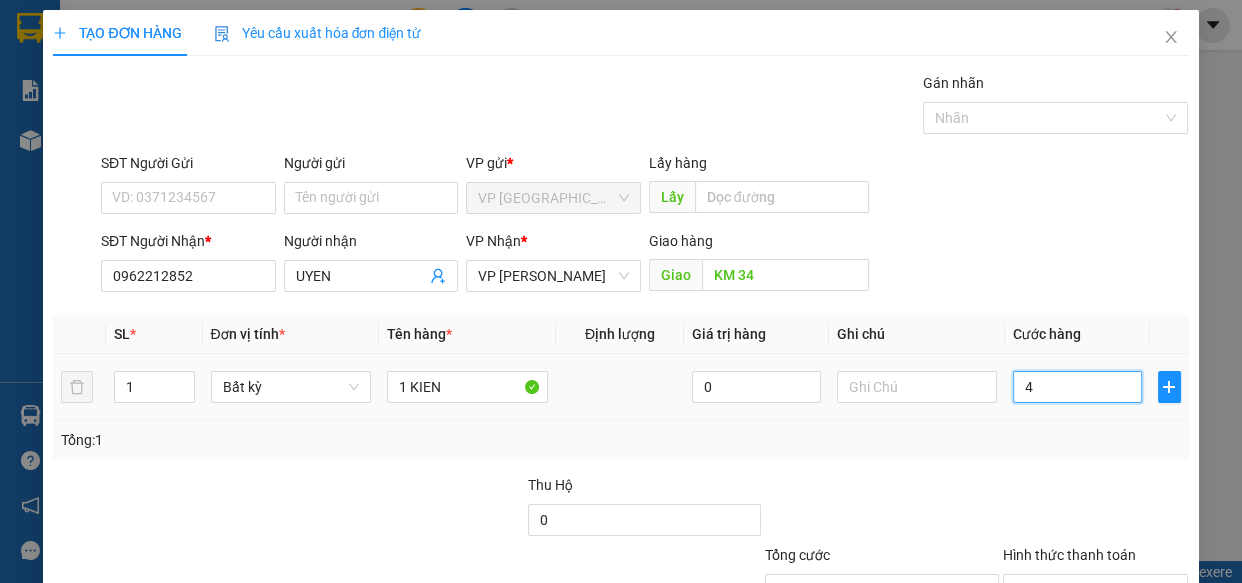 type on "40" 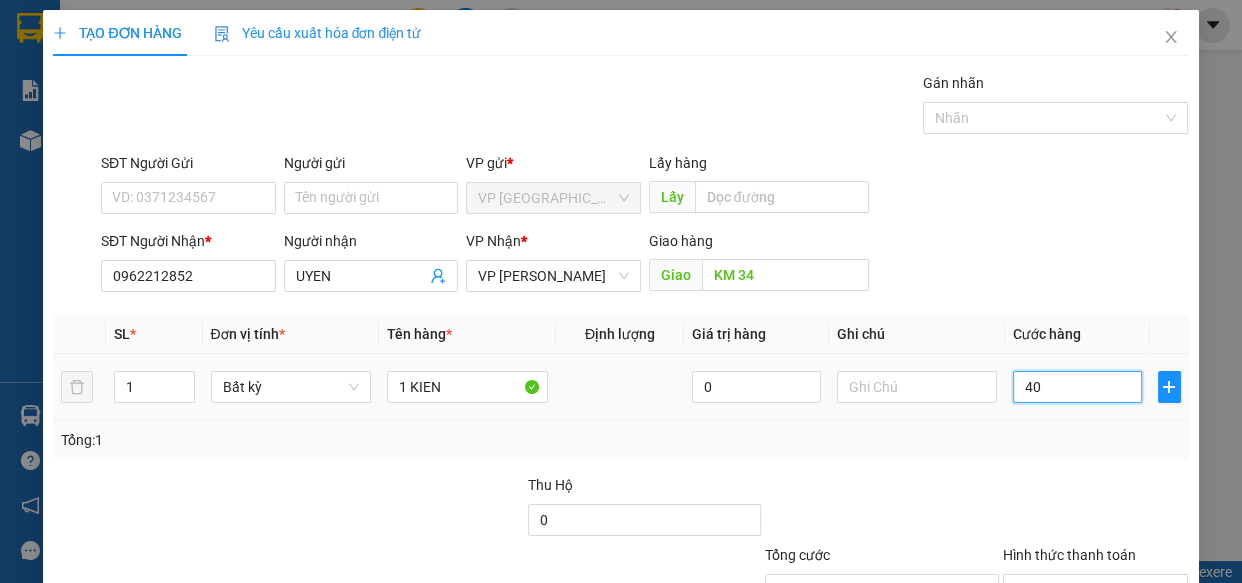 type on "400" 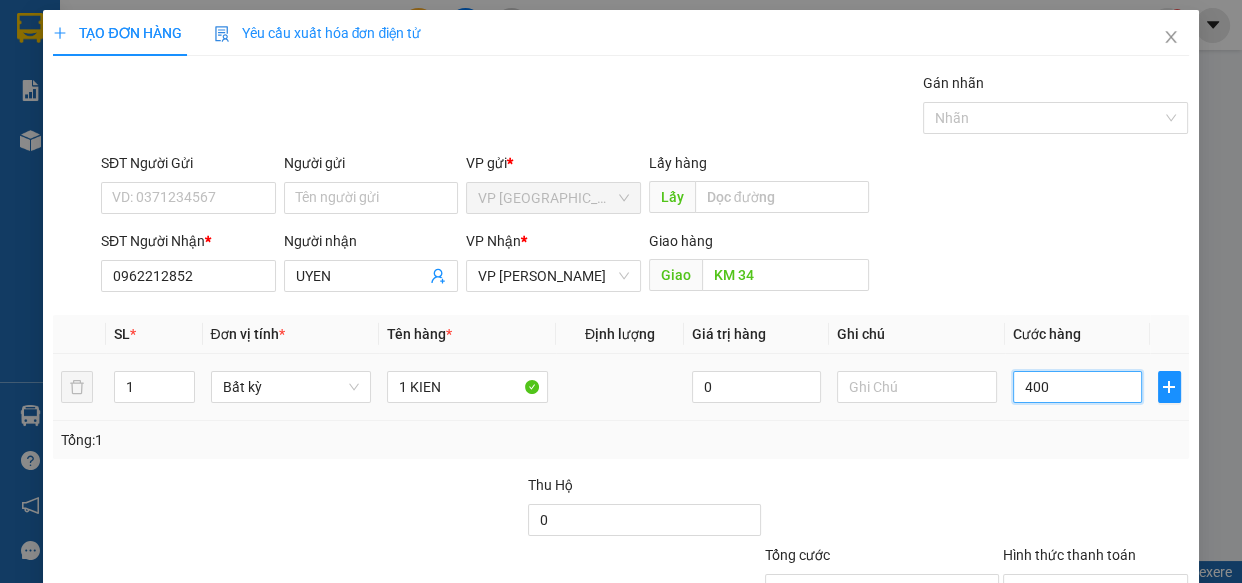 type on "4.000" 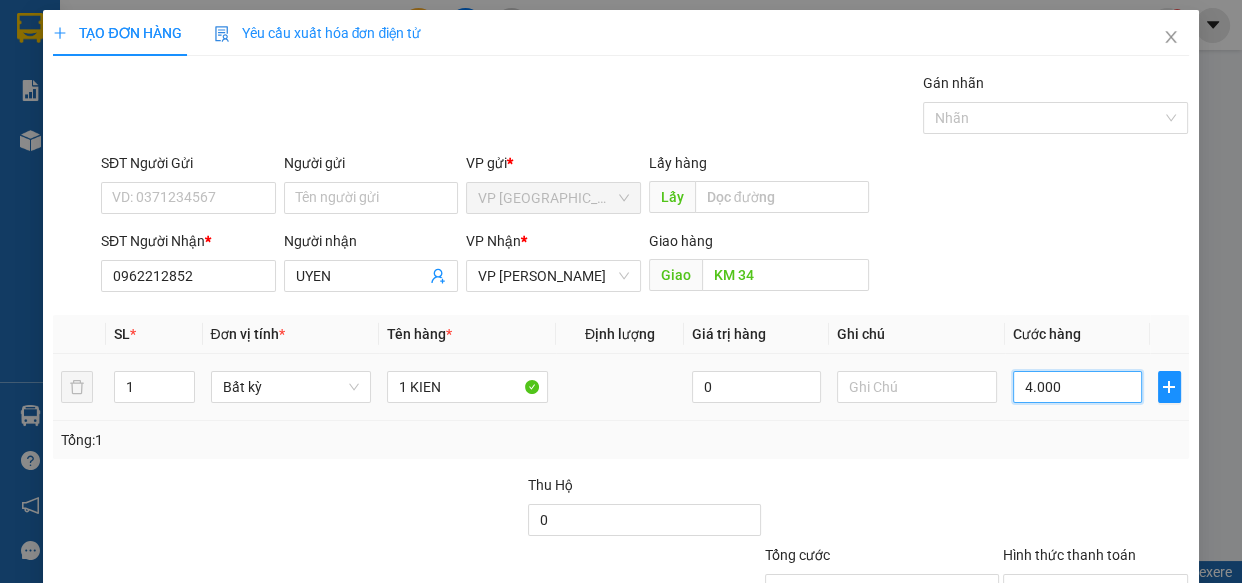 type on "40.000" 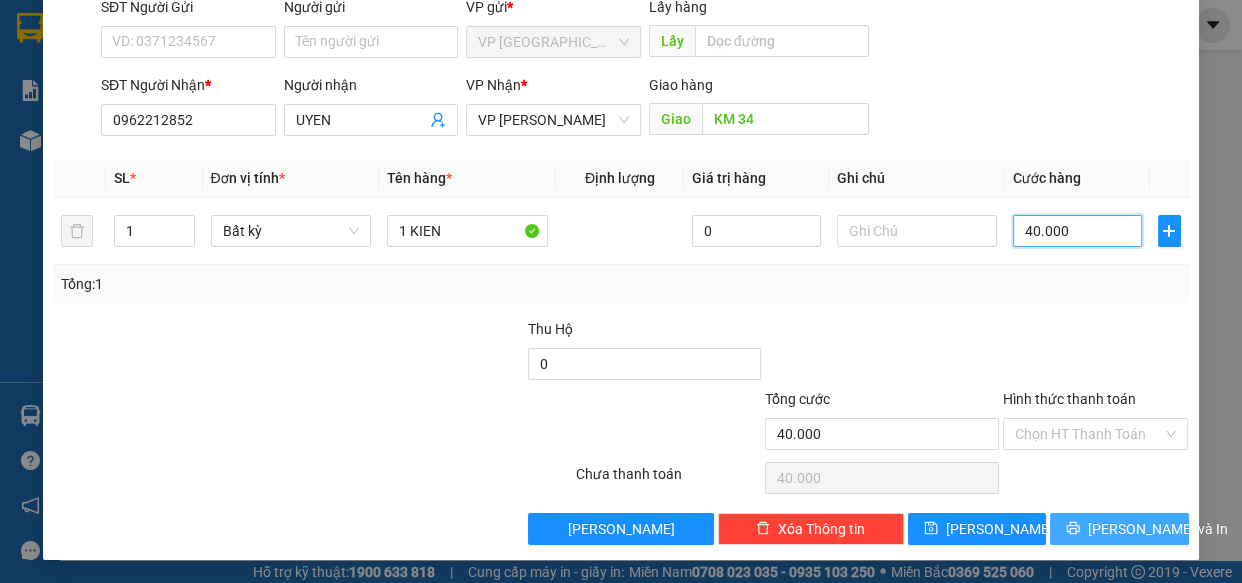 type on "40.000" 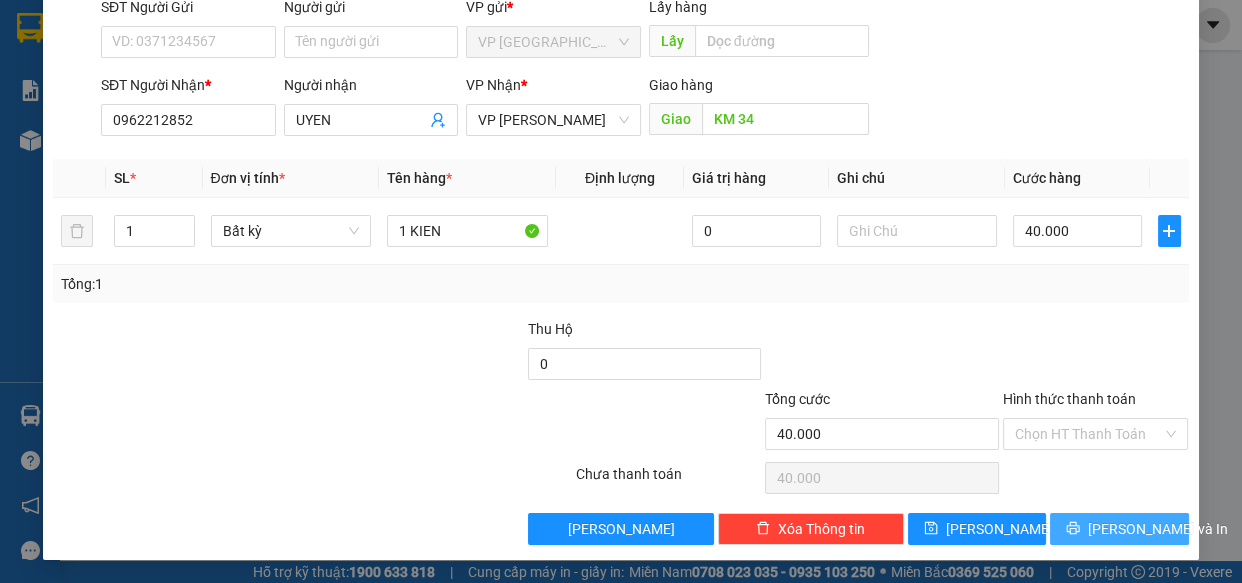 click 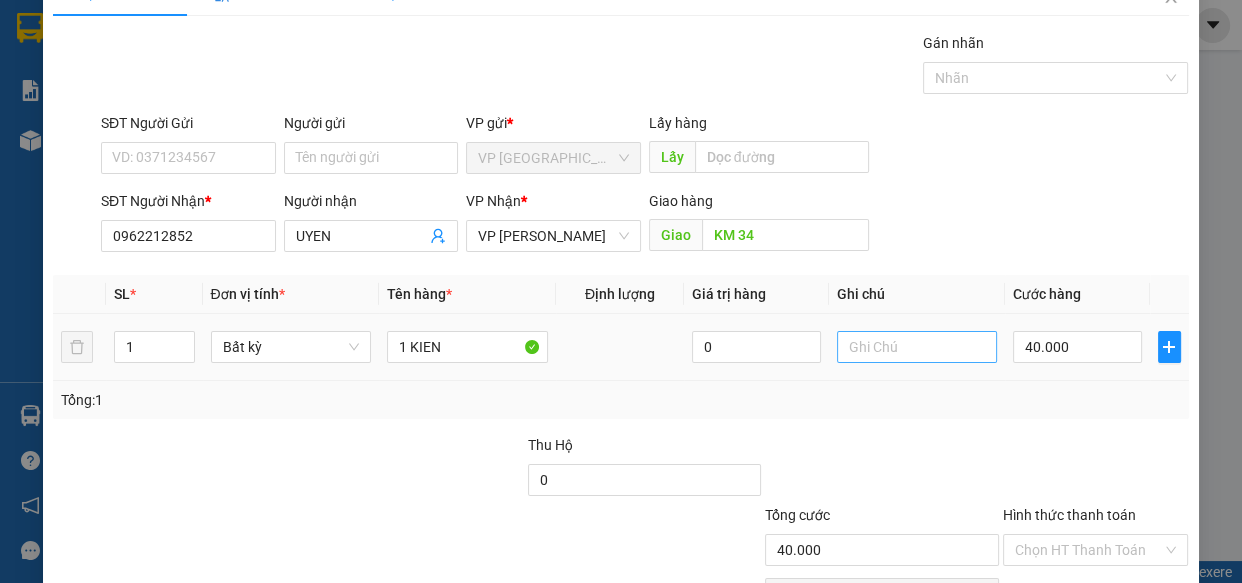 scroll, scrollTop: 0, scrollLeft: 0, axis: both 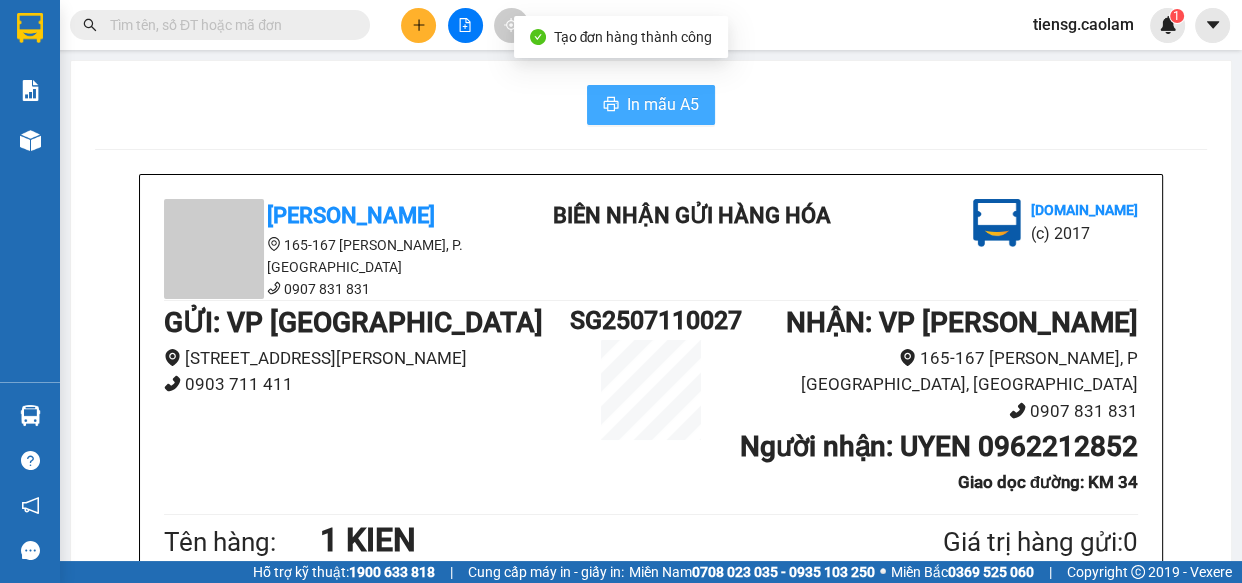 click on "In mẫu A5" at bounding box center (651, 105) 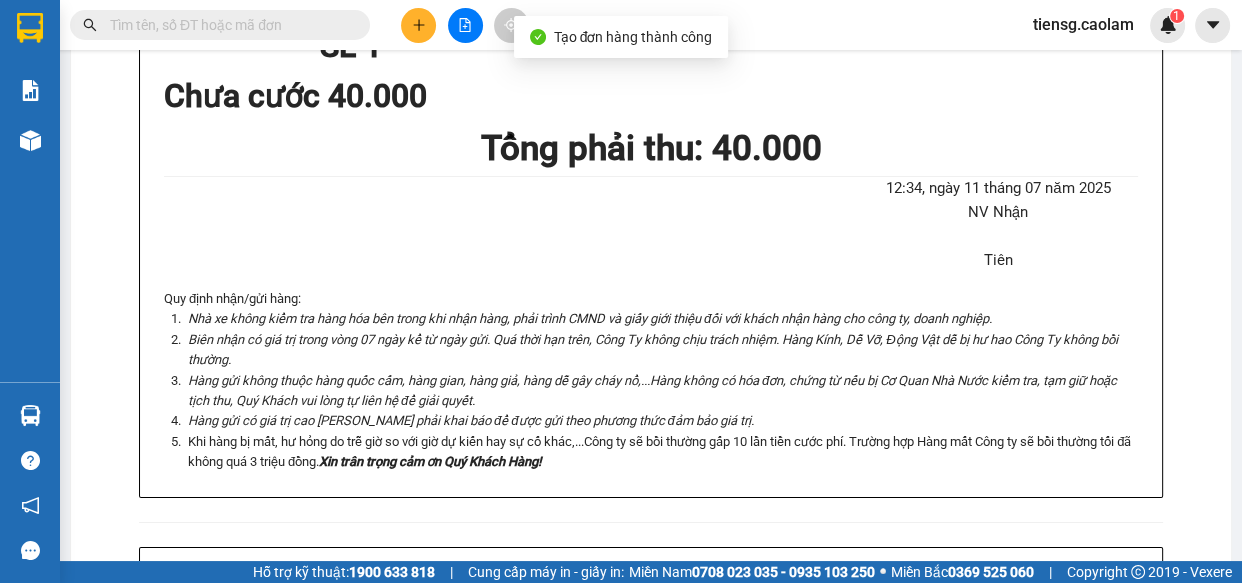 scroll, scrollTop: 0, scrollLeft: 0, axis: both 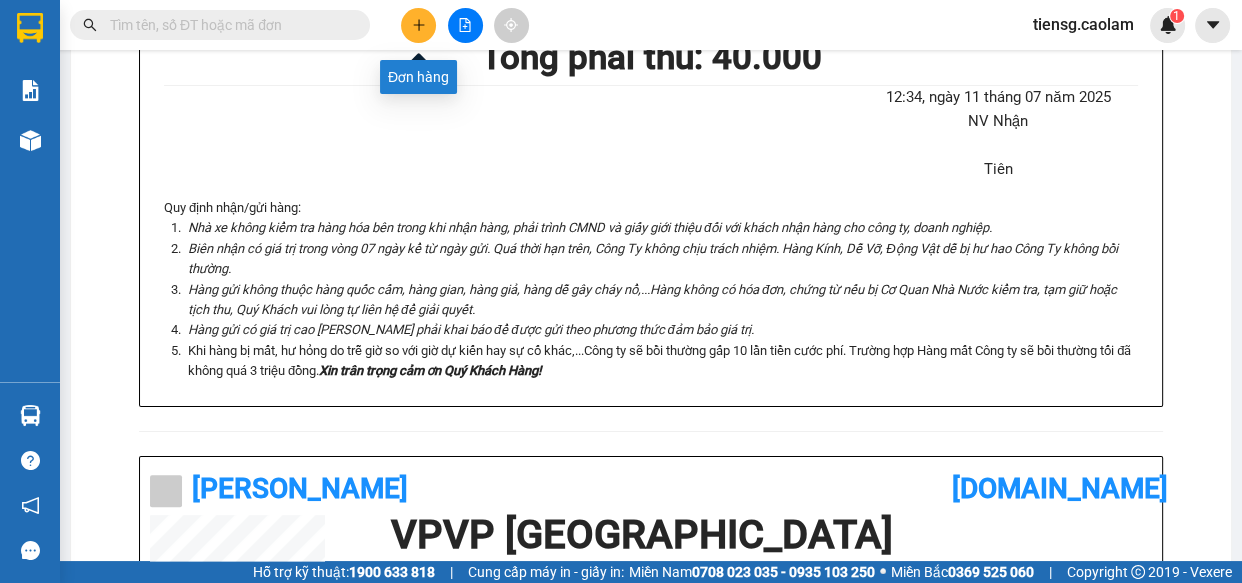 click at bounding box center [465, 25] 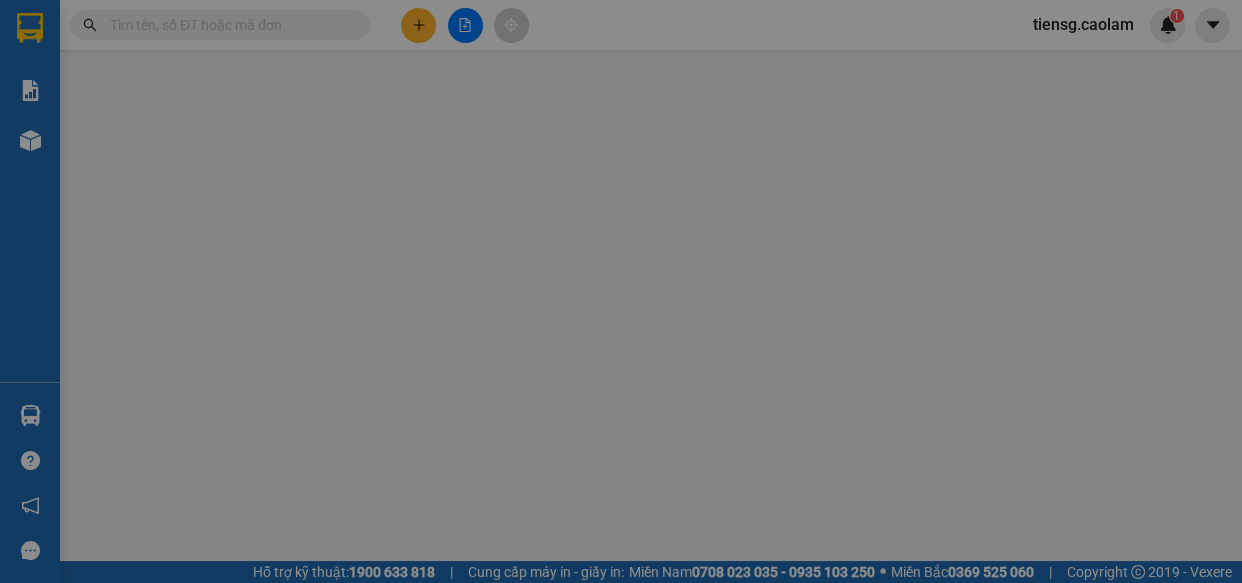 scroll, scrollTop: 0, scrollLeft: 0, axis: both 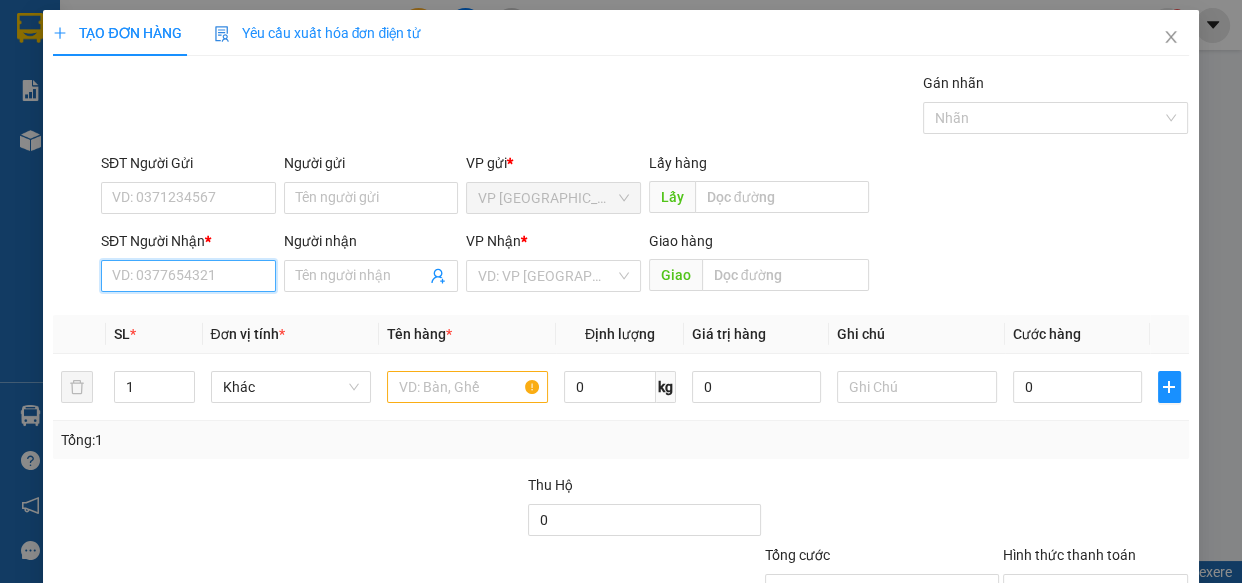 drag, startPoint x: 203, startPoint y: 284, endPoint x: 206, endPoint y: 261, distance: 23.194826 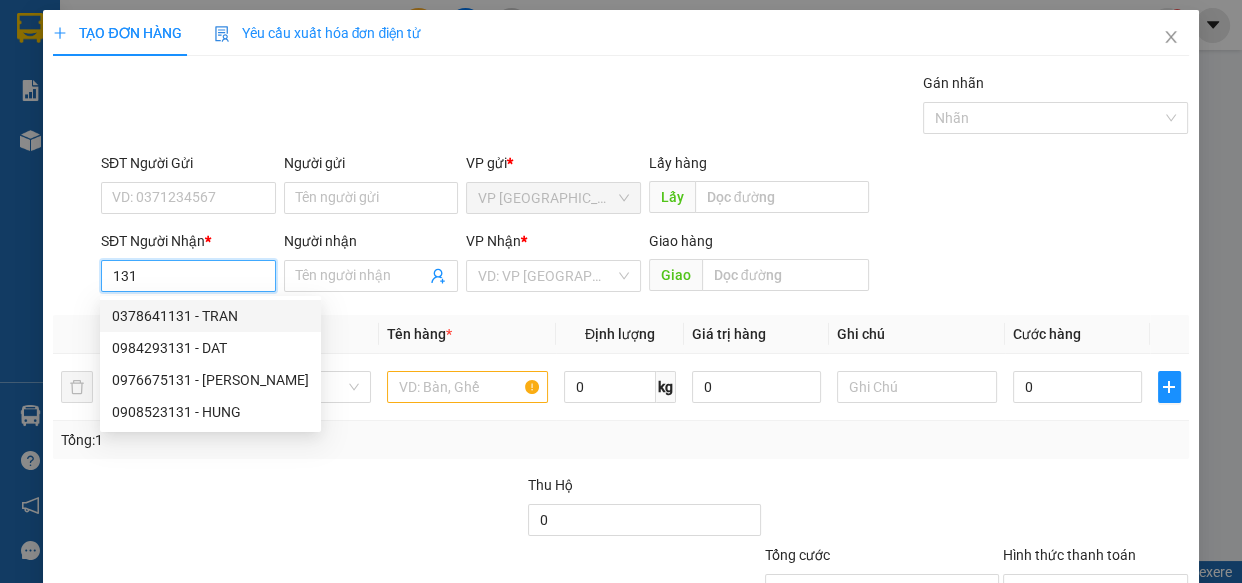 click on "0378641131 - TRAN" at bounding box center [210, 316] 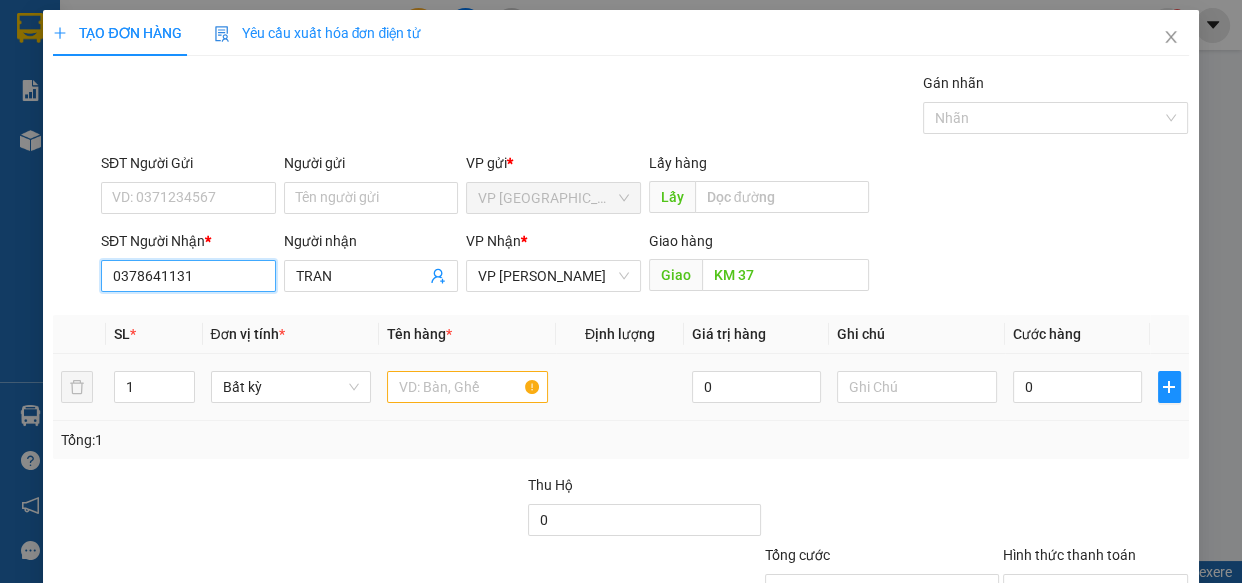 type on "0378641131" 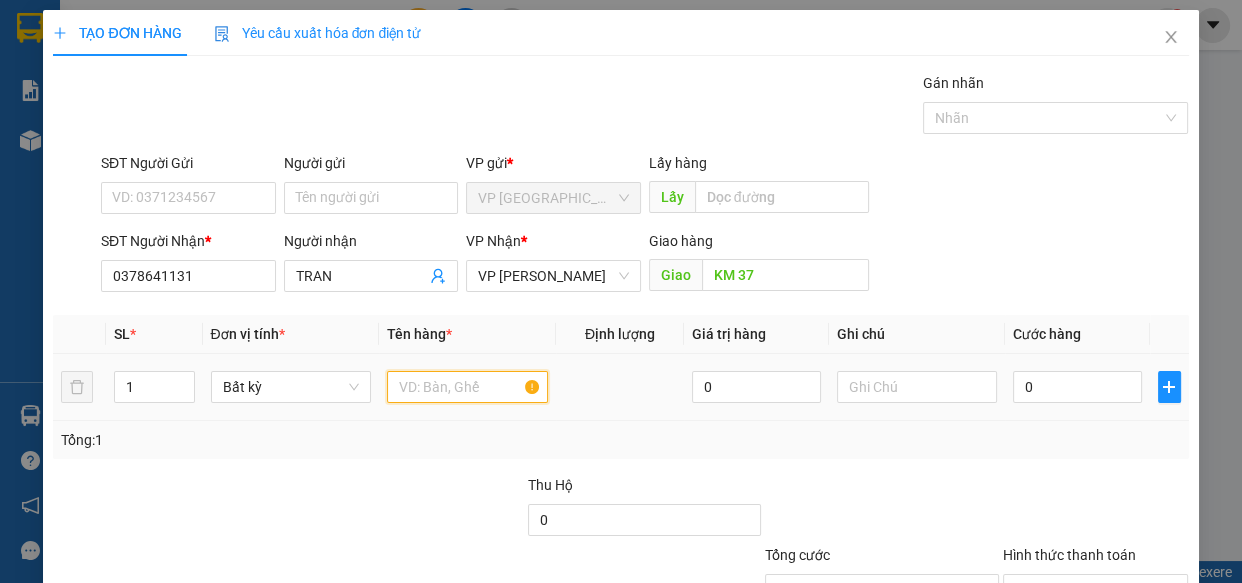 click at bounding box center (467, 387) 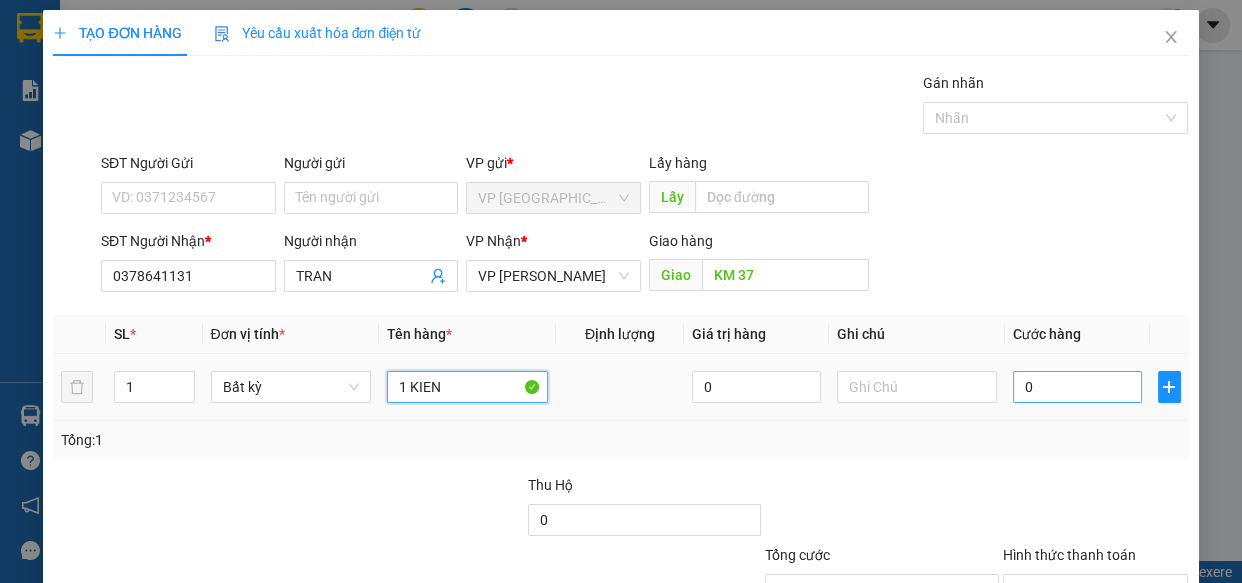 type on "1 KIEN" 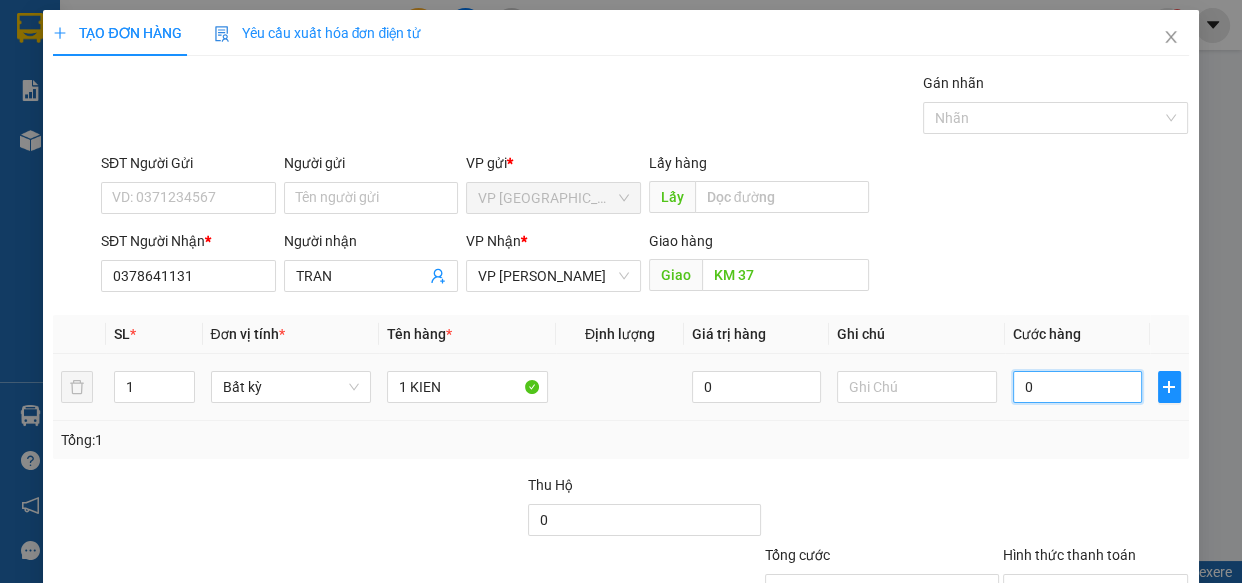 click on "0" at bounding box center (1077, 387) 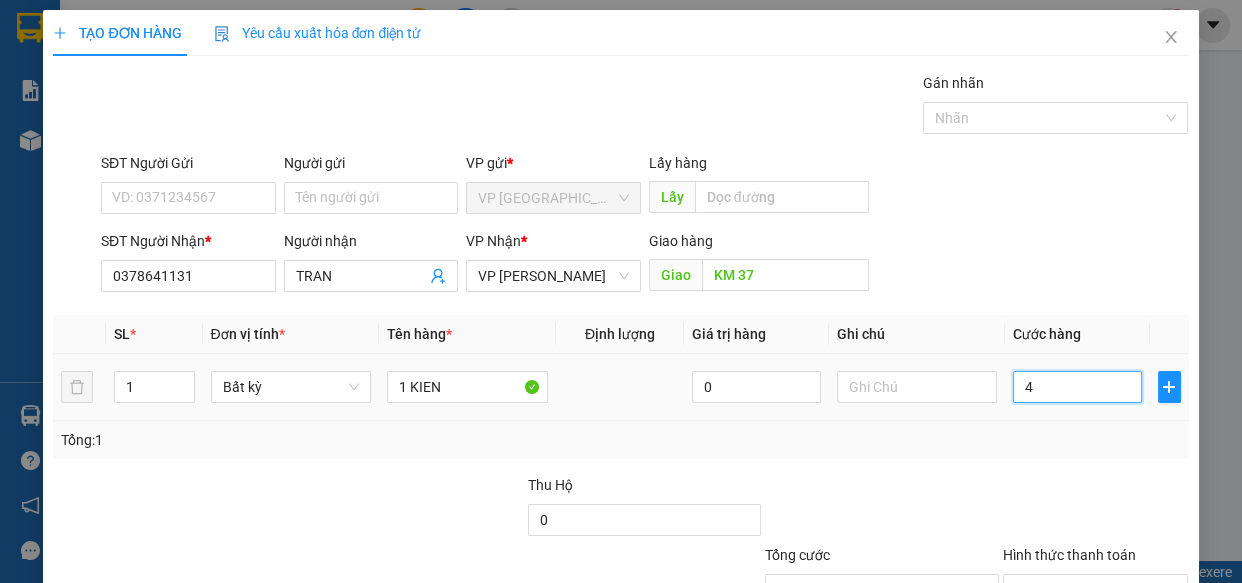 type on "40" 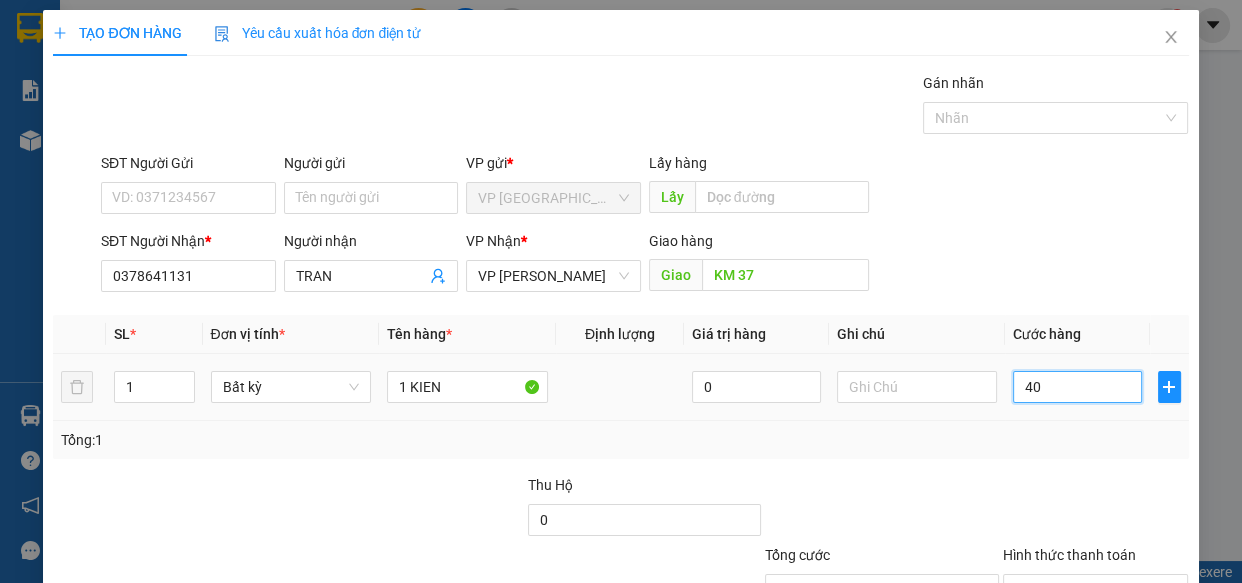 type on "400" 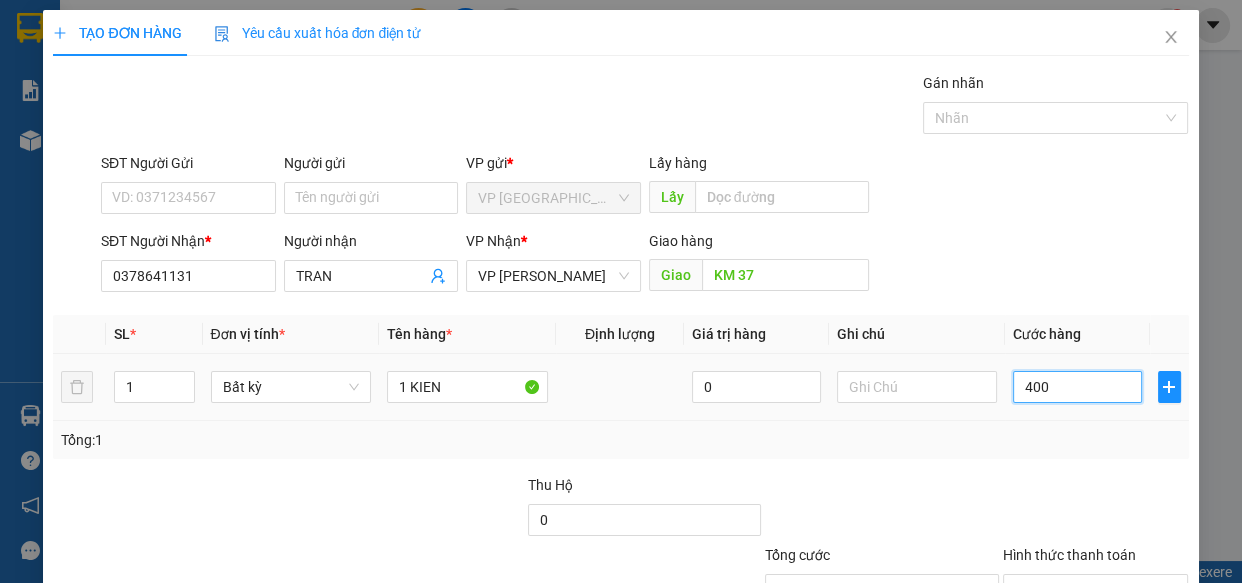 type on "400" 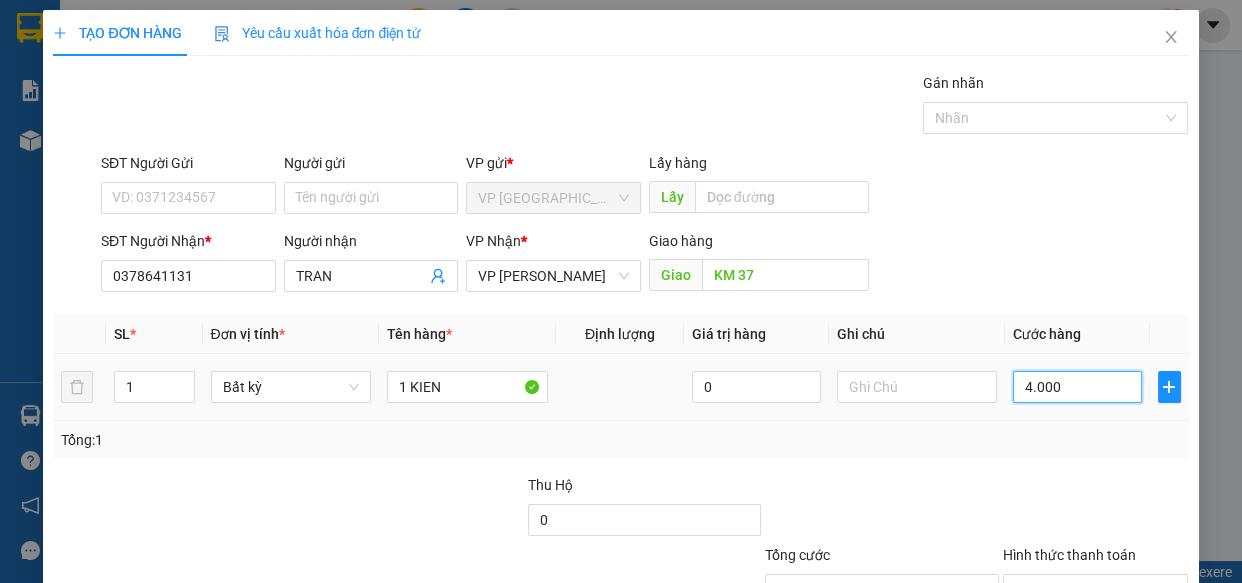type on "40.000" 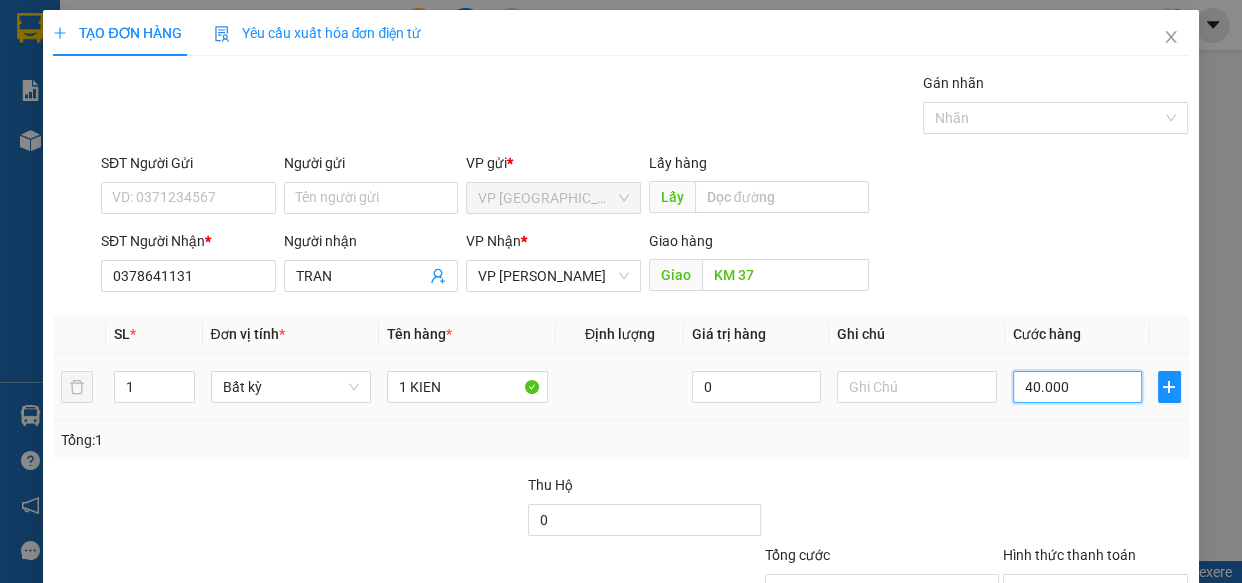 scroll, scrollTop: 156, scrollLeft: 0, axis: vertical 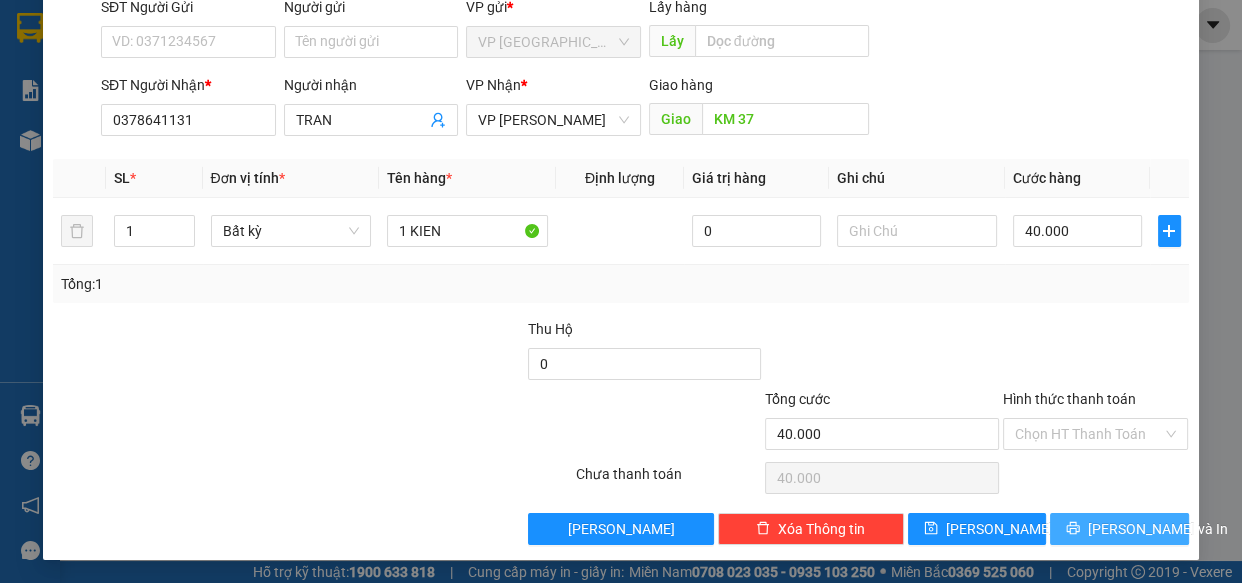 click 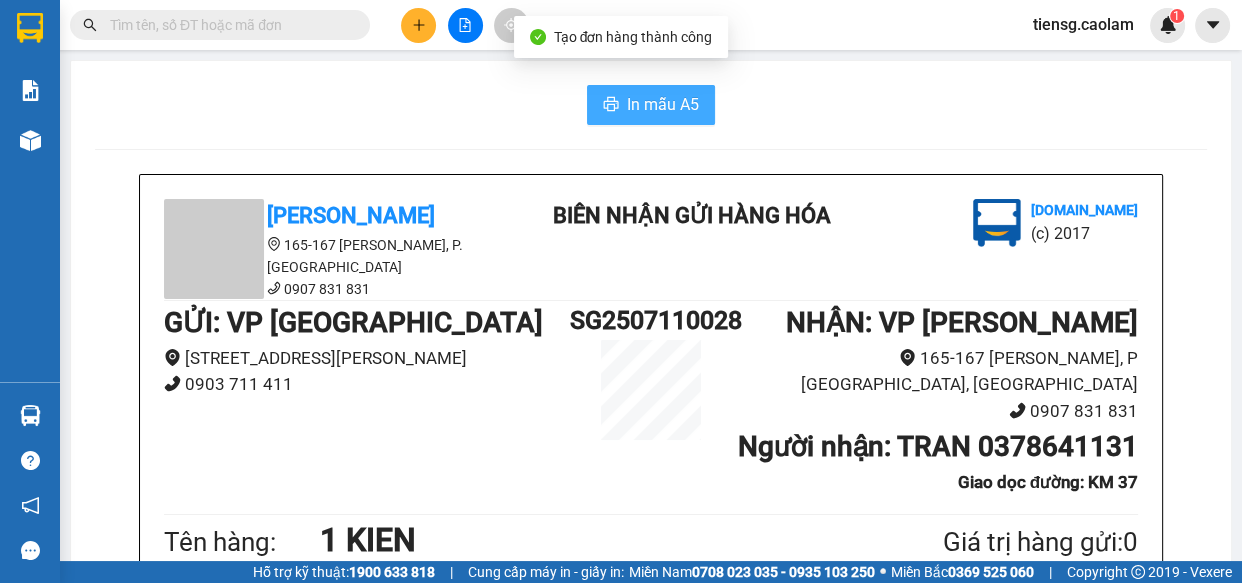 click on "In mẫu A5" at bounding box center (663, 104) 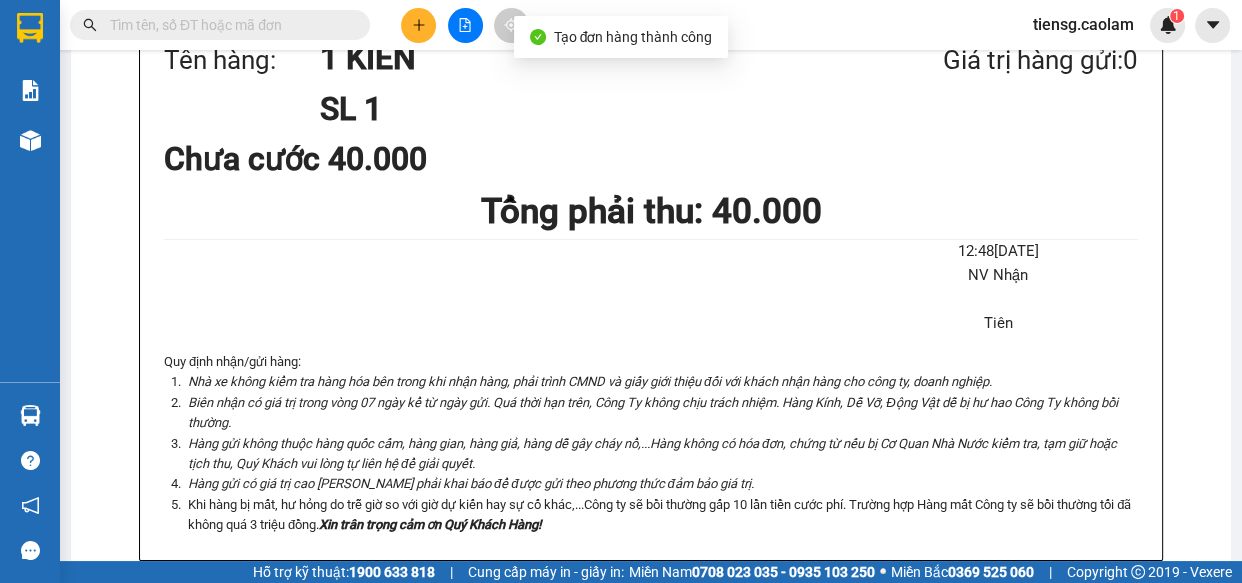 scroll, scrollTop: 0, scrollLeft: 0, axis: both 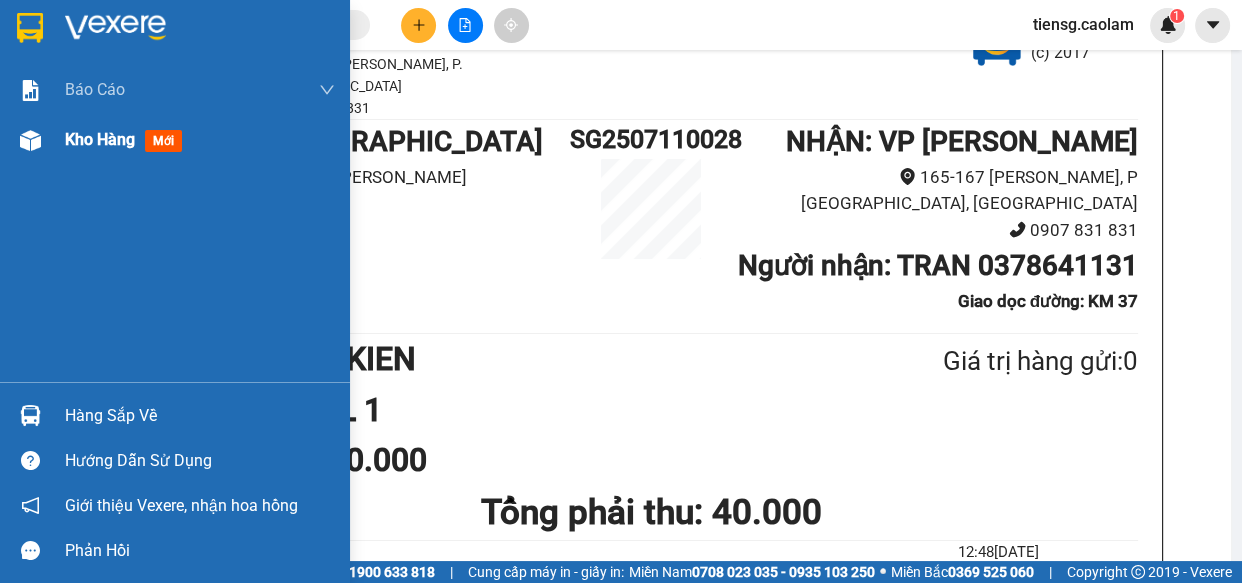 click on "Kho hàng" at bounding box center (100, 139) 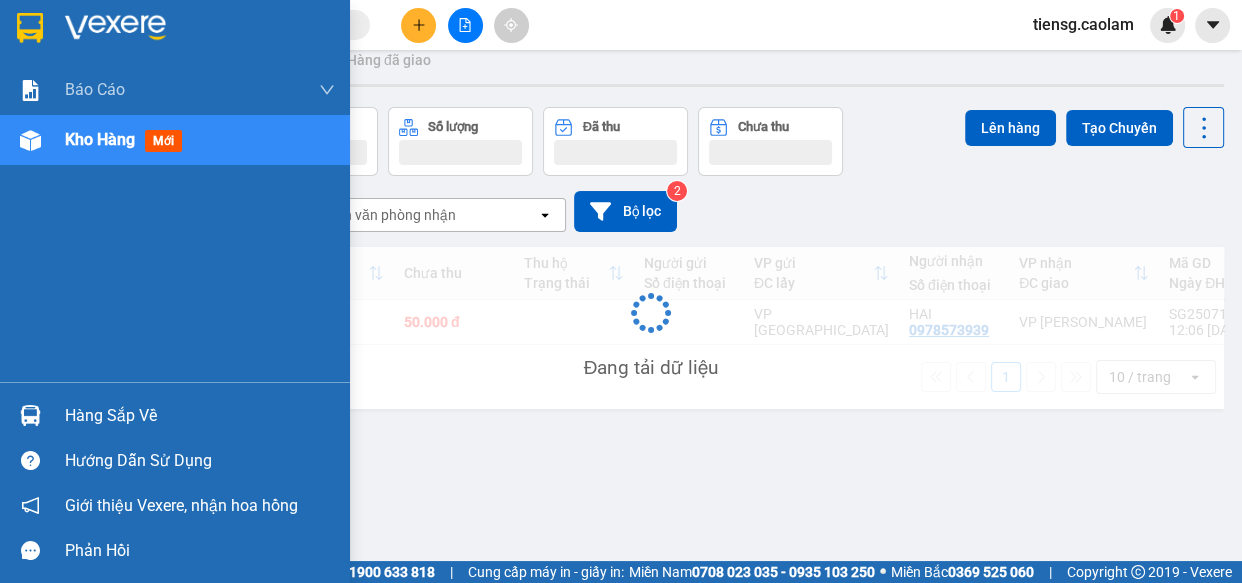 scroll, scrollTop: 0, scrollLeft: 0, axis: both 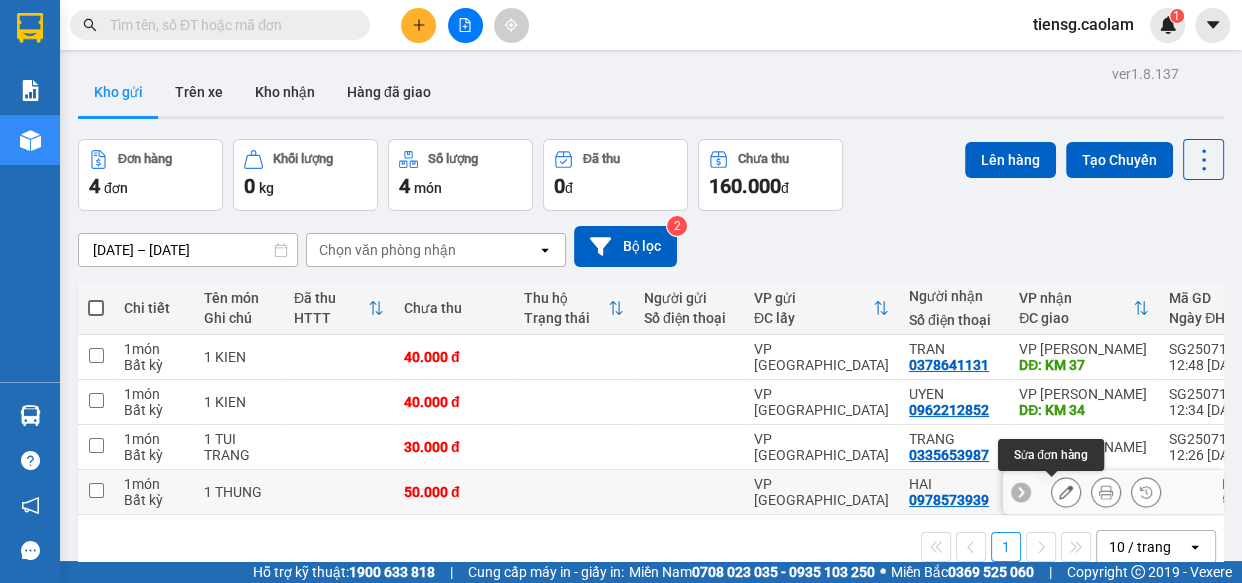 click 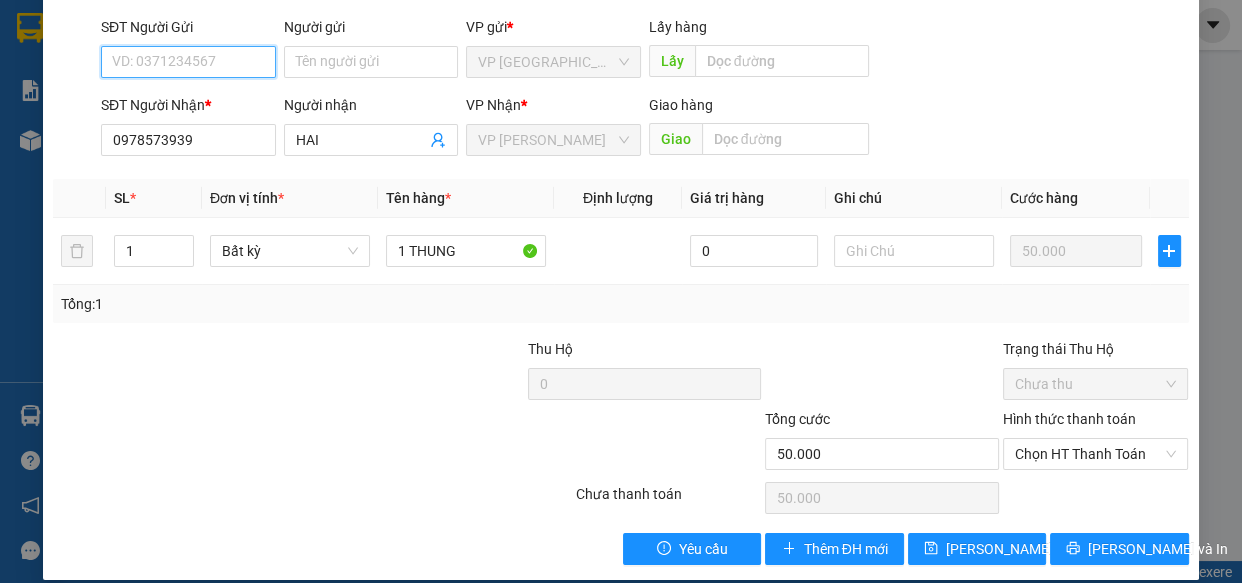 scroll, scrollTop: 182, scrollLeft: 0, axis: vertical 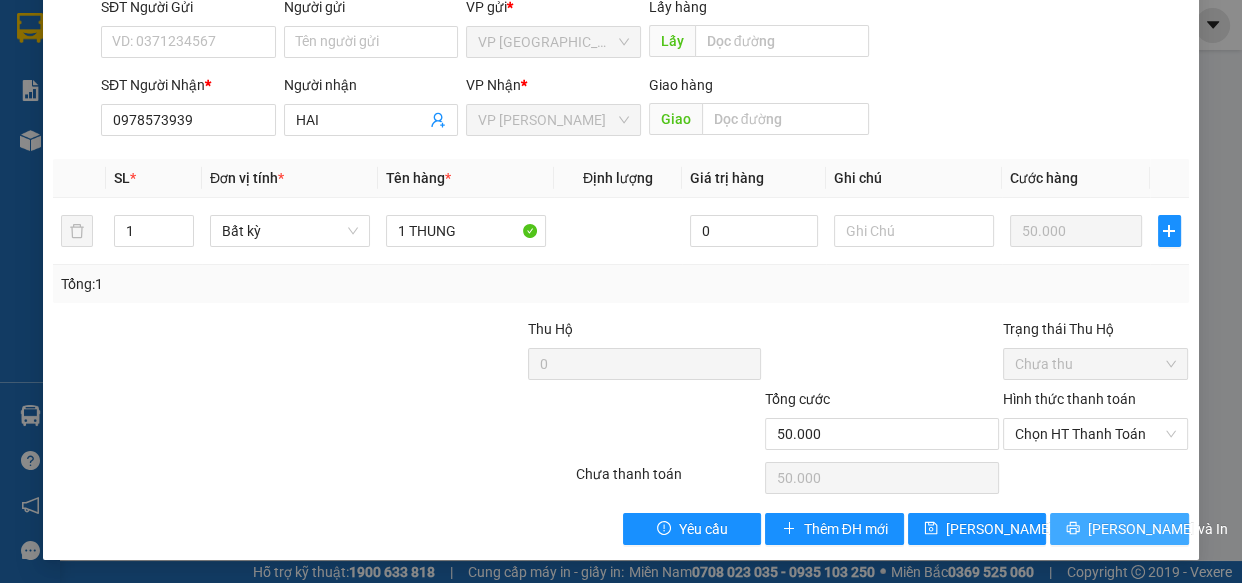 click on "[PERSON_NAME] và In" at bounding box center (1119, 529) 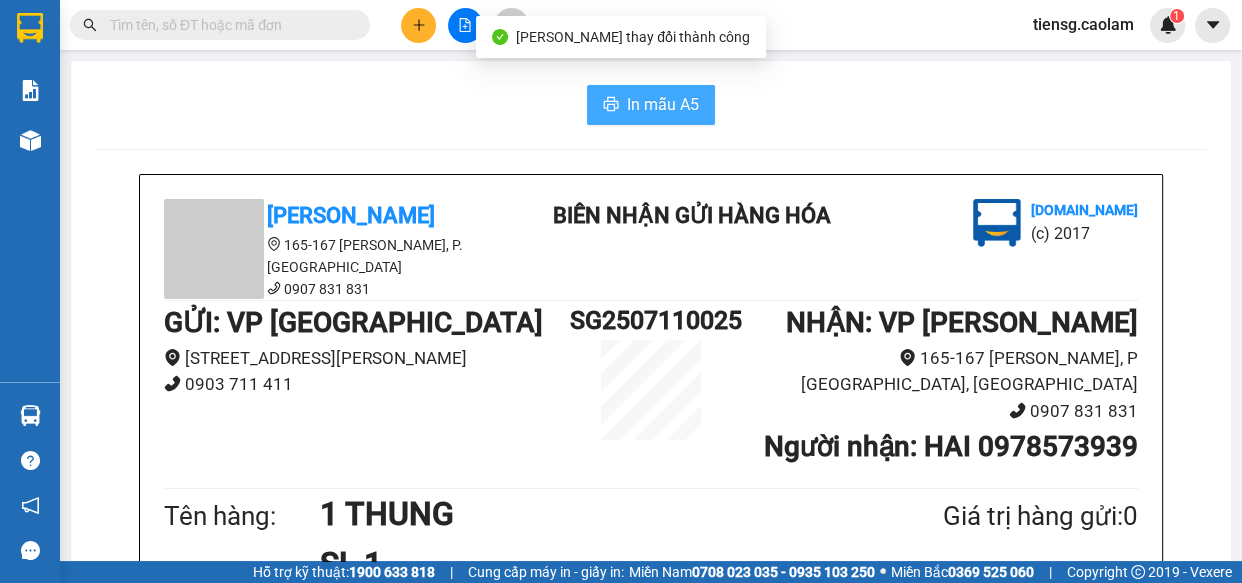 click on "In mẫu A5" at bounding box center (651, 105) 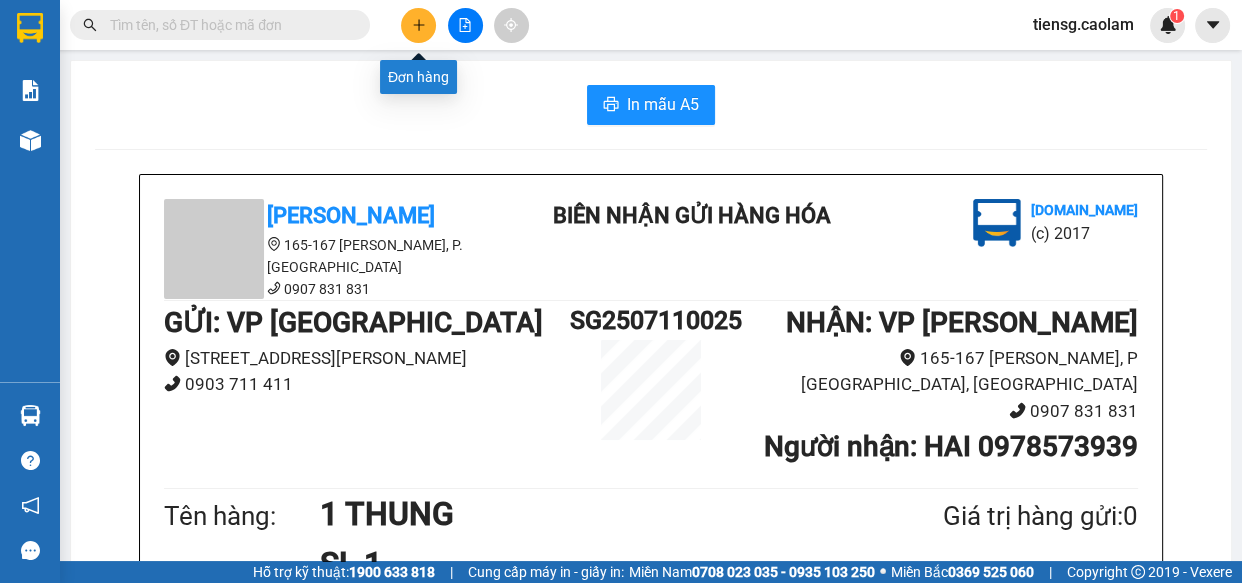 click at bounding box center (418, 25) 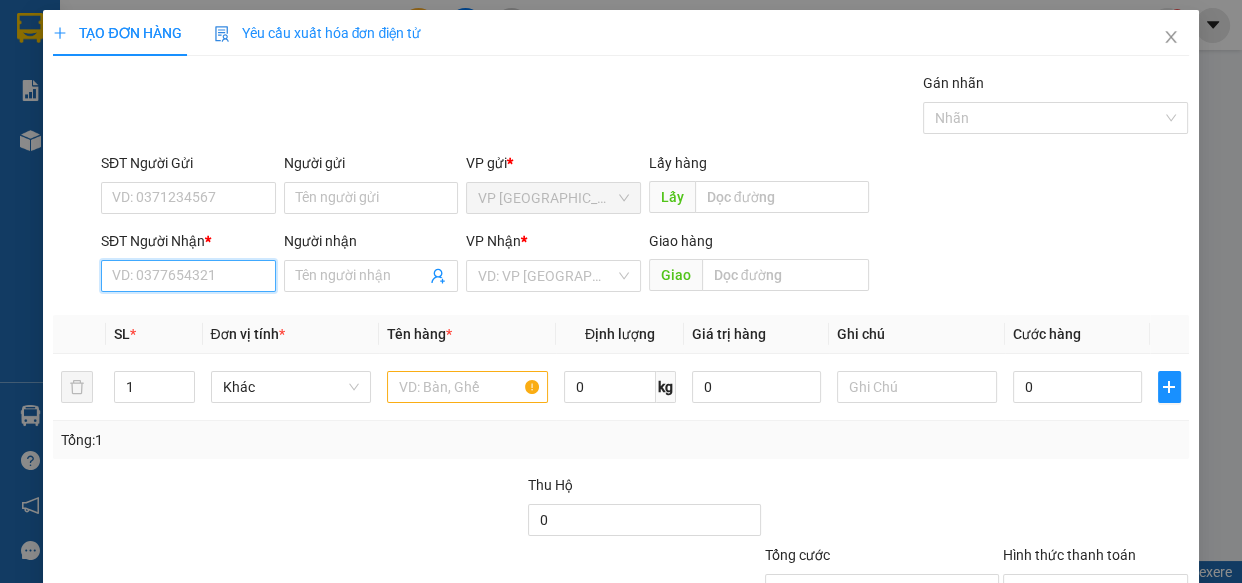 click on "SĐT Người Nhận  *" at bounding box center [188, 276] 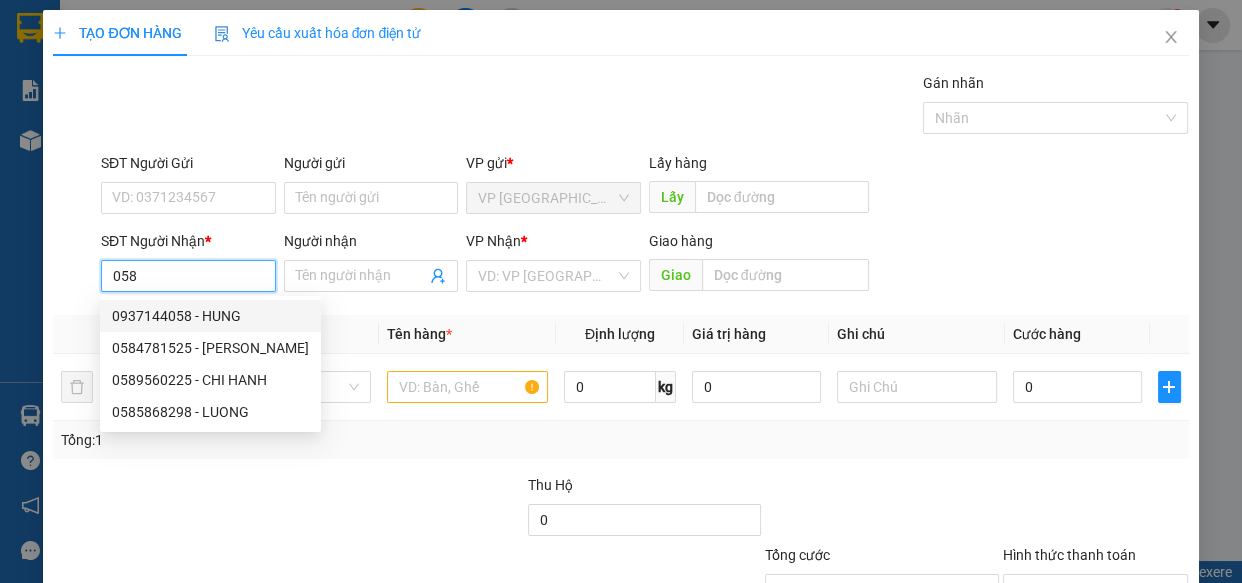 click on "0937144058 - HUNG" at bounding box center [210, 316] 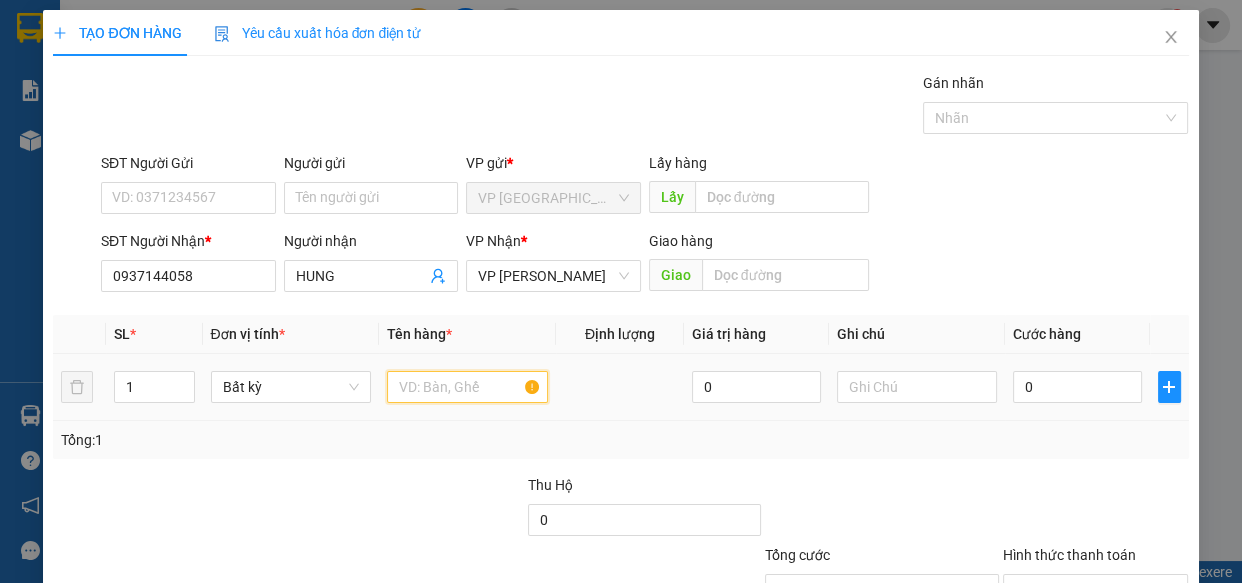 drag, startPoint x: 485, startPoint y: 385, endPoint x: 455, endPoint y: 360, distance: 39.051247 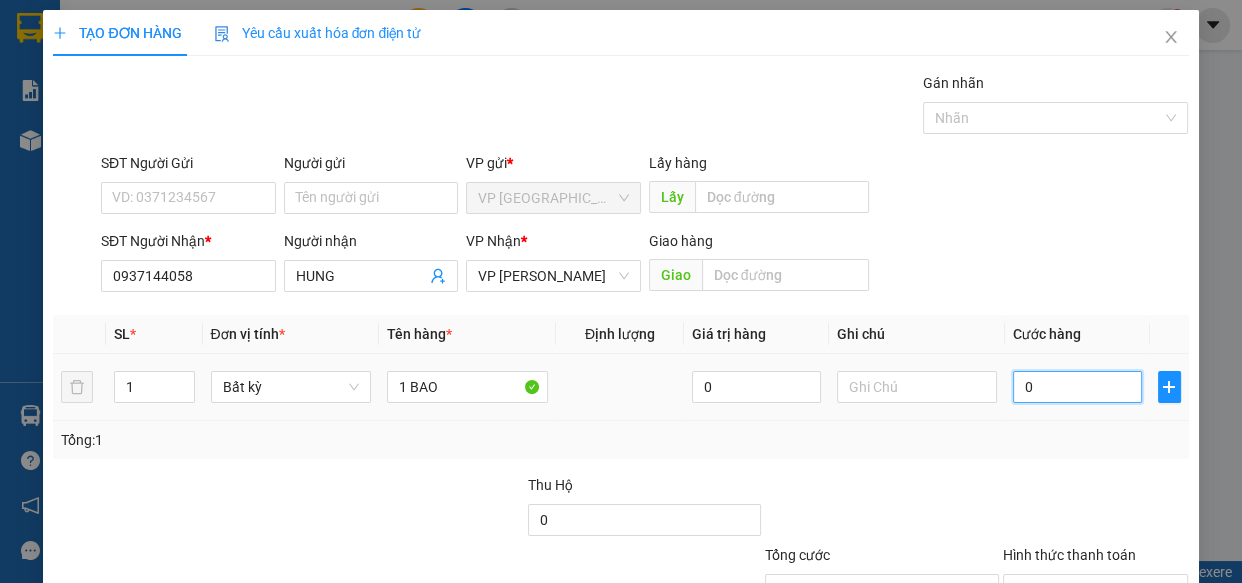 click on "0" at bounding box center (1077, 387) 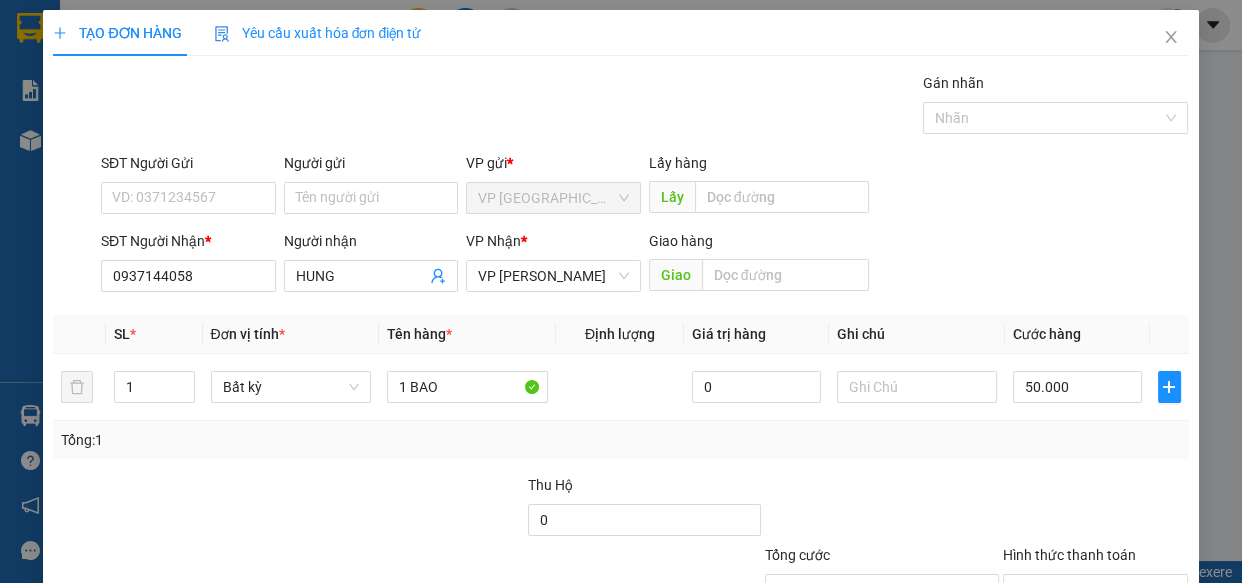 click on "Tổng:  1" at bounding box center [620, 440] 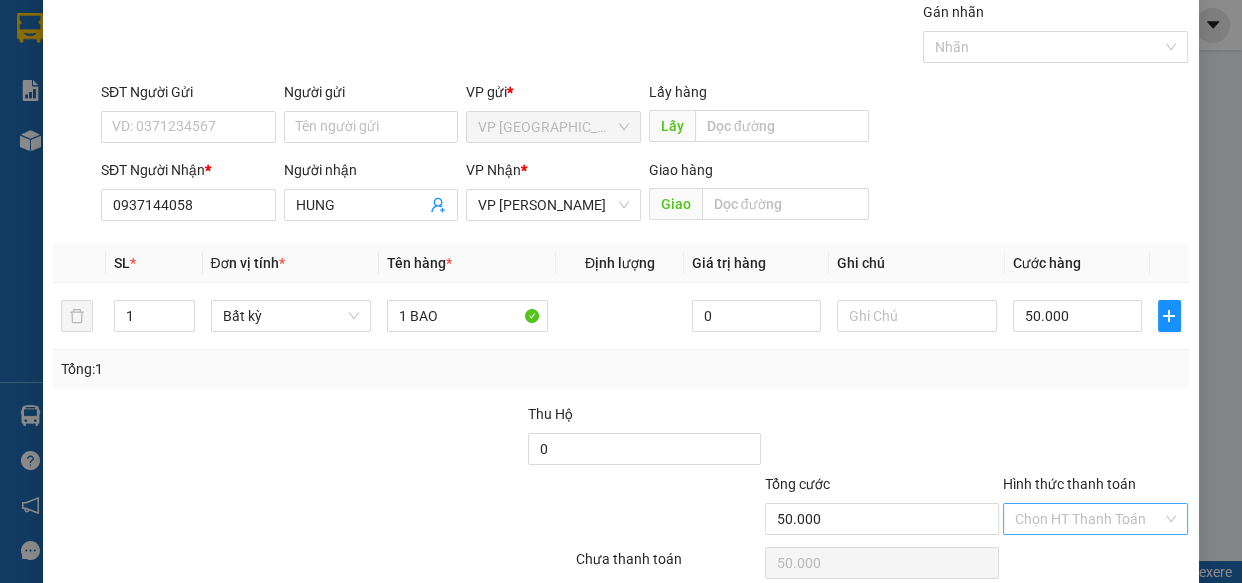 scroll, scrollTop: 156, scrollLeft: 0, axis: vertical 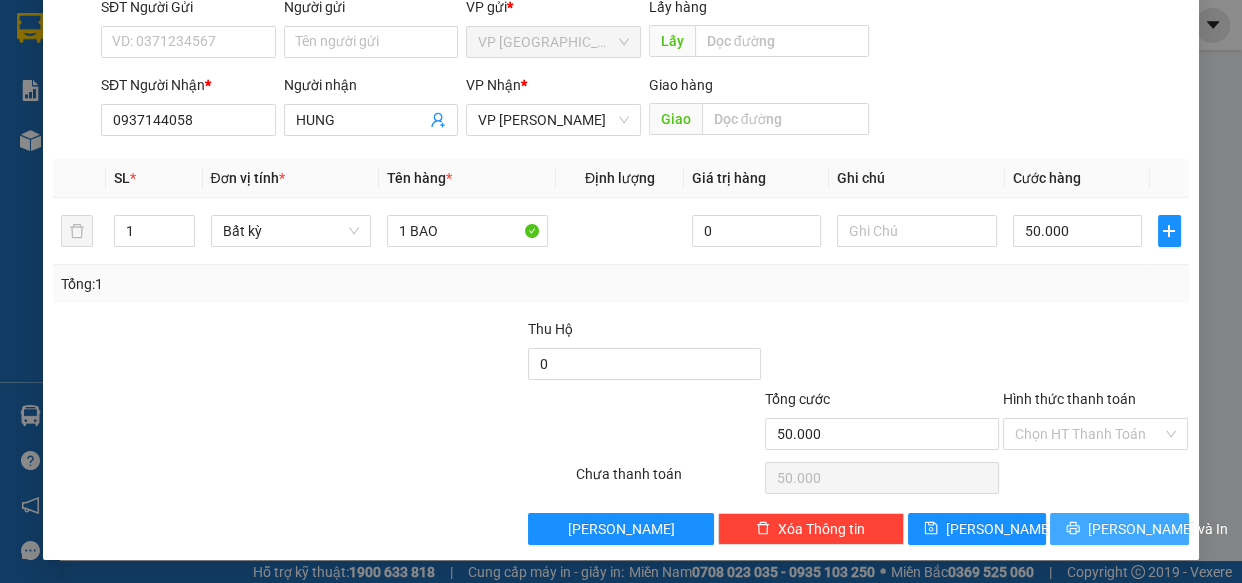 click on "[PERSON_NAME] và In" at bounding box center (1158, 529) 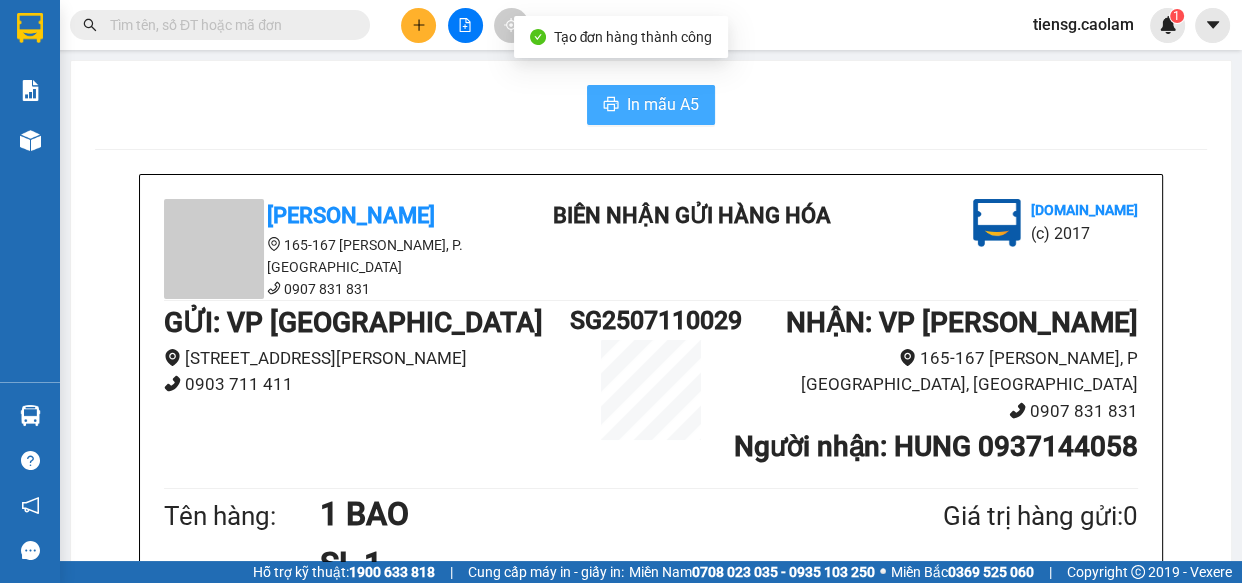 click on "In mẫu A5" at bounding box center [663, 104] 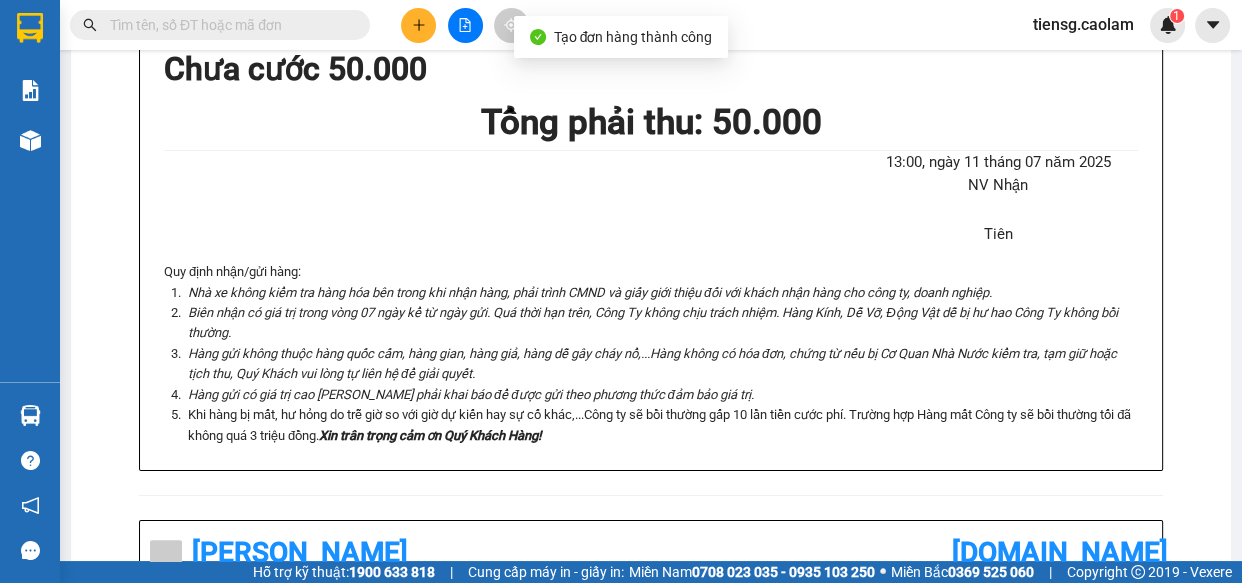scroll, scrollTop: 0, scrollLeft: 0, axis: both 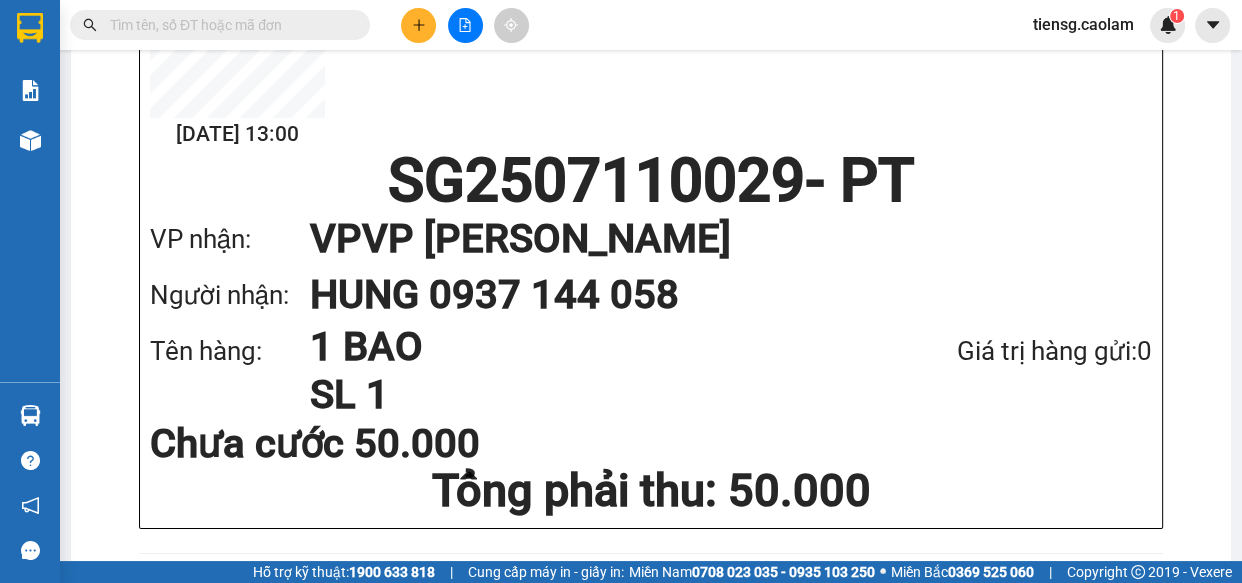 click at bounding box center [418, 25] 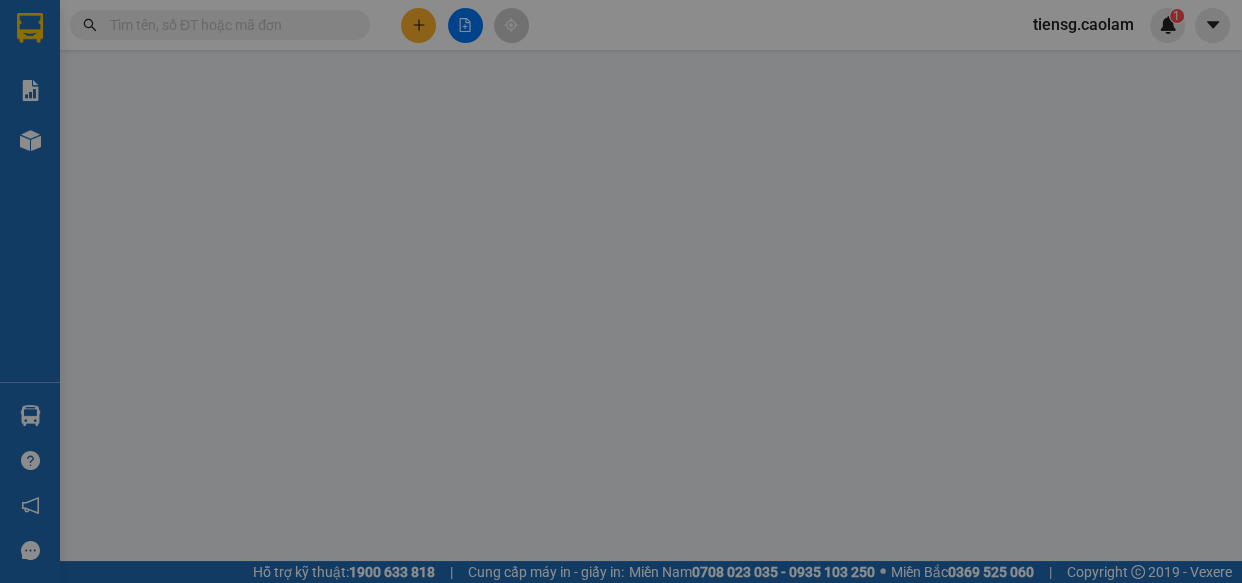 scroll, scrollTop: 0, scrollLeft: 0, axis: both 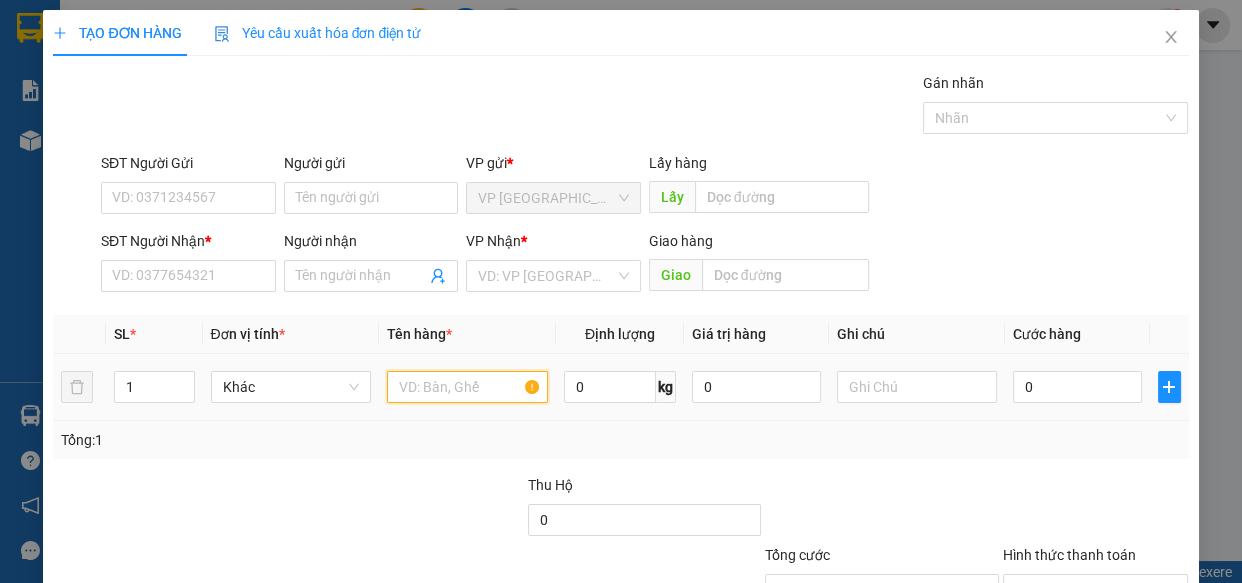 click at bounding box center [467, 387] 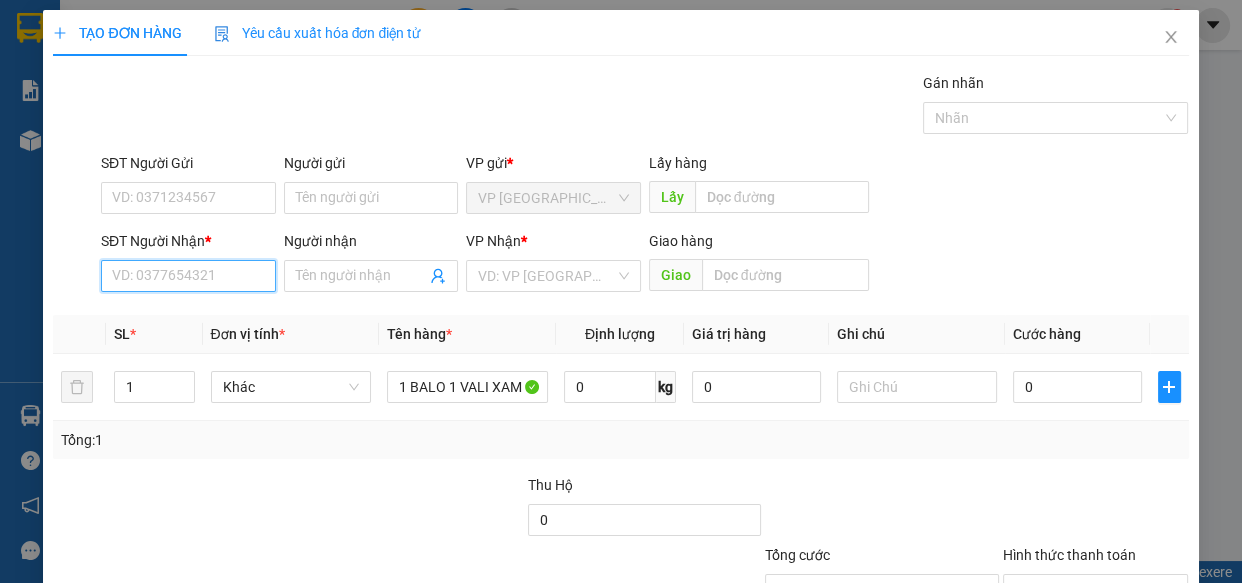 drag, startPoint x: 131, startPoint y: 284, endPoint x: 94, endPoint y: 278, distance: 37.48333 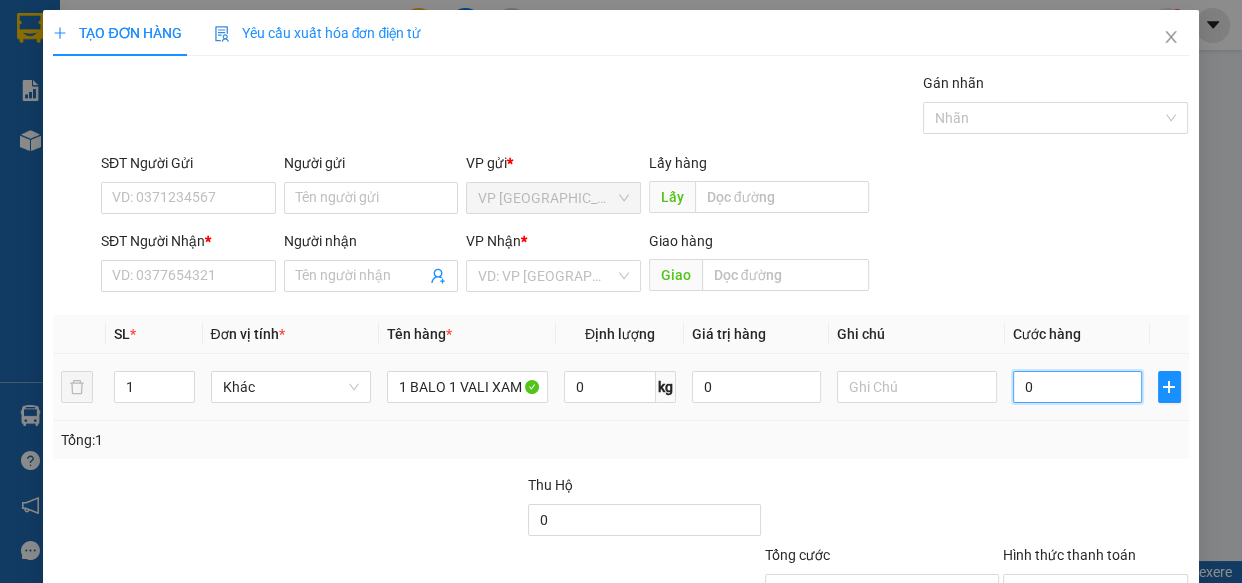 click on "0" at bounding box center [1077, 387] 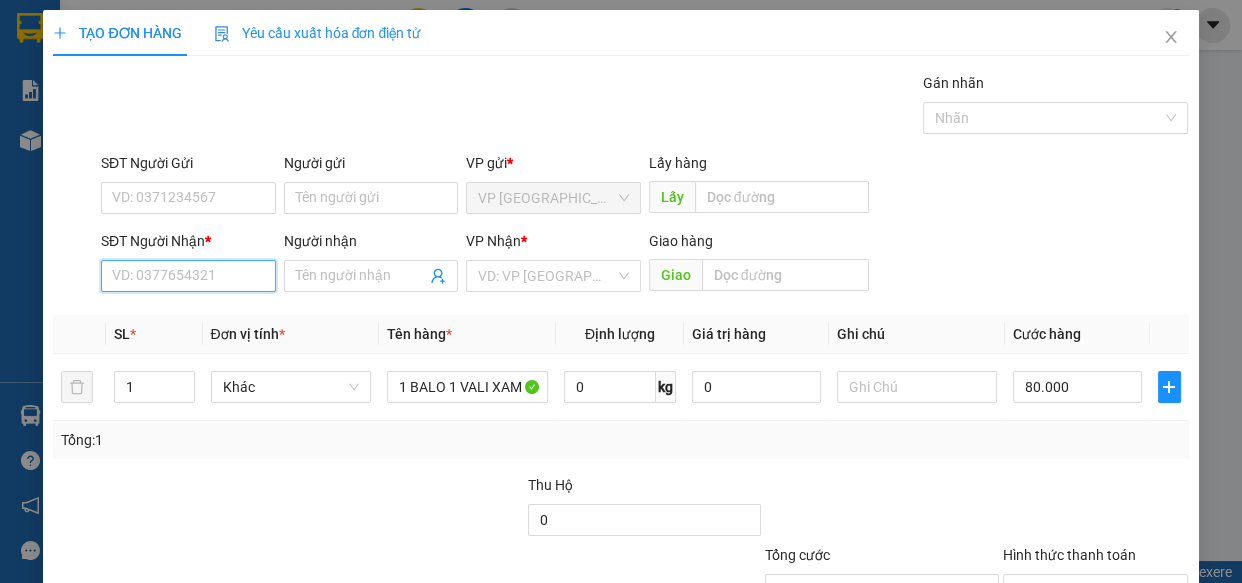 click on "SĐT Người Nhận  *" at bounding box center [188, 276] 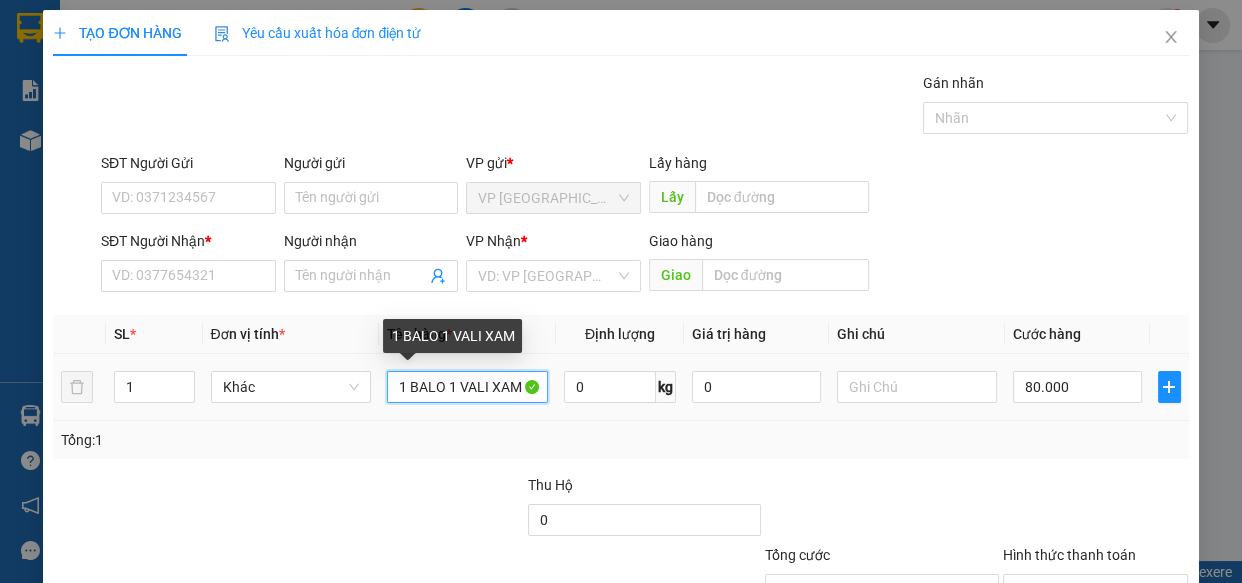 click on "1 BALO 1 VALI XAM" at bounding box center (467, 387) 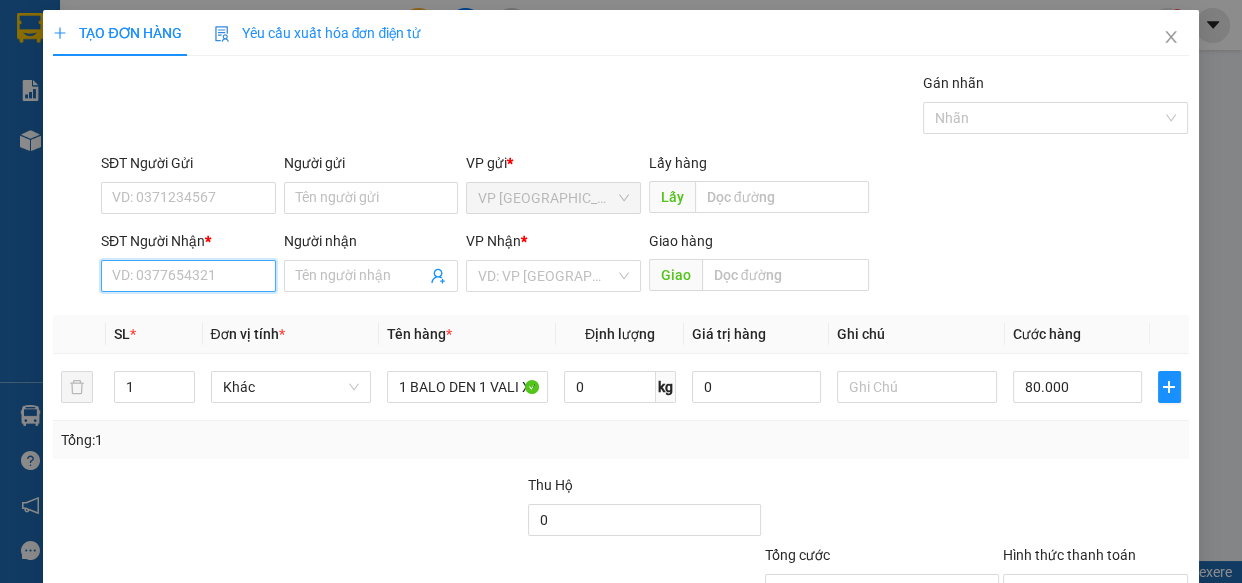 drag, startPoint x: 153, startPoint y: 278, endPoint x: 139, endPoint y: 277, distance: 14.035668 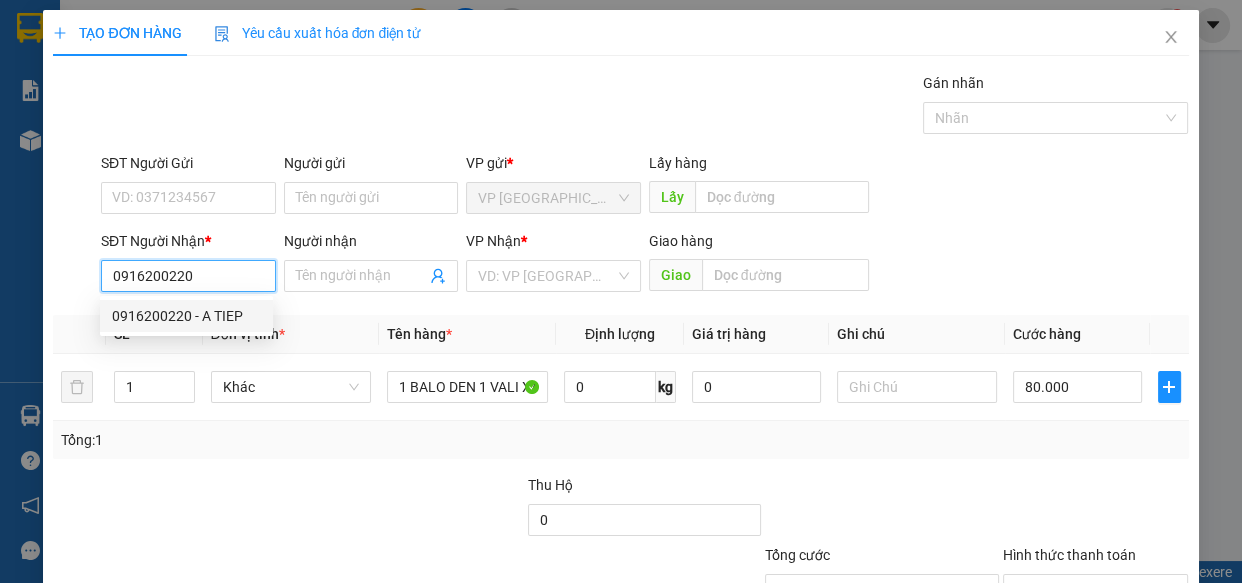 click on "0916200220 - A TIEP" at bounding box center (186, 316) 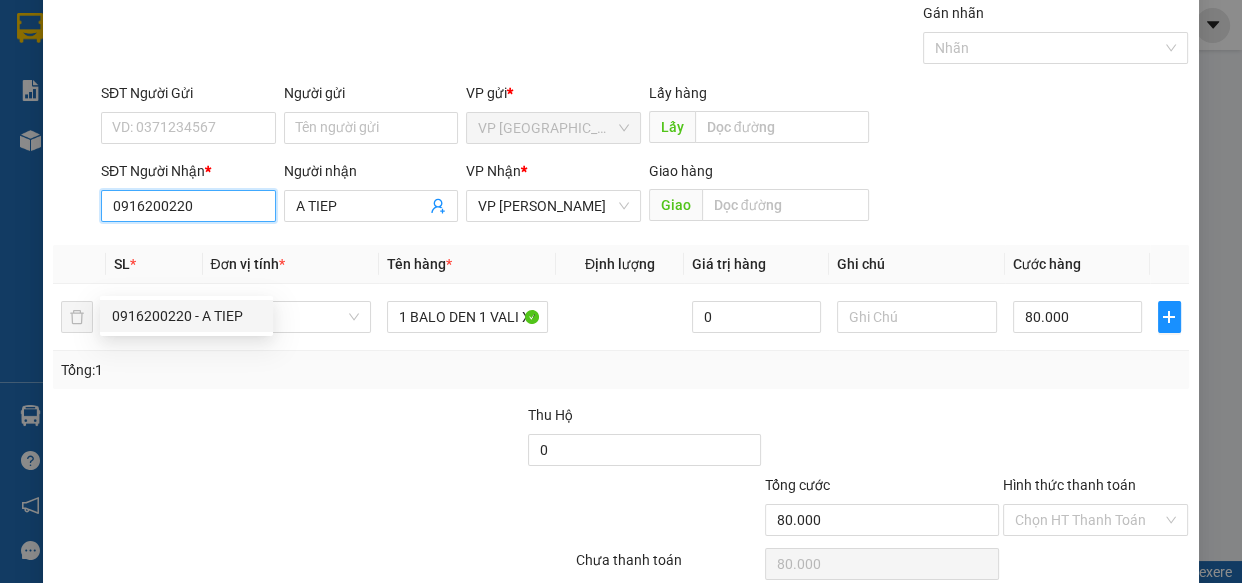 scroll, scrollTop: 156, scrollLeft: 0, axis: vertical 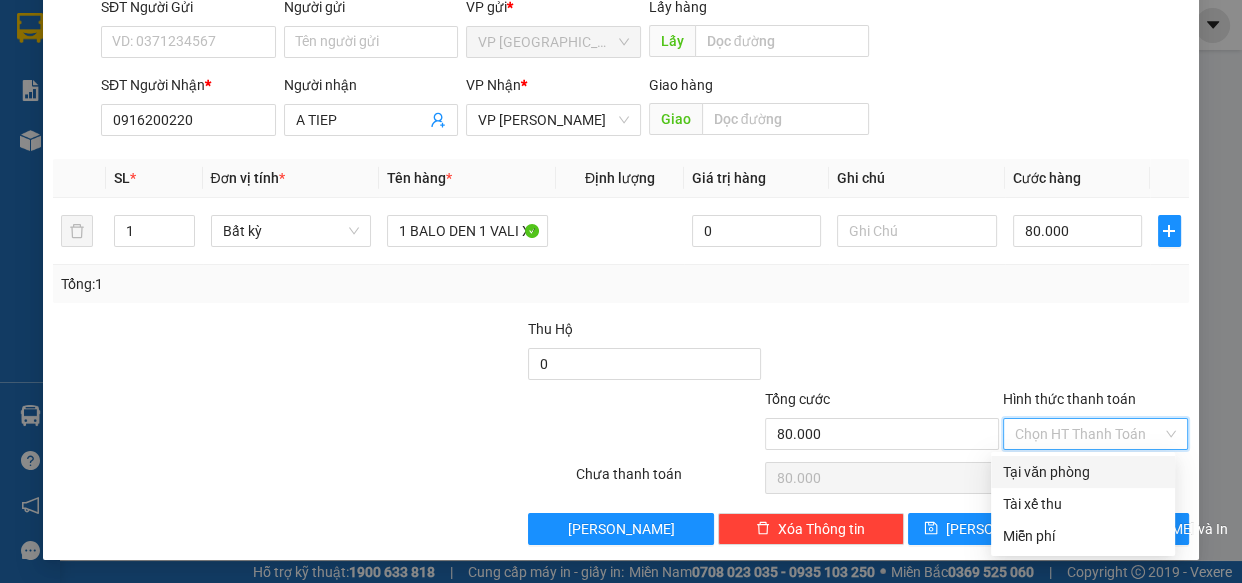 click on "Hình thức thanh toán" at bounding box center [1089, 434] 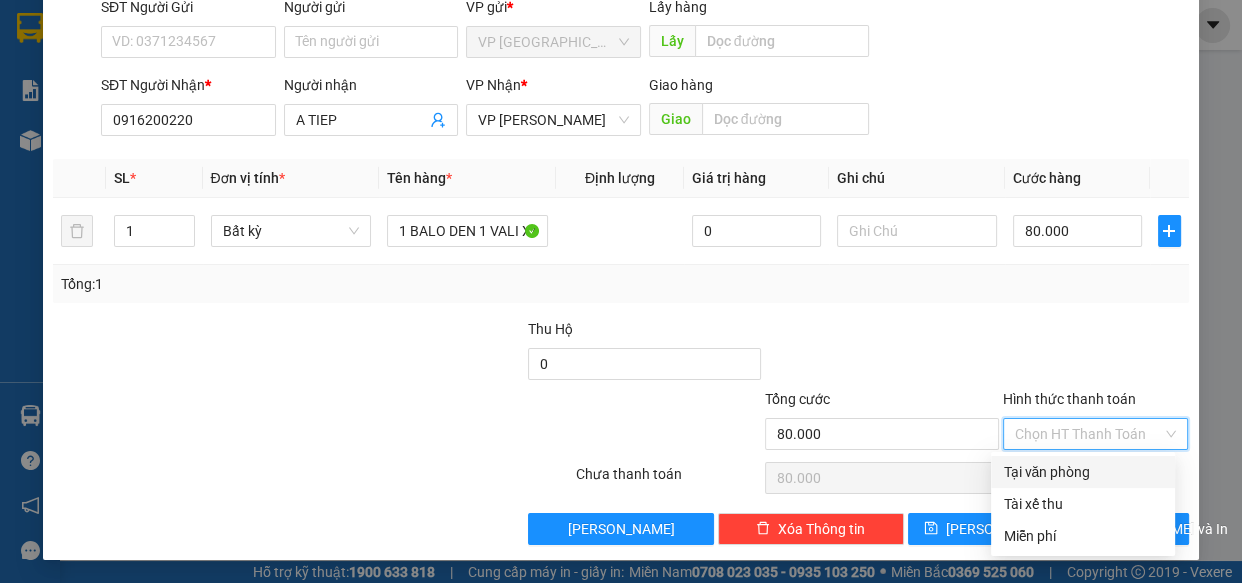 click on "Tại văn phòng" at bounding box center [1083, 472] 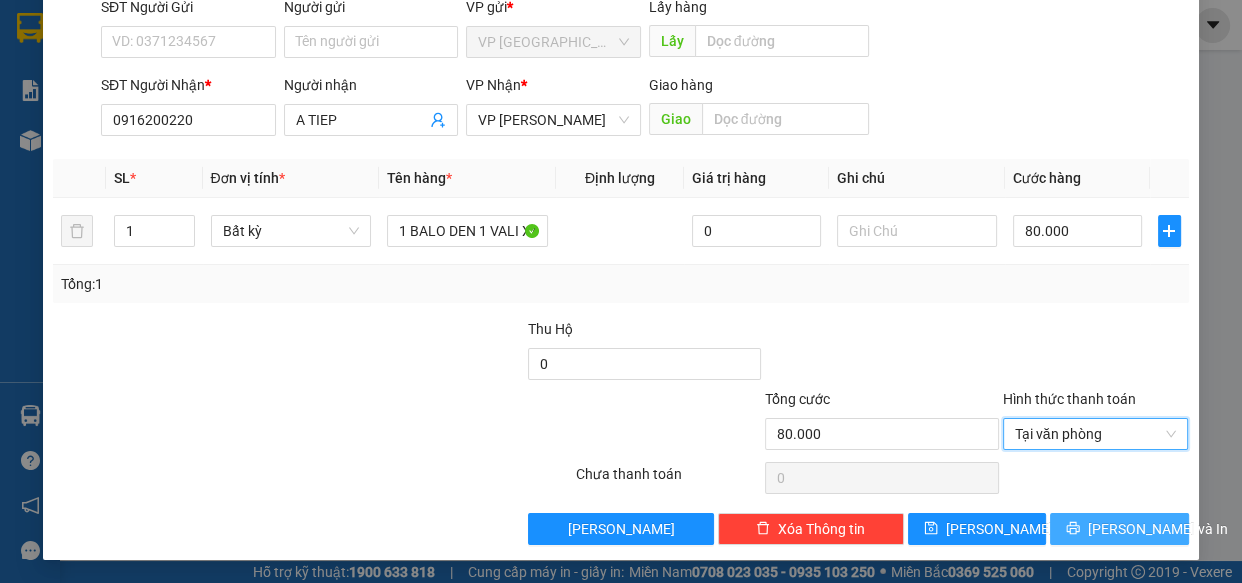 drag, startPoint x: 1120, startPoint y: 528, endPoint x: 1062, endPoint y: 501, distance: 63.97656 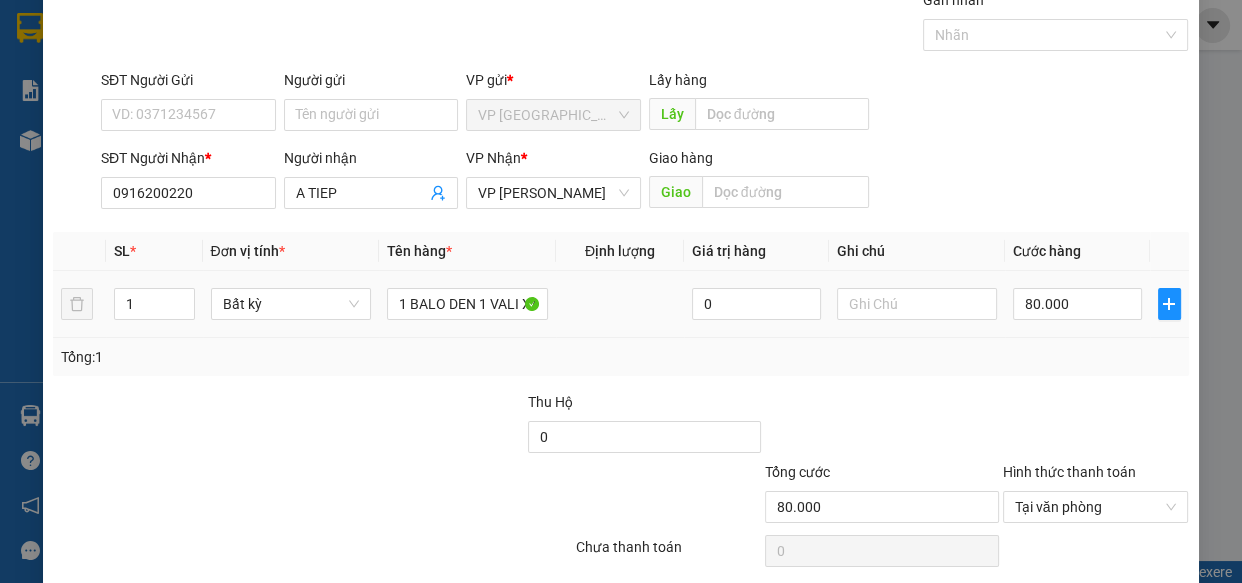 scroll, scrollTop: 0, scrollLeft: 0, axis: both 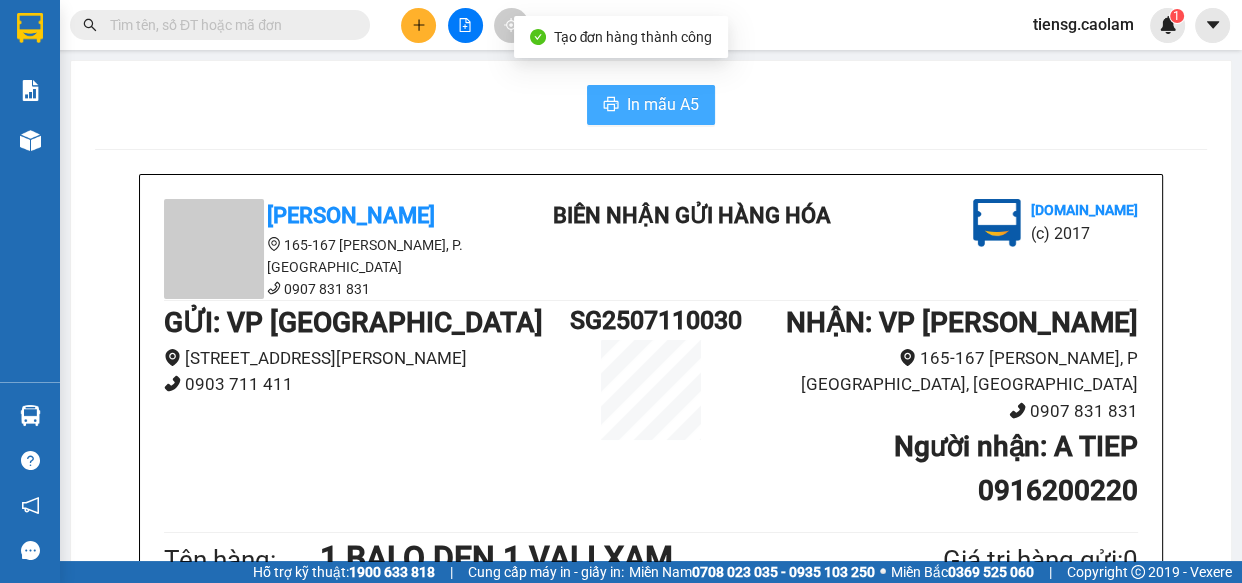 click on "In mẫu A5" at bounding box center [663, 104] 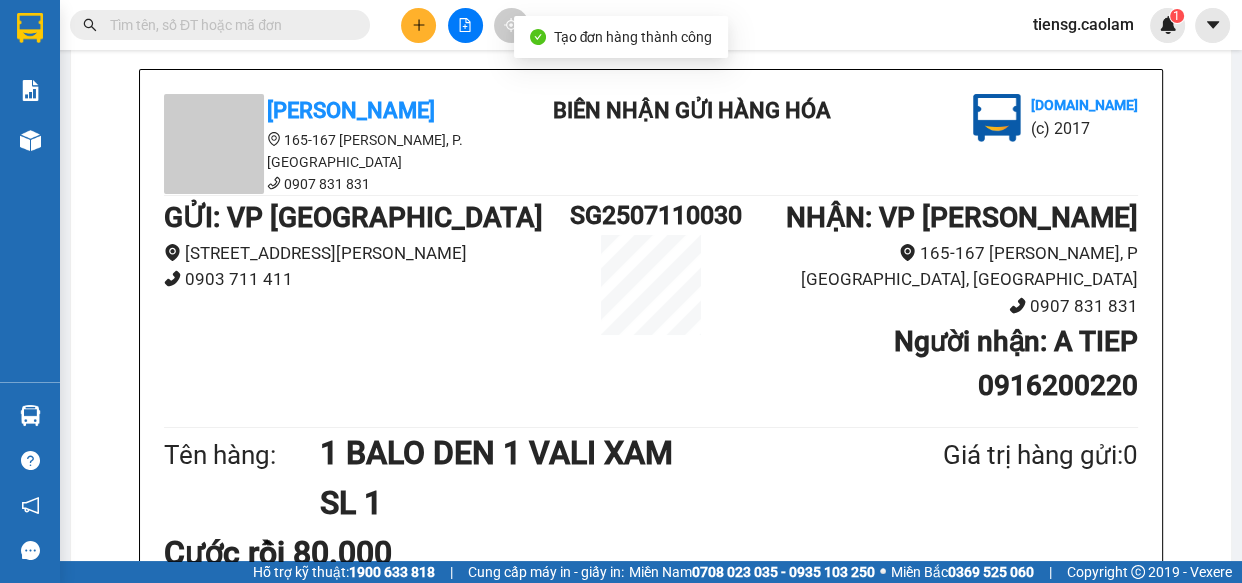 scroll, scrollTop: 0, scrollLeft: 0, axis: both 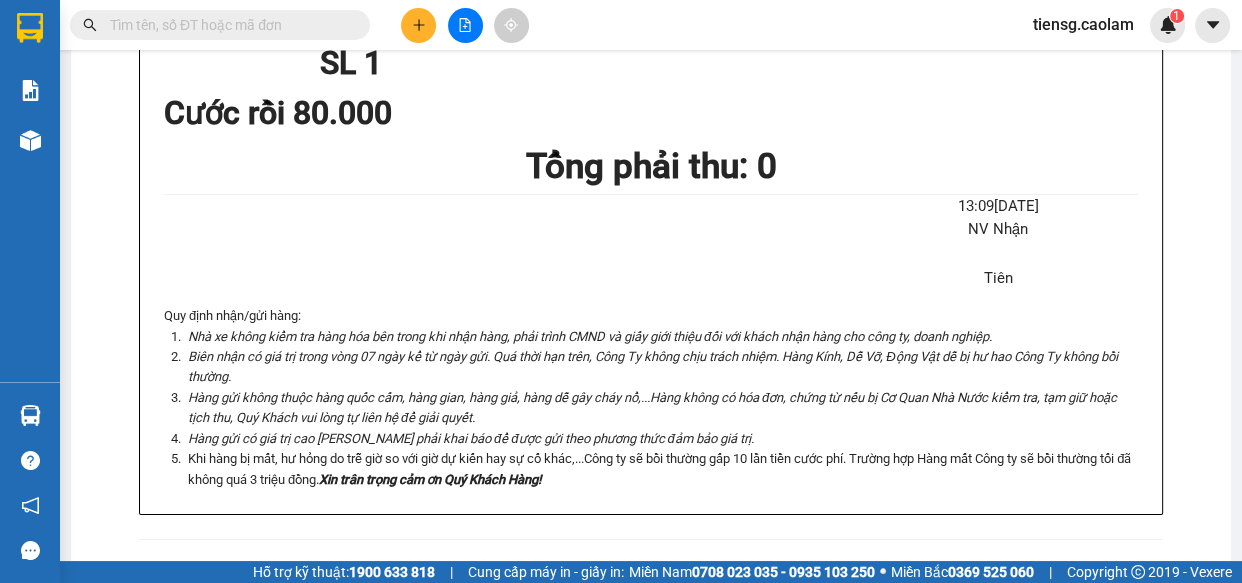 click at bounding box center [465, 25] 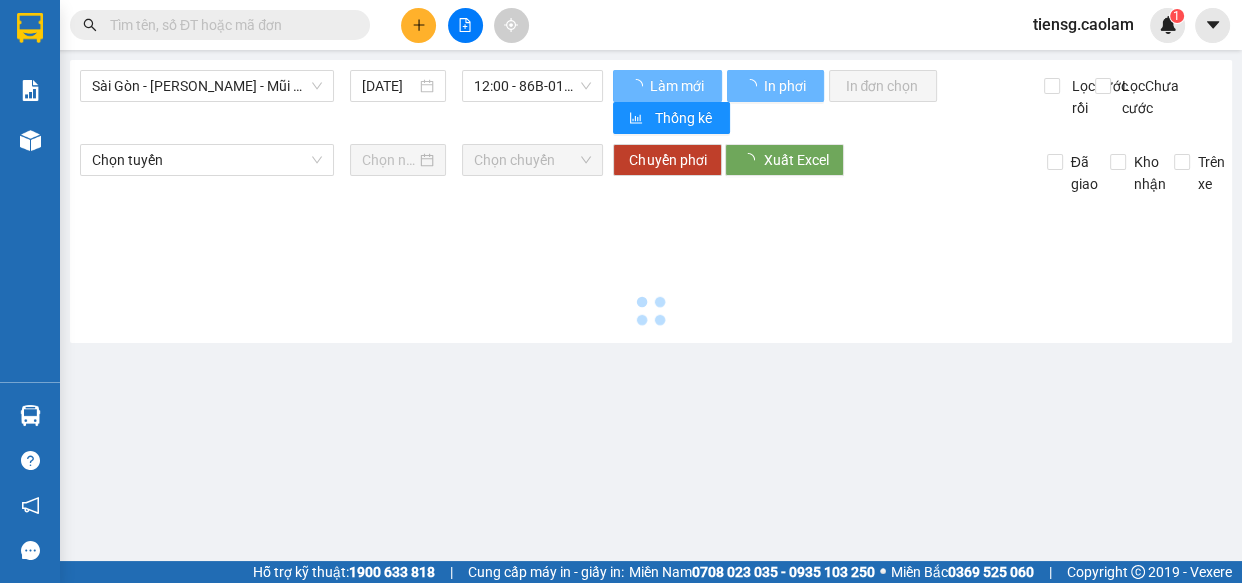 scroll, scrollTop: 0, scrollLeft: 0, axis: both 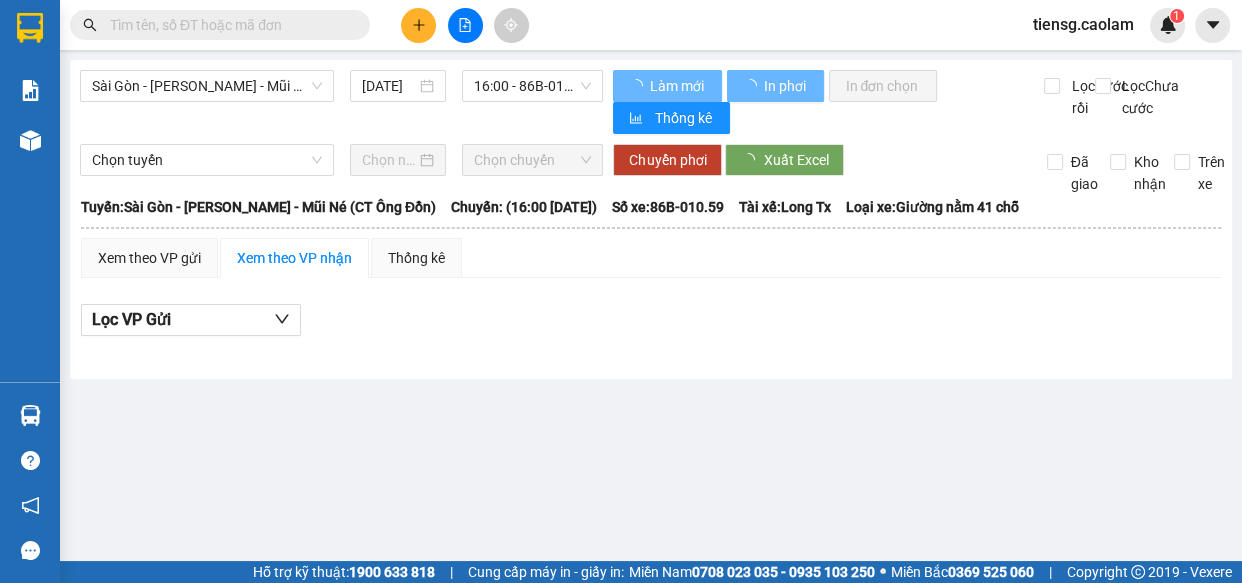 click on "Sài Gòn - [PERSON_NAME] - Mũi Né (CT Ông Đồn)" at bounding box center (207, 86) 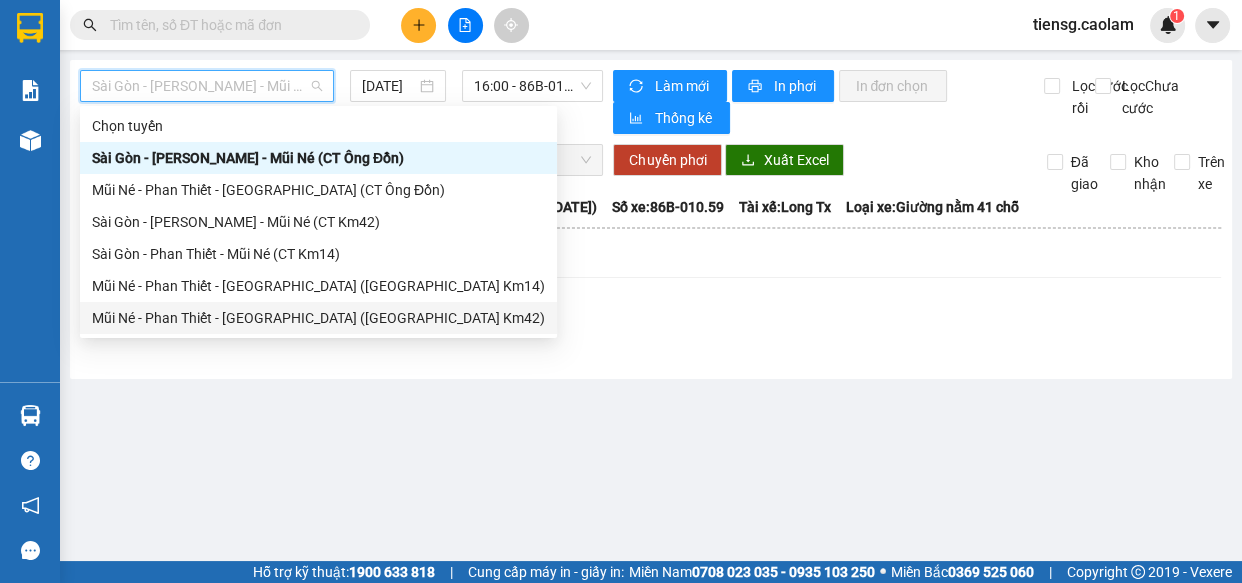 click on "Mũi Né - Phan Thiết - [GEOGRAPHIC_DATA] ([GEOGRAPHIC_DATA] Km42)" at bounding box center [318, 318] 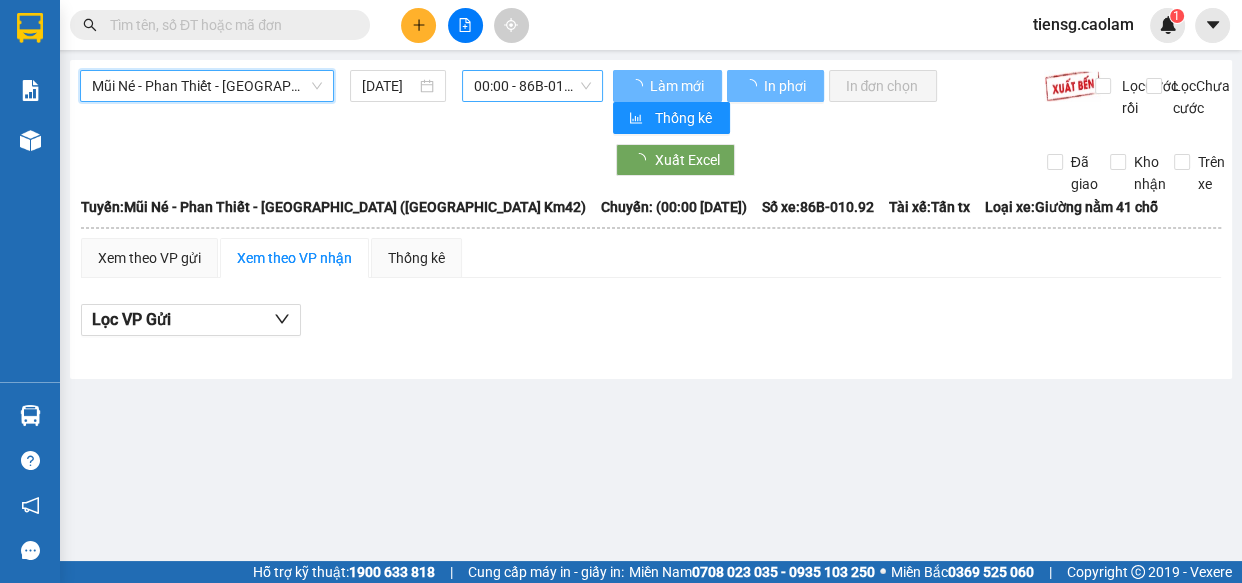 click on "00:00     - 86B-010.92" at bounding box center (532, 86) 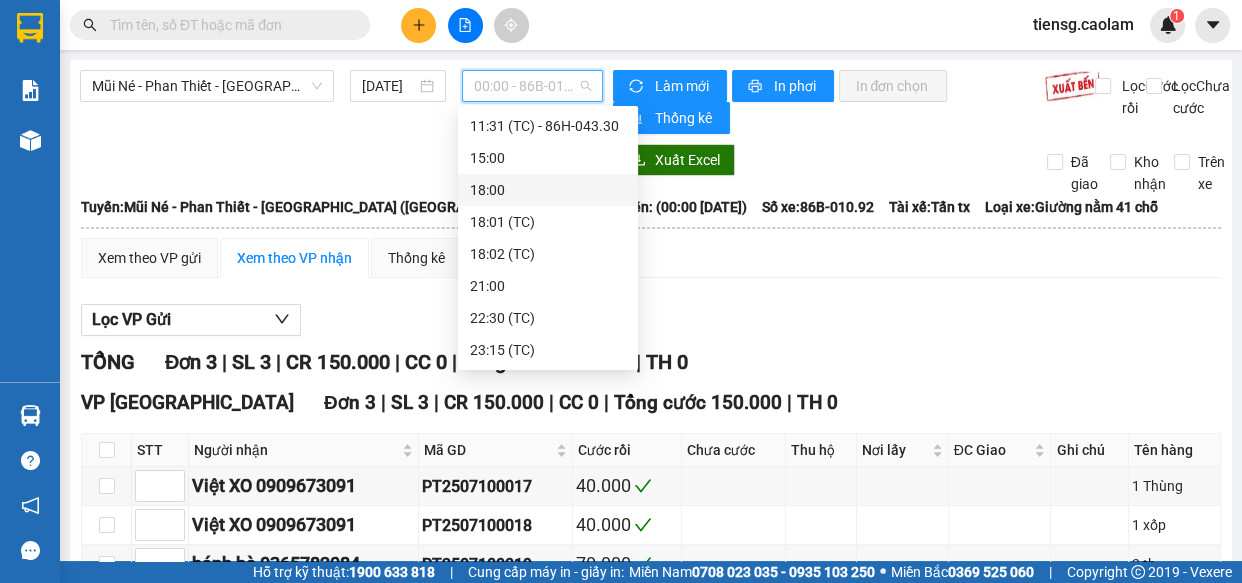 scroll, scrollTop: 138, scrollLeft: 0, axis: vertical 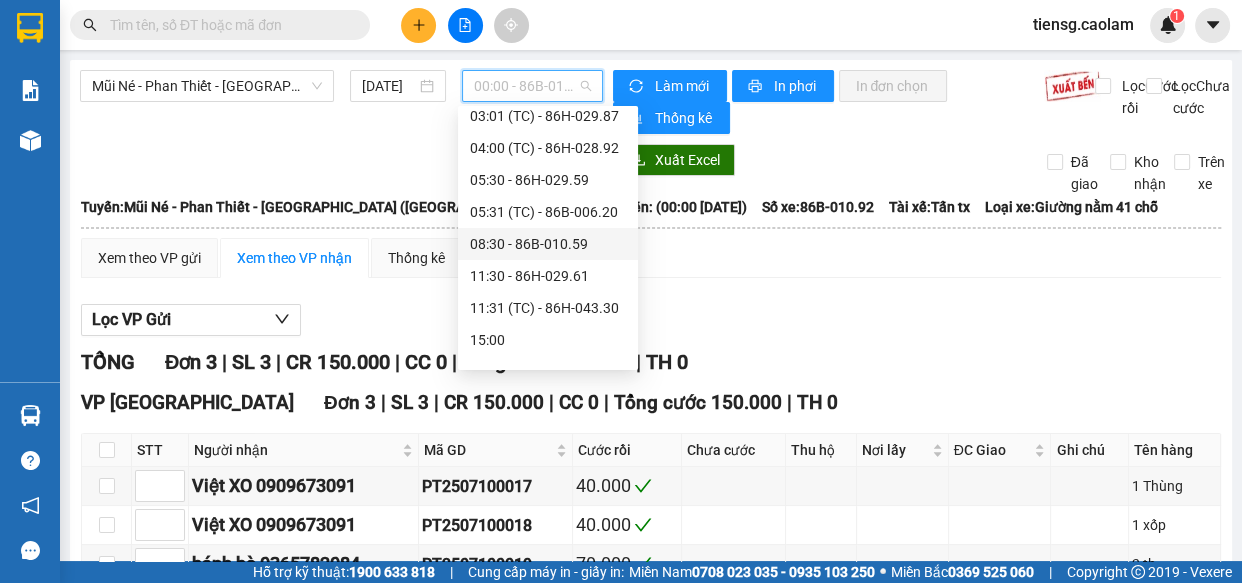 click on "08:30     - 86B-010.59" at bounding box center [548, 244] 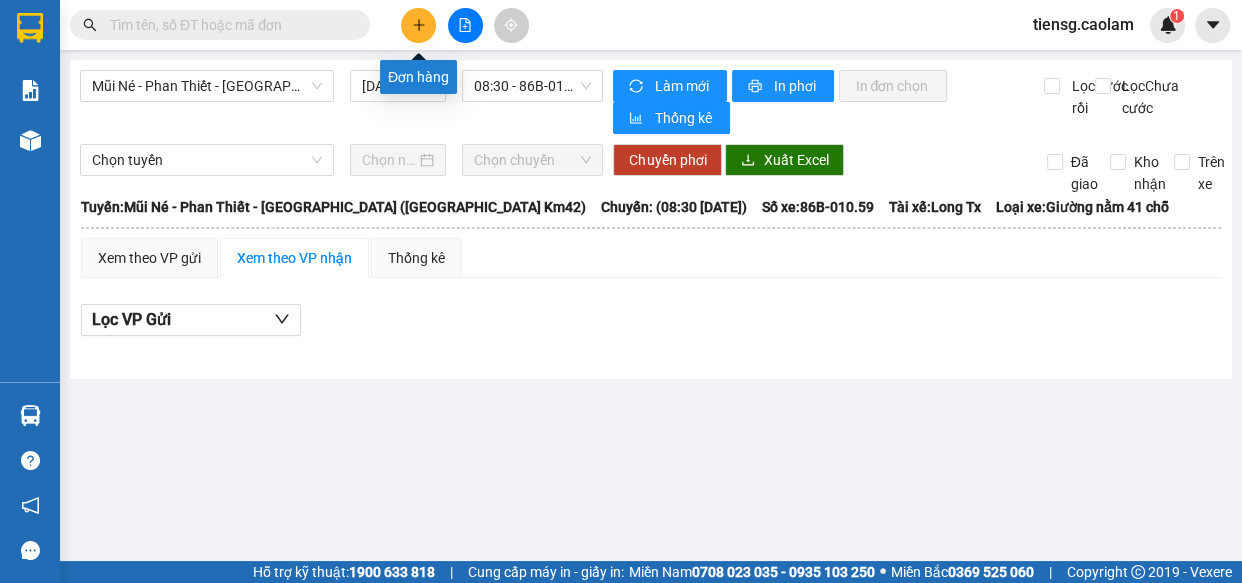 click at bounding box center [418, 25] 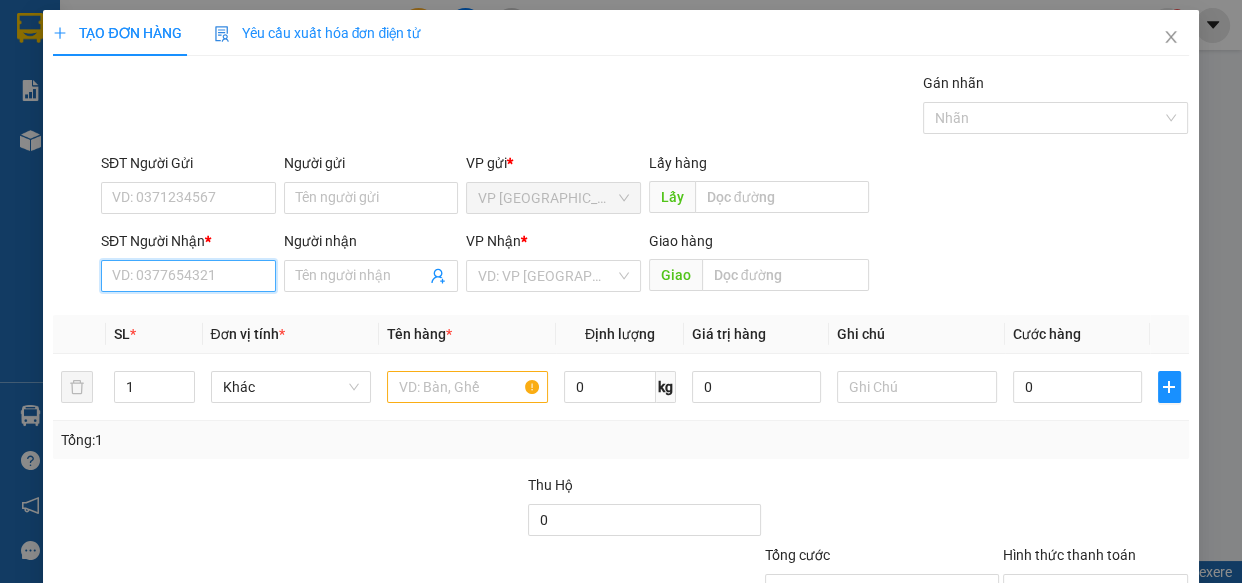 click on "SĐT Người Nhận  *" at bounding box center [188, 276] 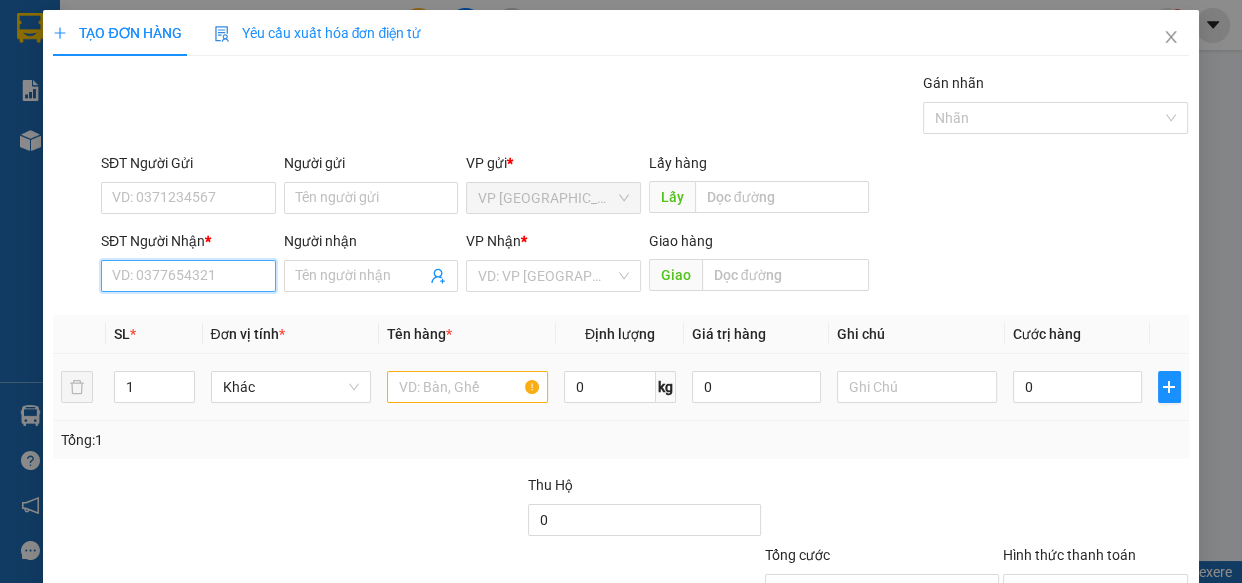 scroll, scrollTop: 156, scrollLeft: 0, axis: vertical 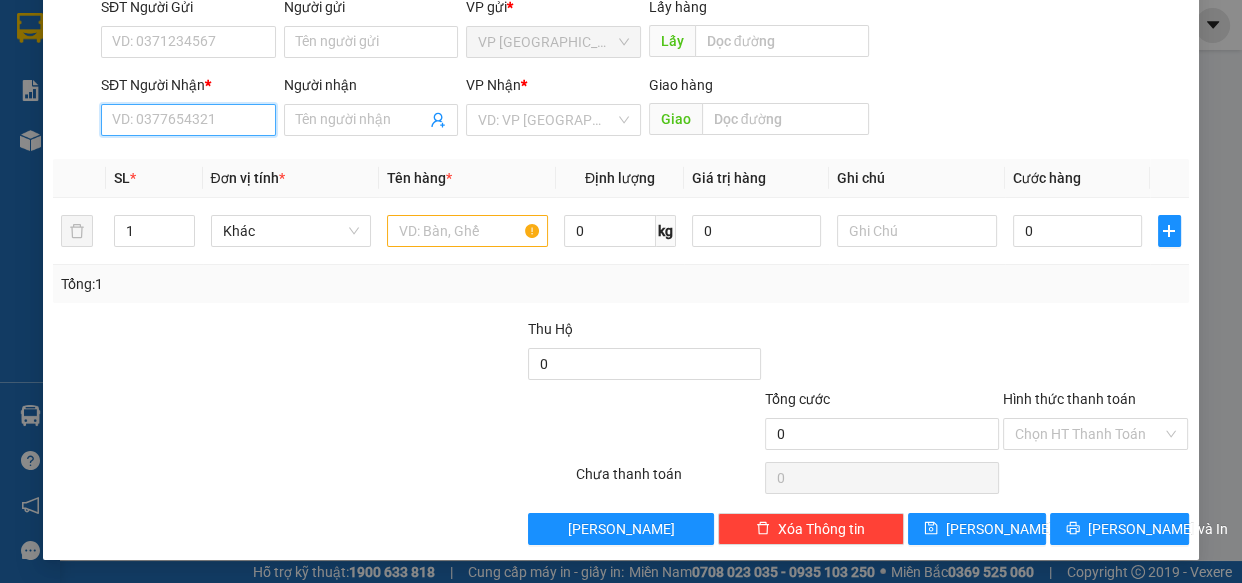 click on "SĐT Người Nhận  *" at bounding box center (188, 120) 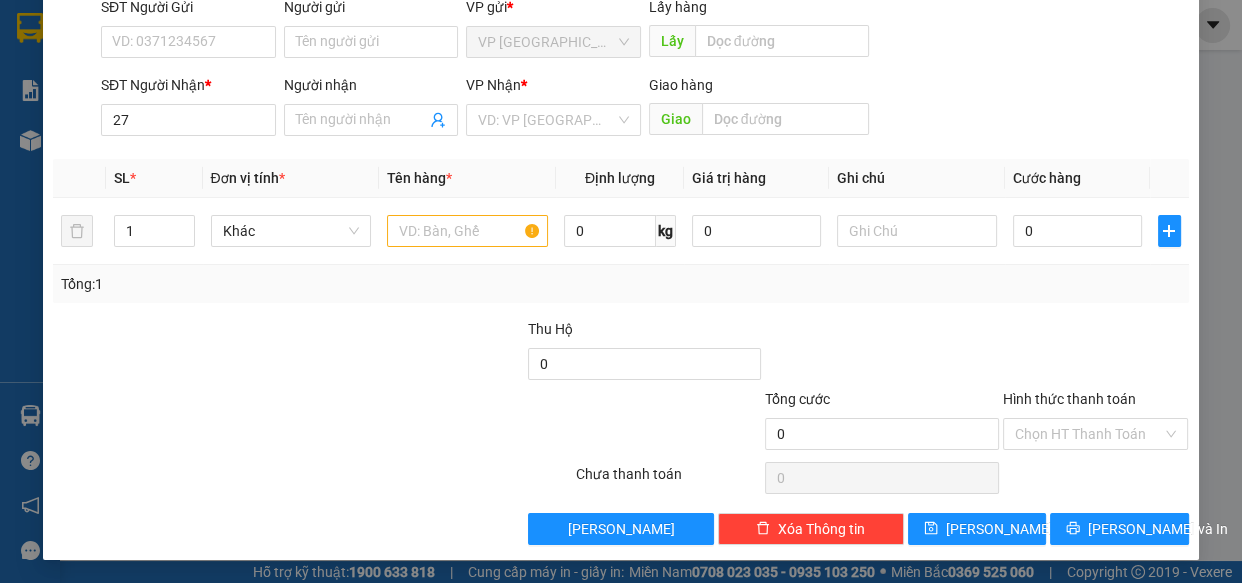 drag, startPoint x: 163, startPoint y: 136, endPoint x: 0, endPoint y: 174, distance: 167.37085 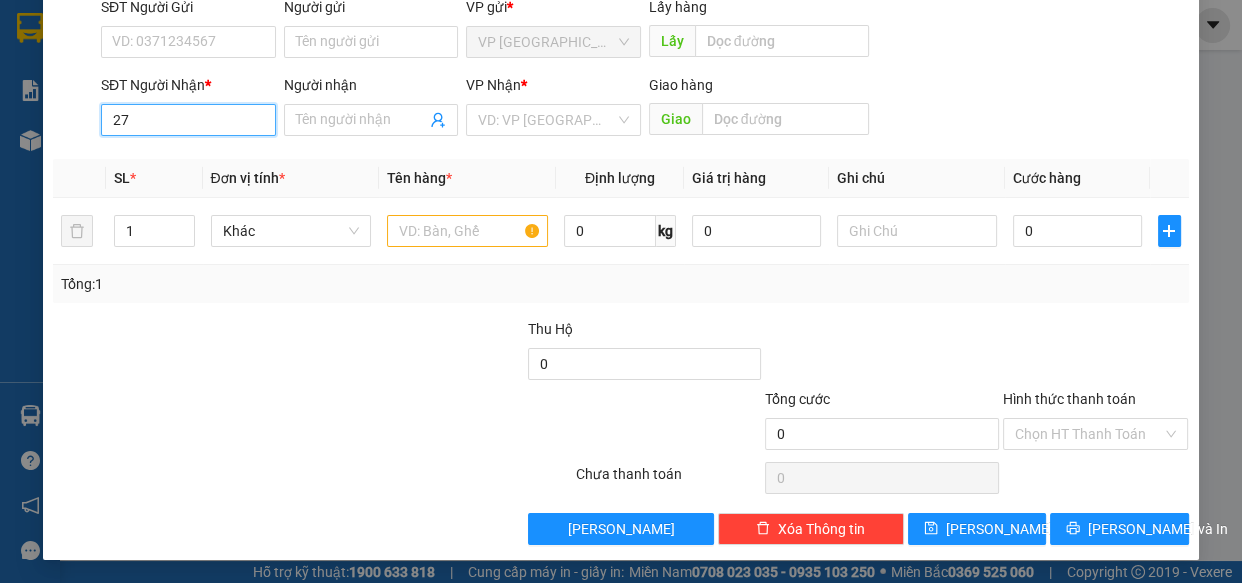 click on "27" at bounding box center (188, 120) 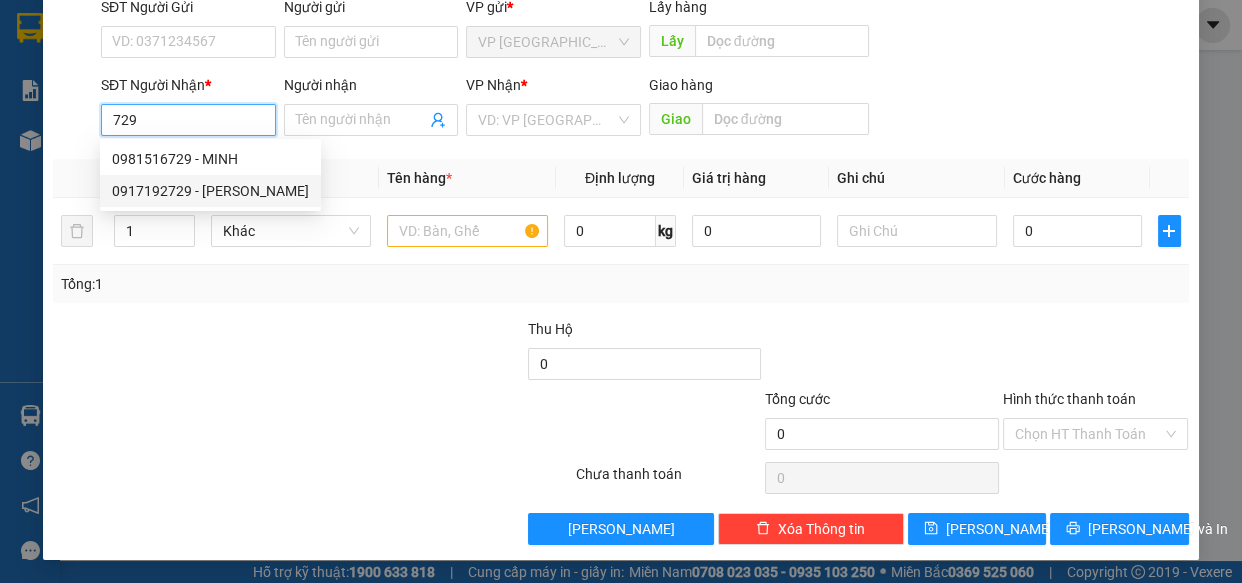click on "0917192729 - [PERSON_NAME]" at bounding box center (210, 191) 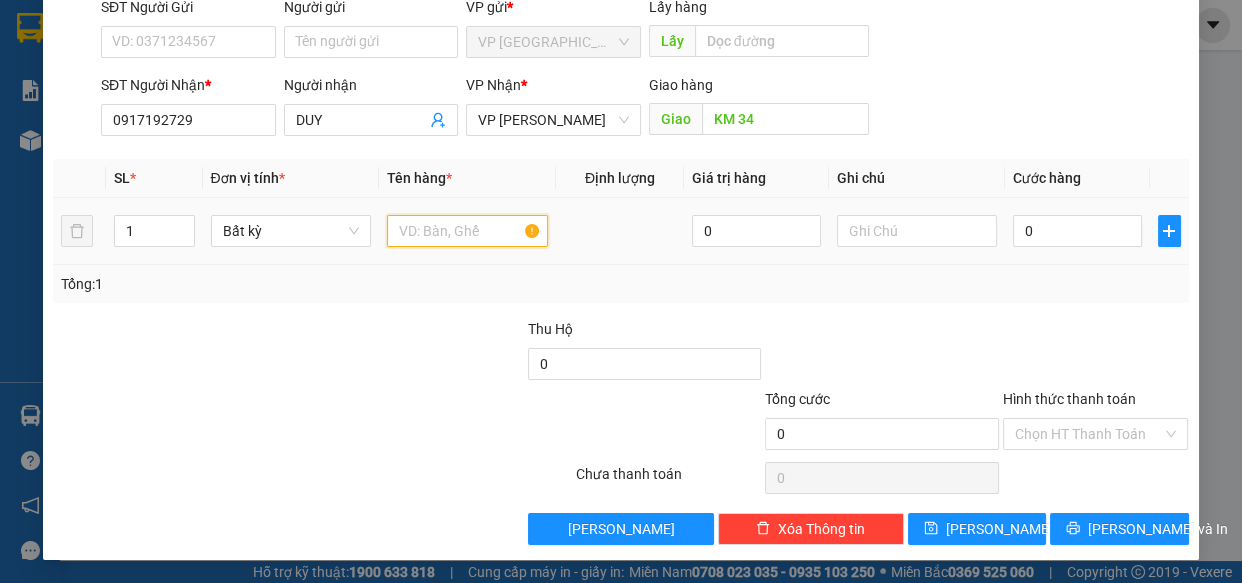click at bounding box center [467, 231] 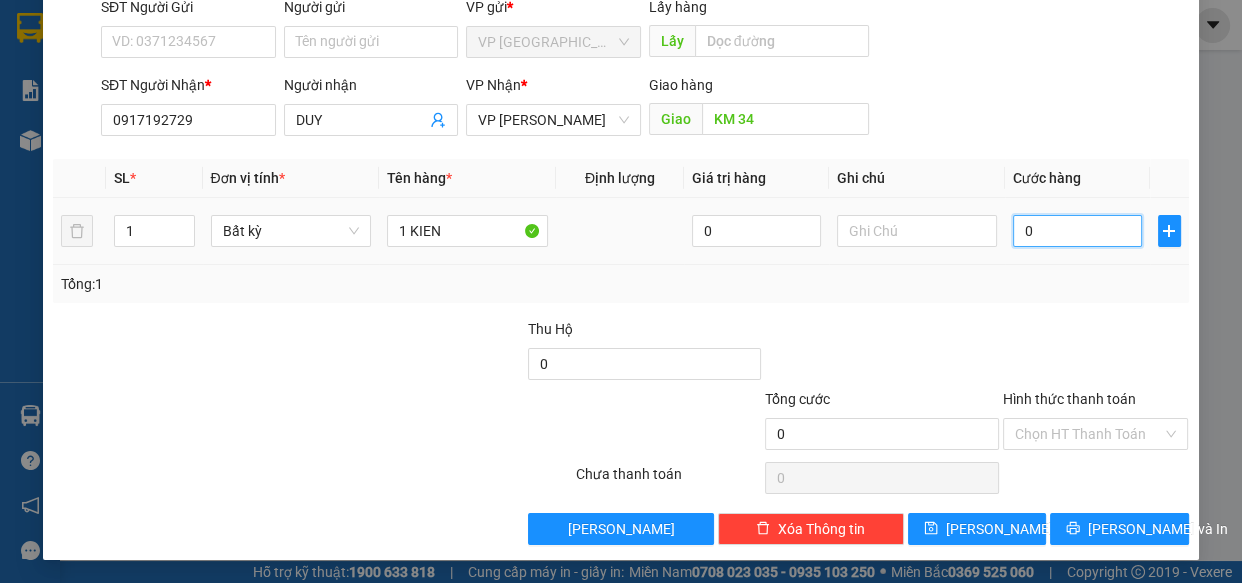 click on "0" at bounding box center (1077, 231) 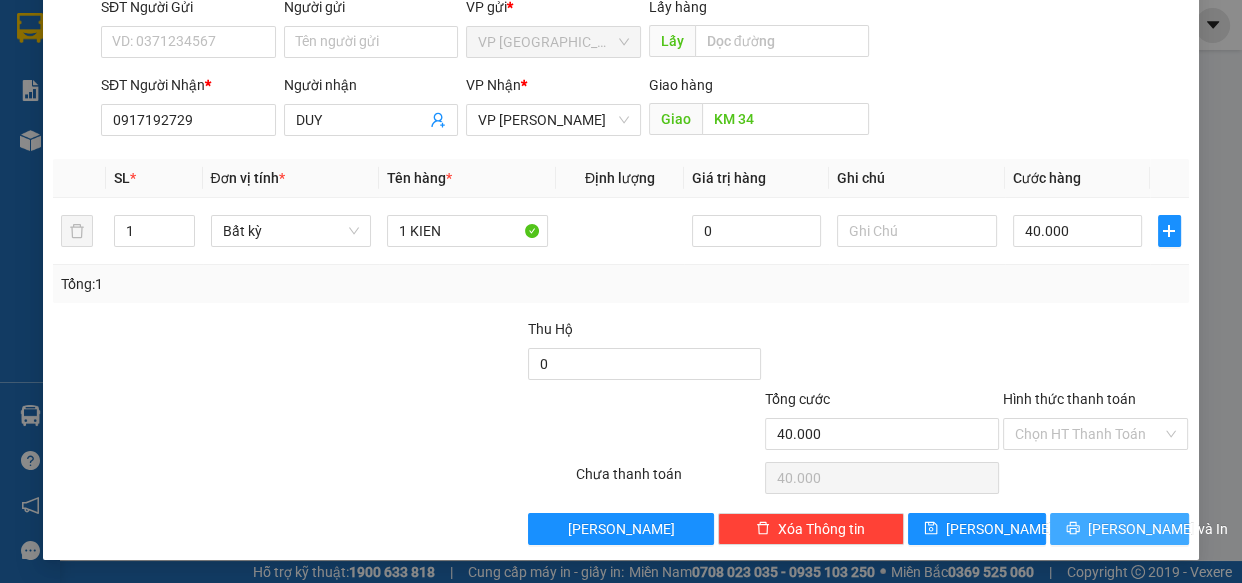 click on "[PERSON_NAME] và In" at bounding box center (1158, 529) 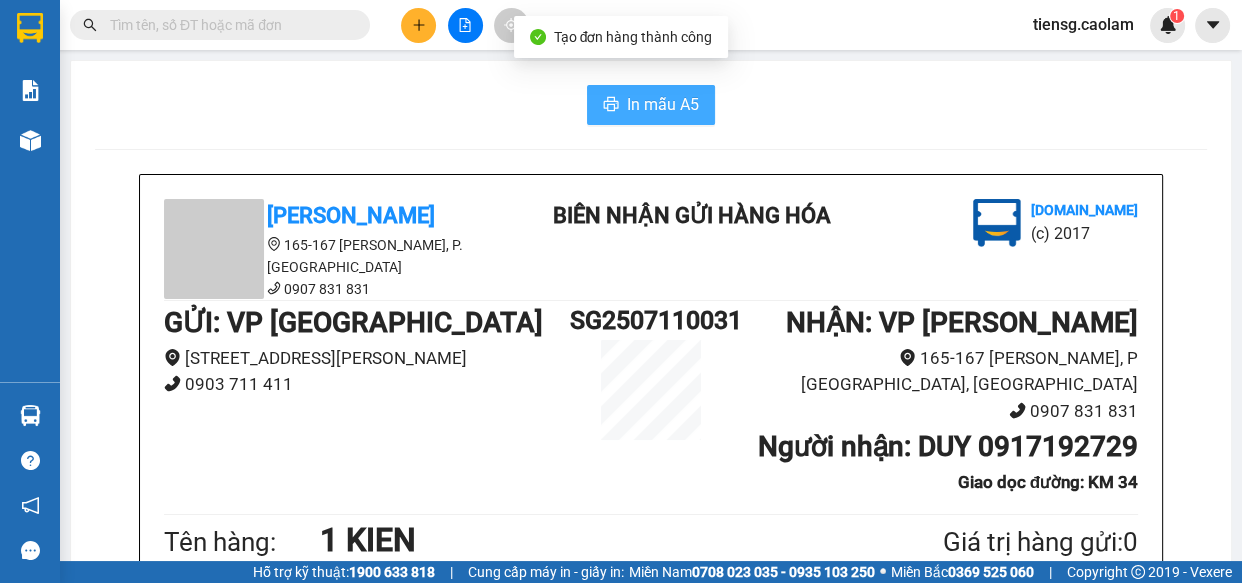 click on "In mẫu A5" at bounding box center (663, 104) 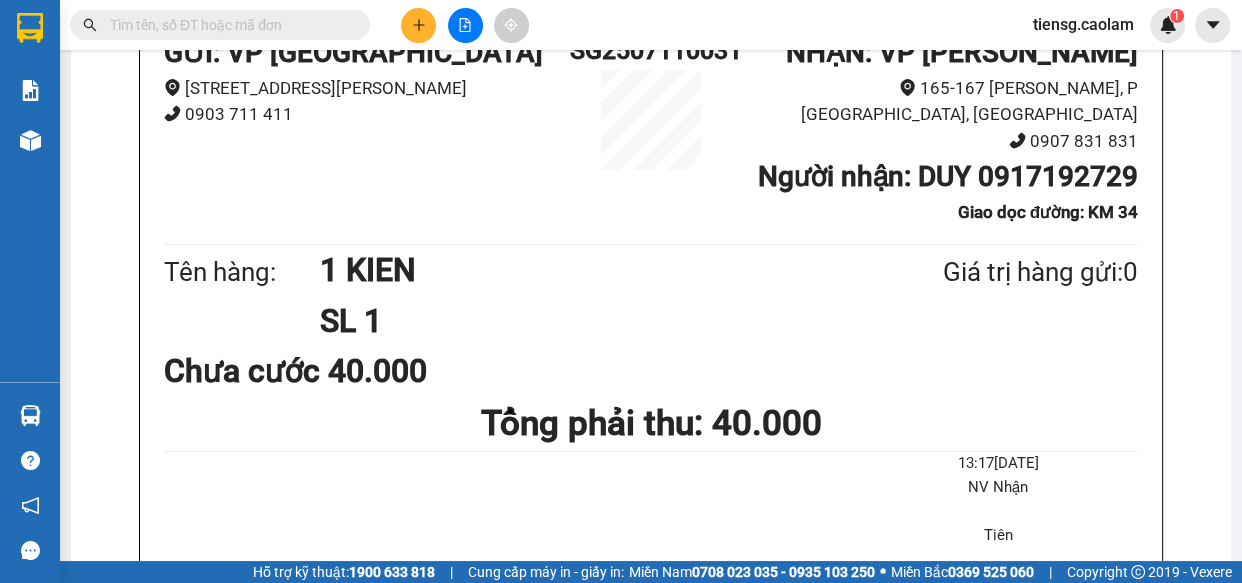 scroll, scrollTop: 90, scrollLeft: 0, axis: vertical 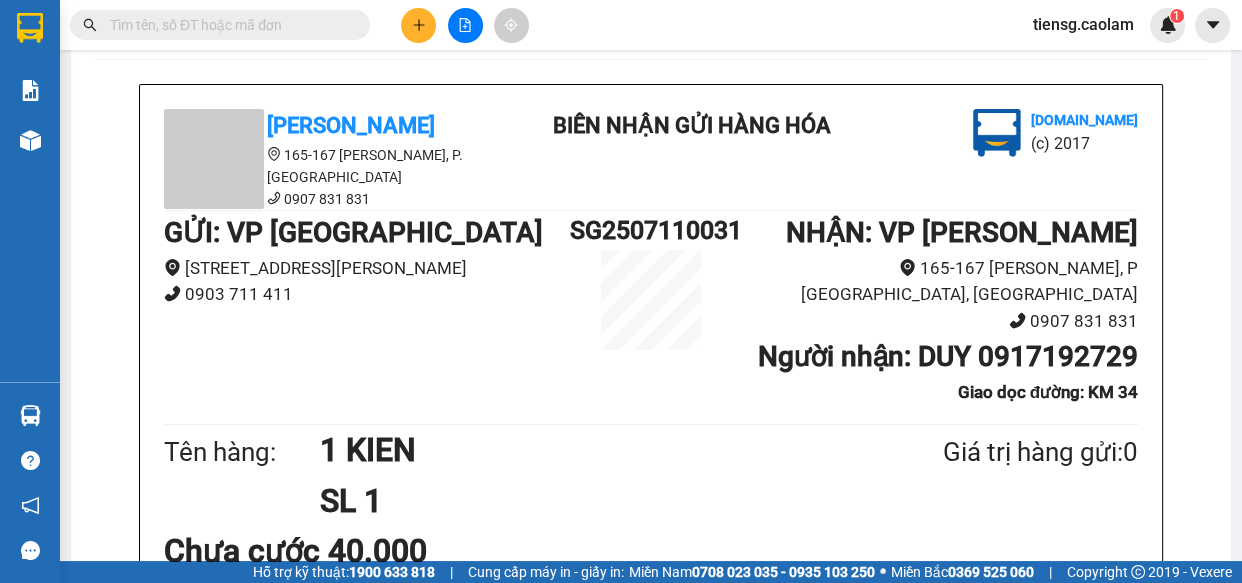 click on "In mẫu A5
CAO LÂM   165-167 [PERSON_NAME], P. Phú Thủy   0907 831 831 BIÊN NHẬN GỬI HÀNG HÓA [DOMAIN_NAME] (c) 2017 GỬI :   VP [GEOGRAPHIC_DATA]   [GEOGRAPHIC_DATA][PERSON_NAME], Q5   0903 711 411 SG2507110031 NHẬN :   VP [PERSON_NAME]   165-167 Đỗ Hành, [GEOGRAPHIC_DATA], Phan Thiết   0907 831 831 Người nhận :   DUY  0917192729 [GEOGRAPHIC_DATA] dọc đường: KM 34 Tên hàng: 1 KIEN  SL 1 Giá trị hàng gửi:  0 Chưa cước   40.000 Tổng phải thu:   40.000 13:17[DATE] NV Nhận Tiên Quy định nhận/gửi hàng : Nhà xe không kiểm tra hàng hóa bên trong khi nhận hàng, phải trình CMND và giấy giới thiệu đối với khách nhận hàng cho công ty, doanh nghiệp. Biên nhận có giá trị trong vòng 07 ngày kể từ ngày gửi. Quá thời hạn trên, Công Ty không chịu trách nhiệm. Hàng Kính, Dễ Vỡ, Động Vật dễ bị hư hao Công Ty không bồi thường. Xin trân trọng cảm ơn Quý Khách Hàng! [PERSON_NAME] [DOMAIN_NAME] VP" at bounding box center (621, 280) 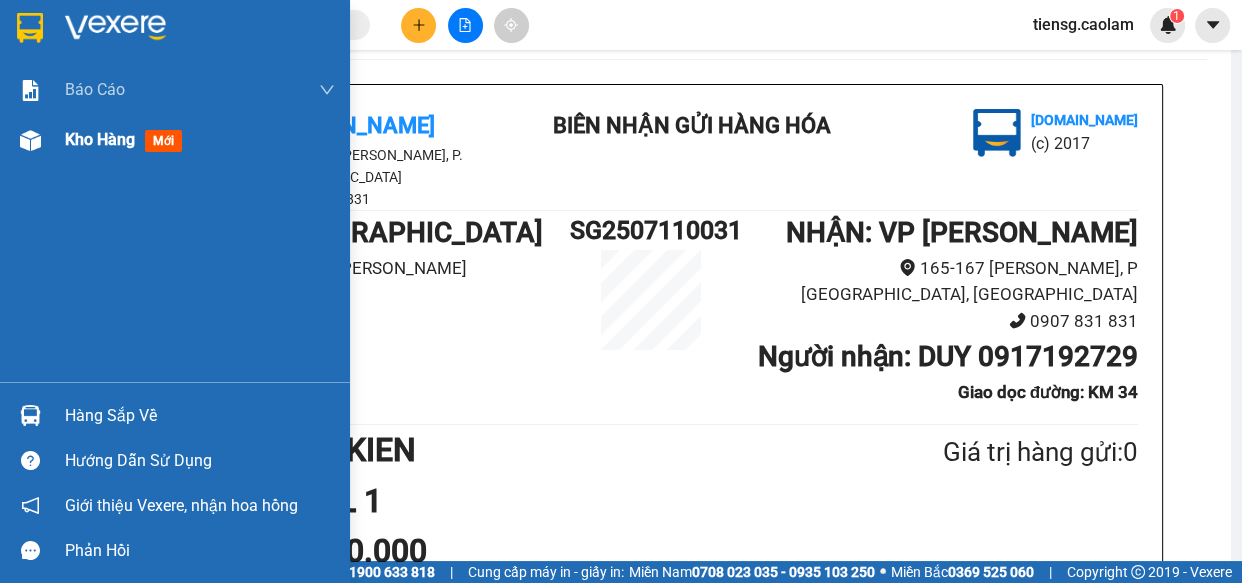 click at bounding box center (30, 140) 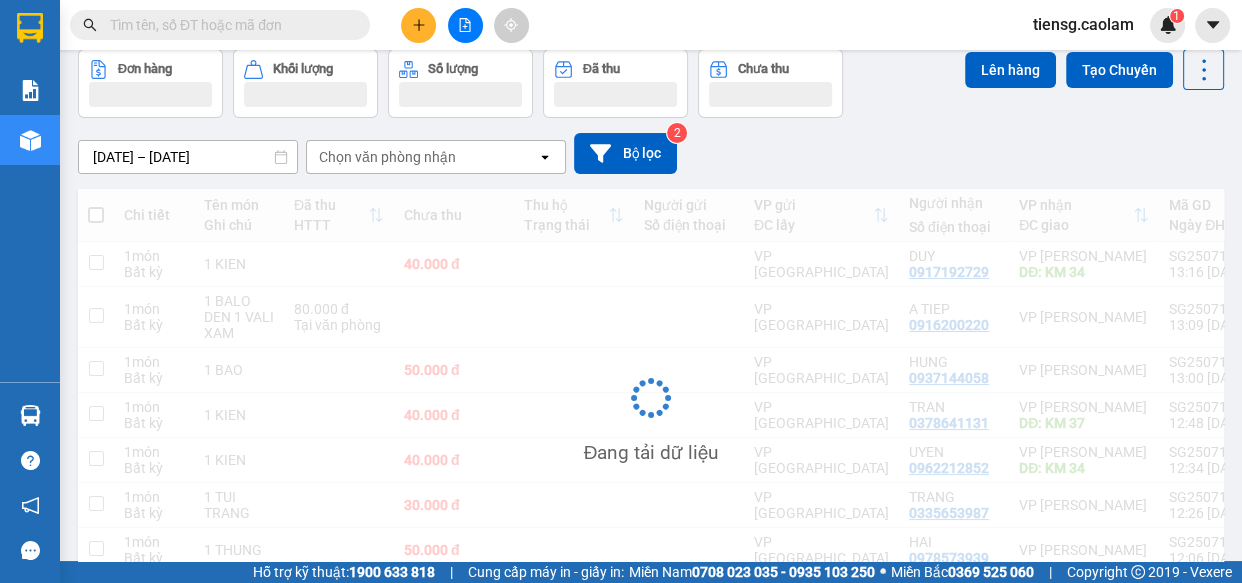 scroll, scrollTop: 0, scrollLeft: 0, axis: both 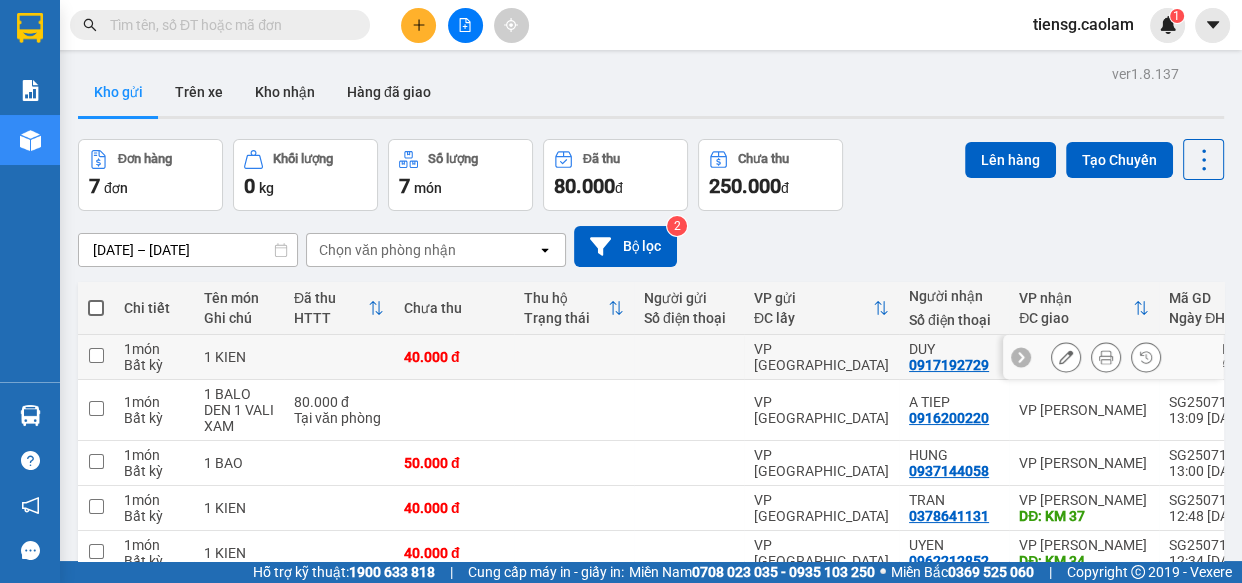 click at bounding box center [1066, 357] 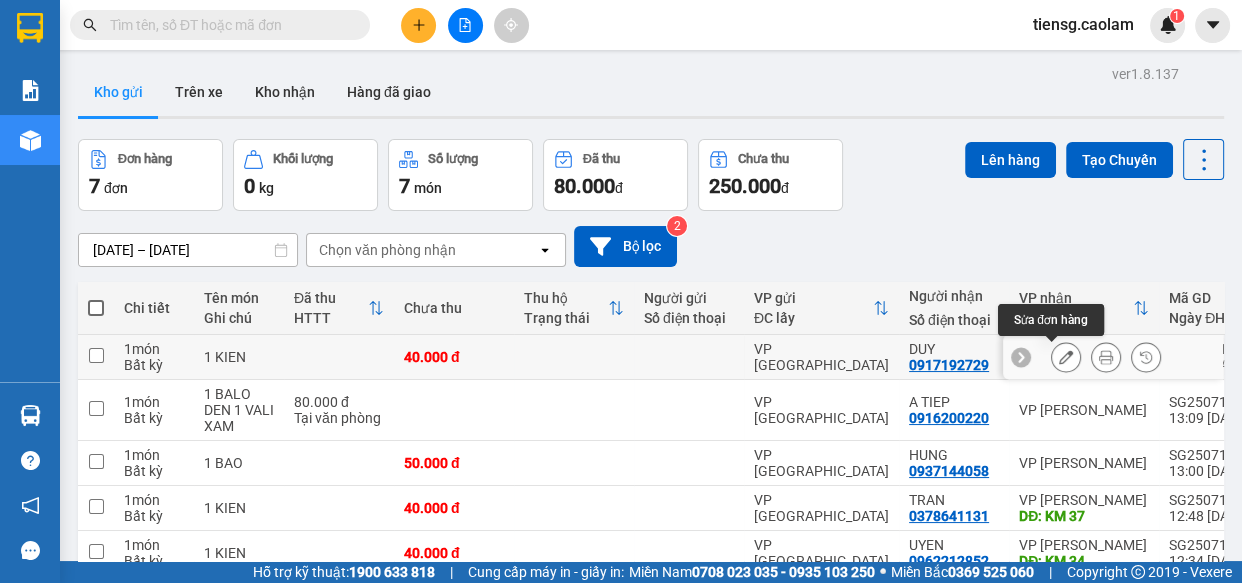 click 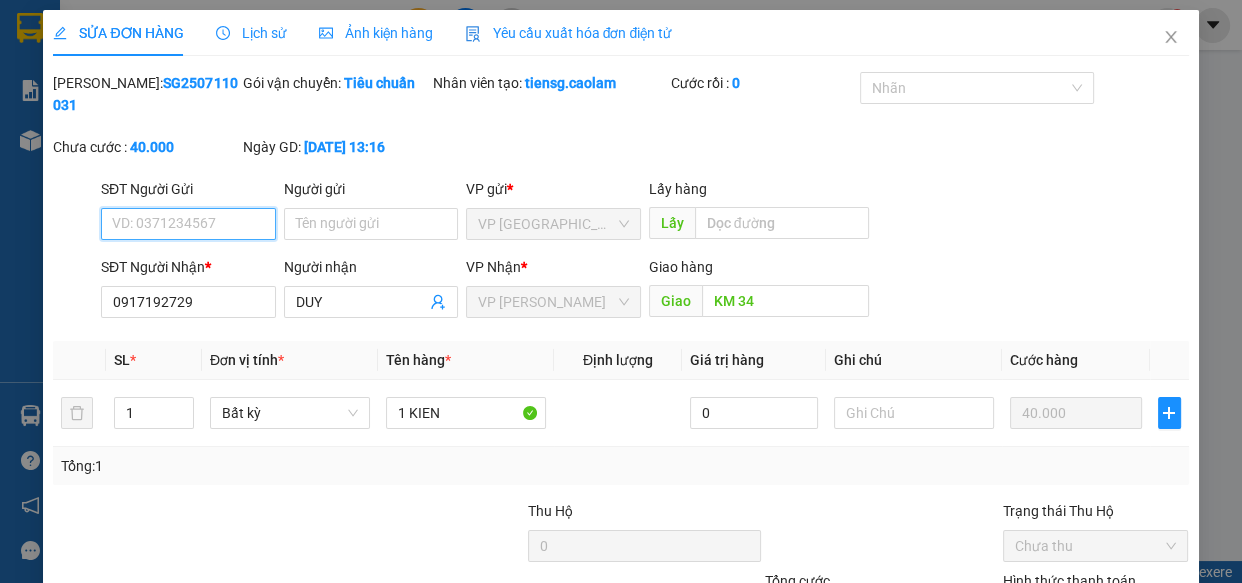 scroll, scrollTop: 136, scrollLeft: 0, axis: vertical 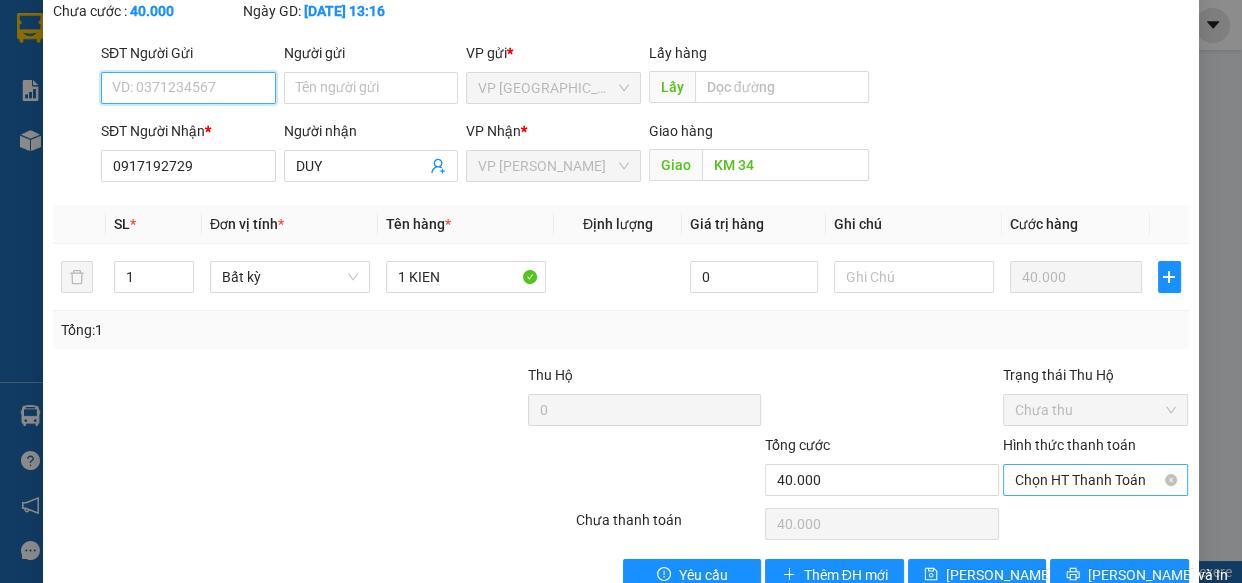 click on "Chọn HT Thanh Toán" at bounding box center (1096, 480) 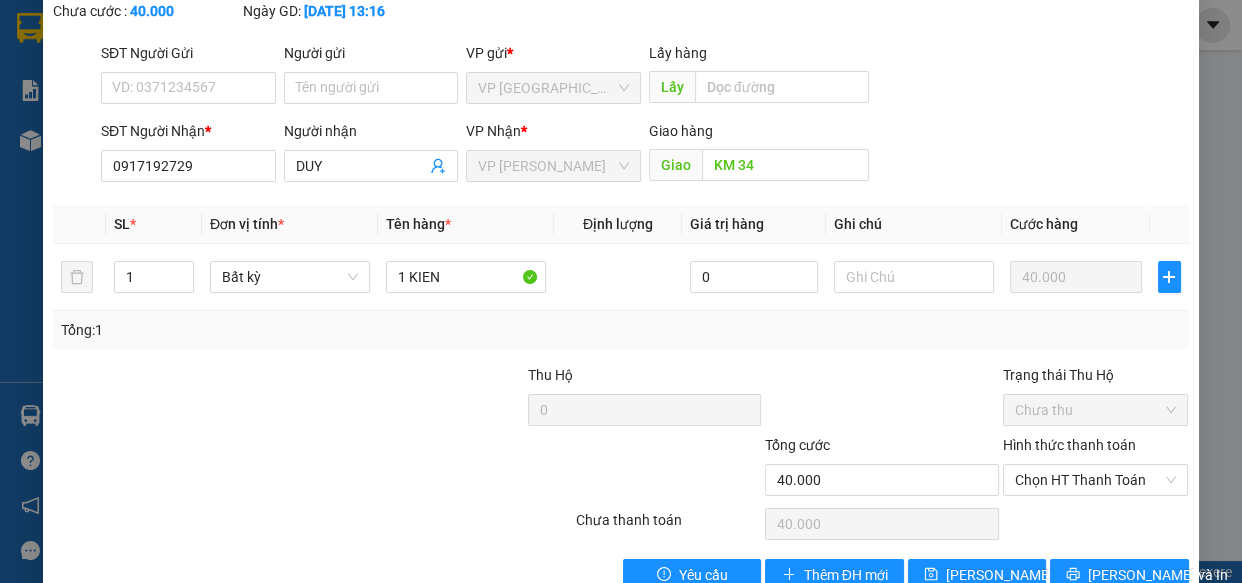 click on "Chọn HT Thanh Toán" at bounding box center (1096, 524) 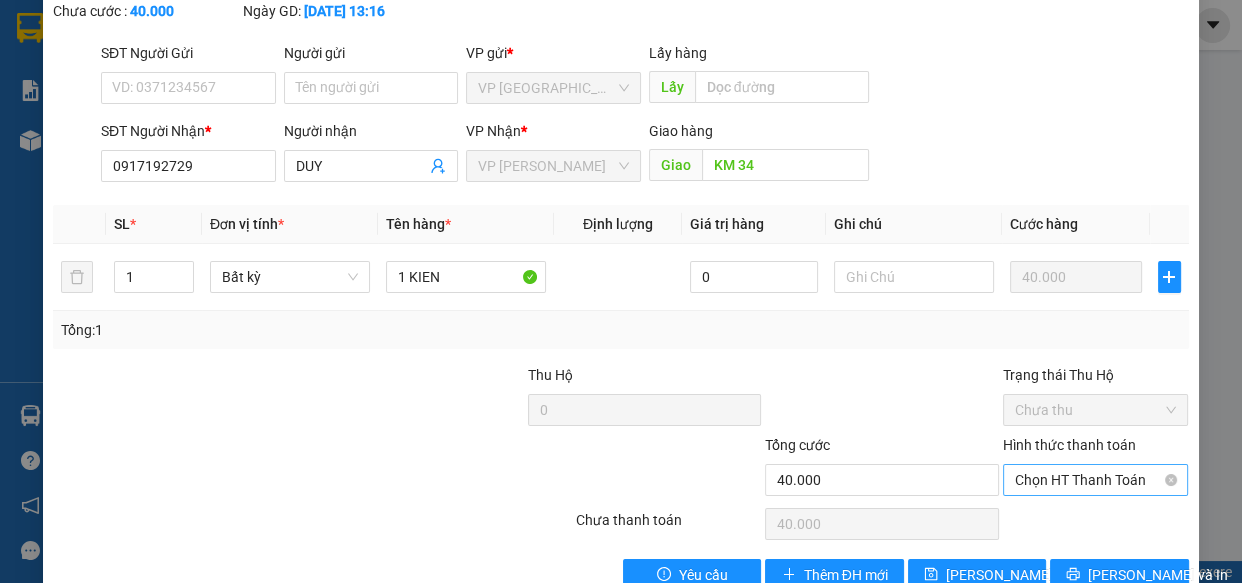 click on "Chọn HT Thanh Toán" at bounding box center (1096, 480) 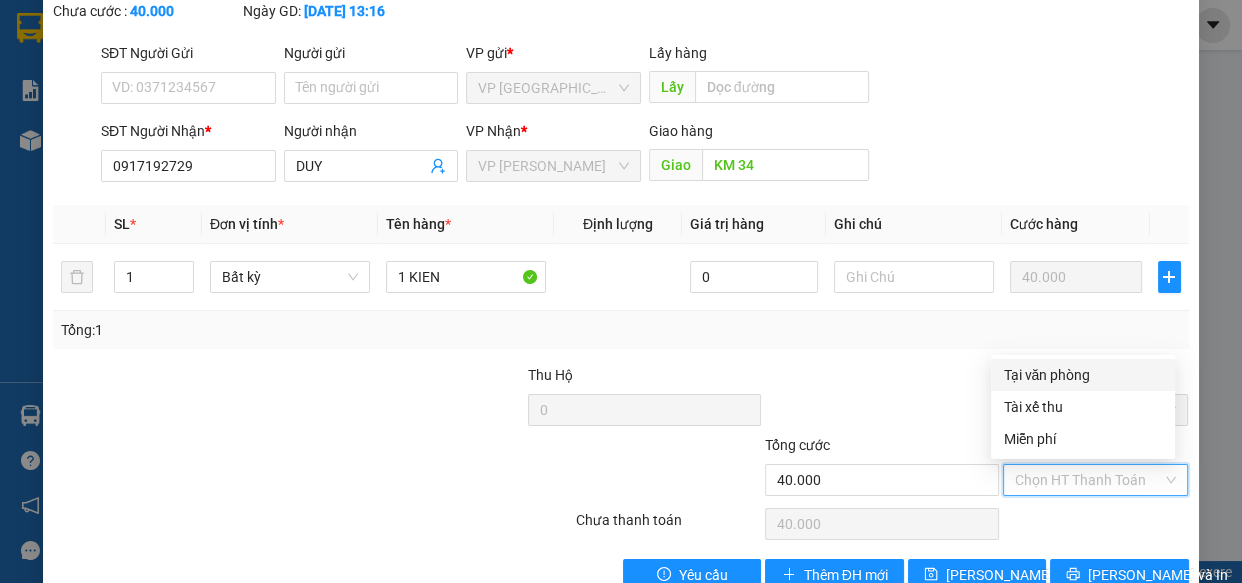 click on "Tại văn phòng" at bounding box center (1083, 375) 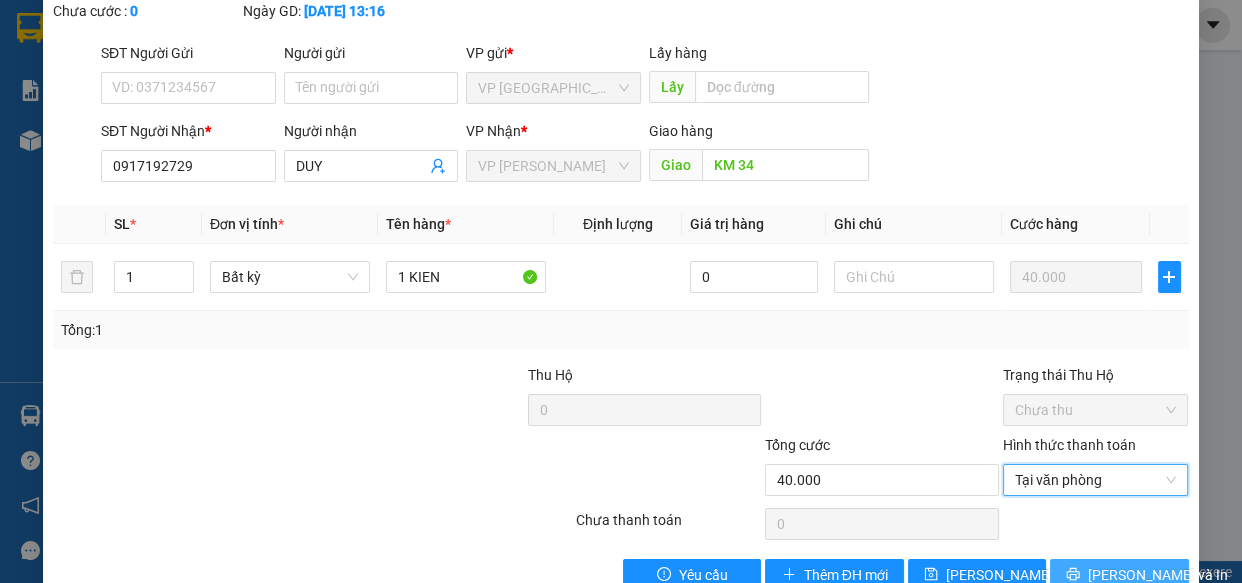 click on "[PERSON_NAME] và In" at bounding box center [1119, 575] 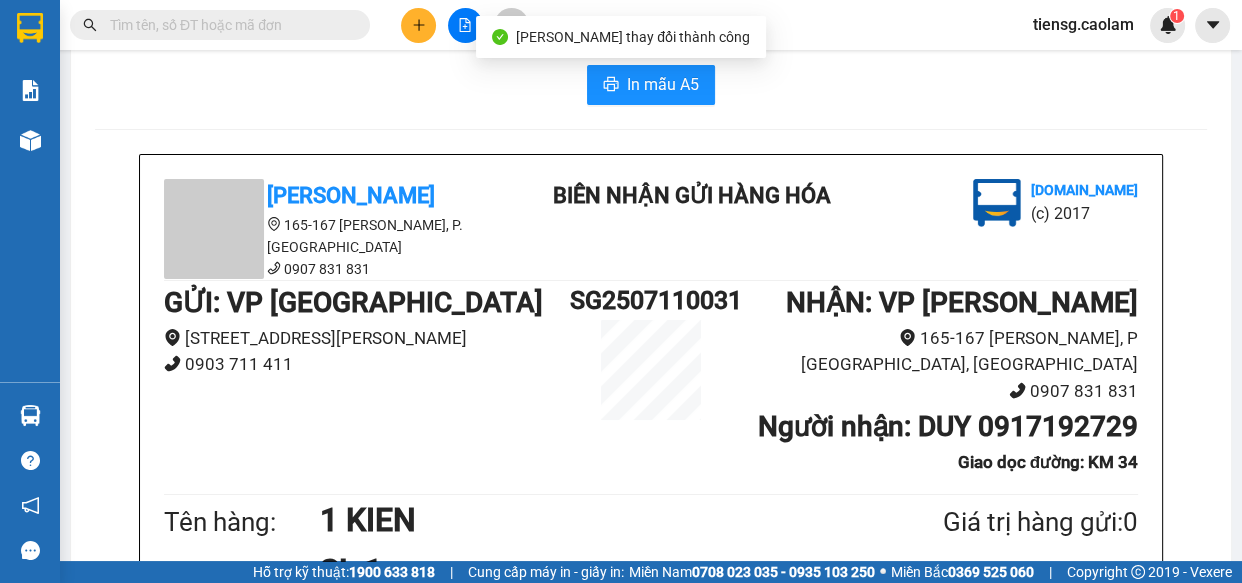 scroll, scrollTop: 0, scrollLeft: 0, axis: both 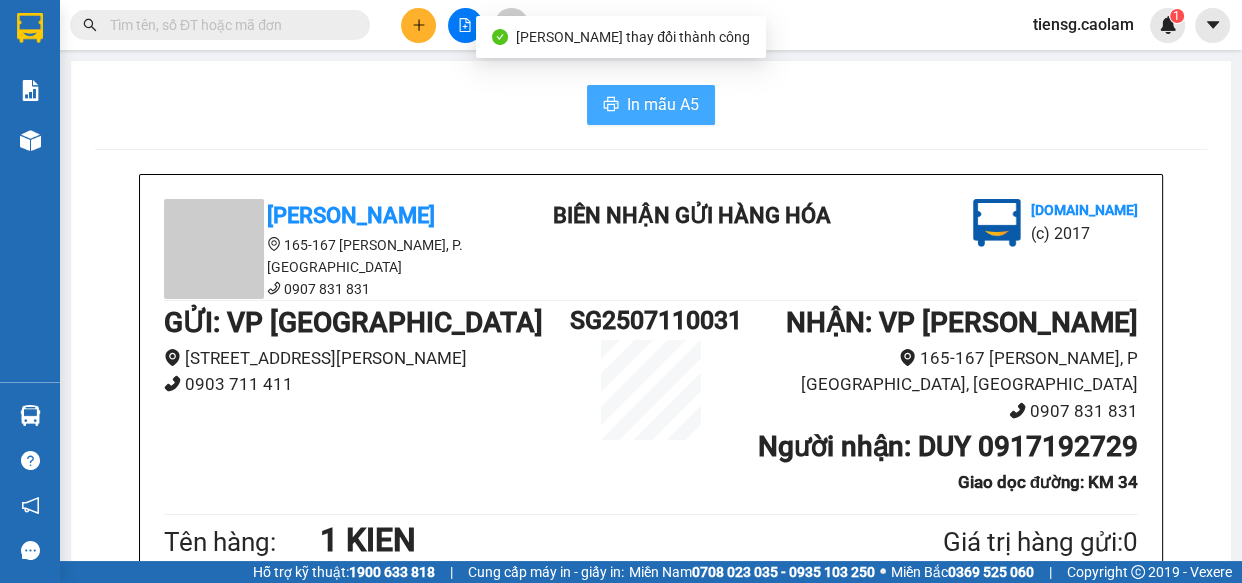 click on "In mẫu A5" at bounding box center [663, 104] 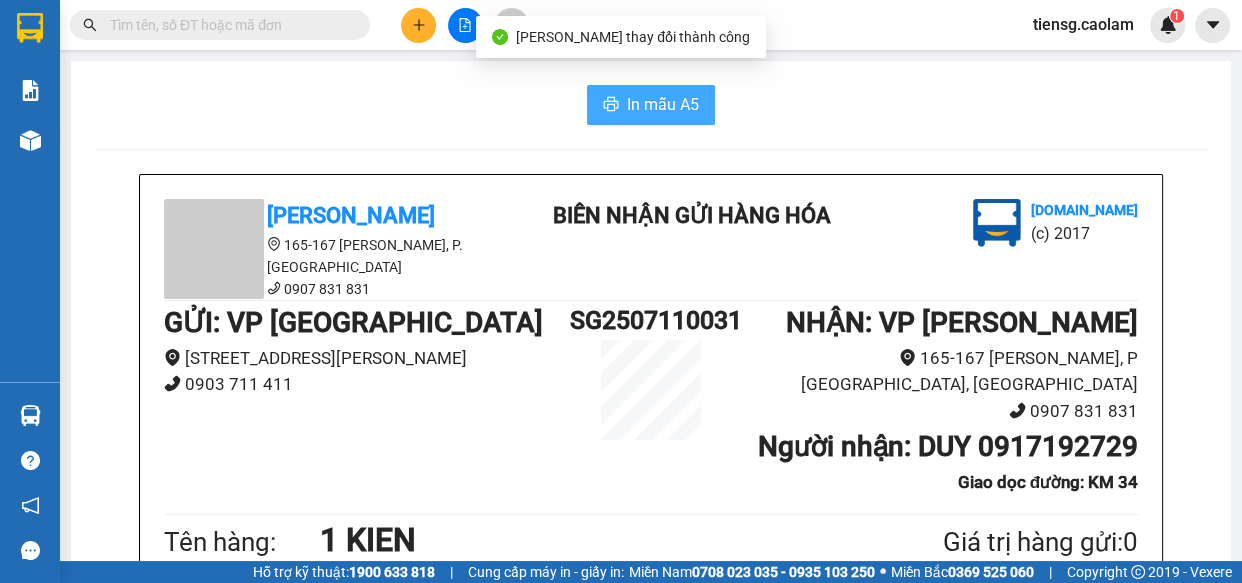 scroll, scrollTop: 545, scrollLeft: 0, axis: vertical 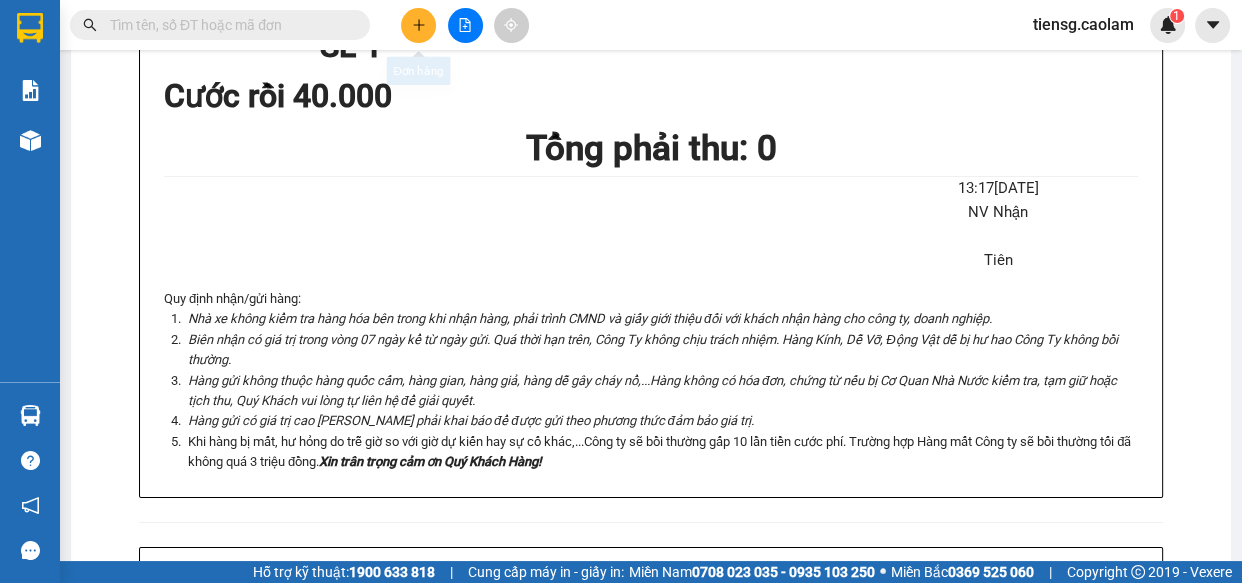 click at bounding box center (228, 25) 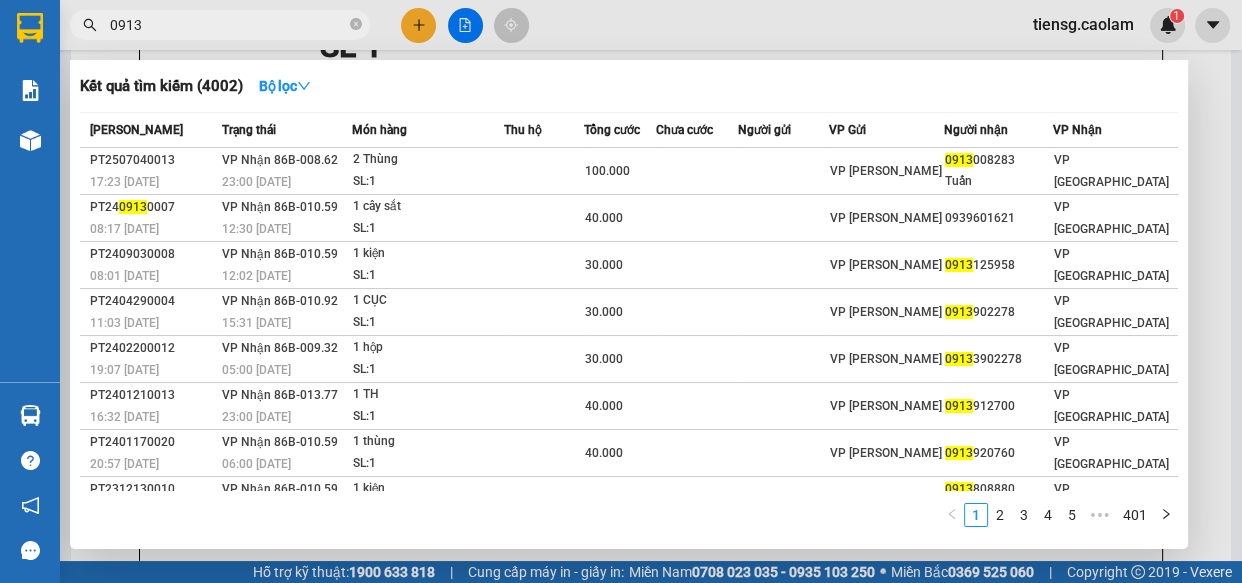 click on "0913" at bounding box center [220, 25] 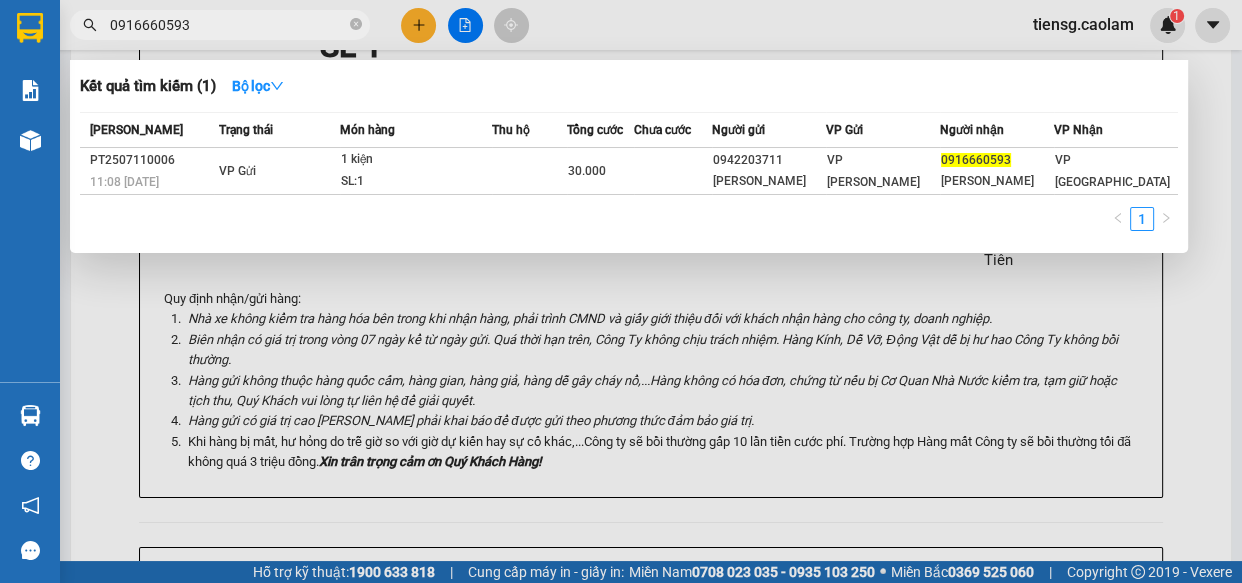click at bounding box center (621, 291) 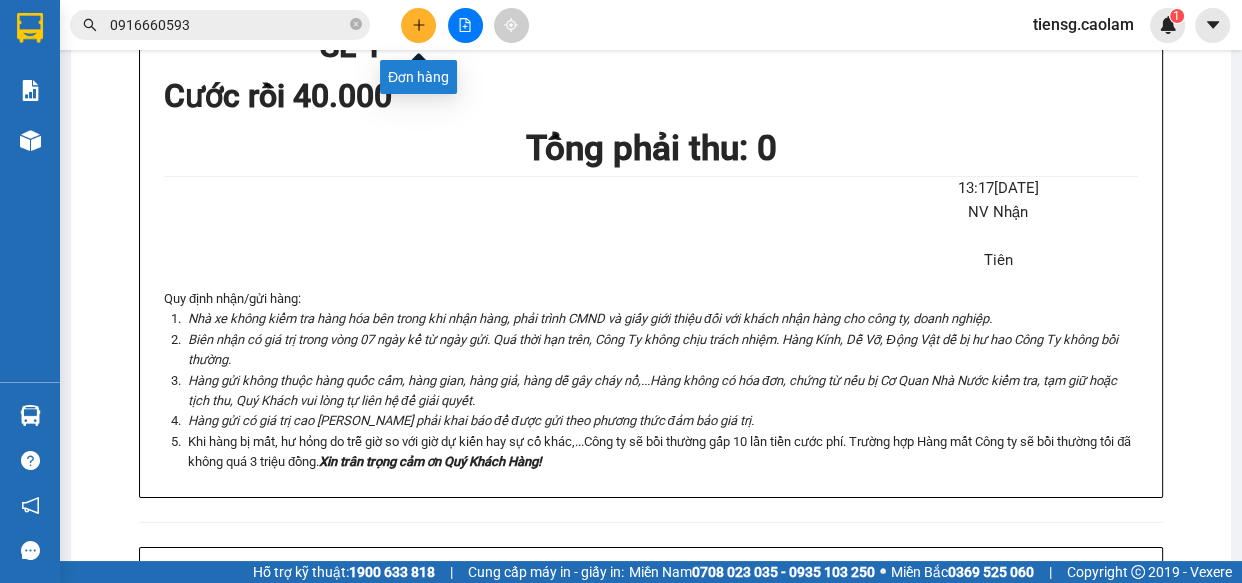 click at bounding box center [418, 25] 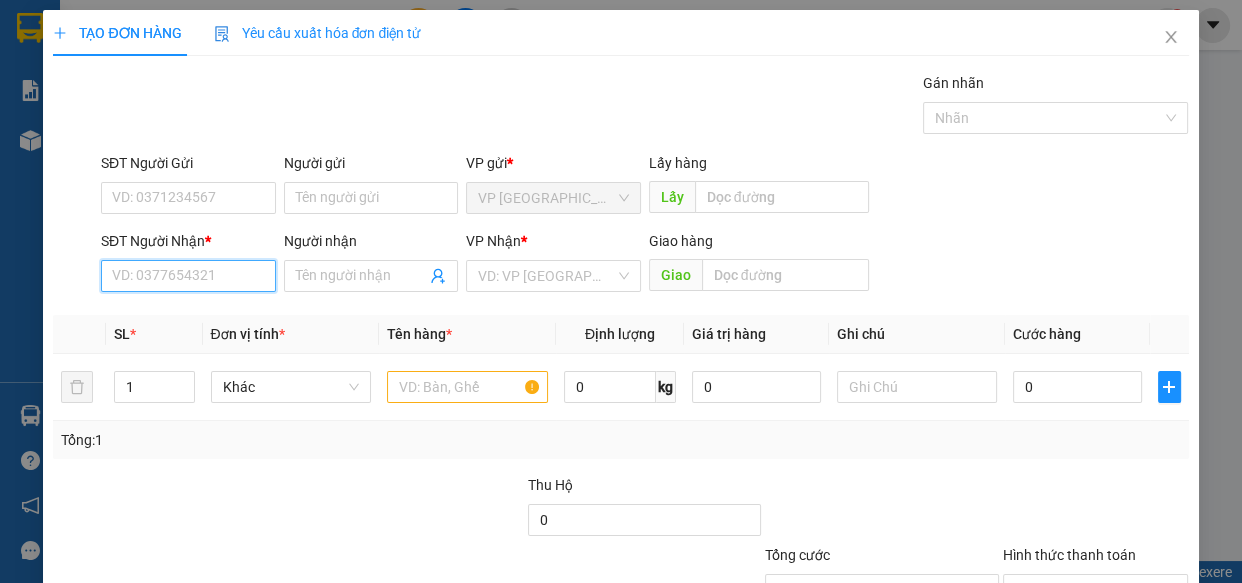 drag, startPoint x: 163, startPoint y: 271, endPoint x: 143, endPoint y: 243, distance: 34.4093 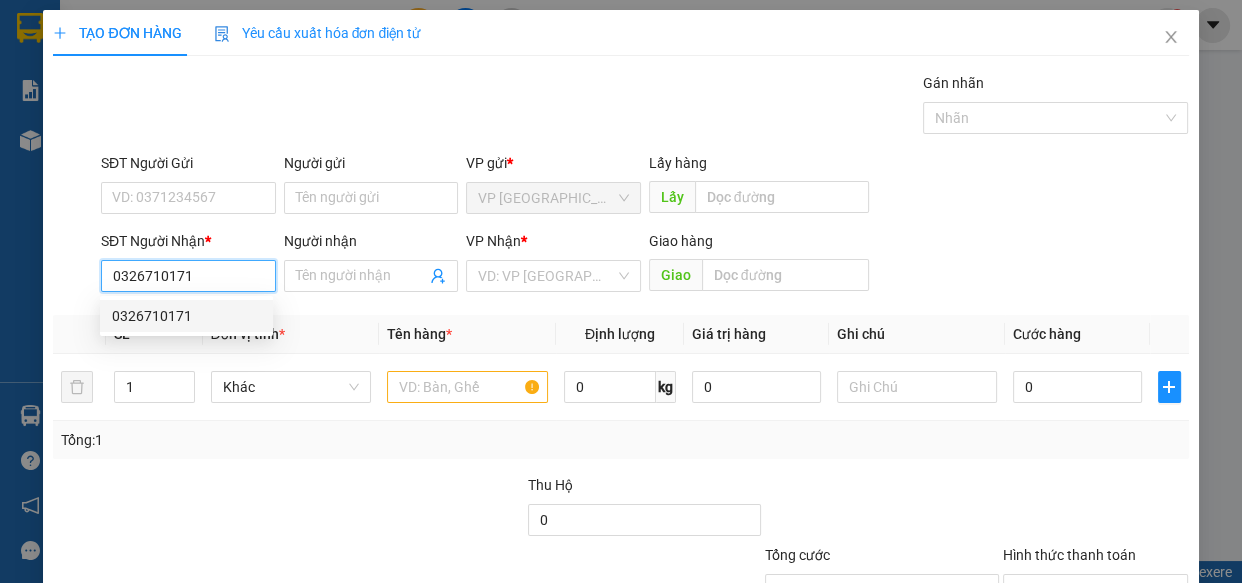 click on "0326710171" at bounding box center [186, 316] 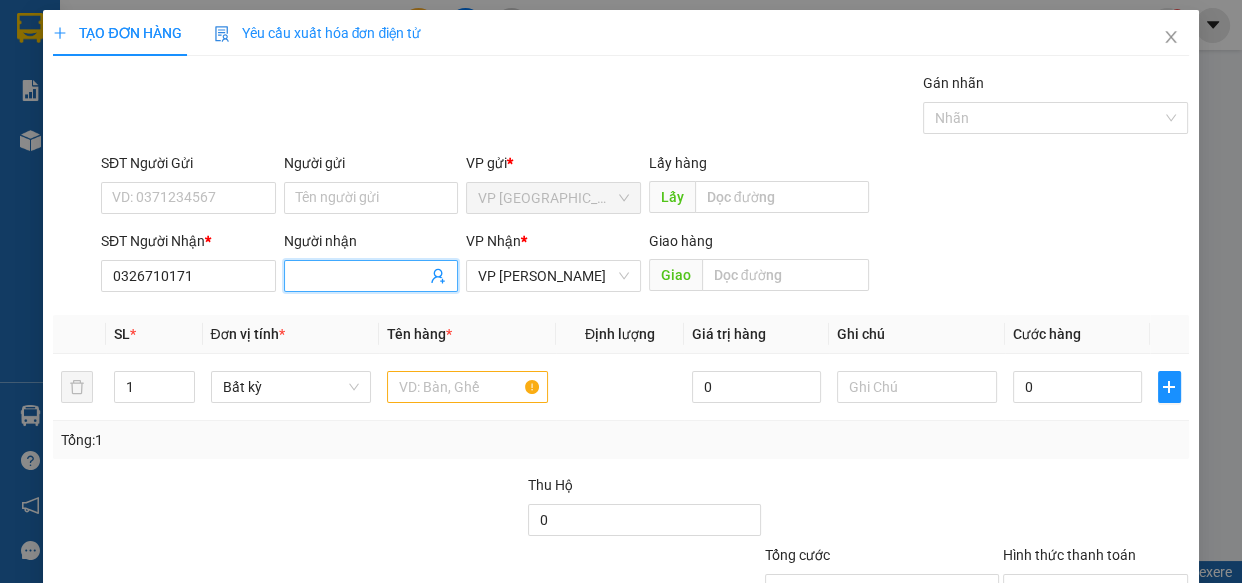 click on "Người nhận" at bounding box center [361, 276] 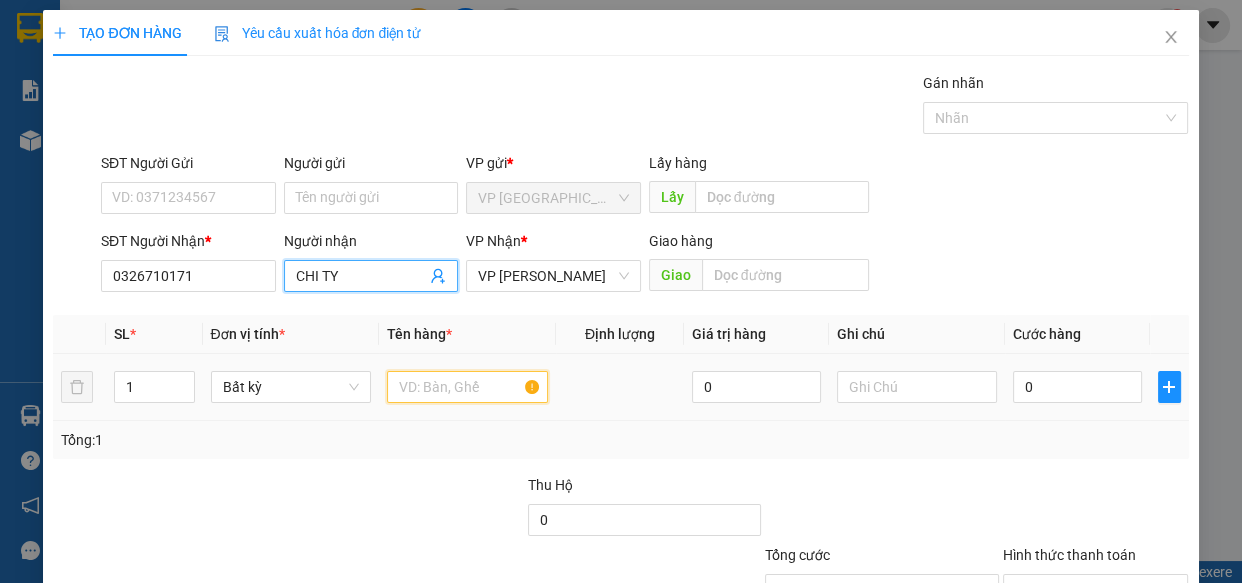 drag, startPoint x: 465, startPoint y: 386, endPoint x: 393, endPoint y: 350, distance: 80.49844 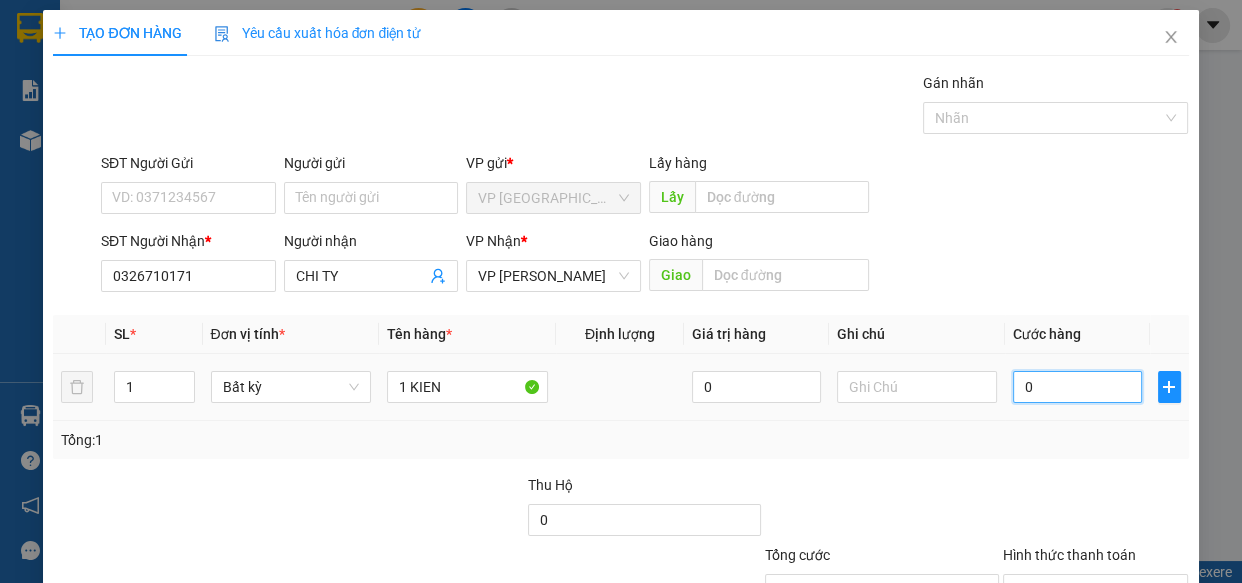 click on "0" at bounding box center (1077, 387) 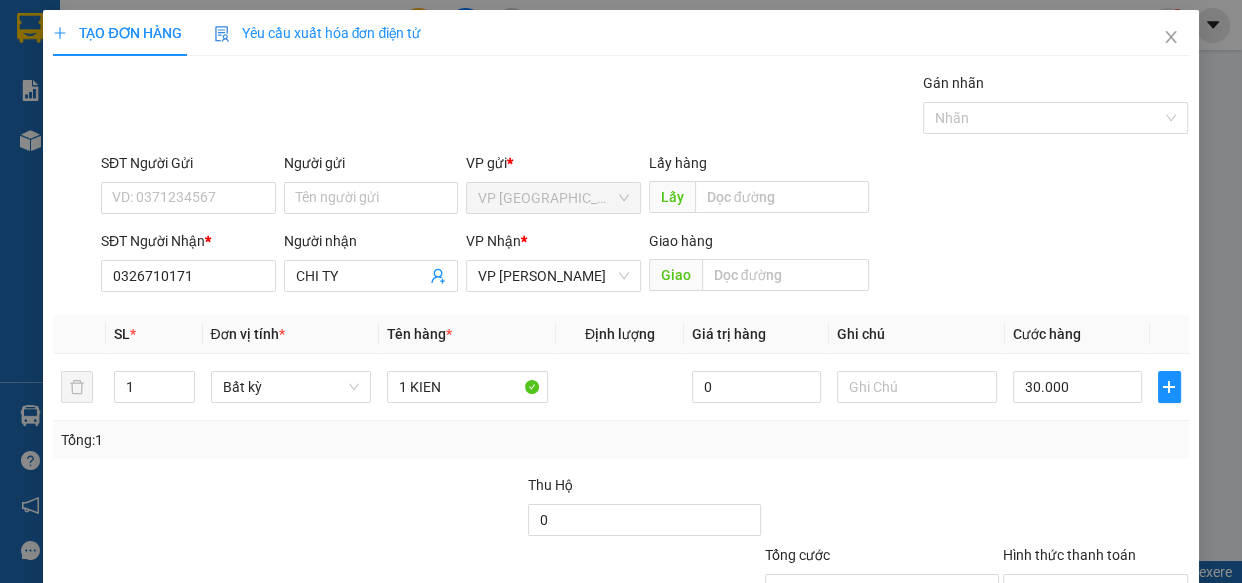 click 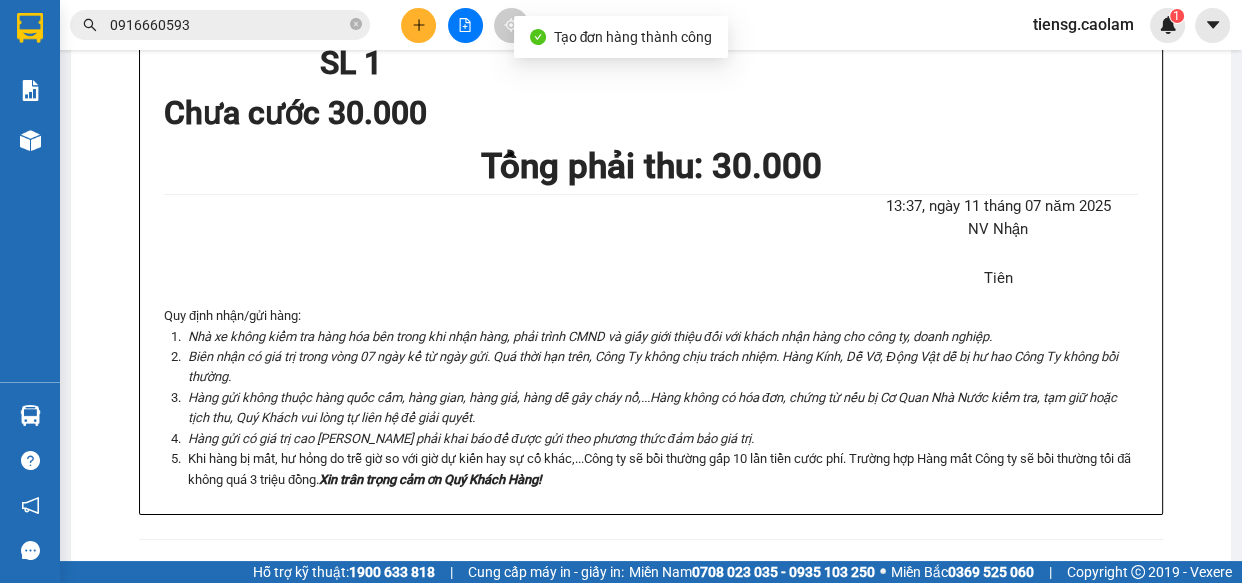 click on "In mẫu A5" at bounding box center [663, -441] 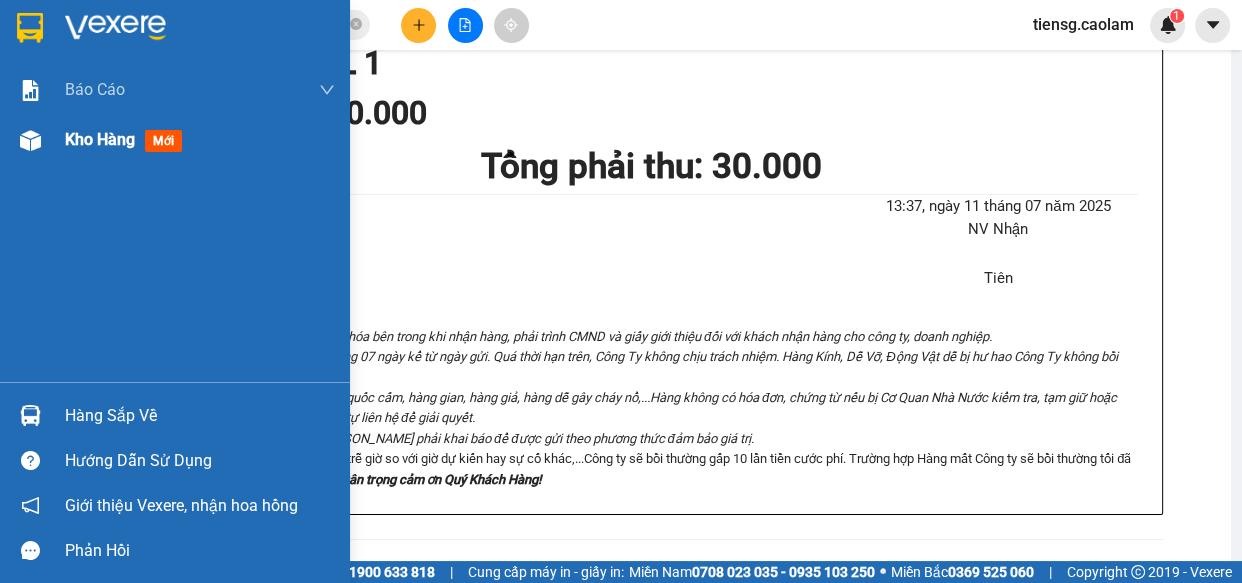 click on "Kho hàng" at bounding box center [100, 139] 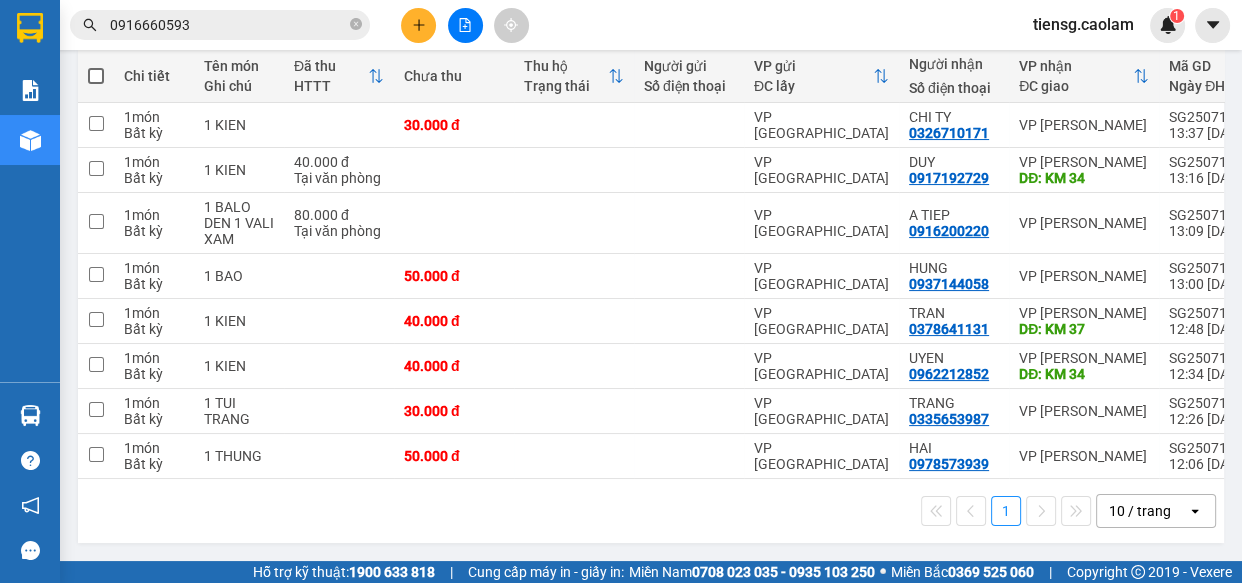 click on "Kho nhận" at bounding box center [285, -140] 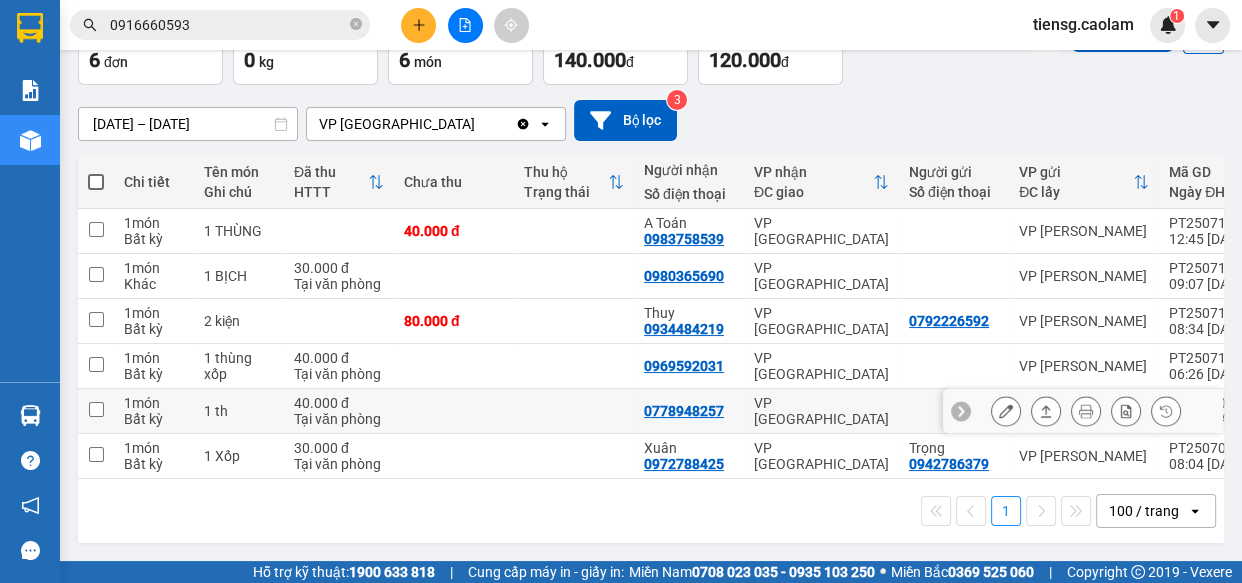 drag, startPoint x: 644, startPoint y: 412, endPoint x: 712, endPoint y: 417, distance: 68.18358 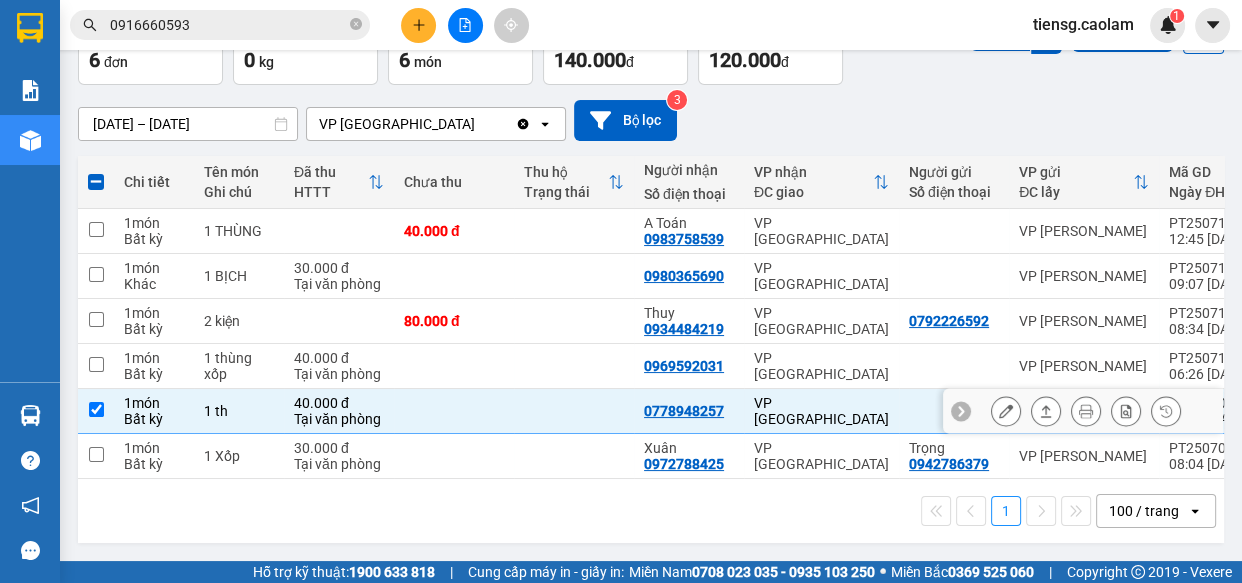 drag, startPoint x: 699, startPoint y: 418, endPoint x: 482, endPoint y: 393, distance: 218.43535 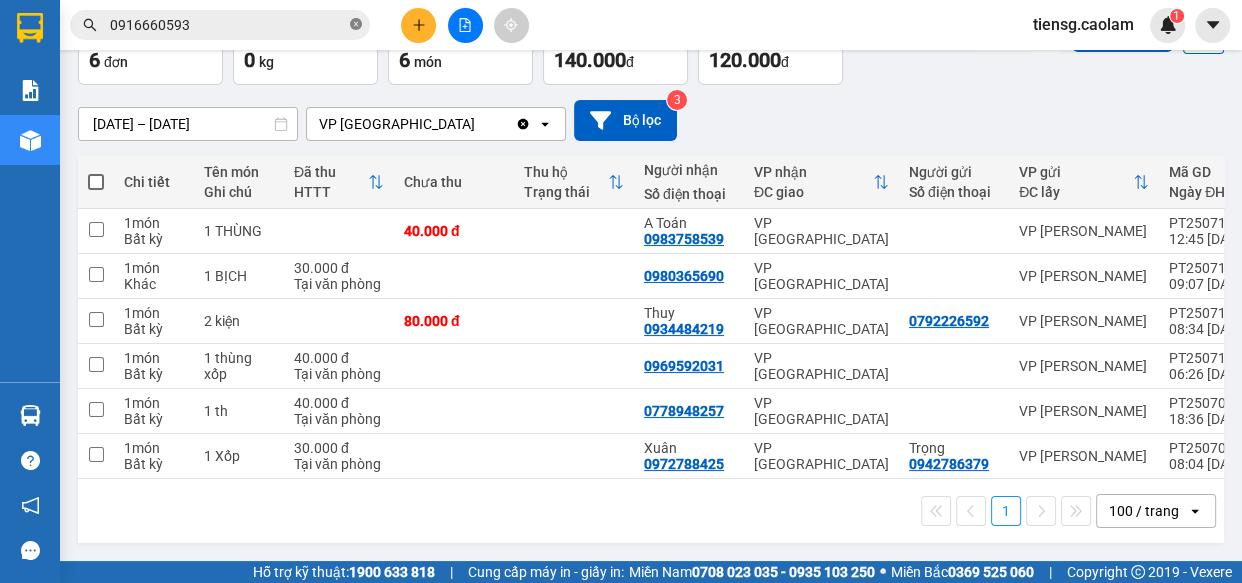 click 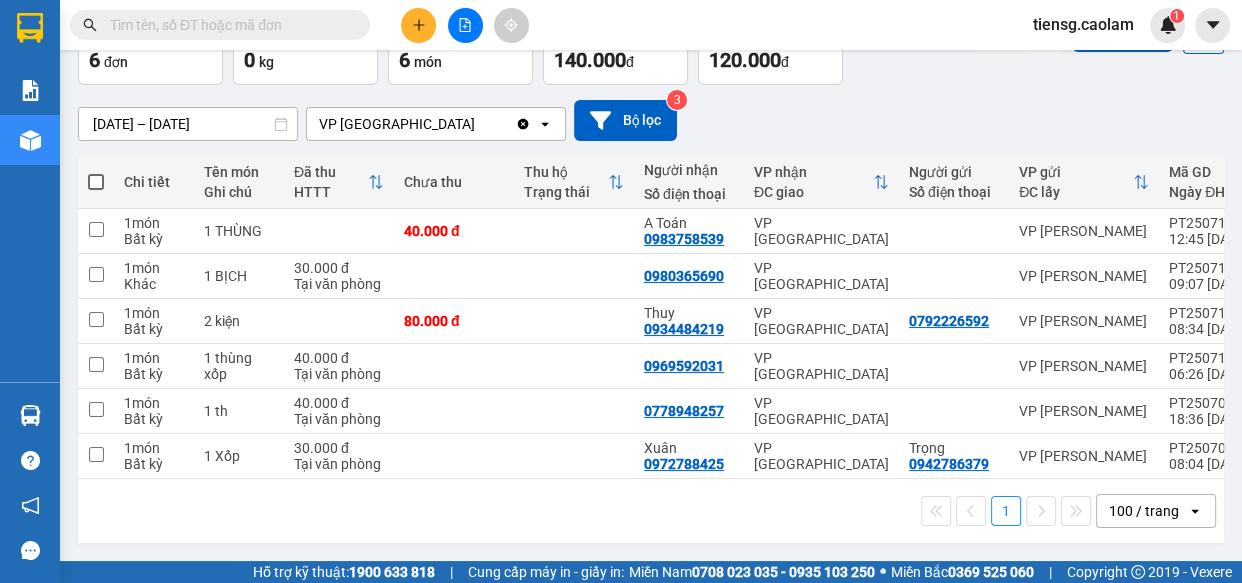 click at bounding box center (228, 25) 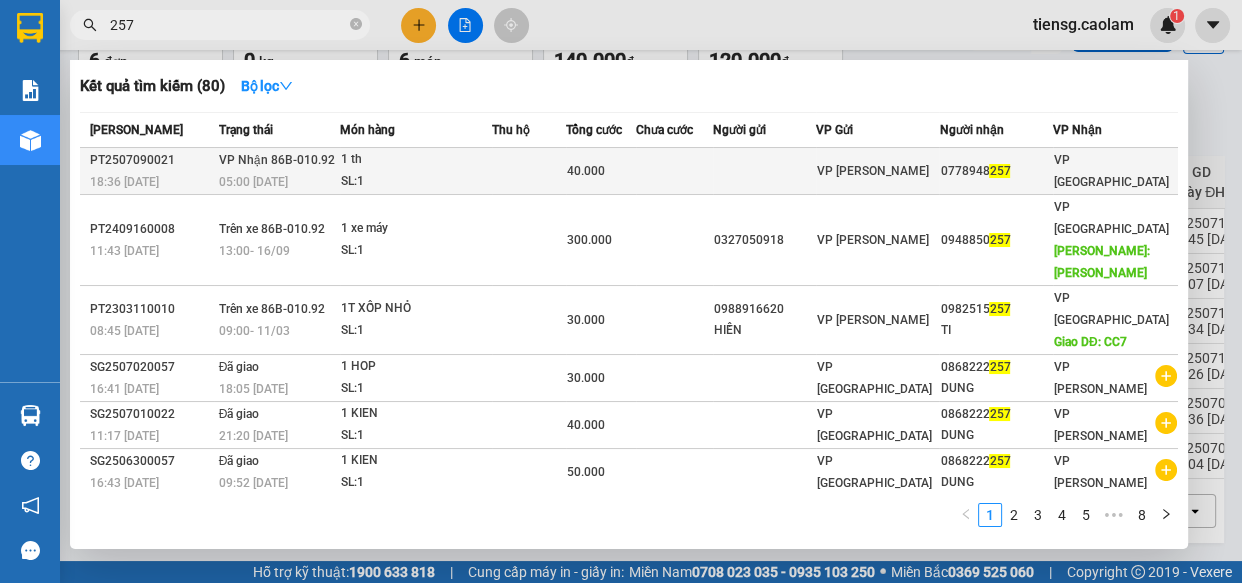 click at bounding box center (529, 171) 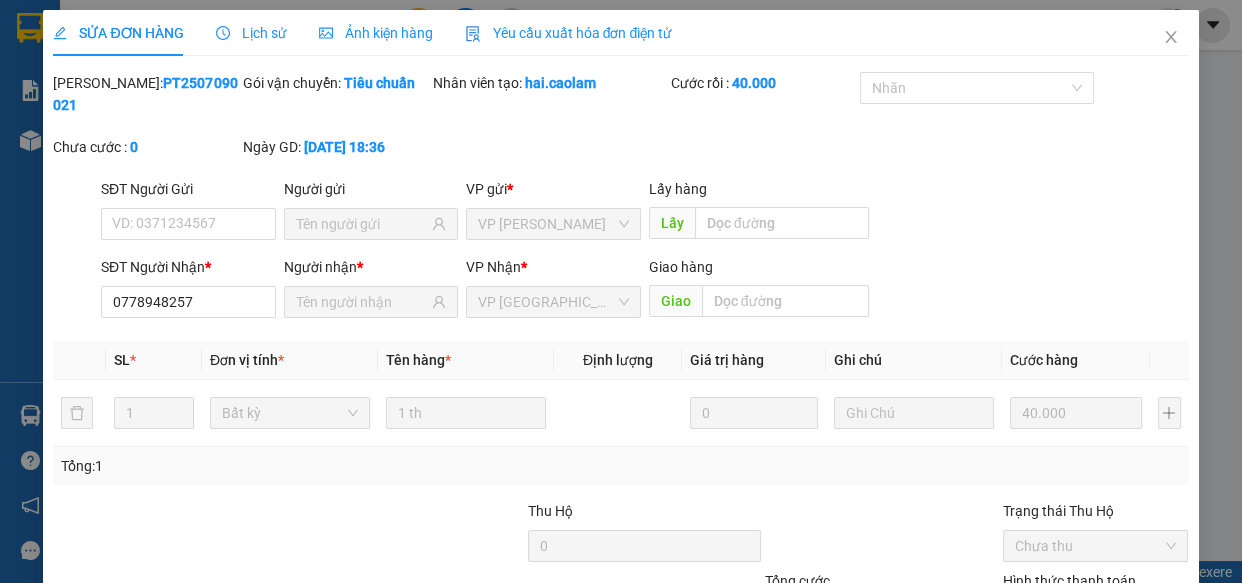 click on "Giao hàng" at bounding box center (846, 711) 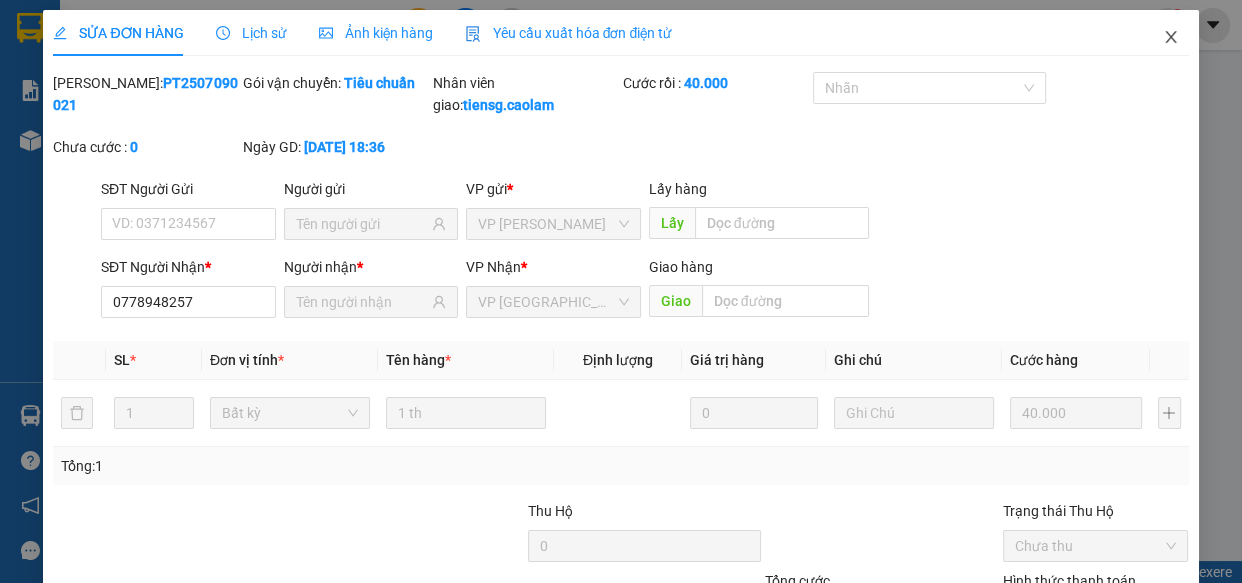 click 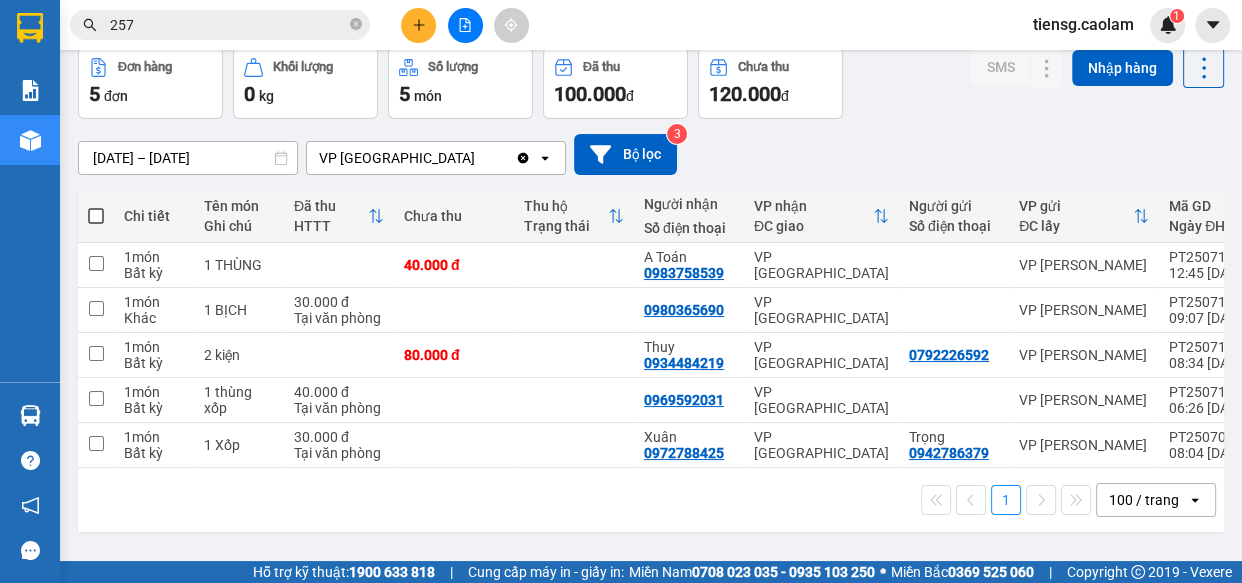 click at bounding box center (96, 216) 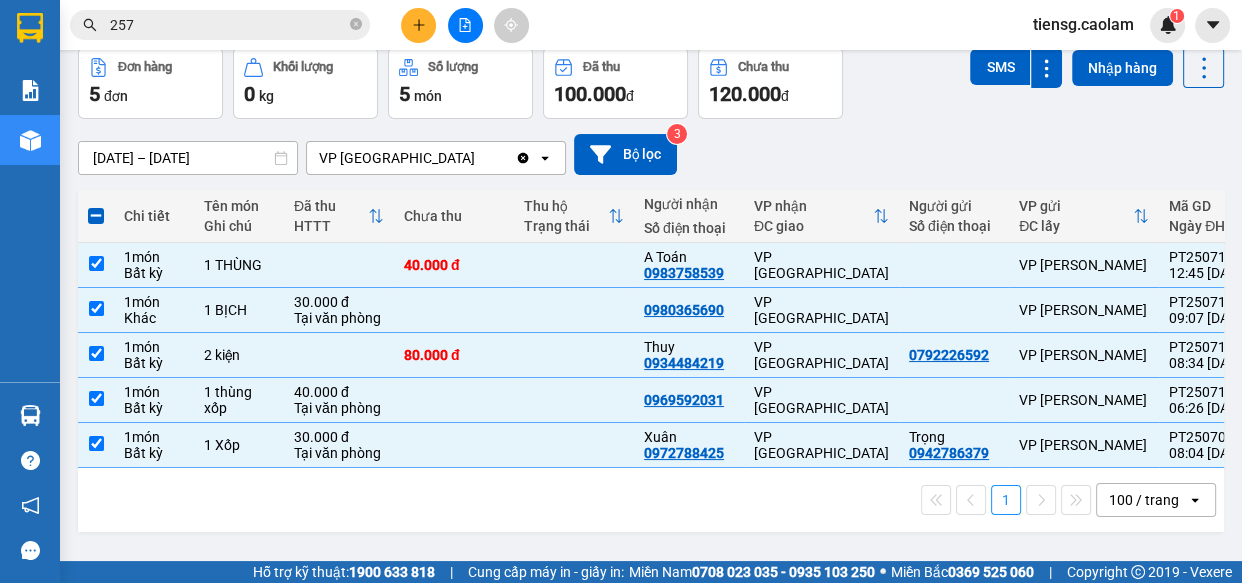 click on "Kho gửi" at bounding box center (118, 0) 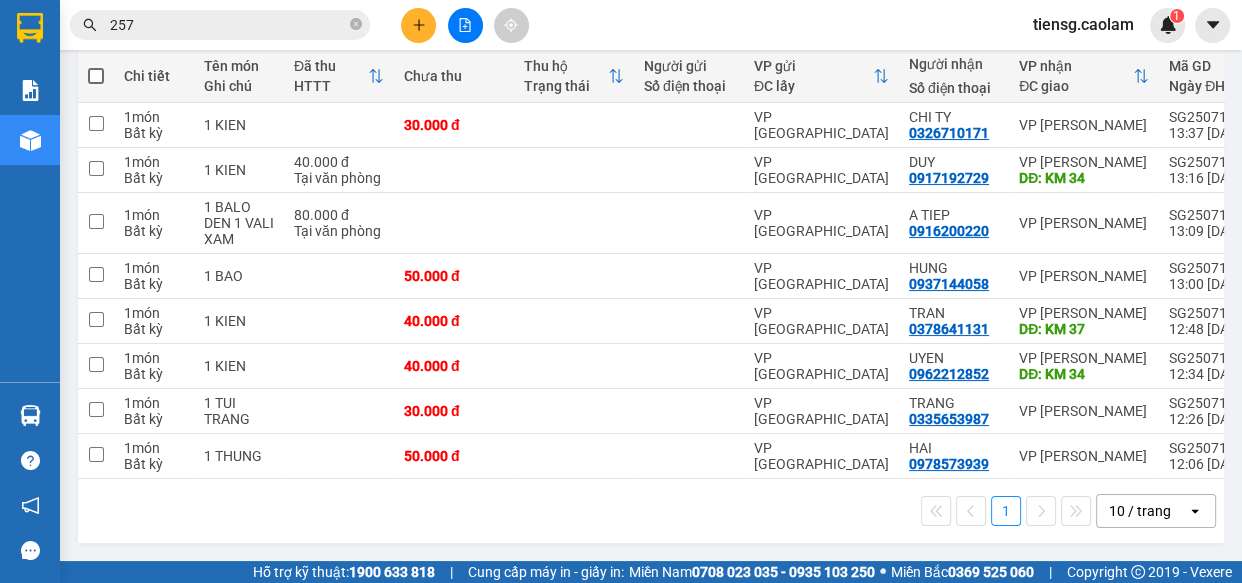 click at bounding box center (96, 76) 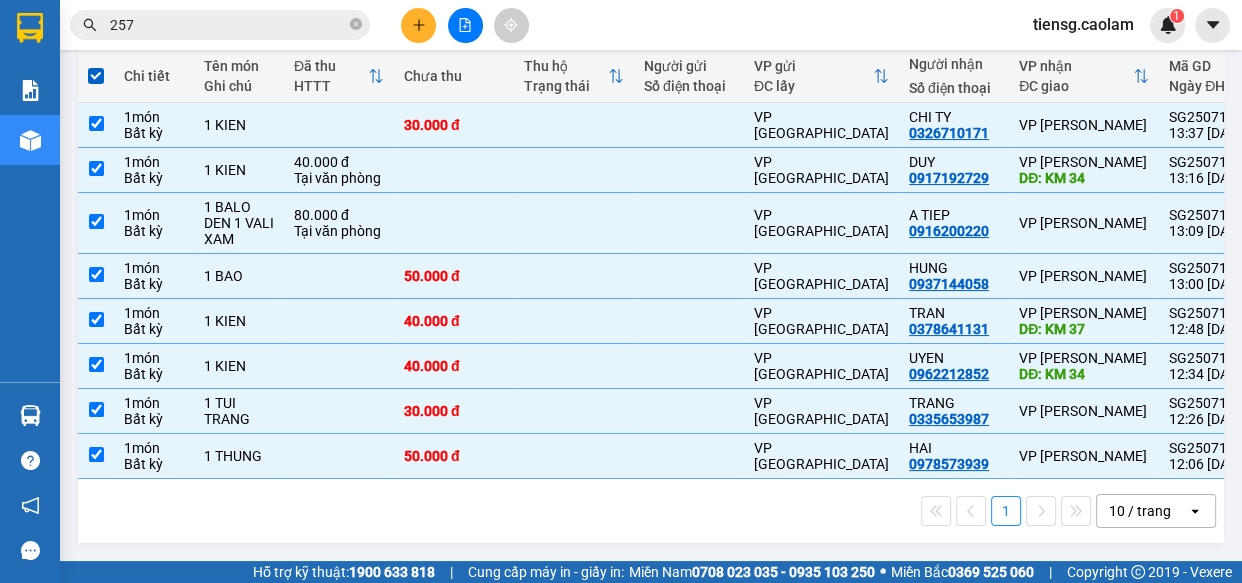 click on "Lên hàng" at bounding box center [1010, -72] 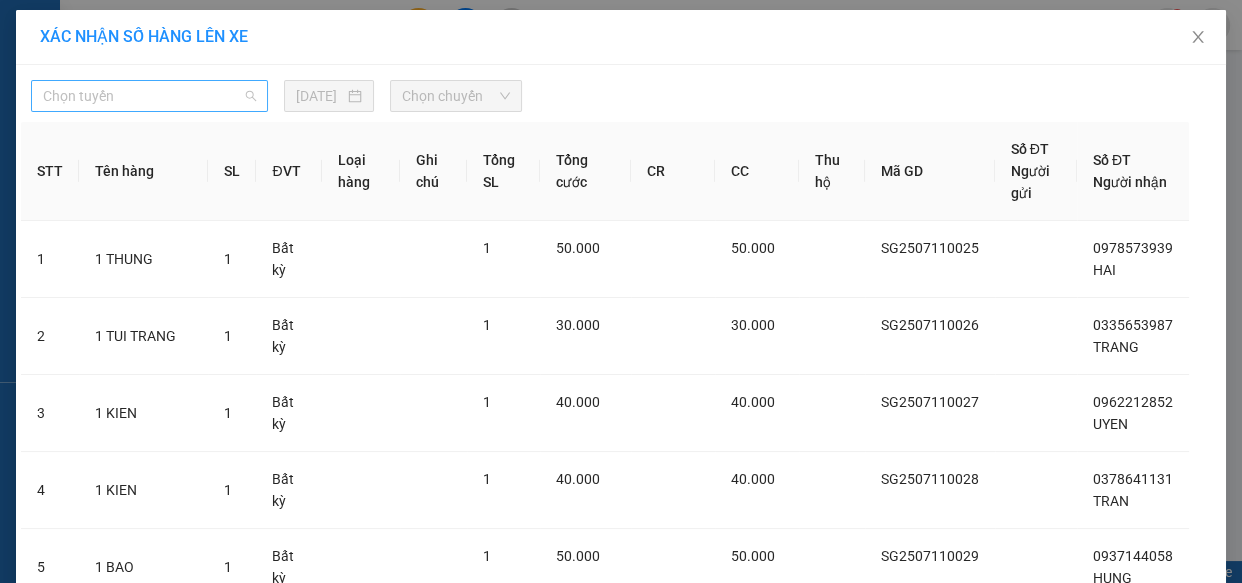 click on "Chọn tuyến" at bounding box center [149, 96] 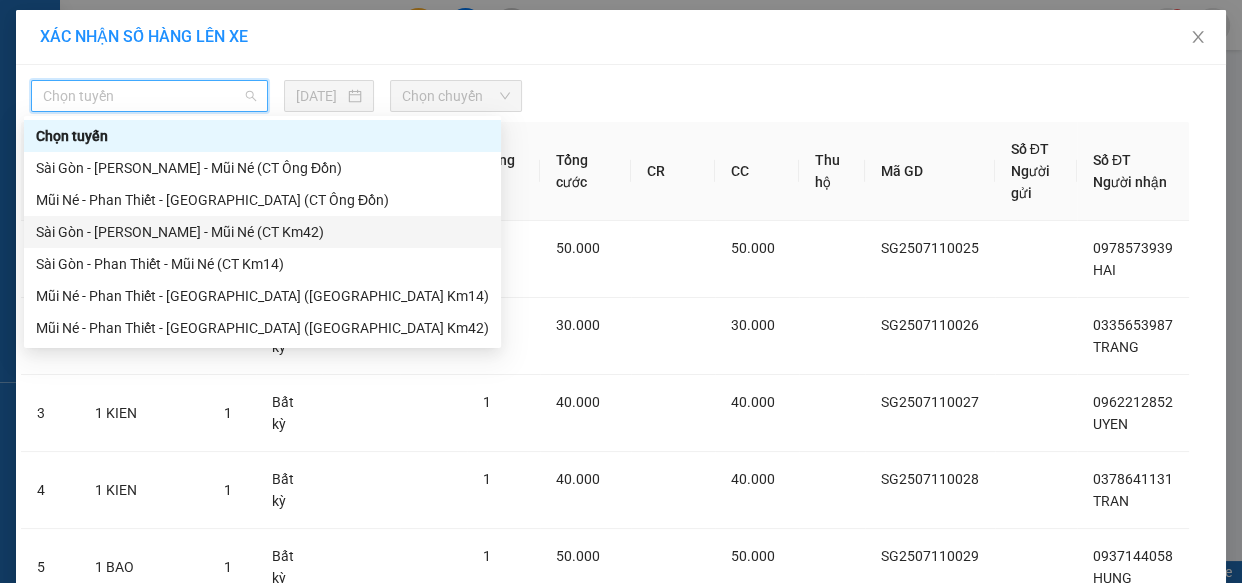 click on "Sài Gòn - [PERSON_NAME]  - Mũi Né (CT Km42)" at bounding box center (262, 232) 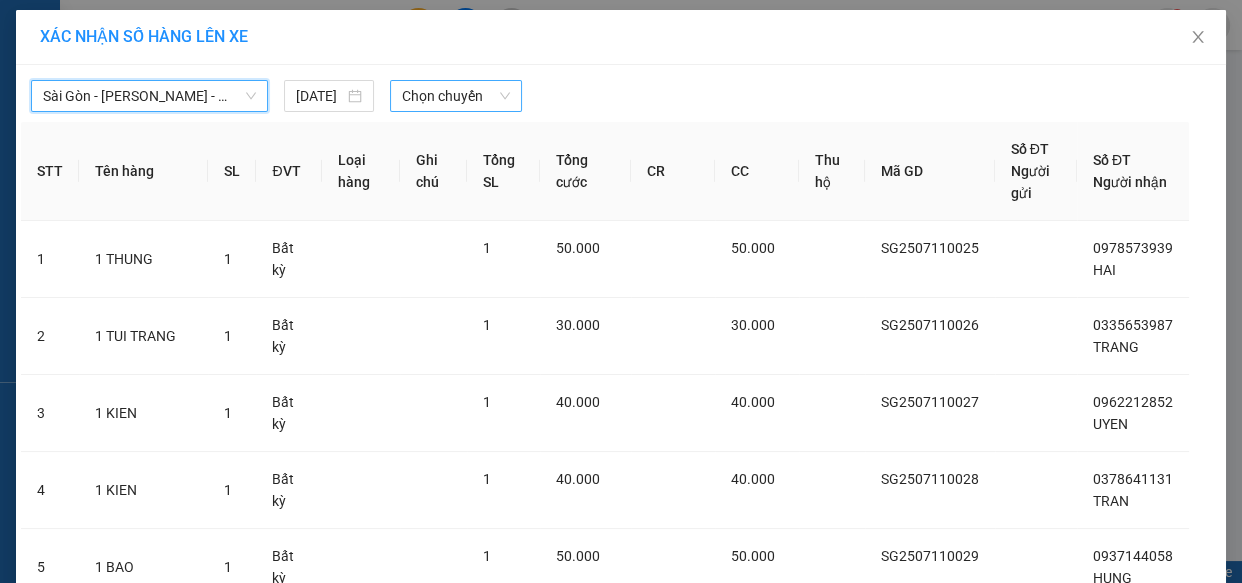 click on "Chọn chuyến" at bounding box center [456, 96] 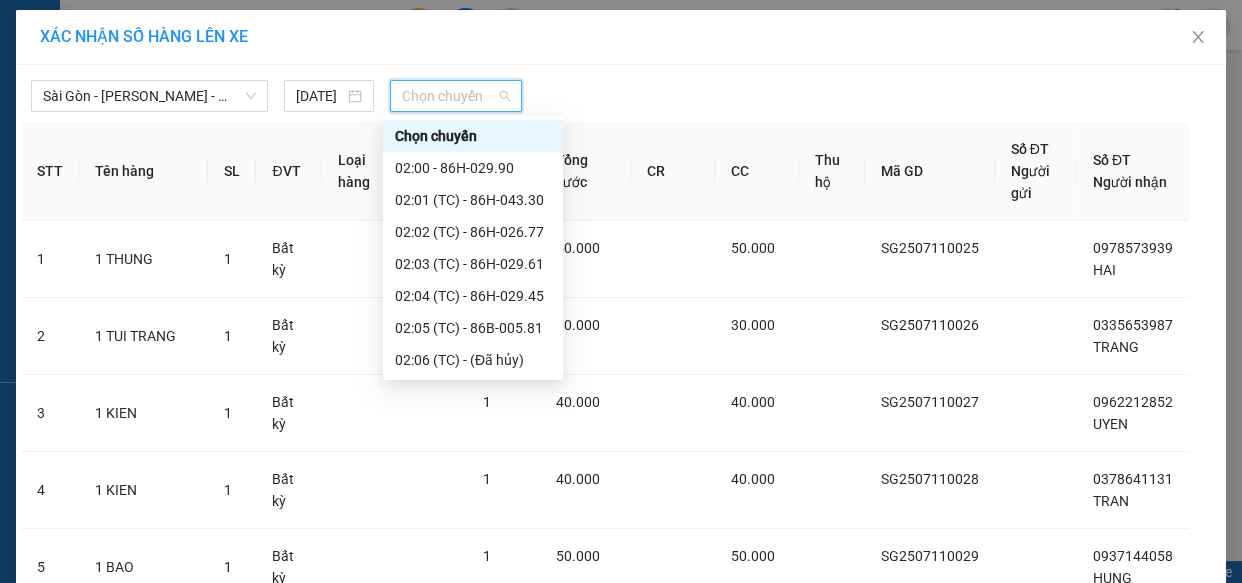 click on "14:00     - 86B-013.77" at bounding box center [473, 712] 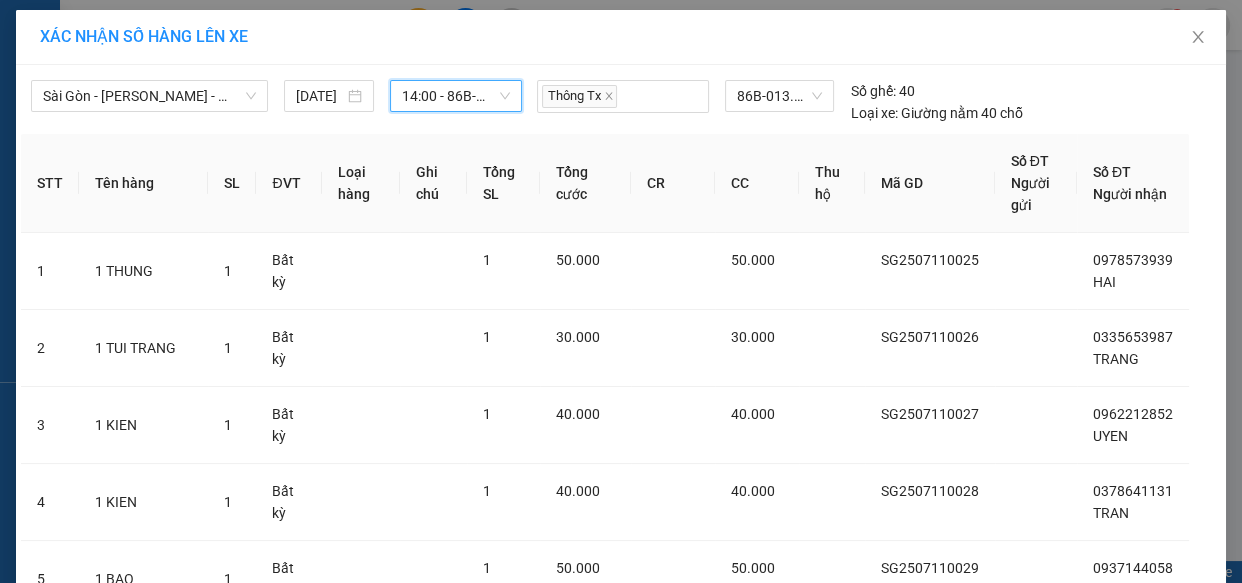 click on "Lên hàng" at bounding box center [683, 940] 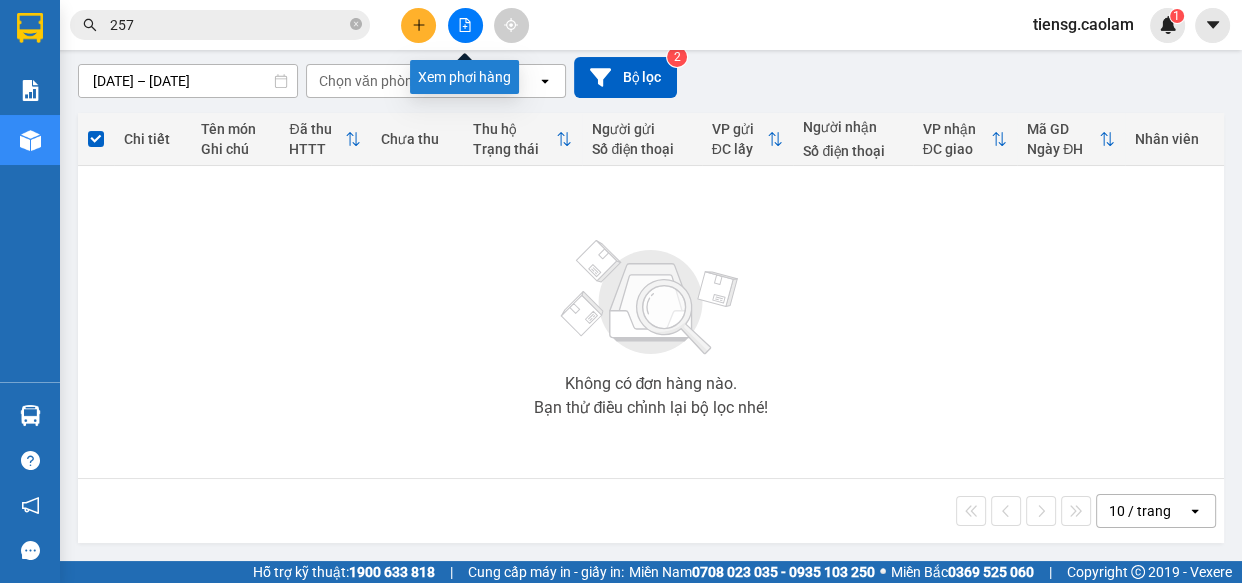 click at bounding box center (465, 25) 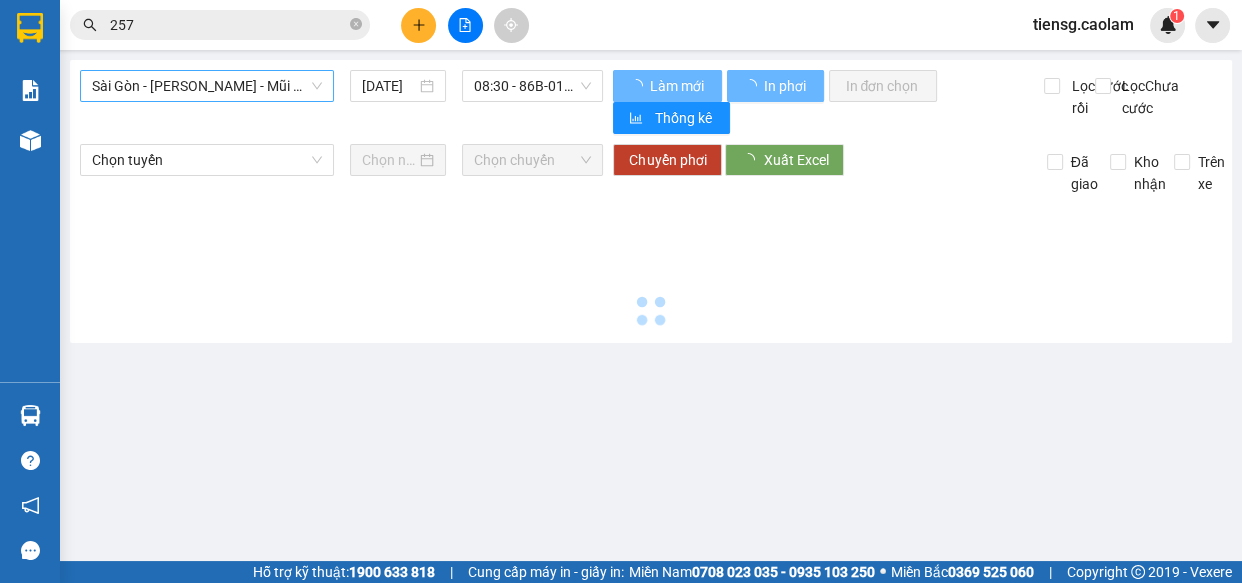 click on "Sài Gòn - [PERSON_NAME] - Mũi Né (CT Ông Đồn)" at bounding box center (207, 86) 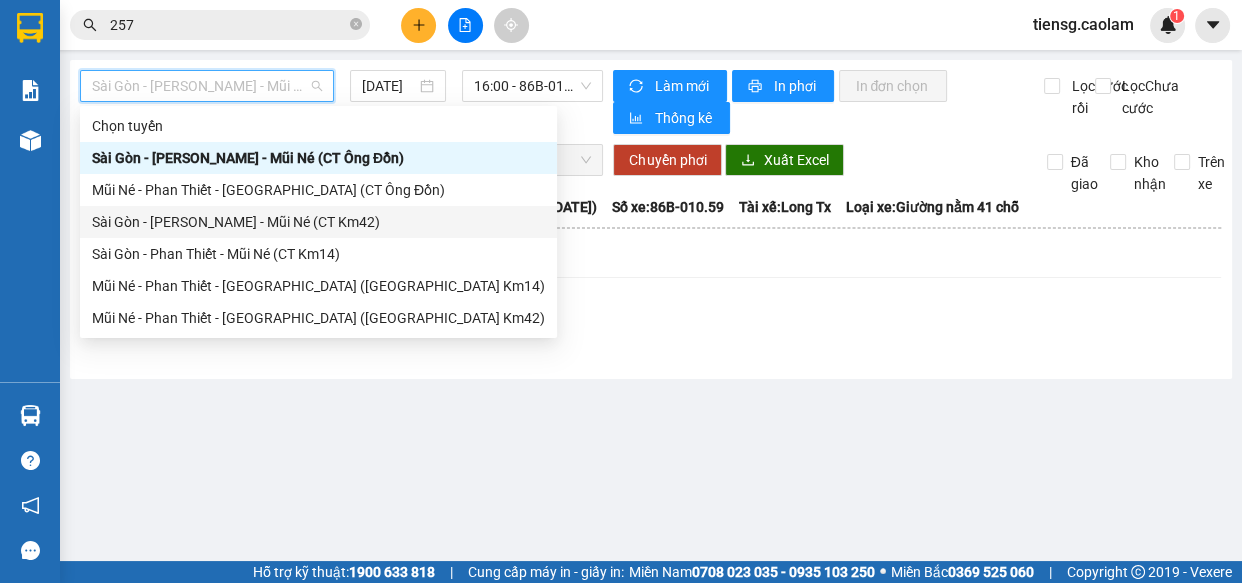 click on "Sài Gòn - [PERSON_NAME]  - Mũi Né (CT Km42)" at bounding box center (318, 222) 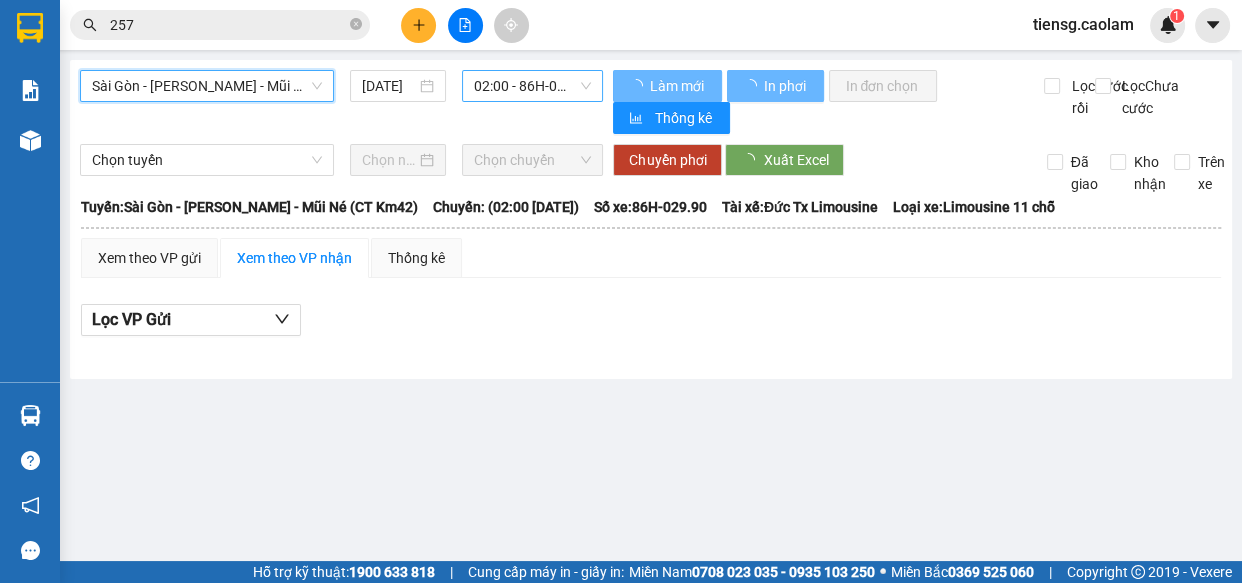 click on "02:00     - 86H-029.90" at bounding box center (532, 86) 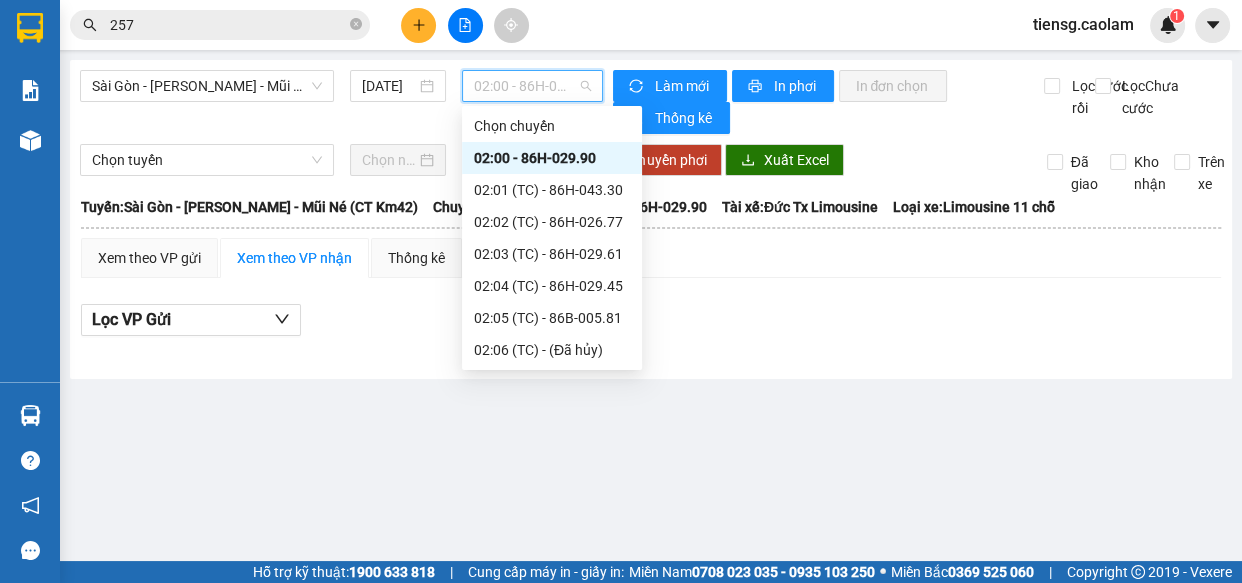click on "14:00     - 86B-013.77" at bounding box center (552, 702) 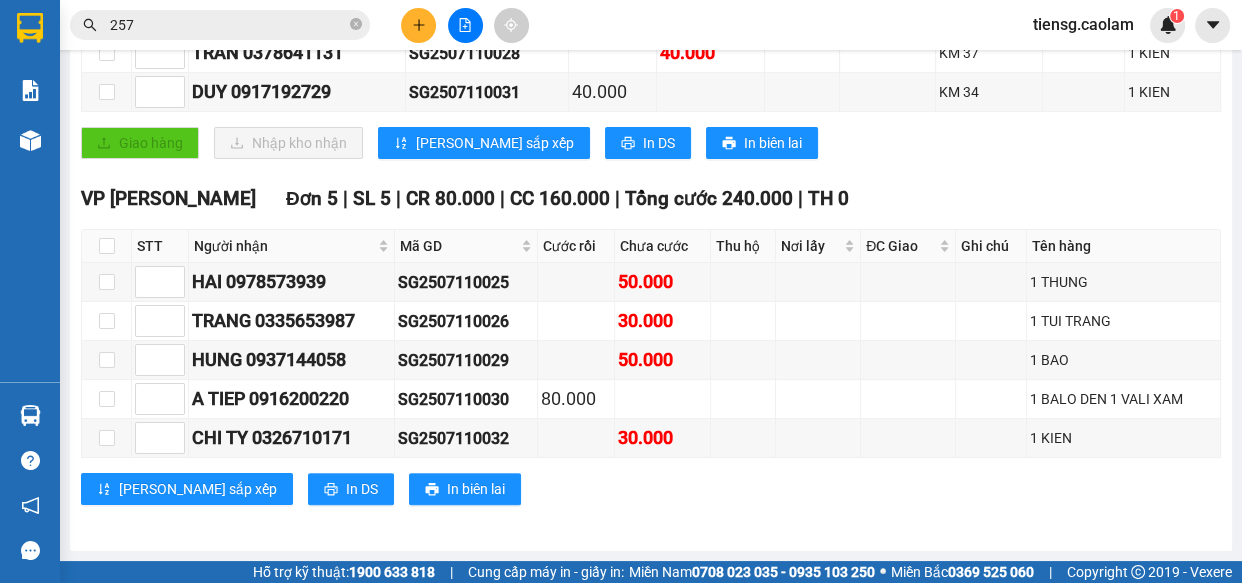 click on "In phơi" at bounding box center (795, -386) 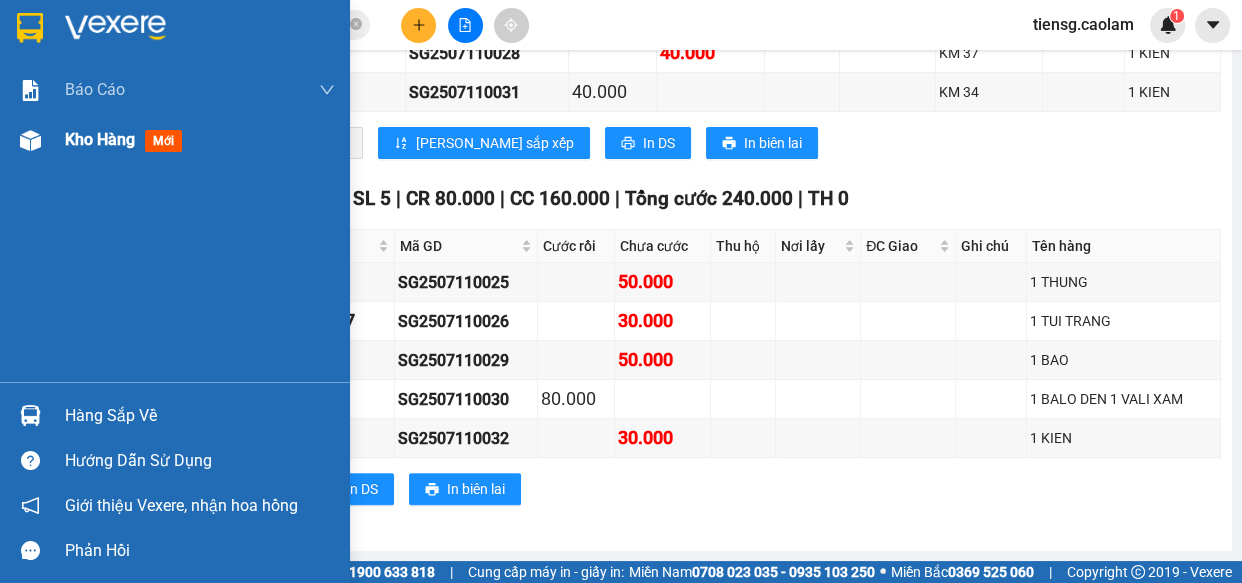 click at bounding box center [30, 140] 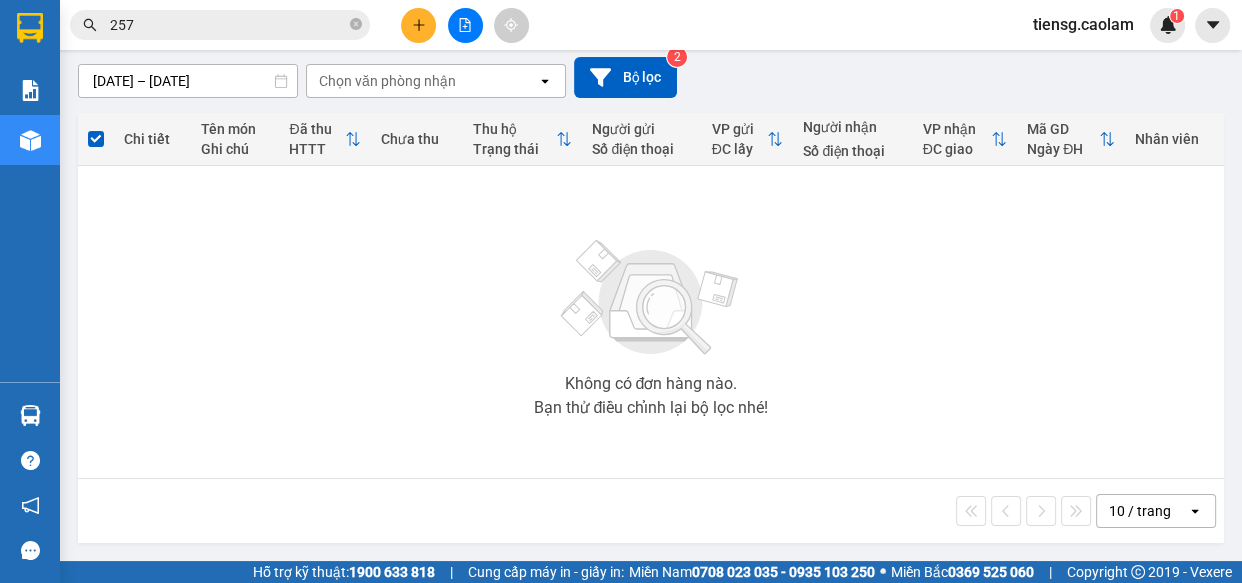 click on "Kho nhận" at bounding box center (285, -77) 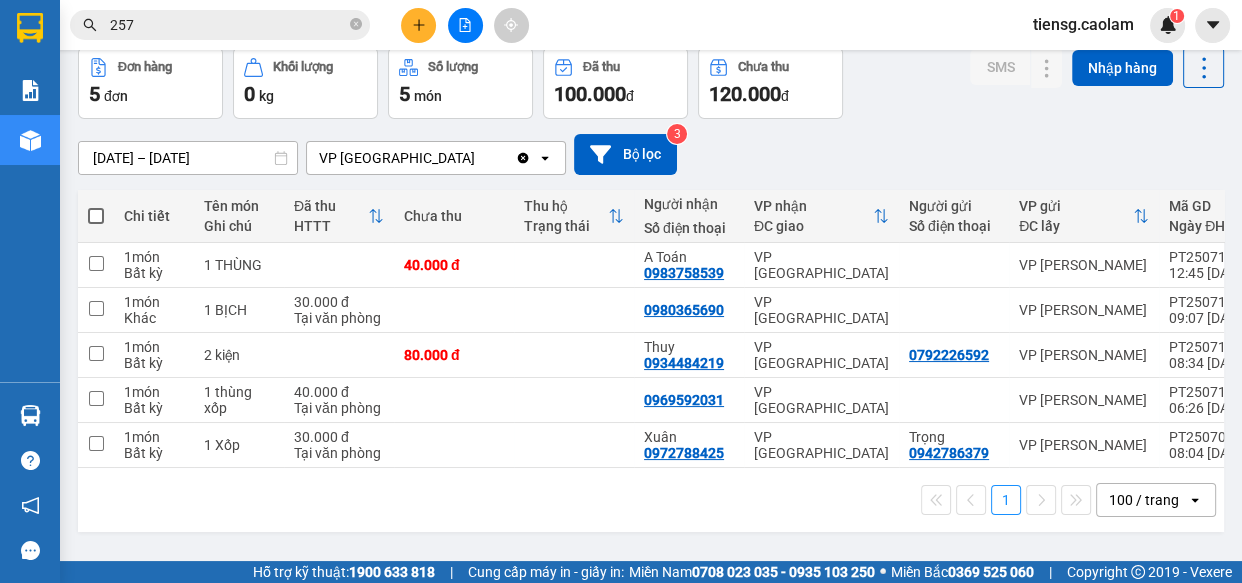 click at bounding box center [418, 25] 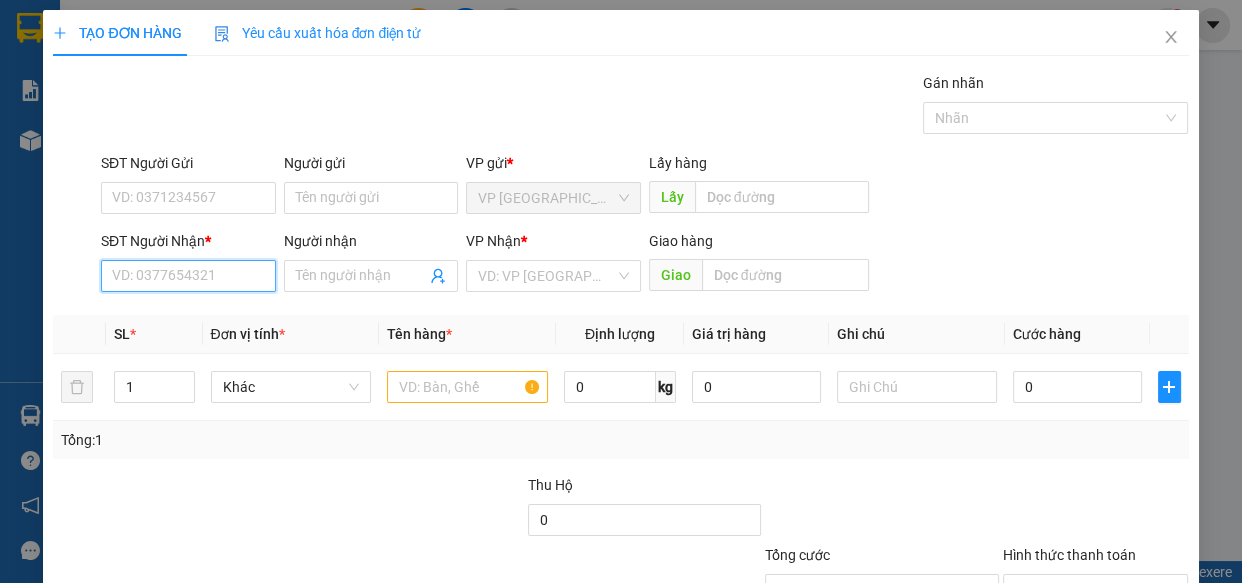click on "SĐT Người Nhận  *" at bounding box center (188, 276) 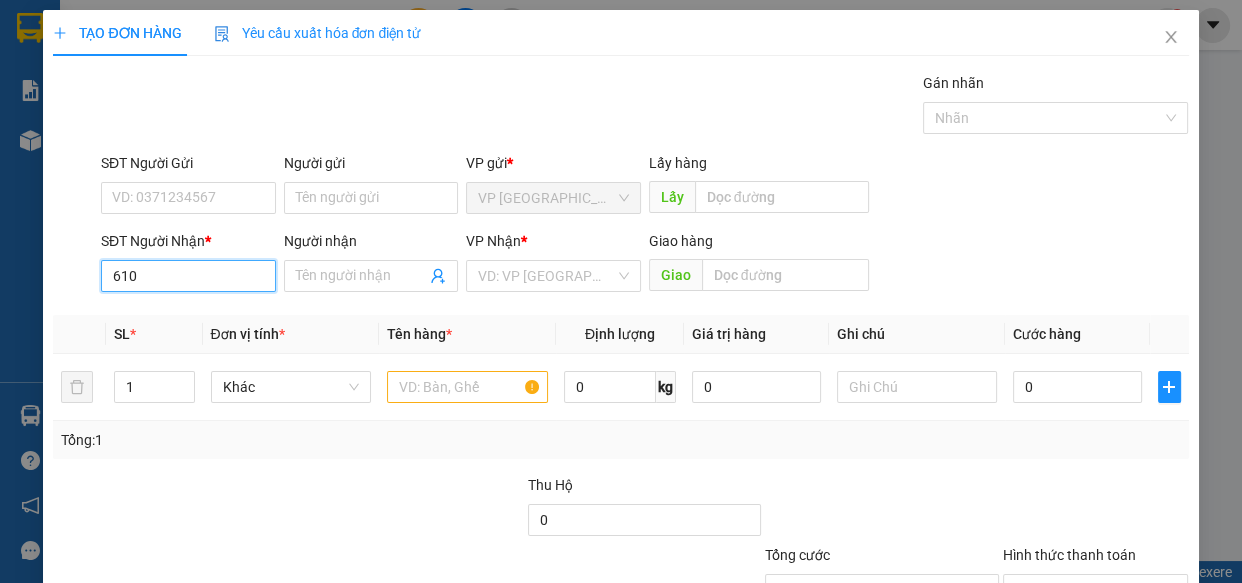 click on "610" at bounding box center [188, 276] 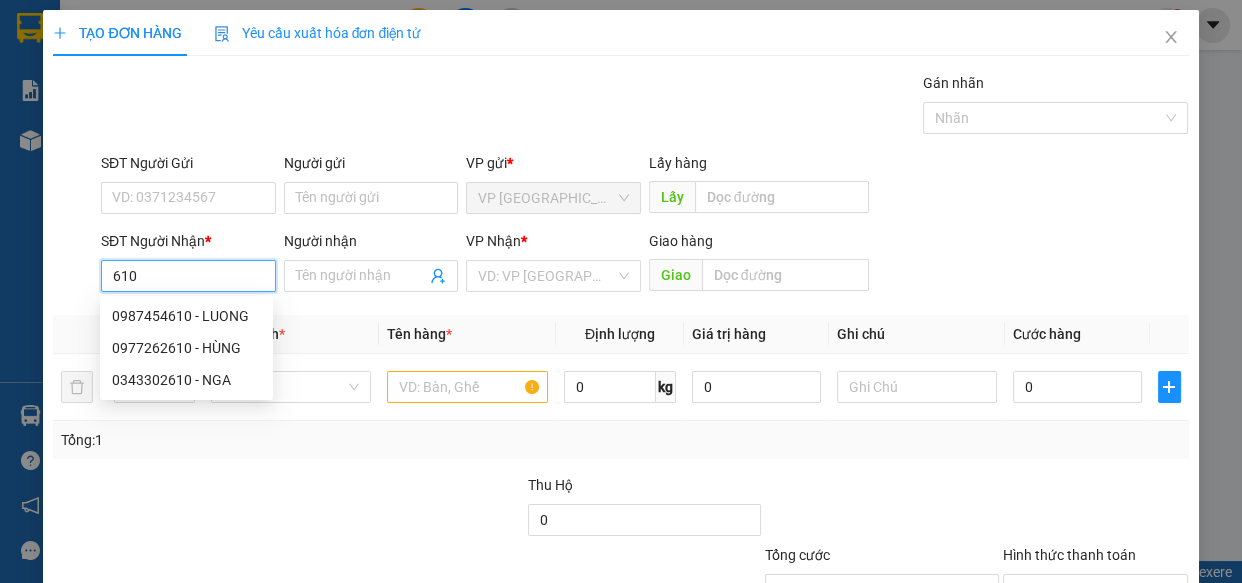 drag, startPoint x: 174, startPoint y: 280, endPoint x: 14, endPoint y: 260, distance: 161.24515 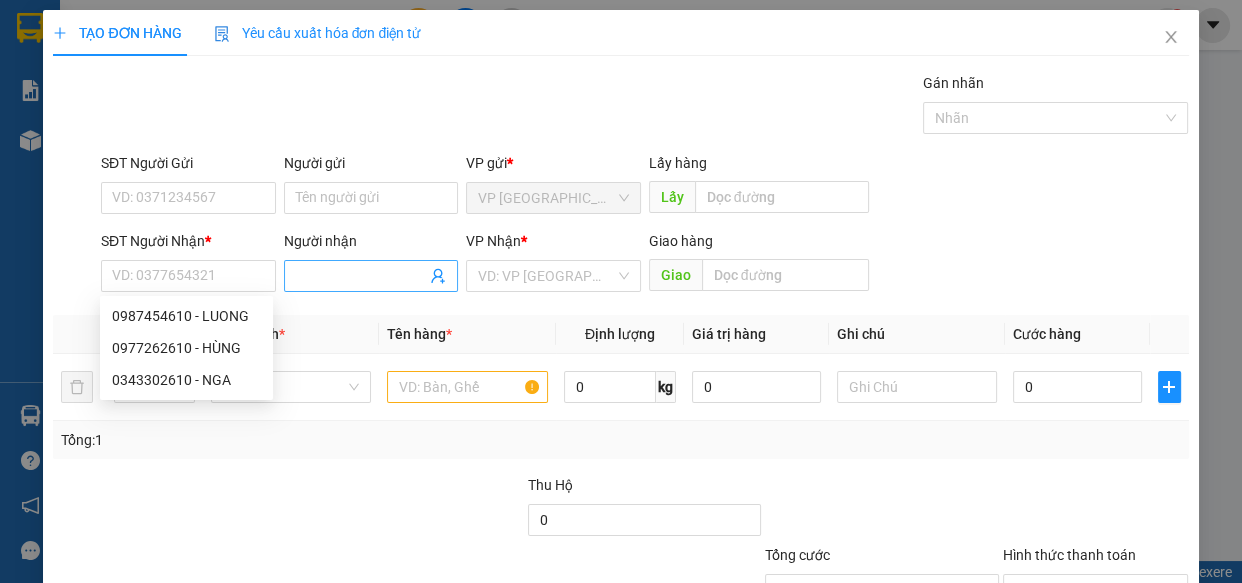 click on "Người nhận" at bounding box center [361, 276] 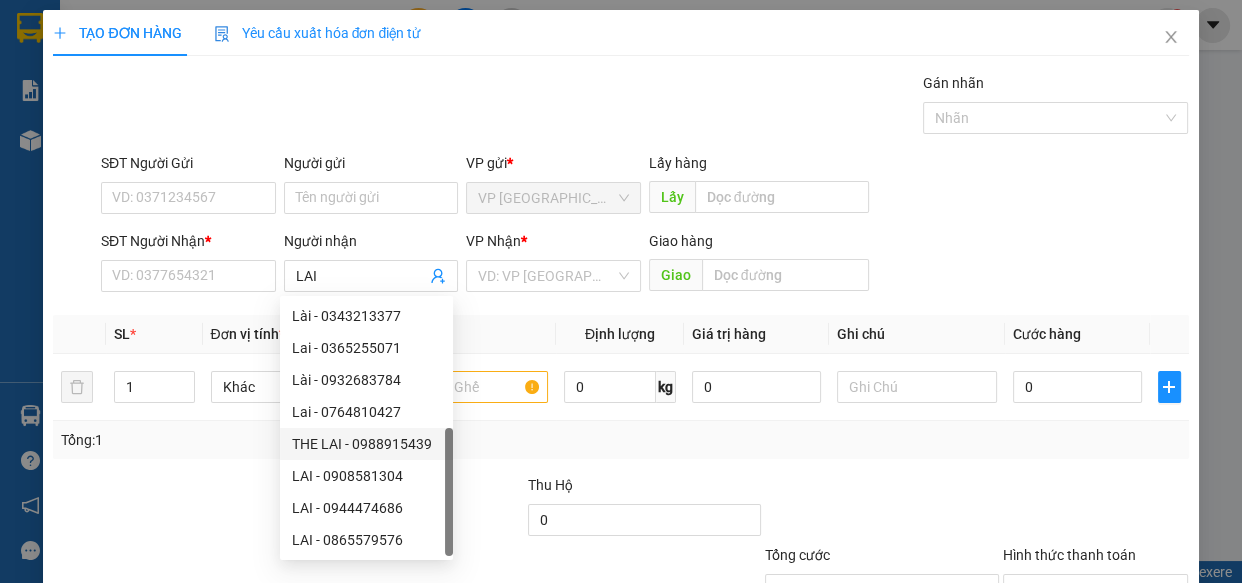 click on "Transit Pickup Surcharge Ids Transit Deliver Surcharge Ids Transit Deliver Surcharge Transit Deliver Surcharge Gói vận chuyển  * Tiêu chuẩn Gán nhãn   Nhãn SĐT Người Gửi VD: 0371234567 Người gửi Tên người gửi VP gửi  * VP [GEOGRAPHIC_DATA] Lấy hàng Lấy SĐT Người Nhận  * VD: 0377654321 Người nhận LAI VP Nhận  * VD: VP Sài Gòn Giao hàng Giao SL  * Đơn vị tính  * Tên hàng  * Định lượng Giá trị hàng Ghi chú Cước hàng                   1 Khác 0 kg 0 0 Tổng:  1 Thu Hộ 0 Tổng cước 0 Hình thức thanh toán Chọn HT Thanh Toán Số tiền thu trước 0 Chưa thanh toán 0 Chọn HT Thanh Toán Lưu nháp Xóa Thông tin [PERSON_NAME] và In" at bounding box center (620, 386) 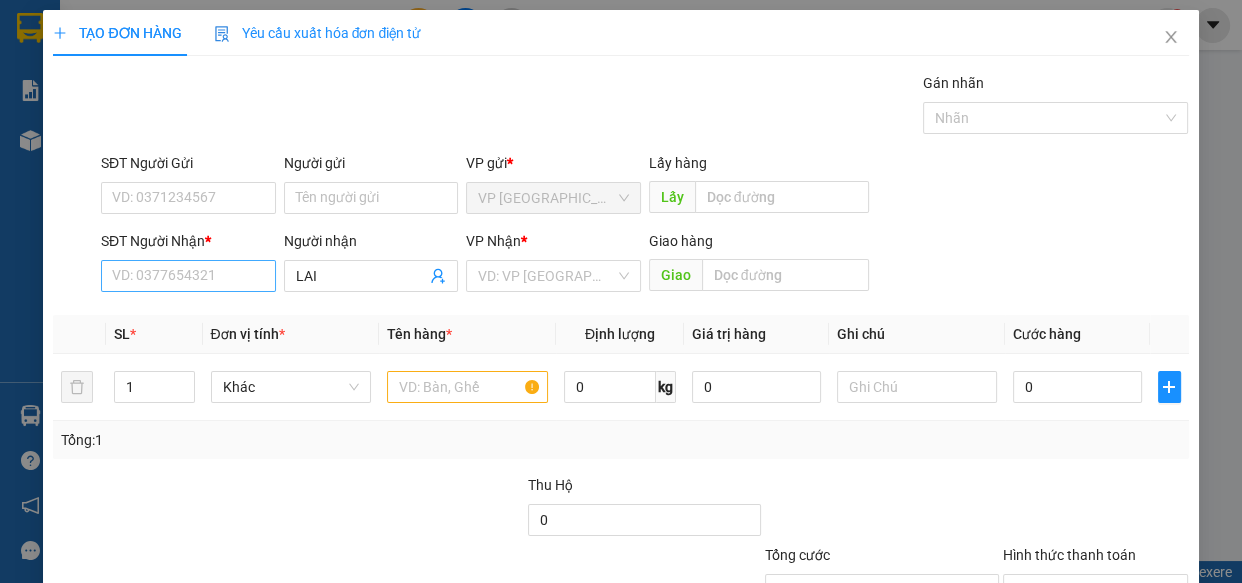 drag, startPoint x: 343, startPoint y: 270, endPoint x: 178, endPoint y: 281, distance: 165.36626 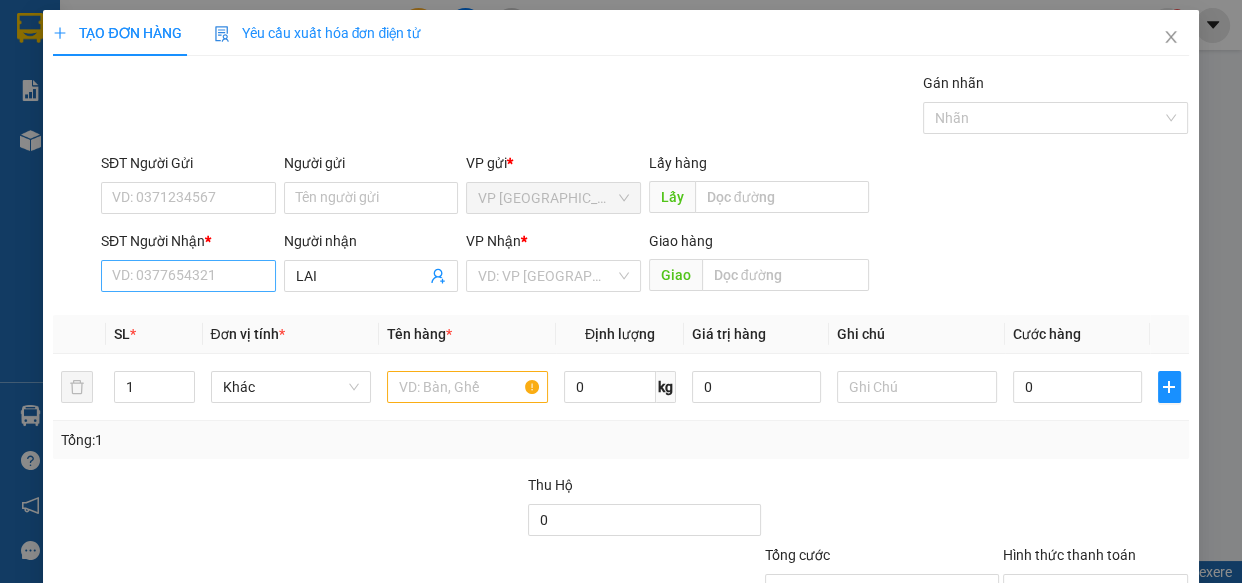 click on "SĐT Người Nhận  * VD: 0377654321 Người nhận LAI VP Nhận  * VD: VP [GEOGRAPHIC_DATA] Giao hàng Giao" at bounding box center [645, 265] 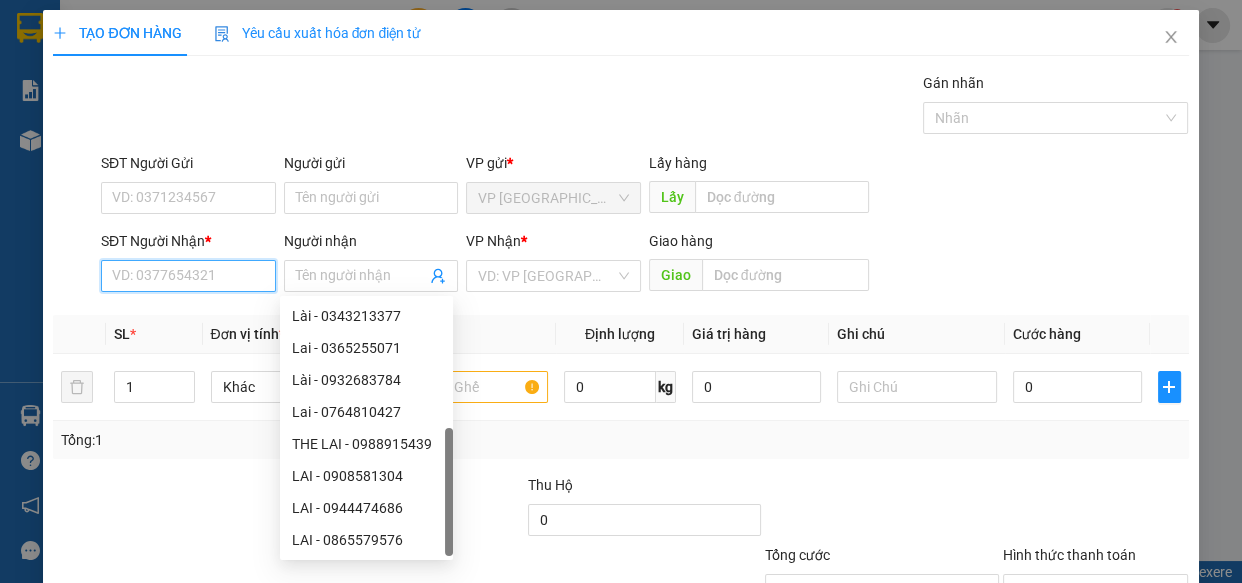 click on "SĐT Người Nhận  *" at bounding box center (188, 276) 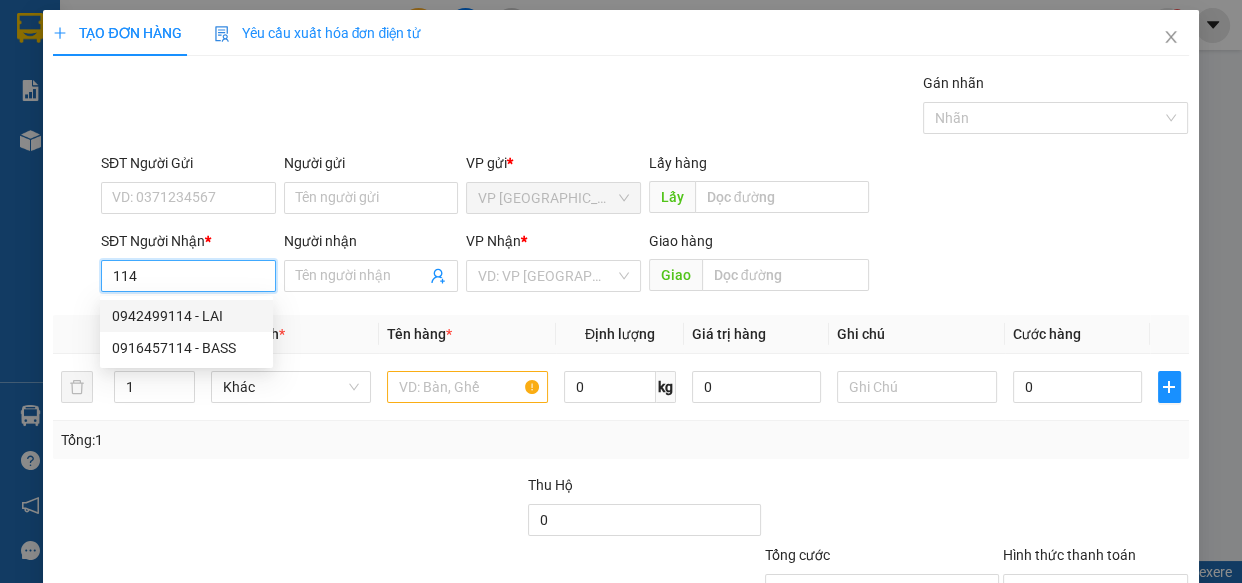 drag, startPoint x: 176, startPoint y: 312, endPoint x: 268, endPoint y: 342, distance: 96.76776 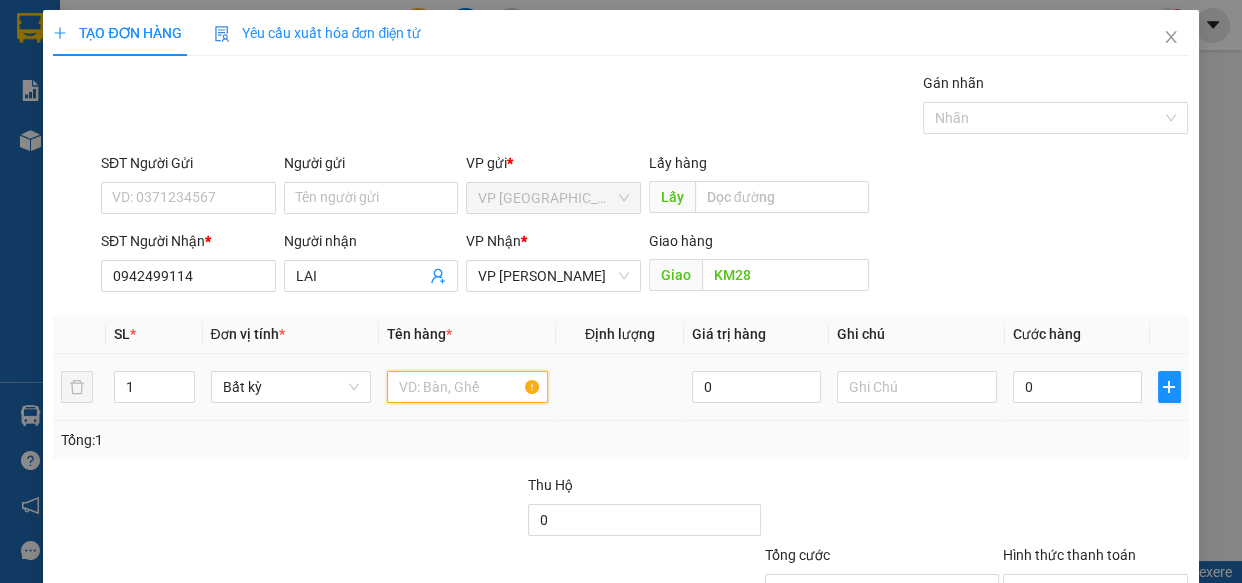 drag, startPoint x: 446, startPoint y: 386, endPoint x: 432, endPoint y: 386, distance: 14 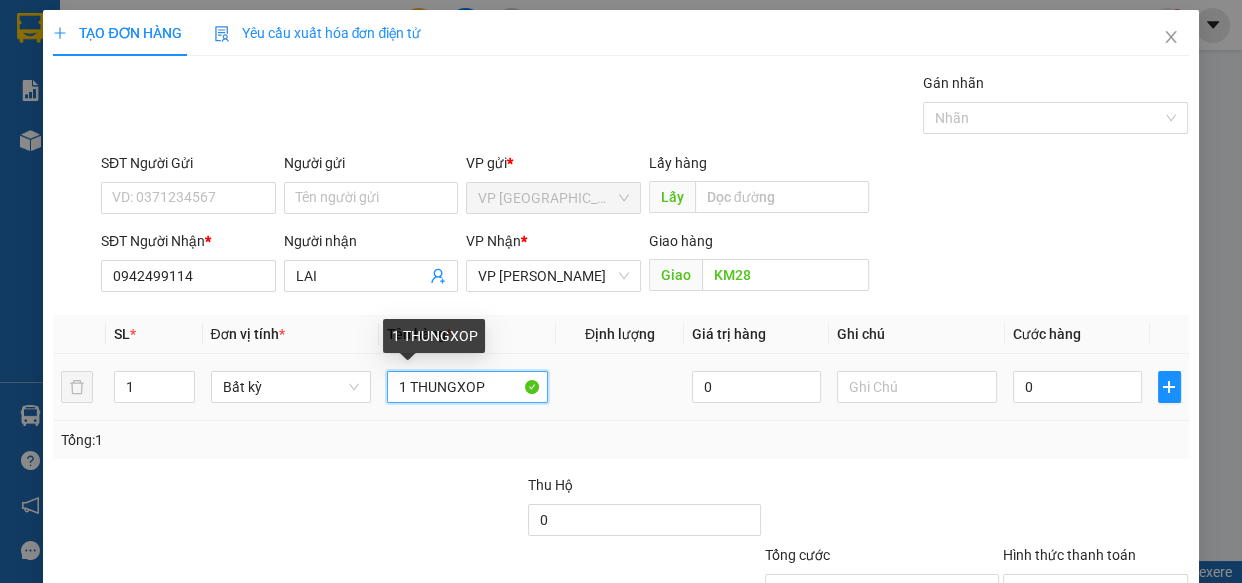 click on "1 THUNGXOP" at bounding box center (467, 387) 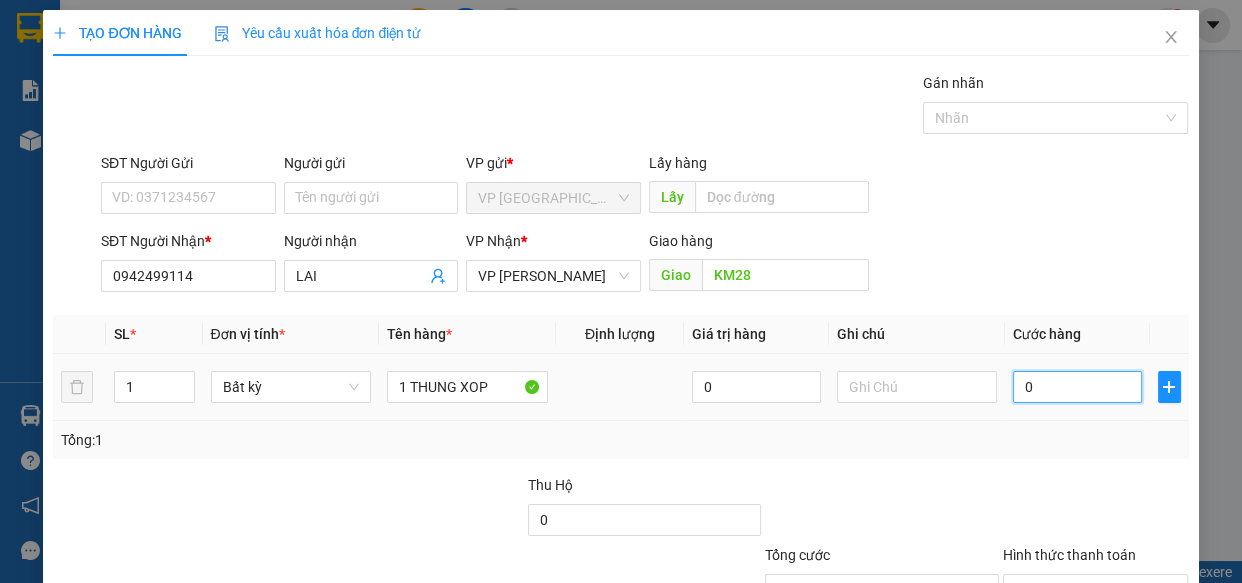 click on "0" at bounding box center [1077, 387] 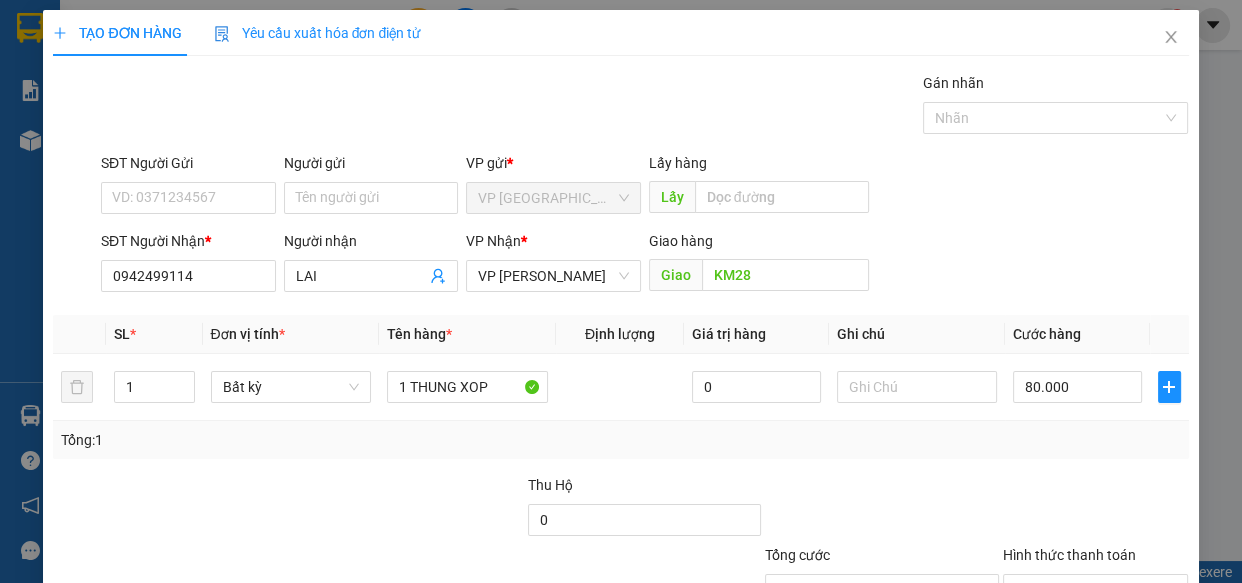 click on "[PERSON_NAME] và In" at bounding box center (1119, 685) 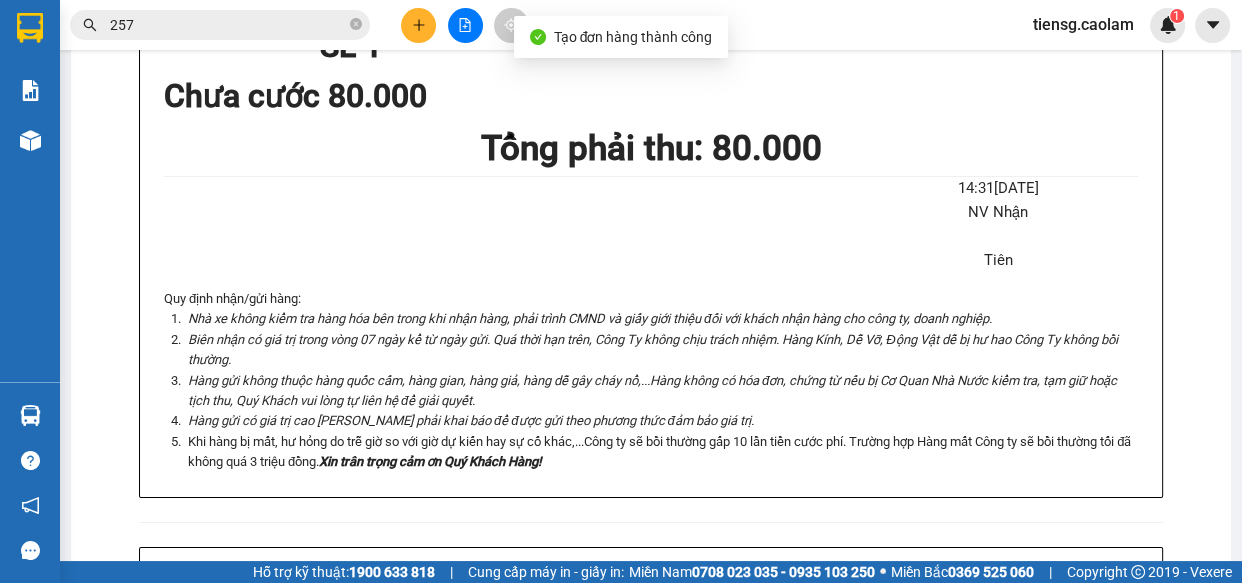 click on "In mẫu A5" at bounding box center [651, -440] 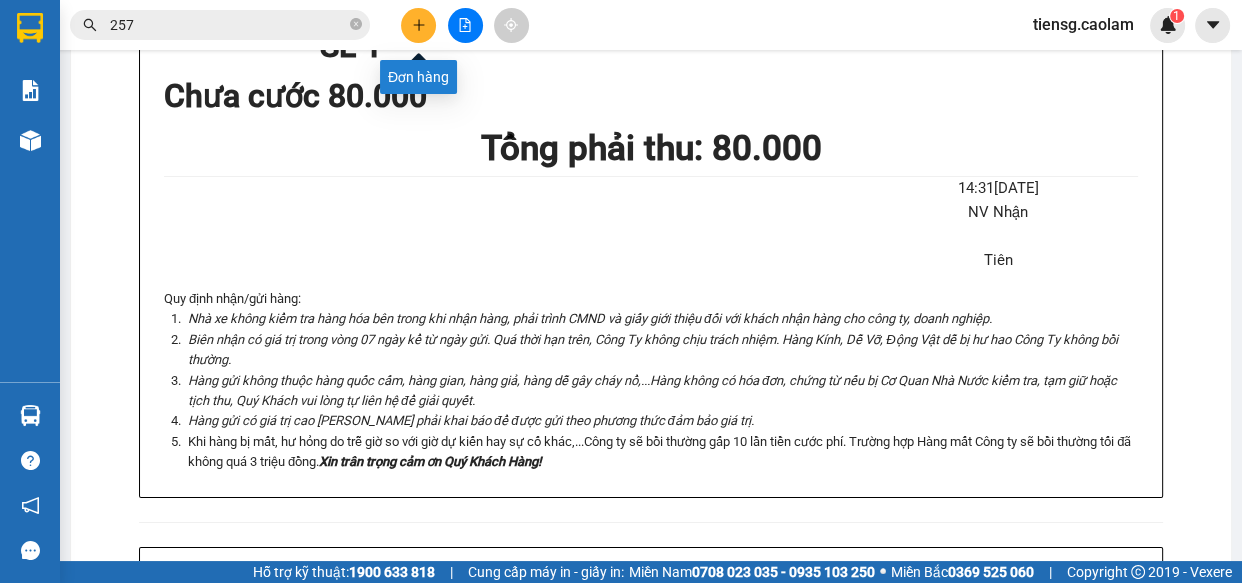 click at bounding box center [418, 25] 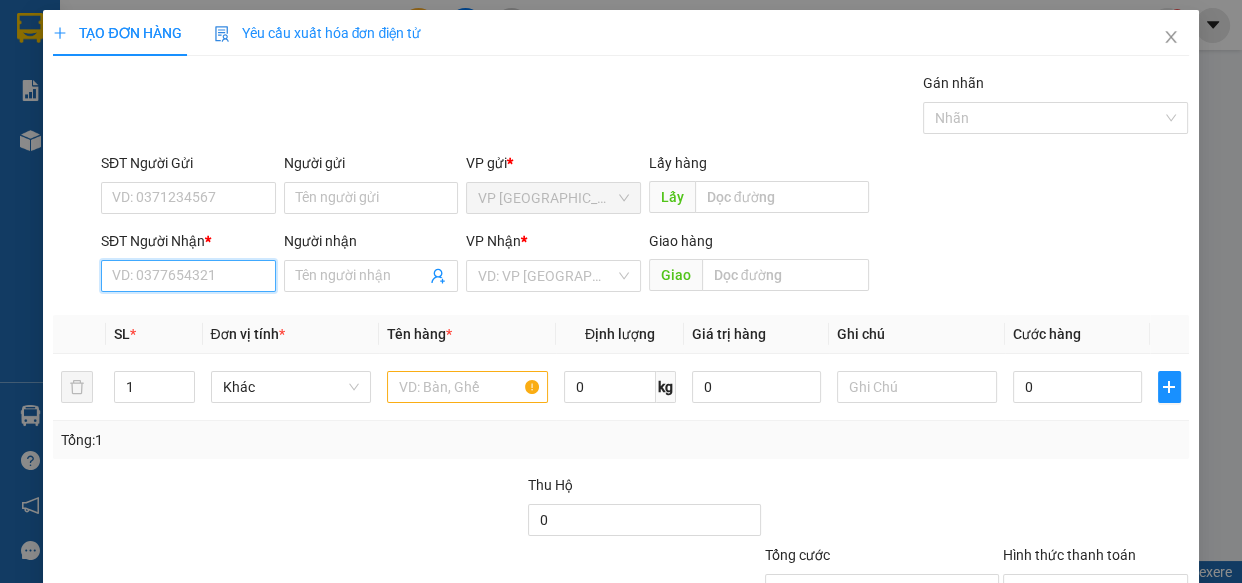 click on "SĐT Người Nhận  *" at bounding box center (188, 276) 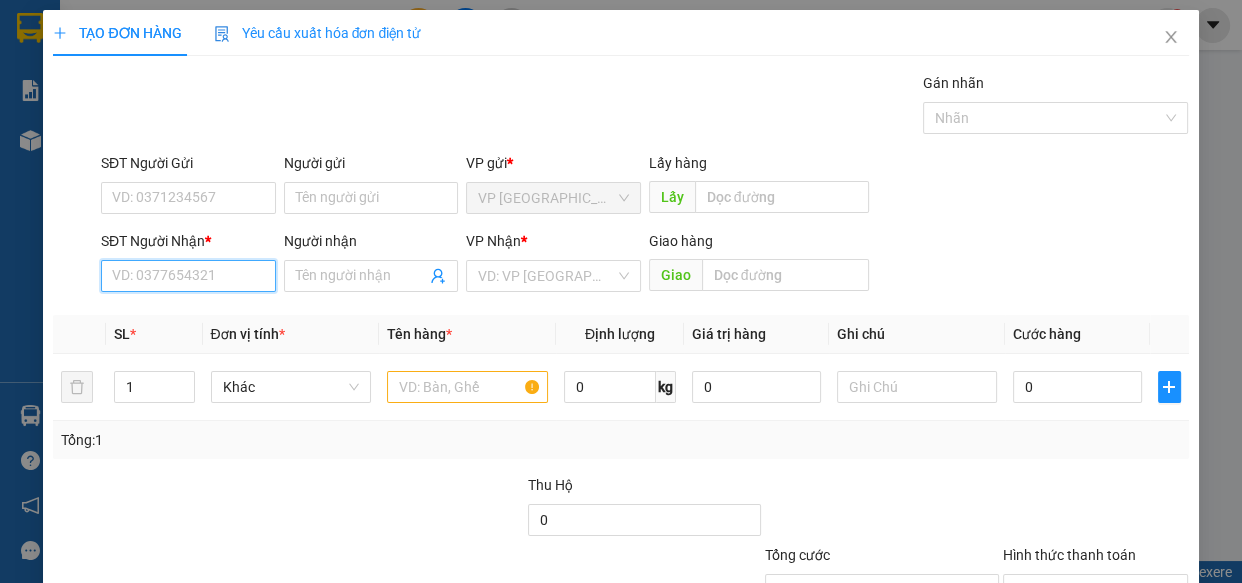 click on "SĐT Người Nhận  *" at bounding box center (188, 276) 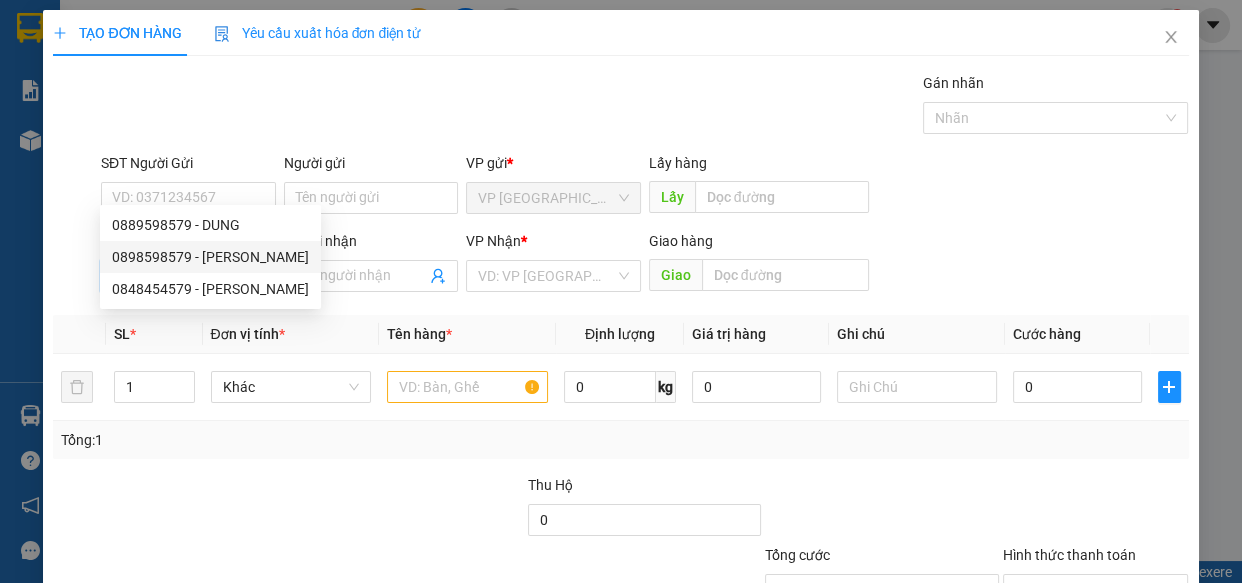 click on "0898598579 - [PERSON_NAME]" at bounding box center (210, 257) 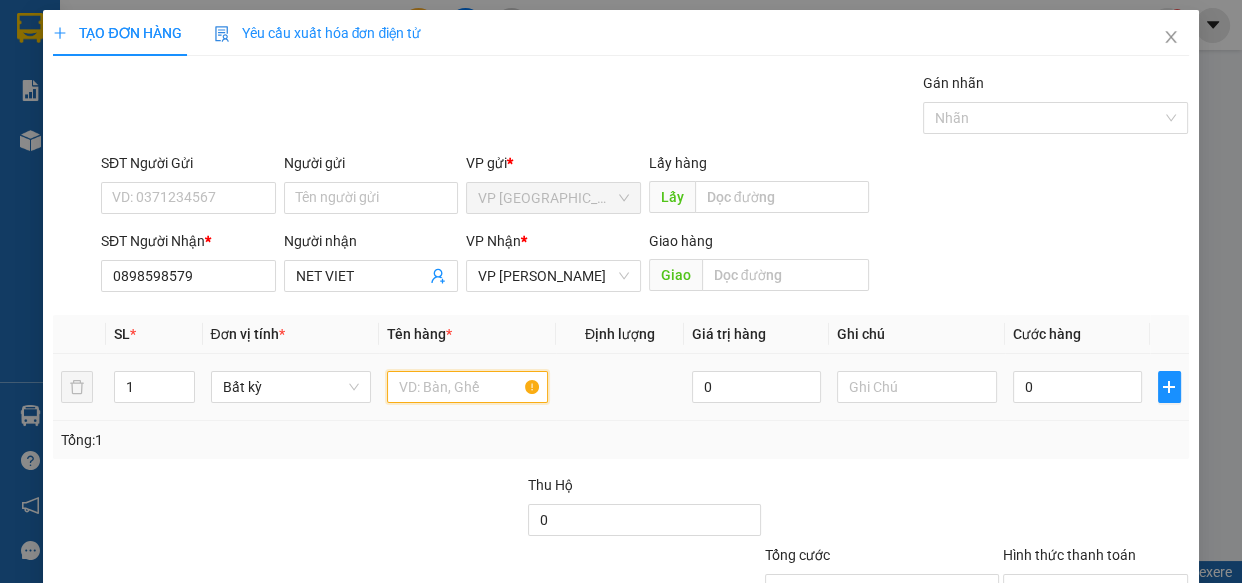 click at bounding box center [467, 387] 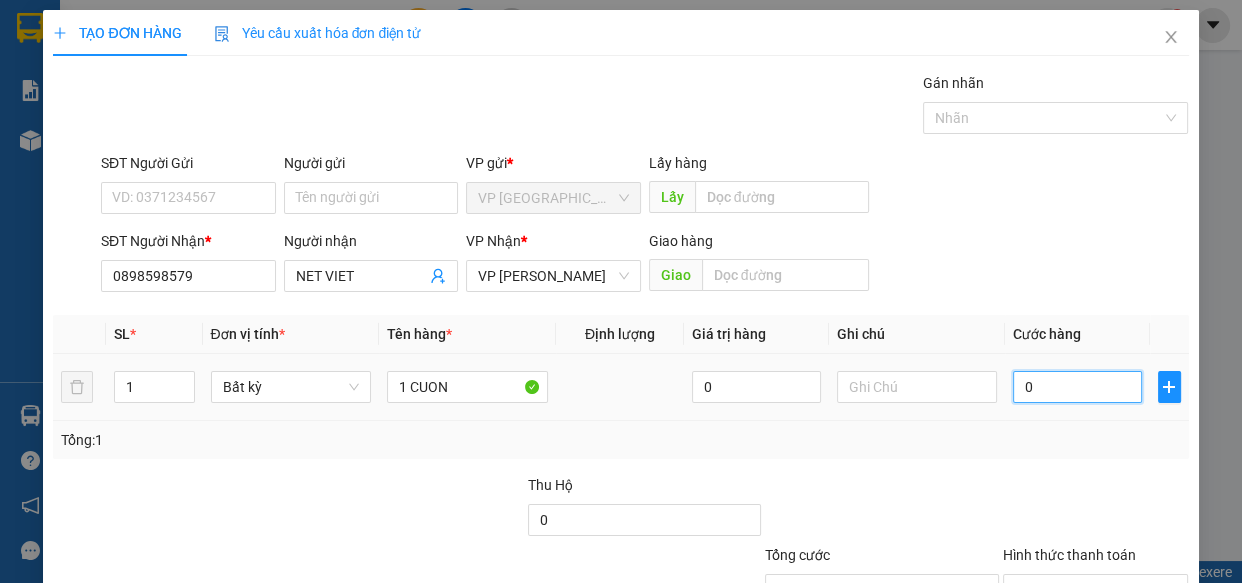 click on "0" at bounding box center [1077, 387] 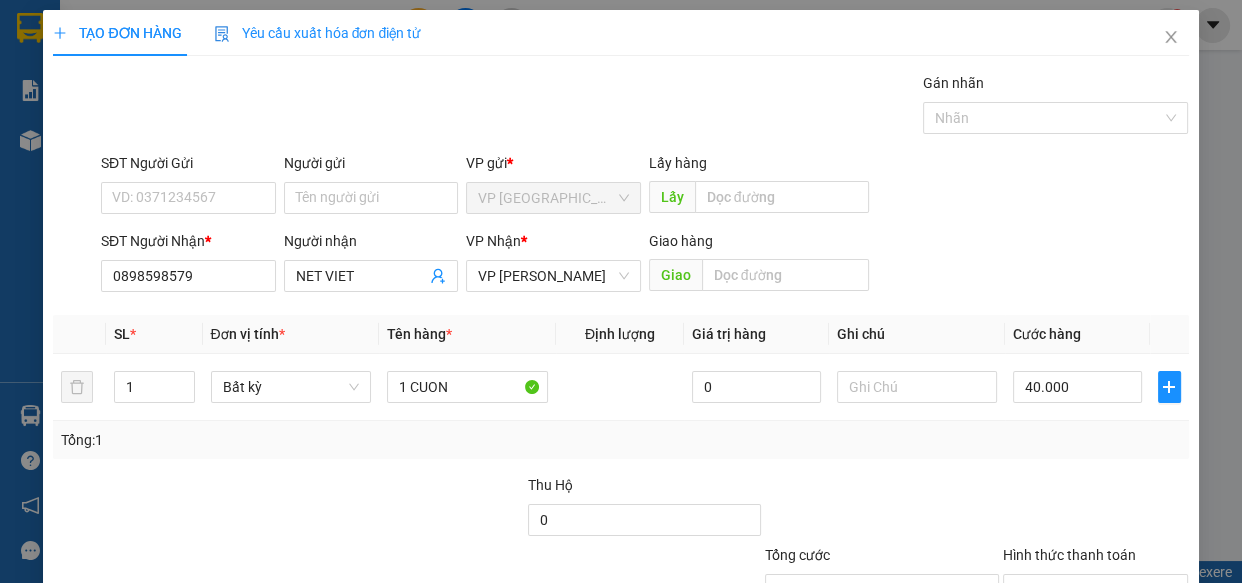 click at bounding box center [881, 509] 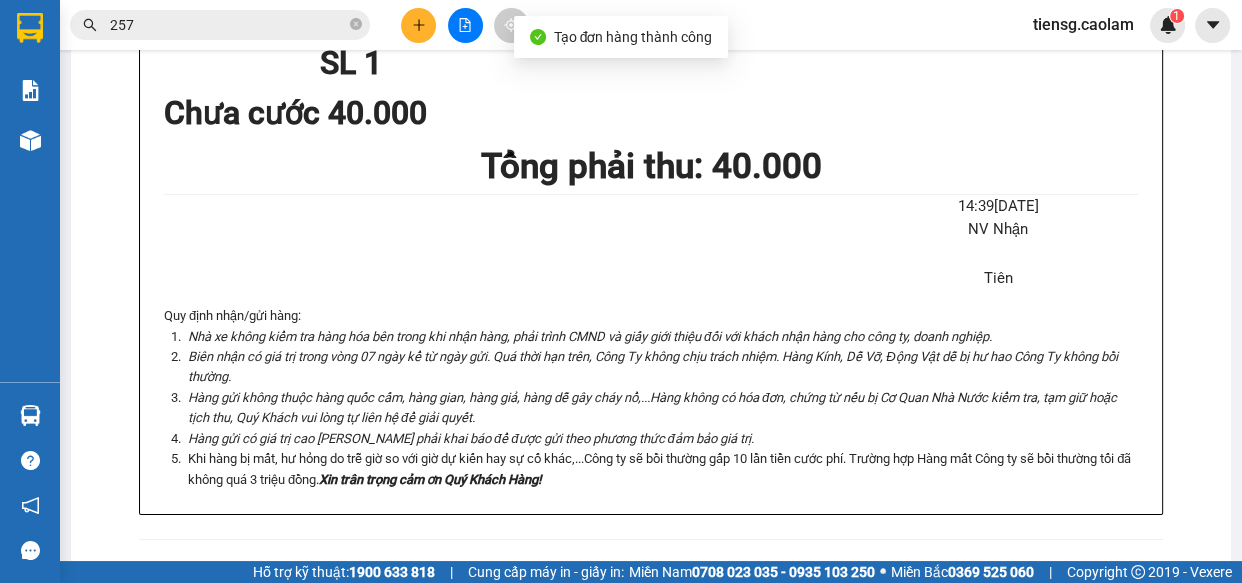 click on "In mẫu A5" at bounding box center (663, -441) 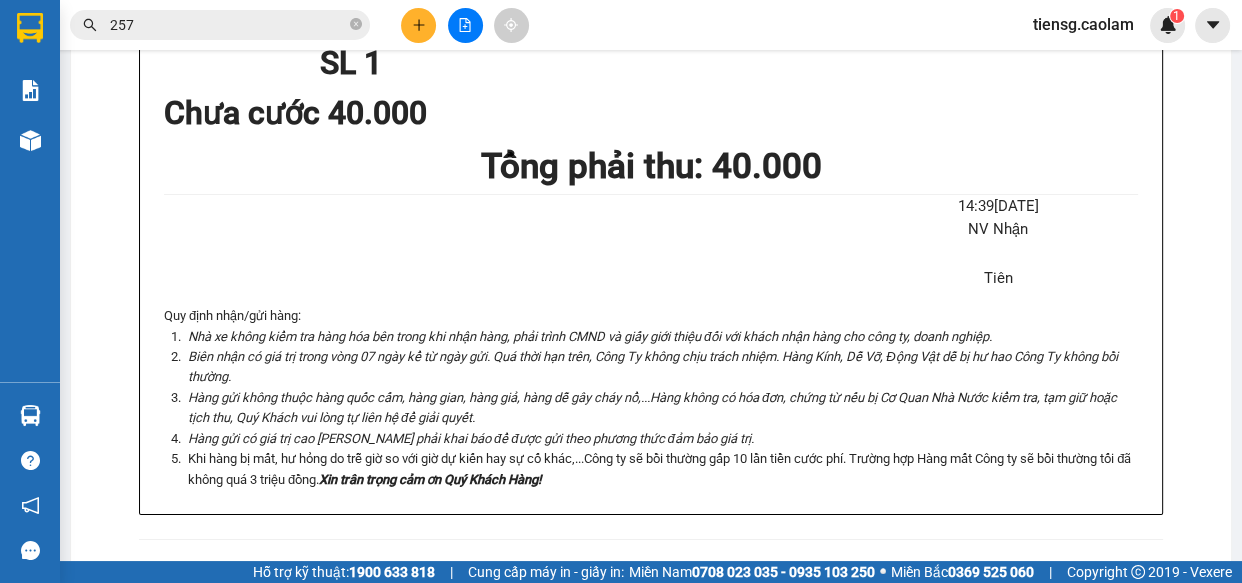 click at bounding box center (418, 25) 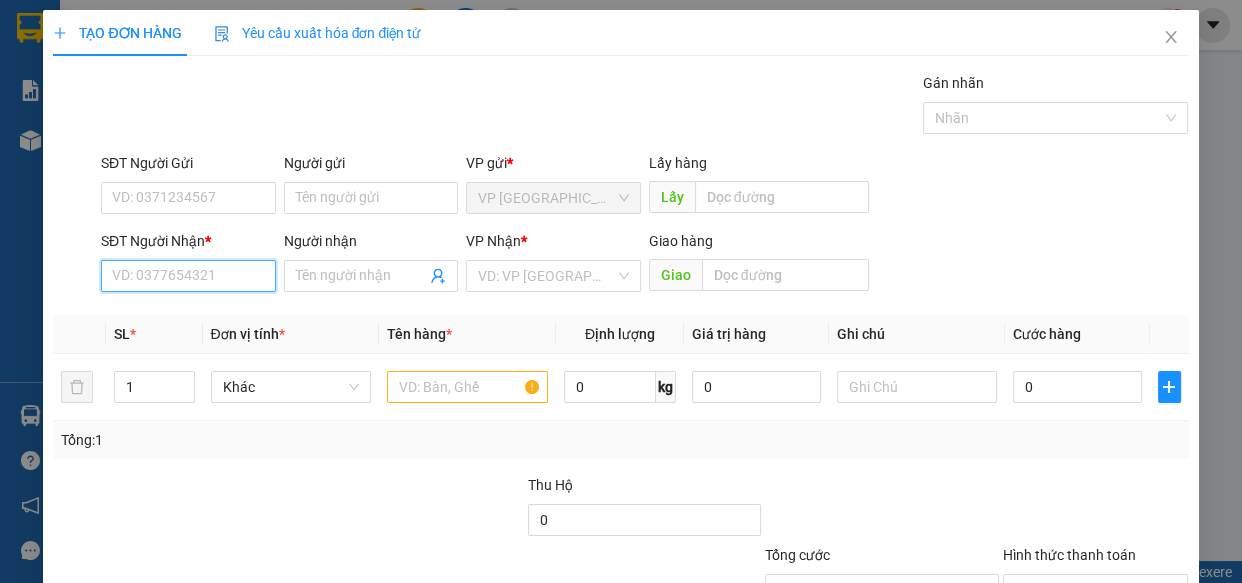 click on "SĐT Người Nhận  *" at bounding box center (188, 276) 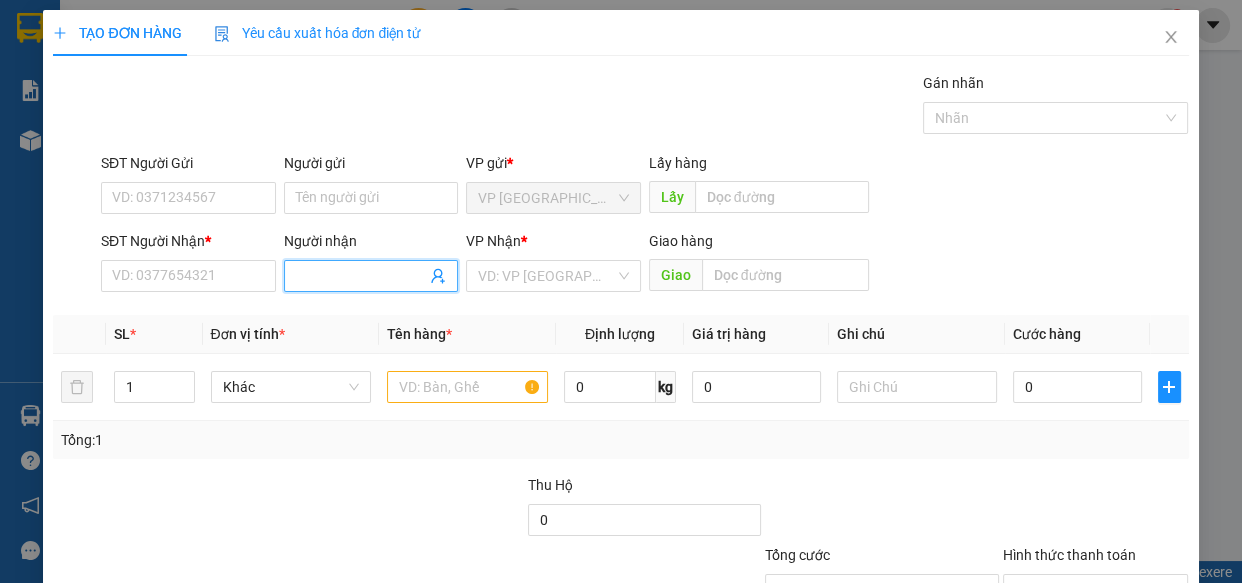 click on "Người nhận" at bounding box center (361, 276) 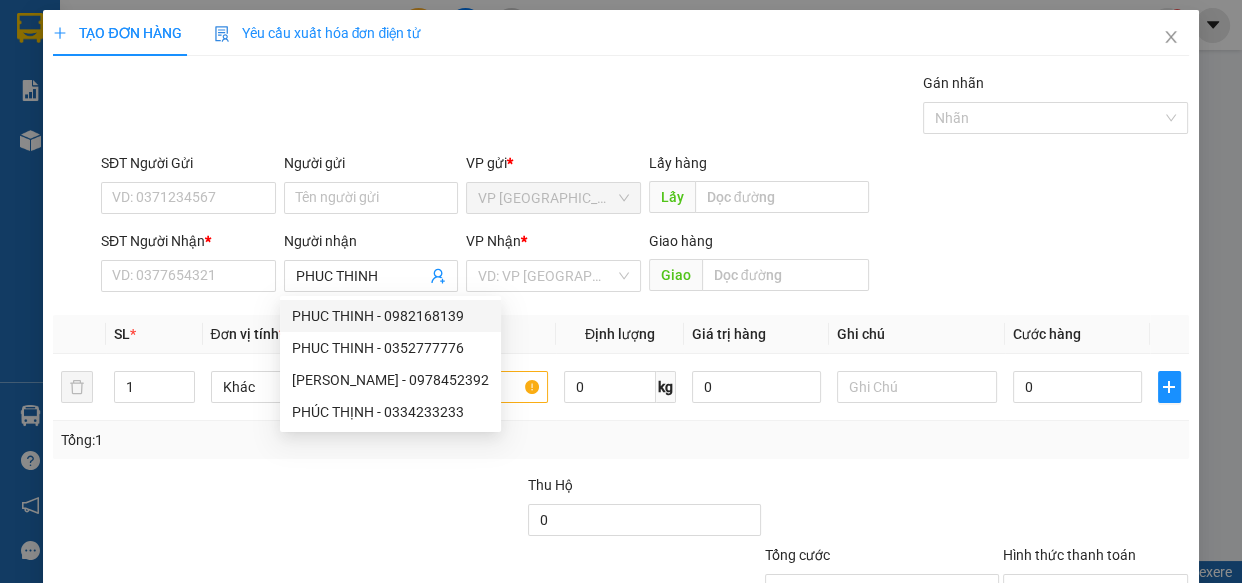 click on "SĐT Người Nhận  * VD: 0377654321" at bounding box center [188, 265] 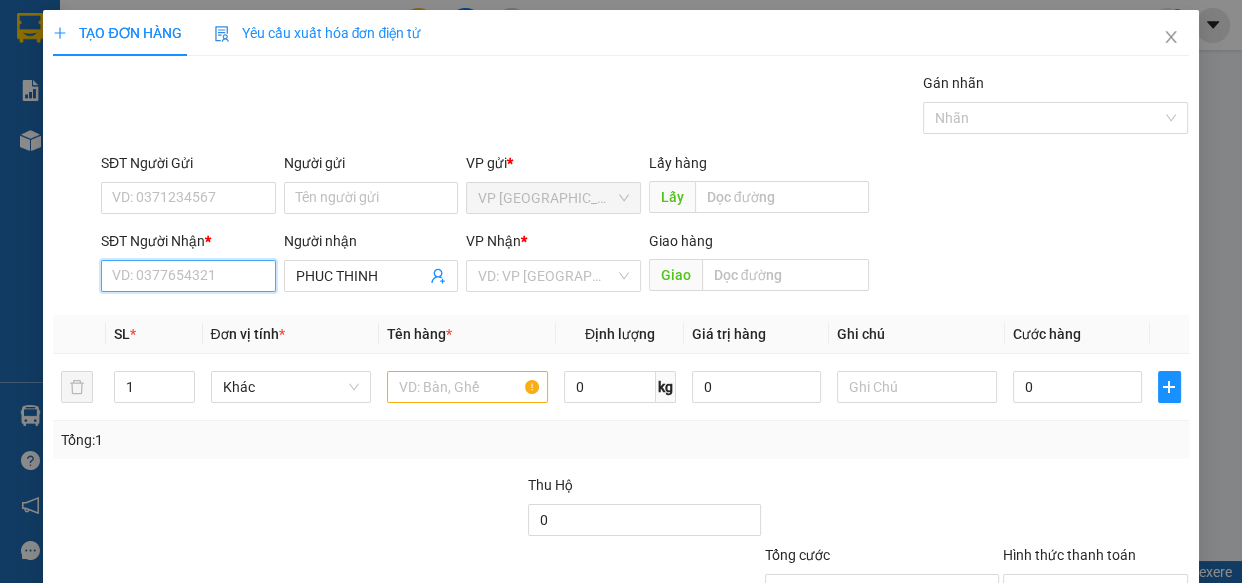 click on "SĐT Người Nhận  *" at bounding box center (188, 276) 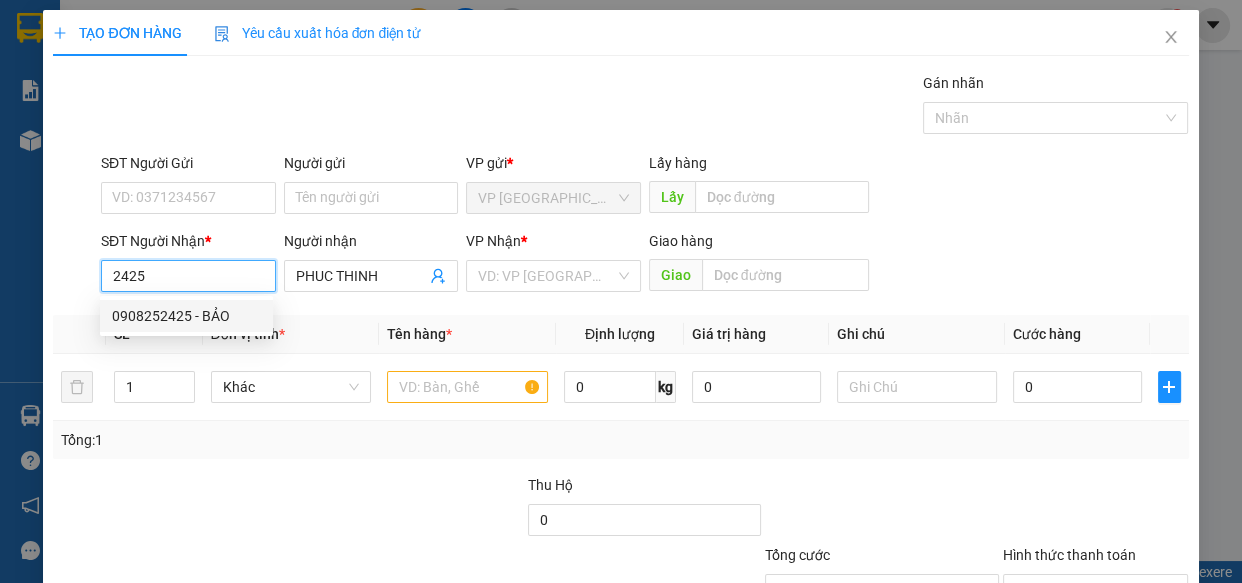 click on "0908252425 - BẢO" at bounding box center [186, 316] 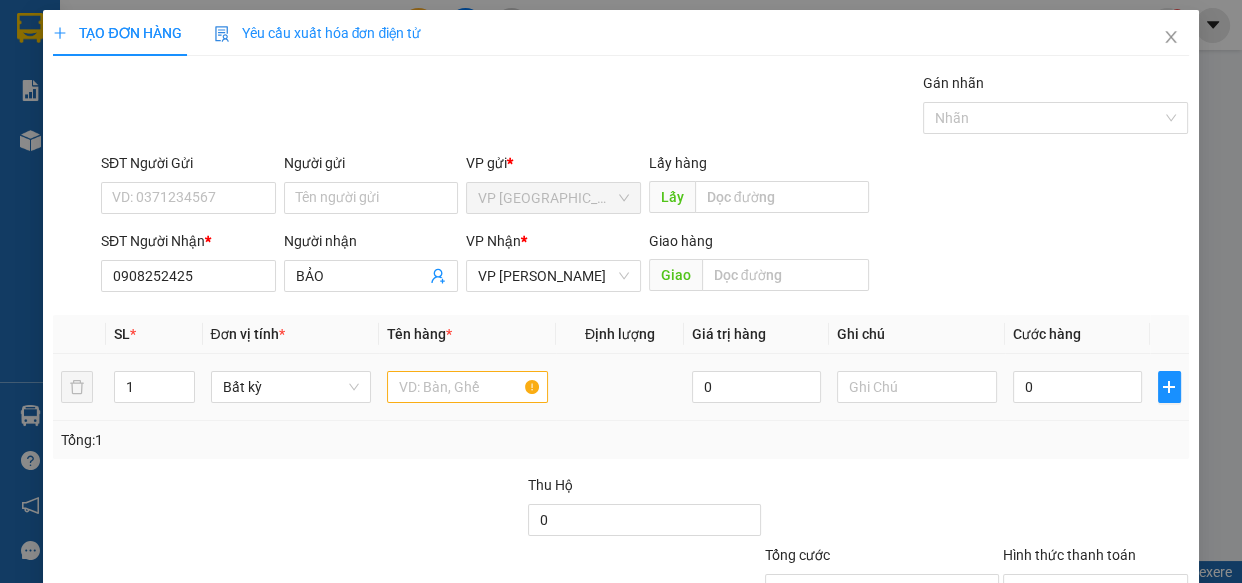 click at bounding box center (467, 387) 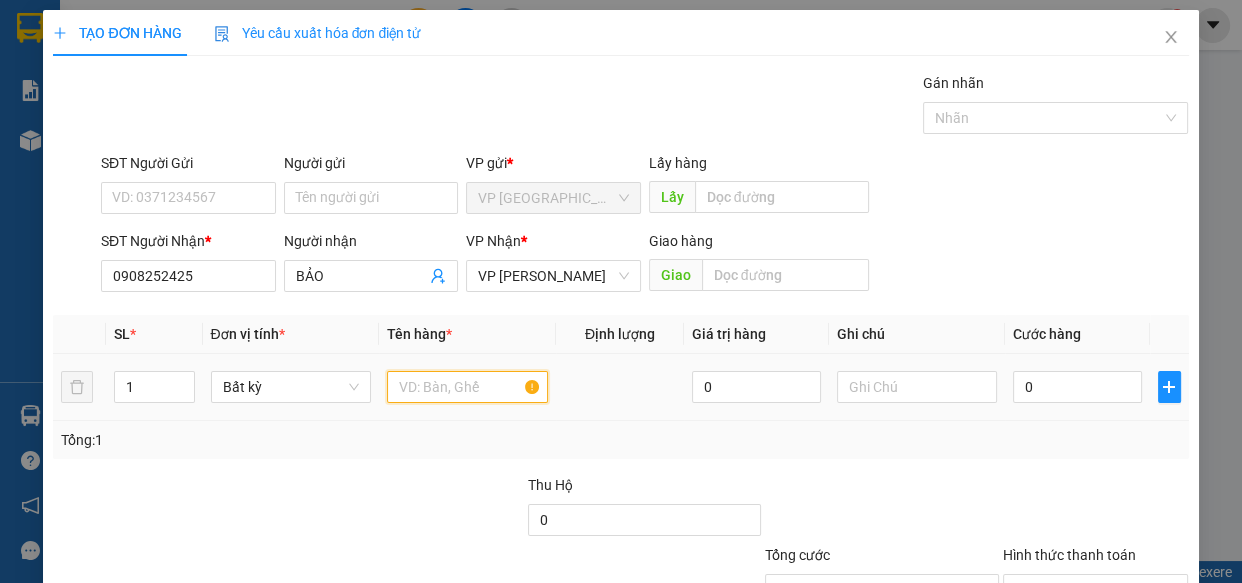 click at bounding box center (467, 387) 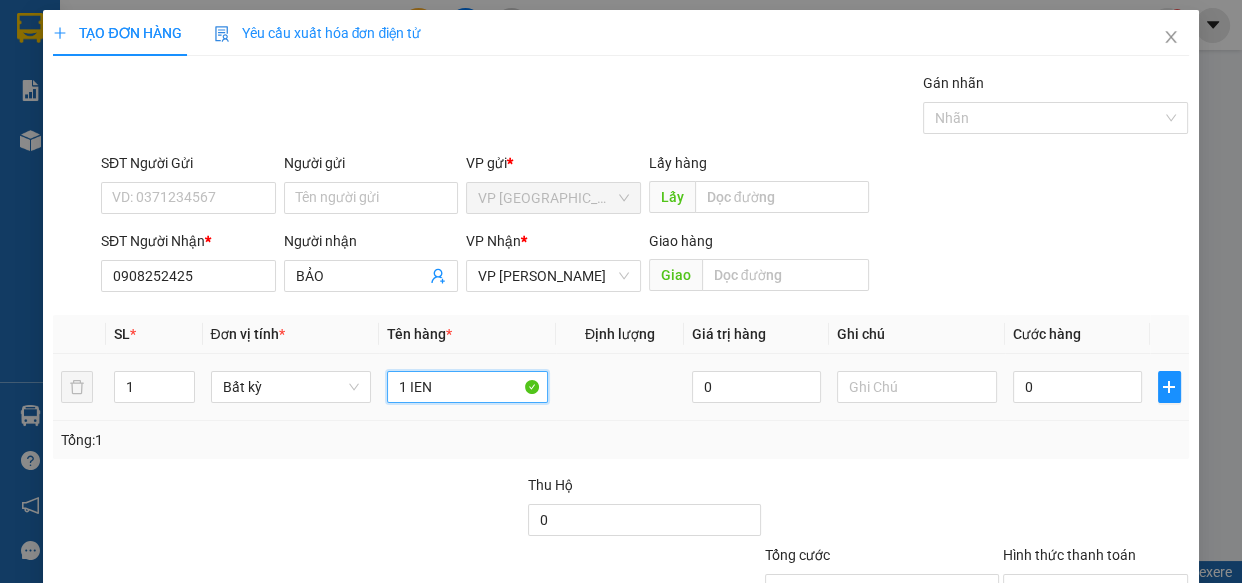 drag, startPoint x: 493, startPoint y: 393, endPoint x: 346, endPoint y: 410, distance: 147.97972 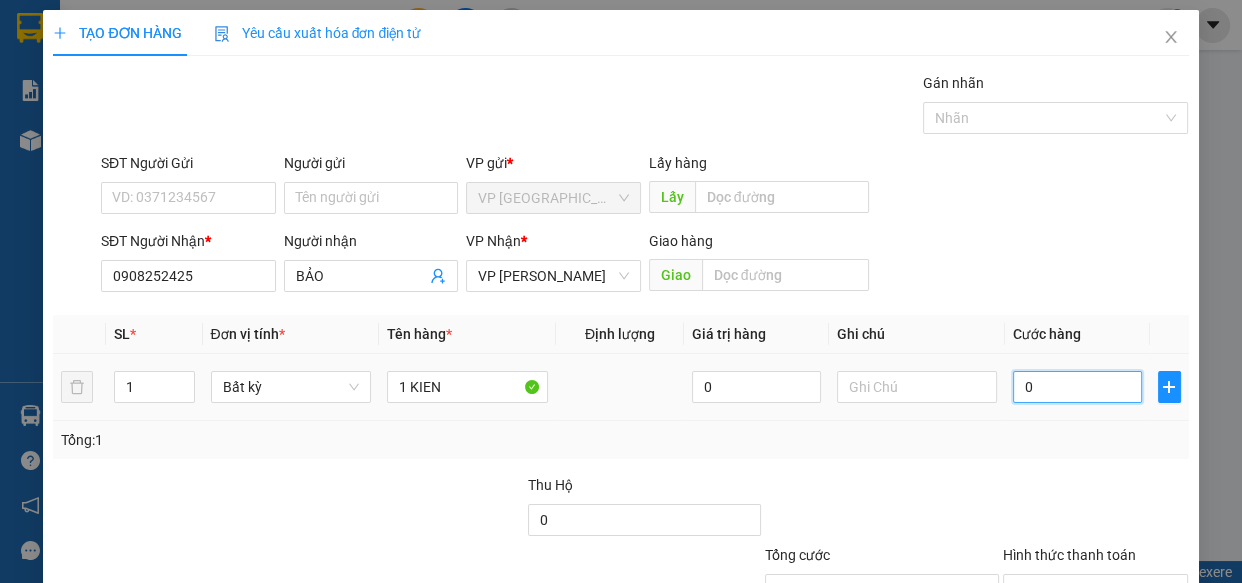 click on "0" at bounding box center (1077, 387) 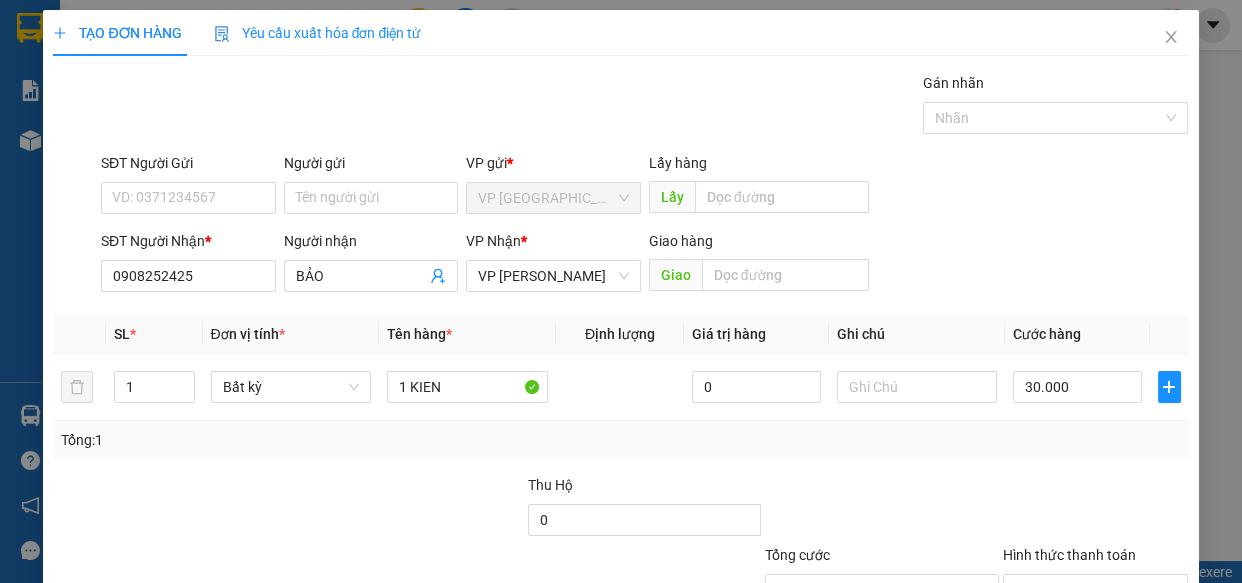 click on "[PERSON_NAME] và In" at bounding box center (1158, 685) 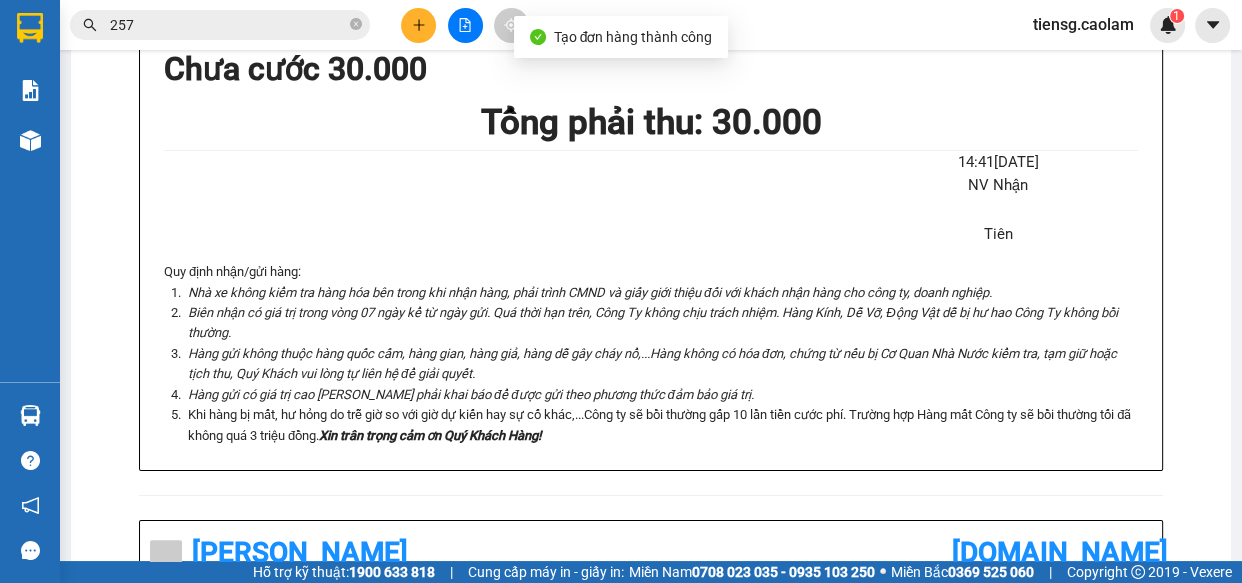 click on "In mẫu A5" at bounding box center (663, -441) 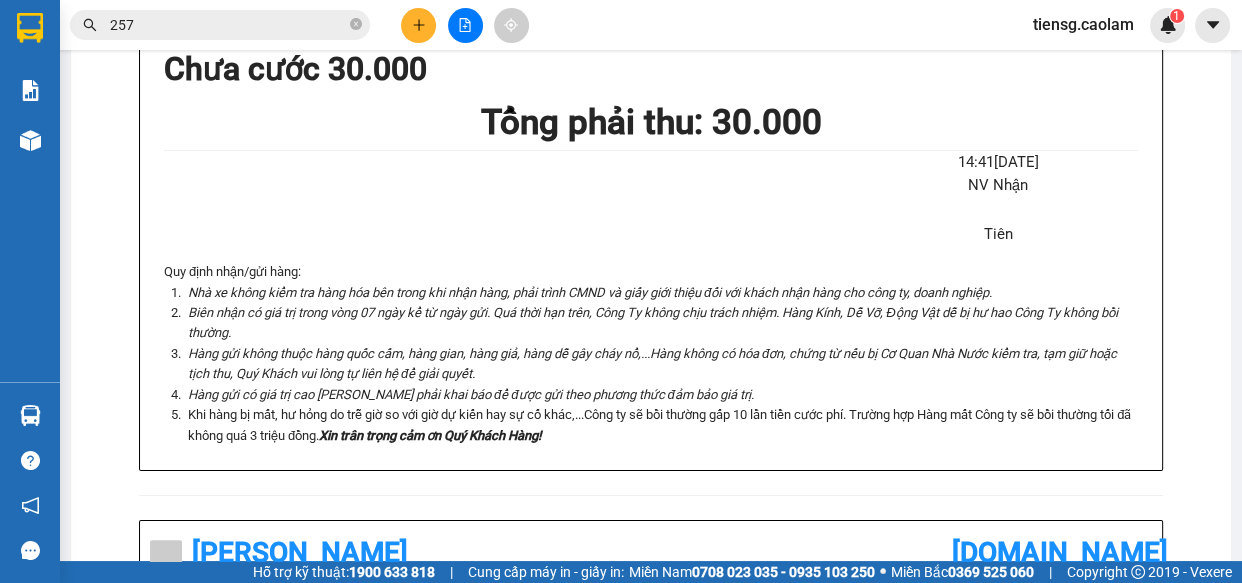 click at bounding box center (418, 25) 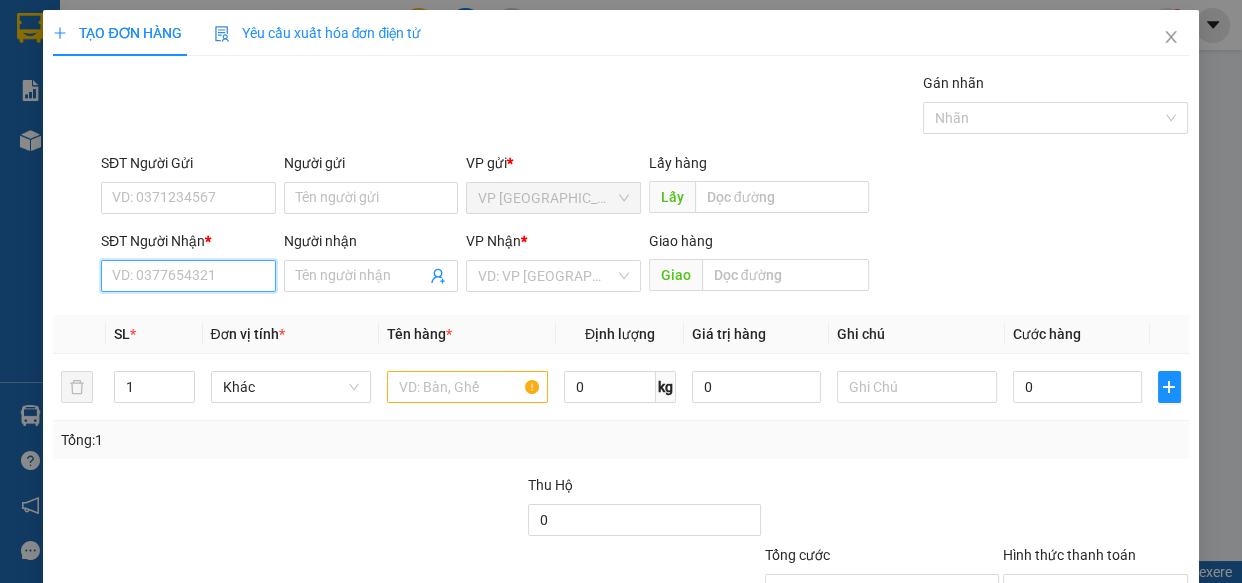 click on "SĐT Người Nhận  *" at bounding box center (188, 276) 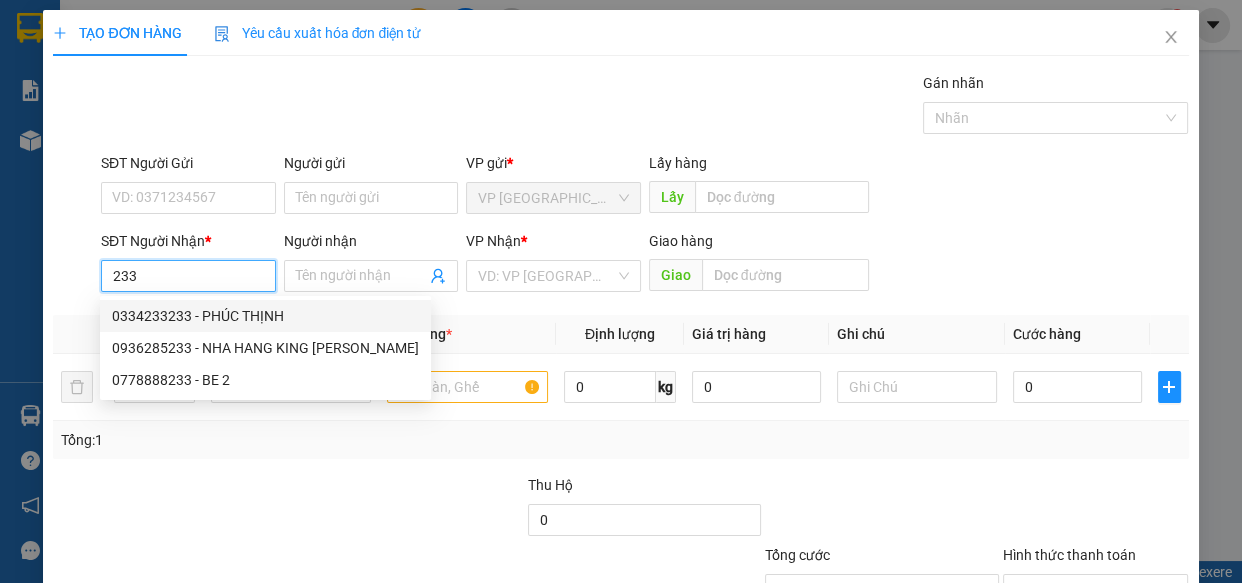 click on "0334233233 - PHÚC THỊNH" at bounding box center (265, 316) 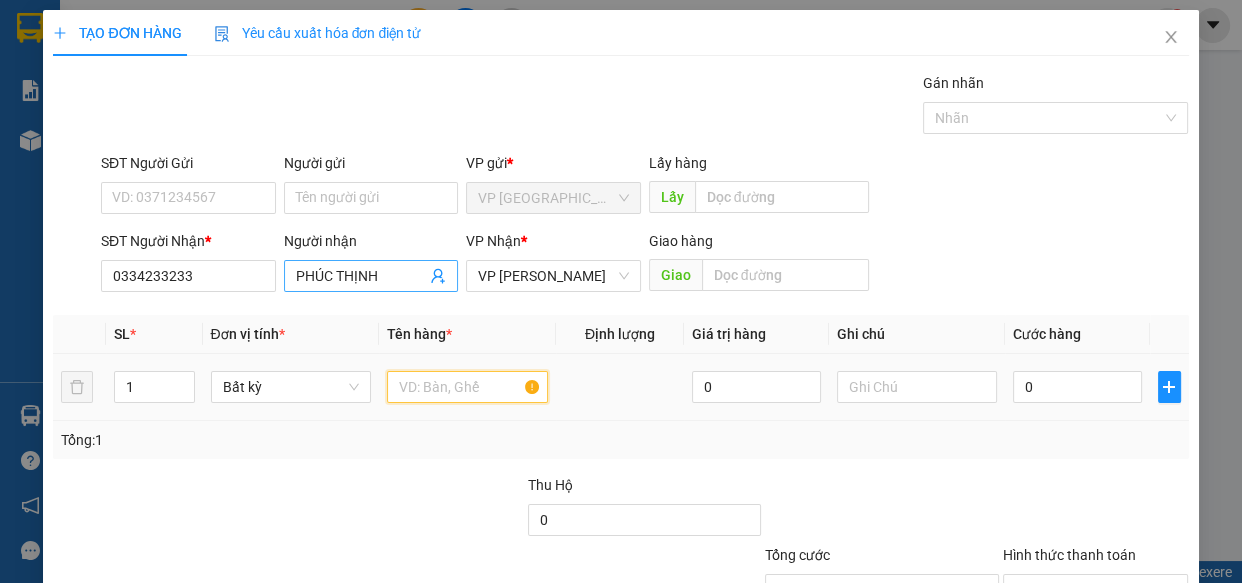 drag, startPoint x: 470, startPoint y: 385, endPoint x: 425, endPoint y: 265, distance: 128.16005 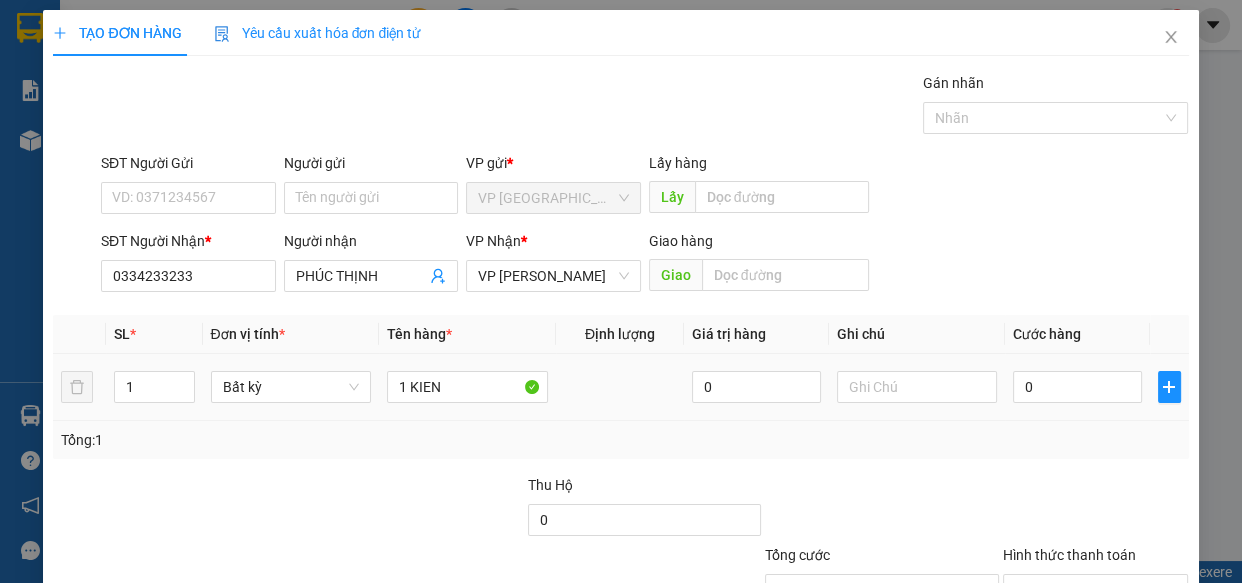click on "0" at bounding box center (1077, 387) 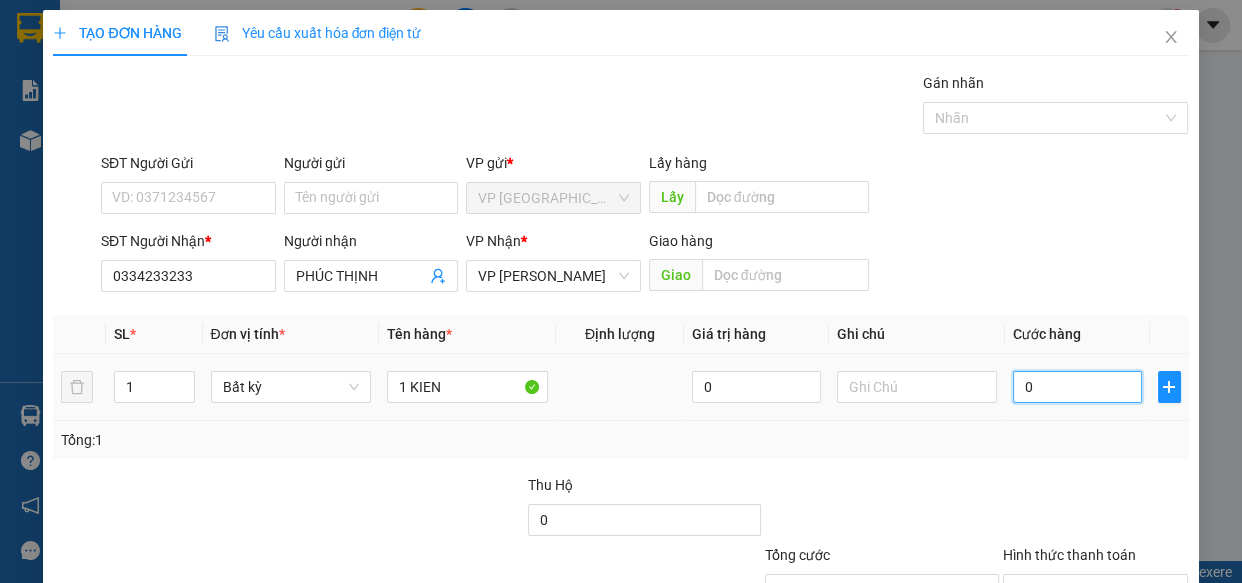 click on "0" at bounding box center [1077, 387] 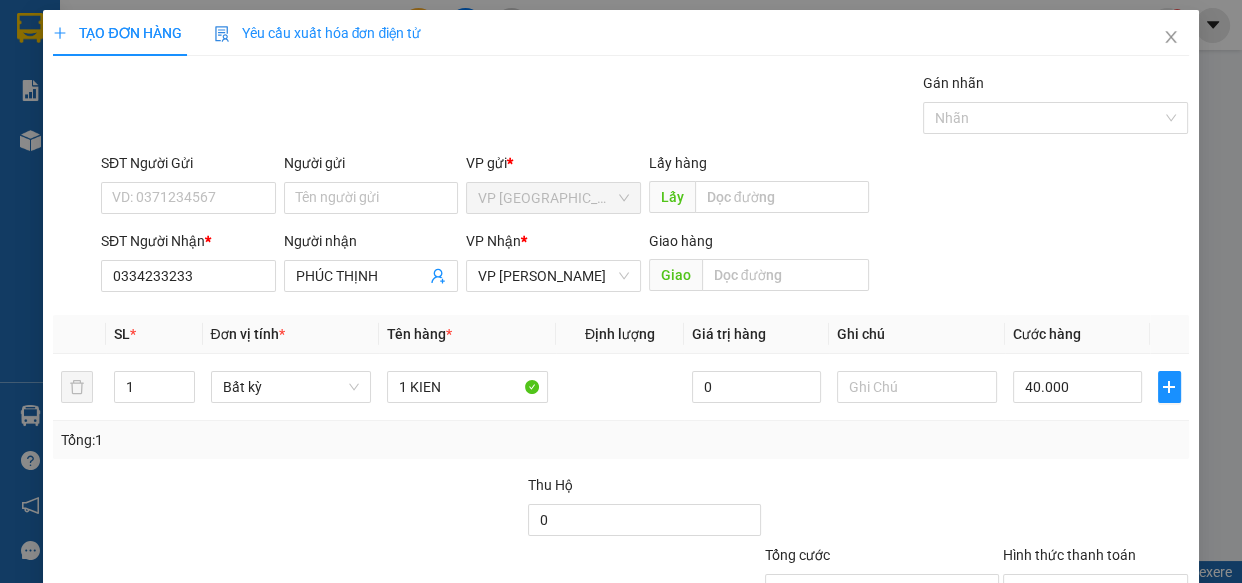 drag, startPoint x: 1080, startPoint y: 522, endPoint x: 1041, endPoint y: 520, distance: 39.051247 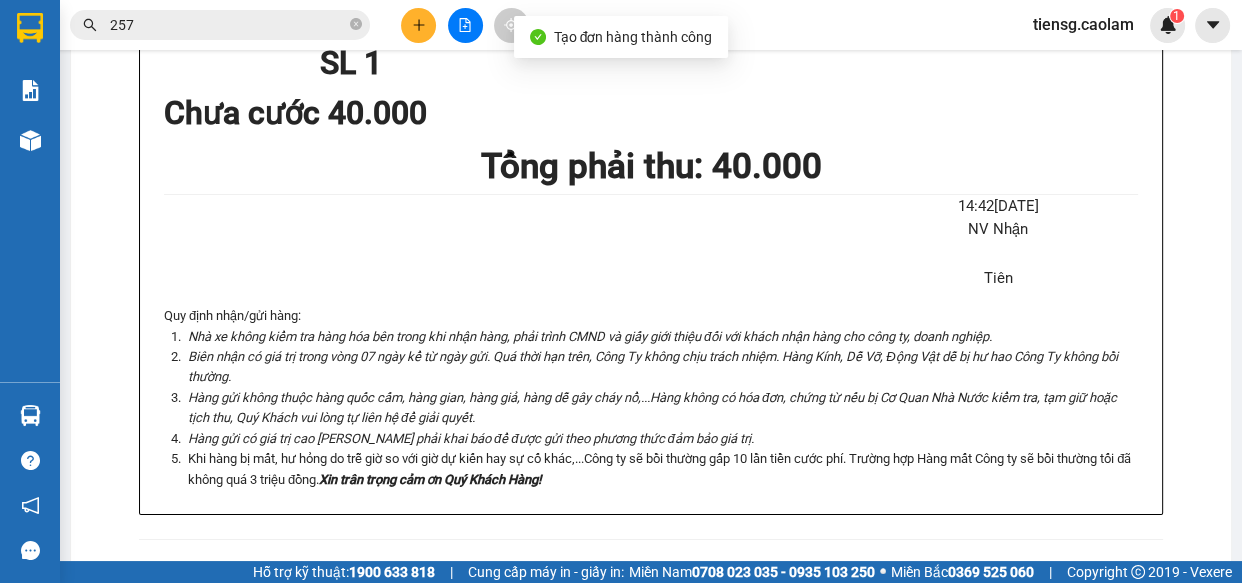 click on "In mẫu A5" at bounding box center (651, -440) 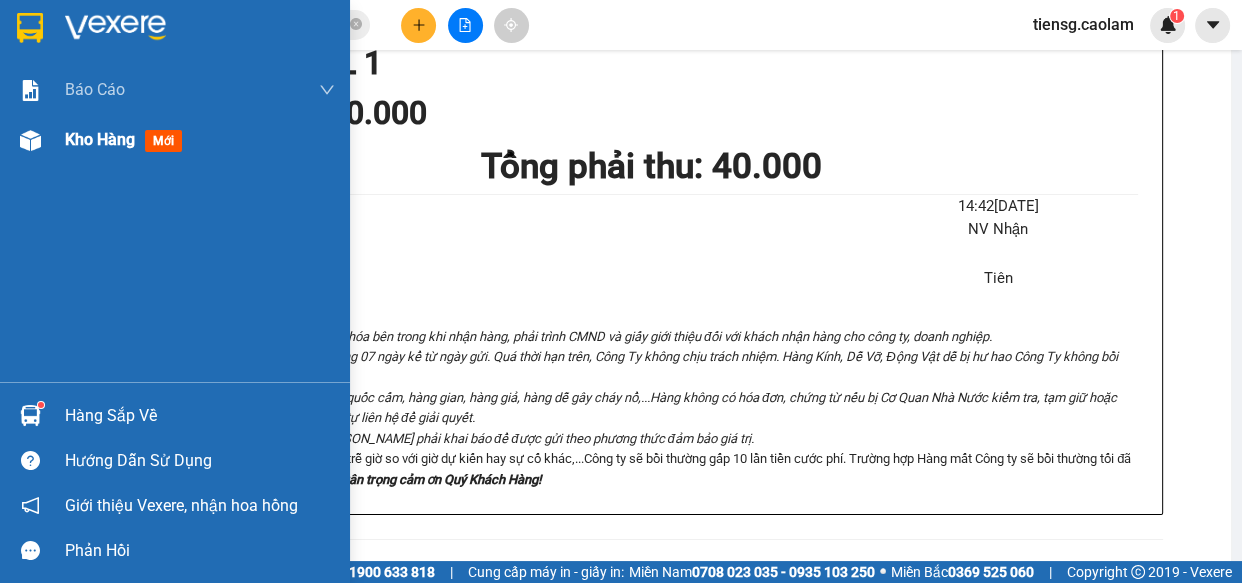 click on "Kho hàng" at bounding box center (100, 139) 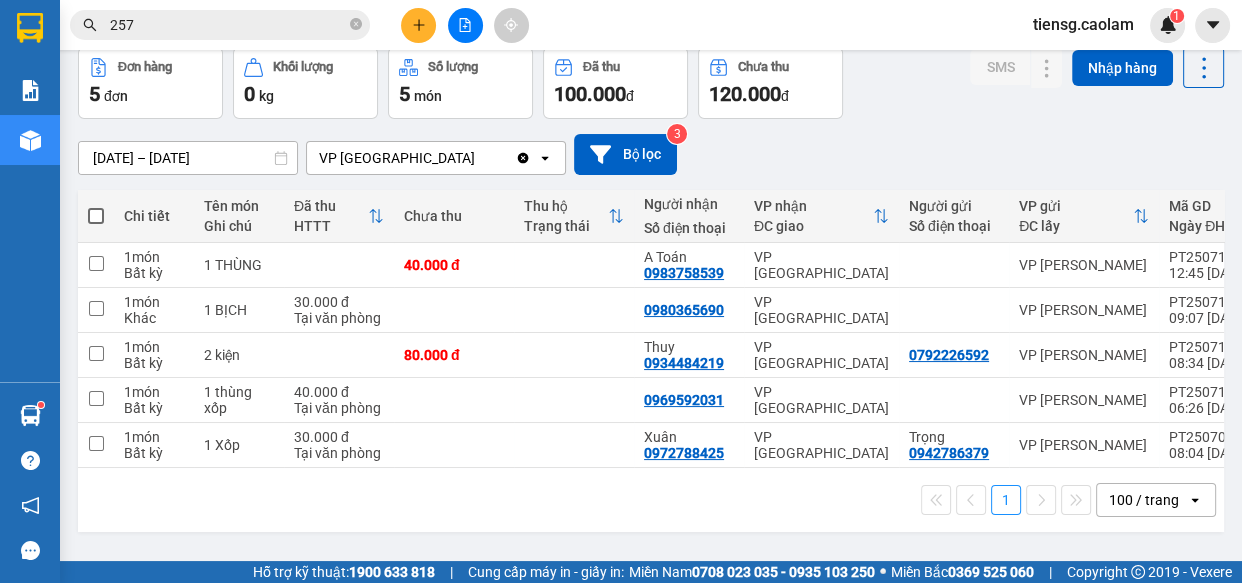 click on "Kho gửi" at bounding box center [118, 0] 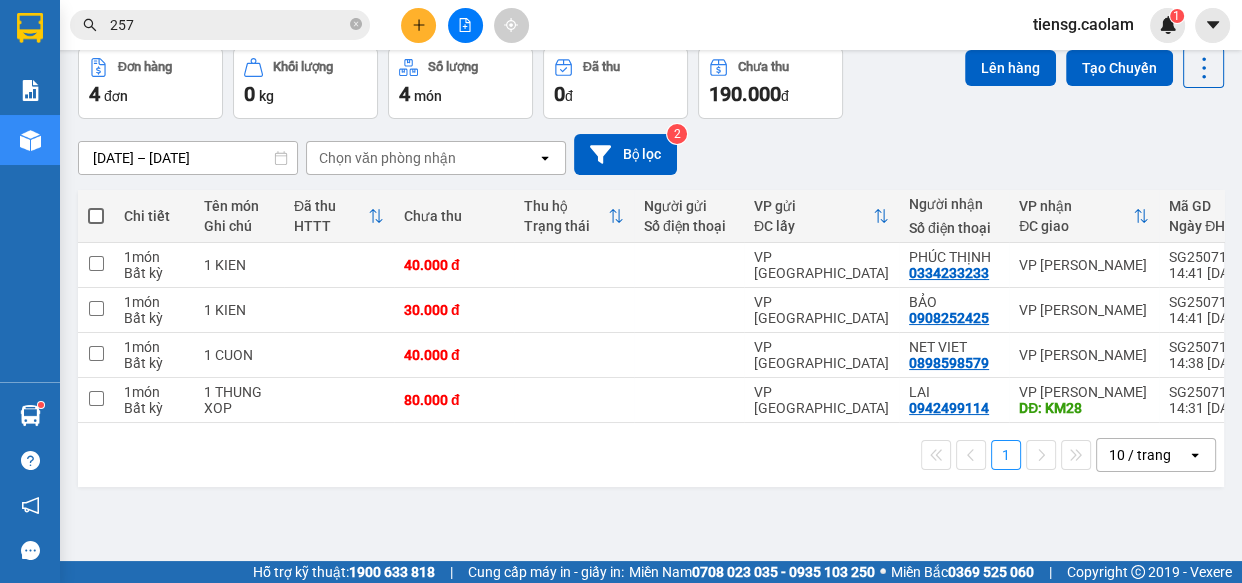 click at bounding box center (465, 25) 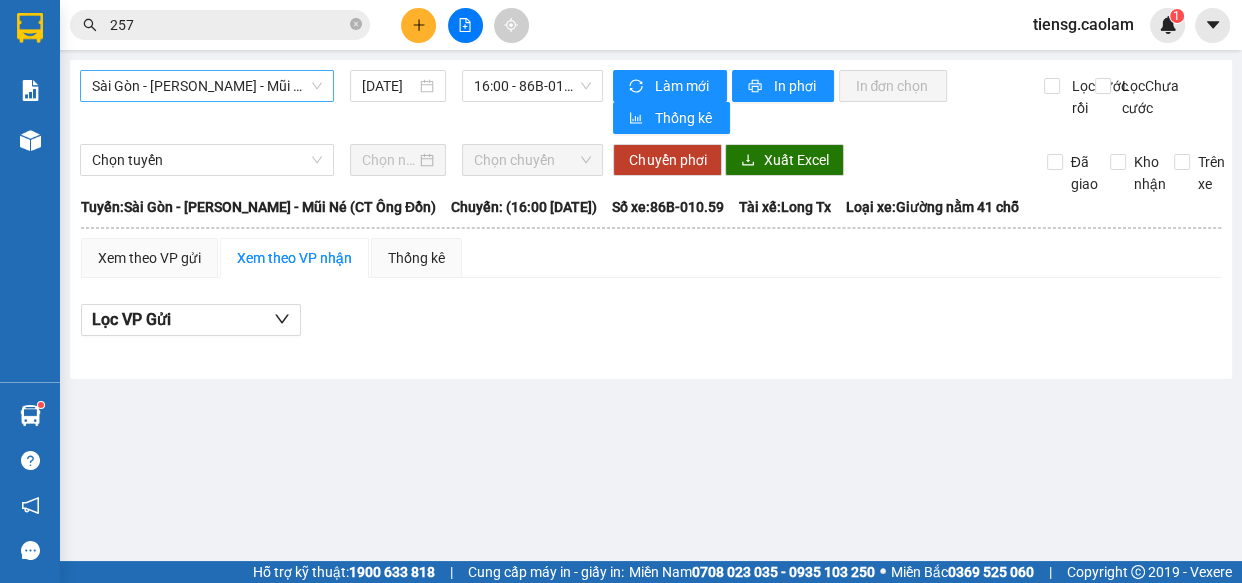 click on "Sài Gòn - [PERSON_NAME] - Mũi Né (CT Ông Đồn)" at bounding box center [207, 86] 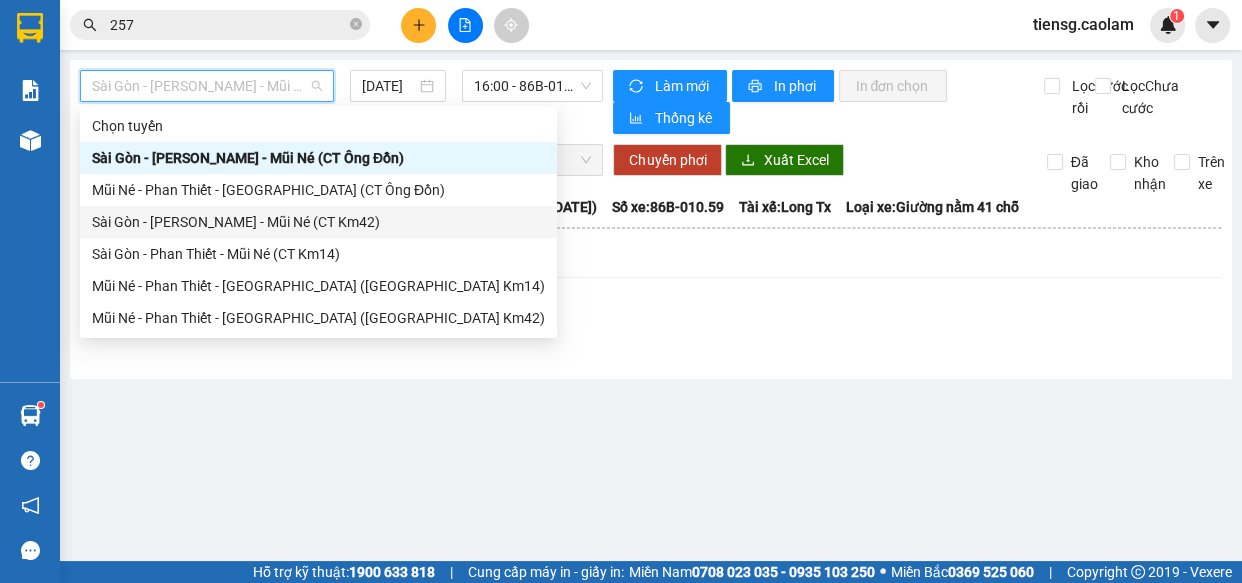 click on "Sài Gòn - [PERSON_NAME]  - Mũi Né (CT Km42)" at bounding box center (318, 222) 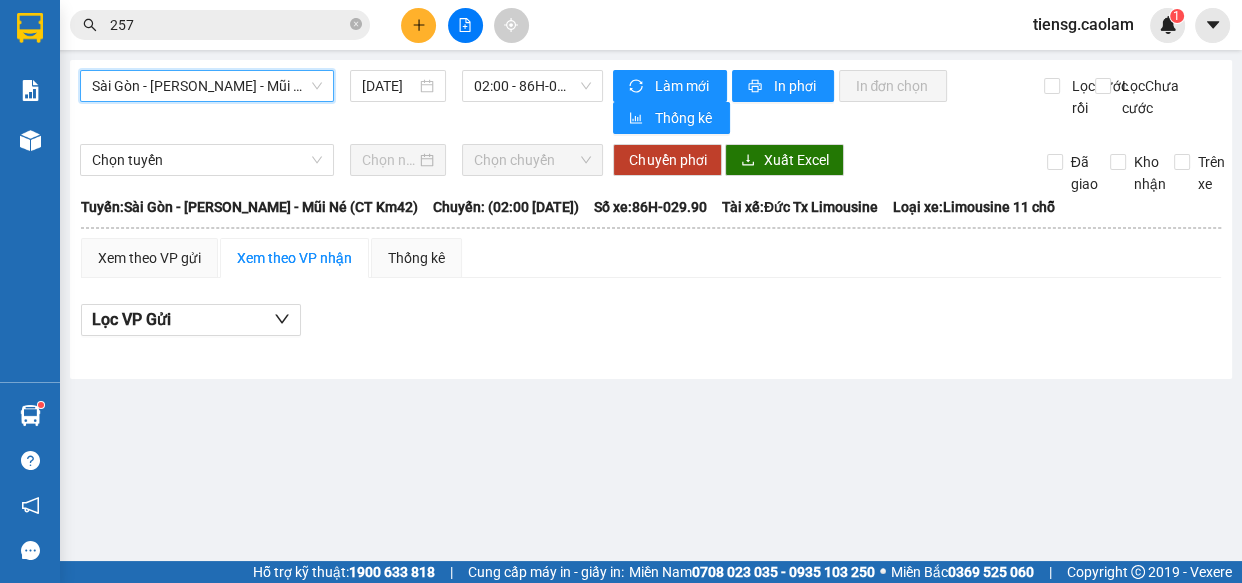 click on "Sài Gòn - [PERSON_NAME]  - Mũi Né (CT Km42)" at bounding box center [207, 86] 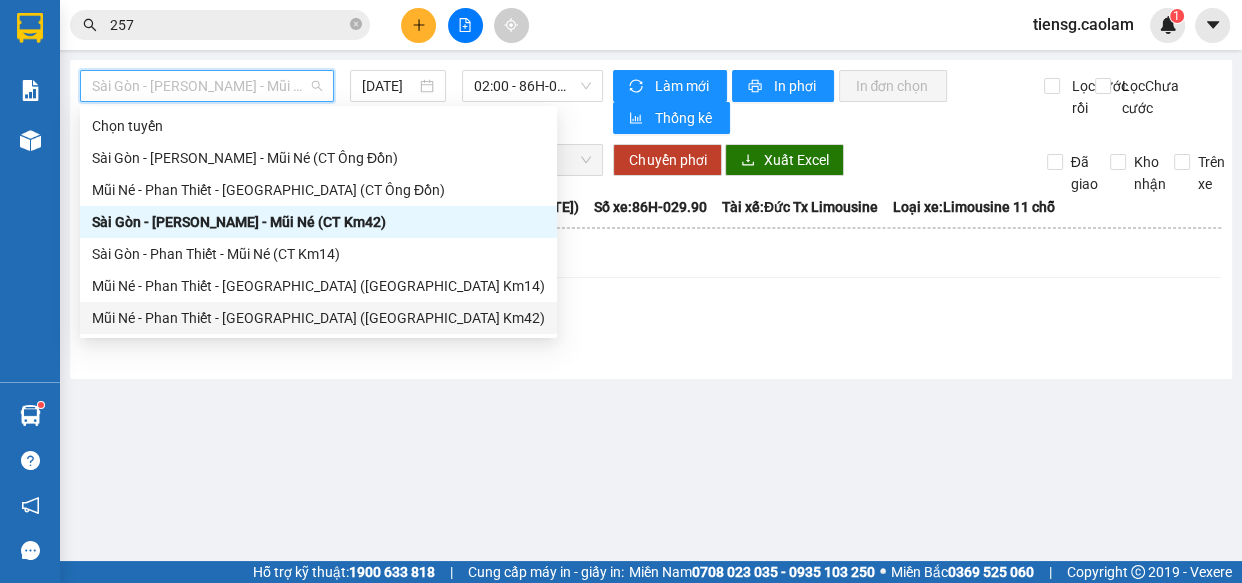 click on "Mũi Né - Phan Thiết - [GEOGRAPHIC_DATA] ([GEOGRAPHIC_DATA] Km42)" at bounding box center (318, 318) 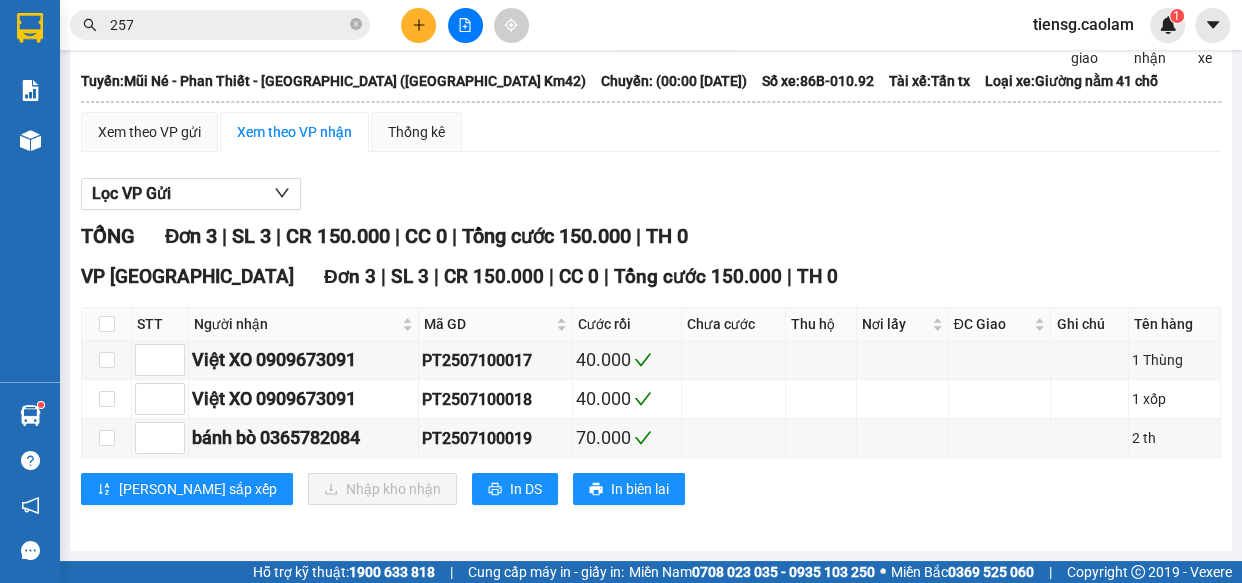 click on "00:00     - 86B-010.92" at bounding box center [532, -40] 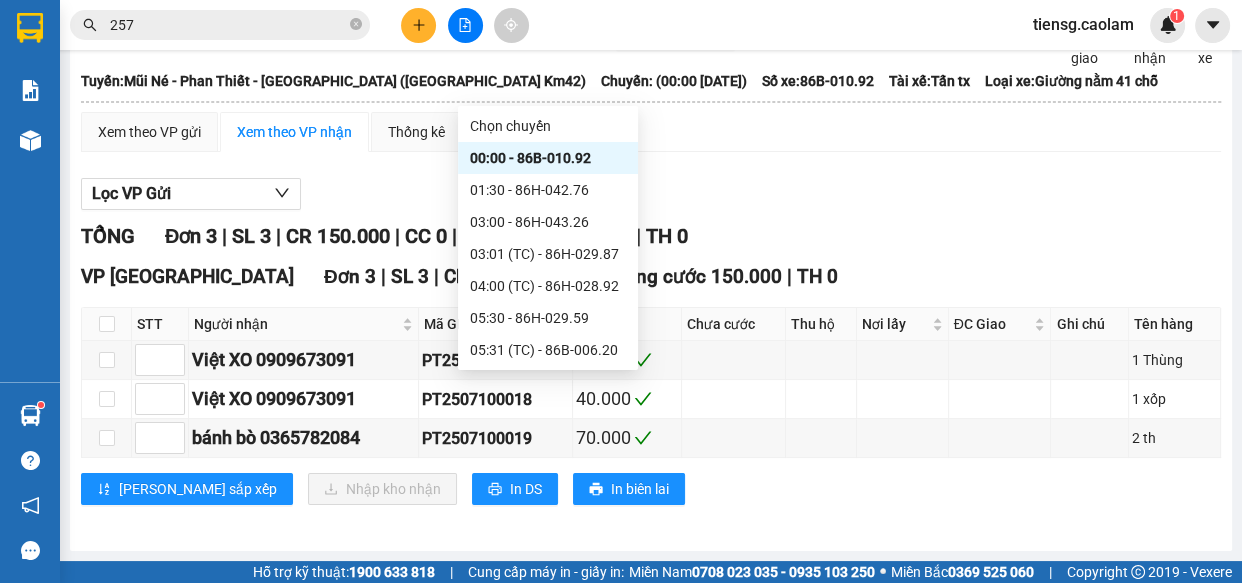 click on "08:30     - 86B-010.59" at bounding box center (548, 382) 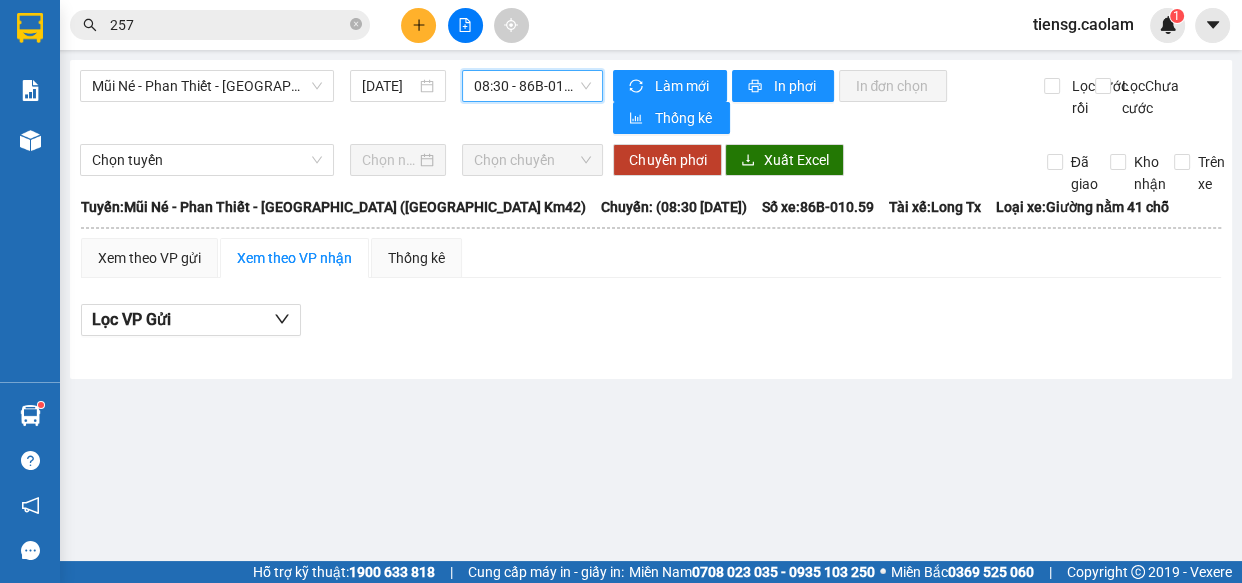 click at bounding box center (418, 25) 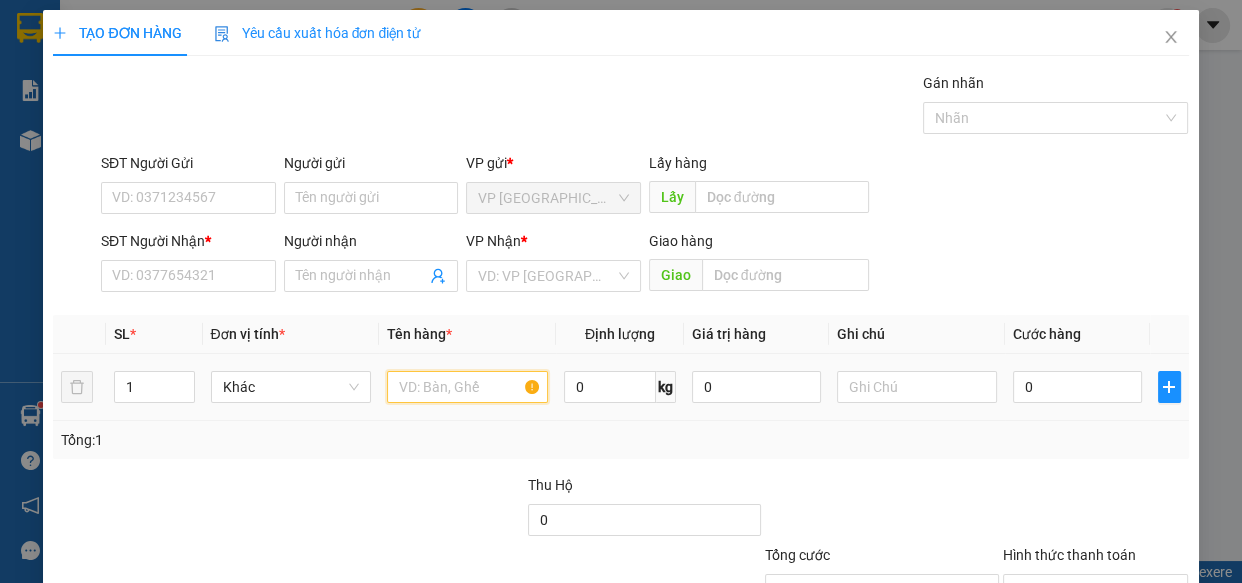 click at bounding box center (467, 387) 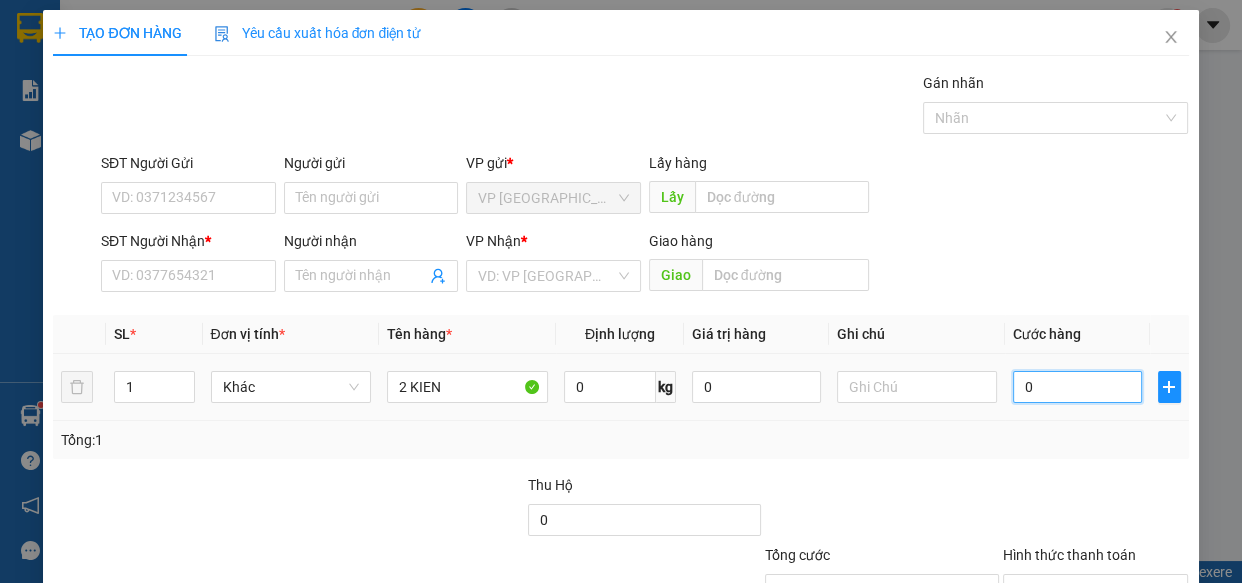 click on "0" at bounding box center [1077, 387] 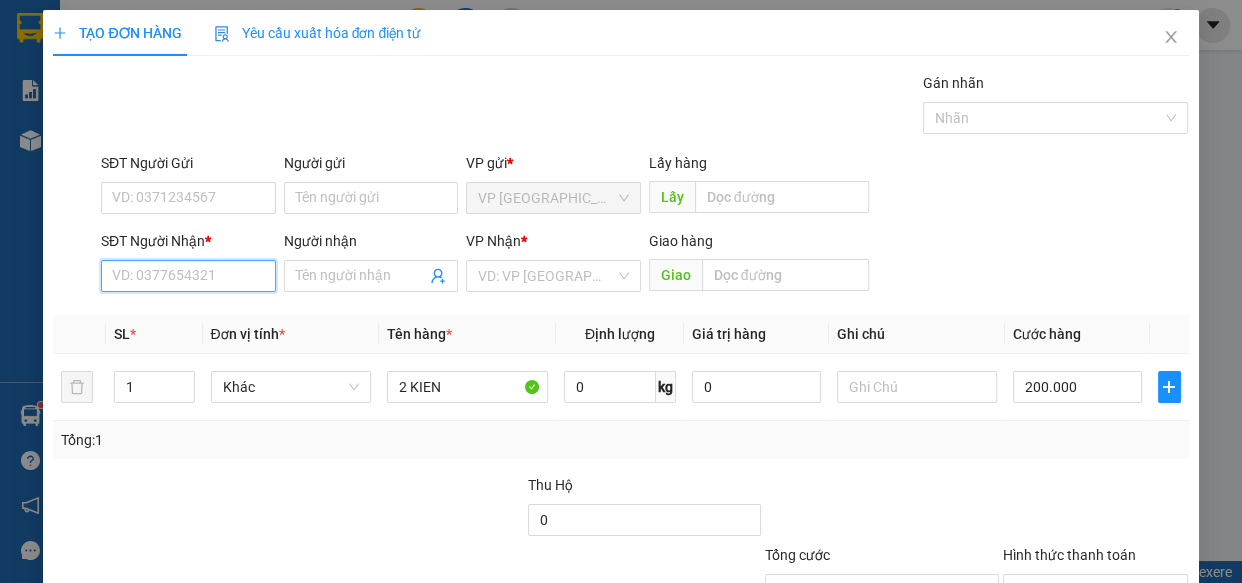 click on "SĐT Người Nhận  *" at bounding box center (188, 276) 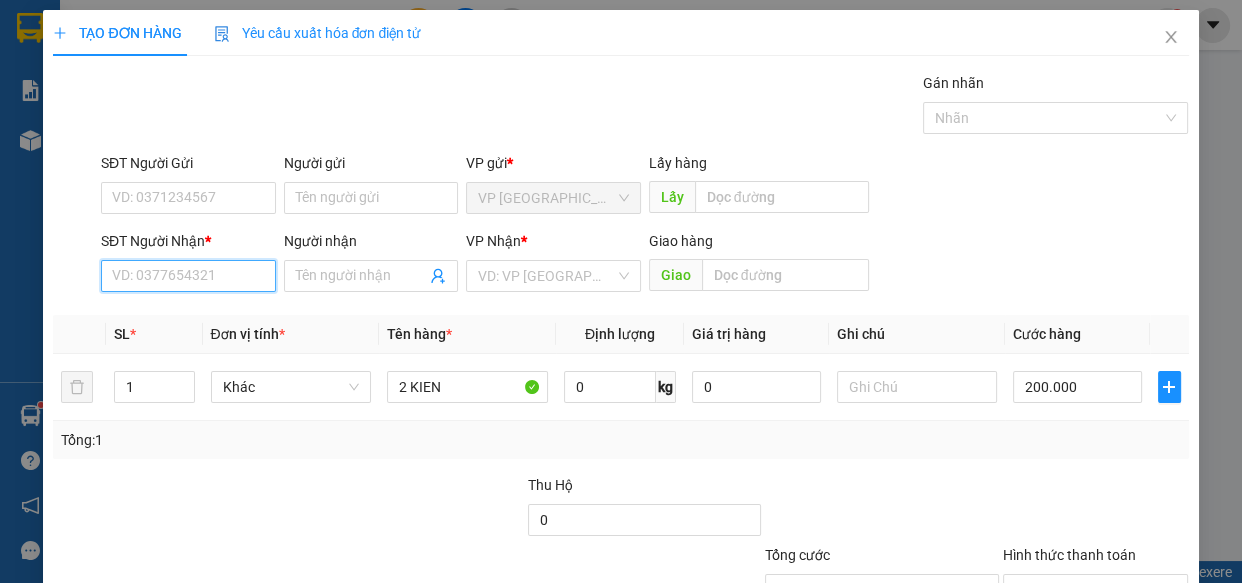 click on "SĐT Người Nhận  *" at bounding box center (188, 276) 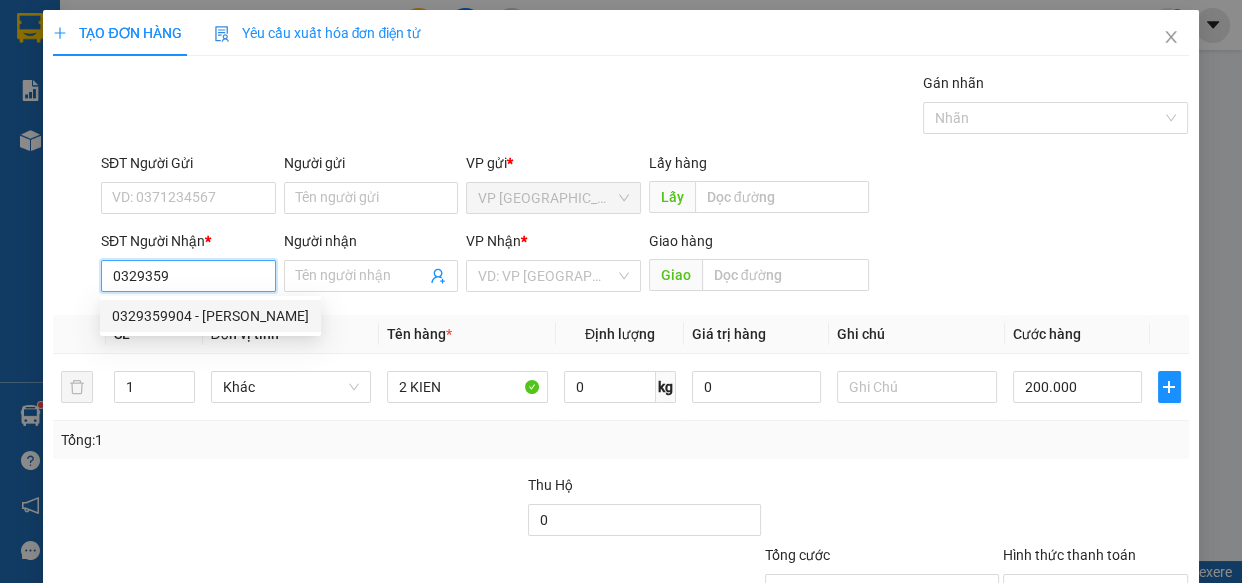 drag, startPoint x: 191, startPoint y: 319, endPoint x: 210, endPoint y: 312, distance: 20.248457 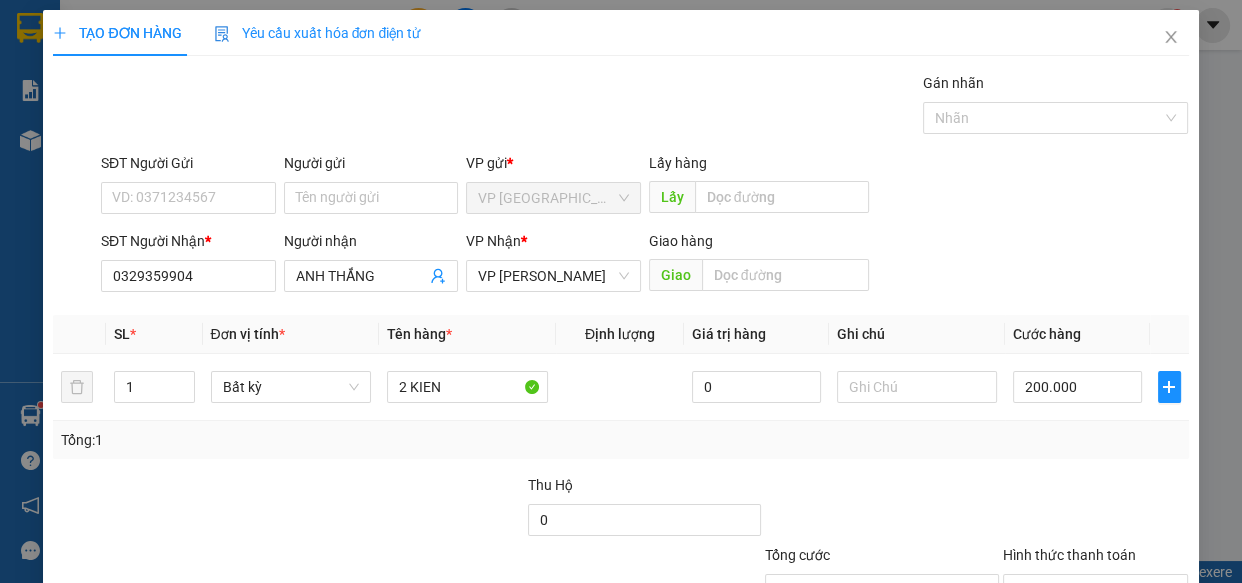 click on "[PERSON_NAME] và In" at bounding box center [1158, 685] 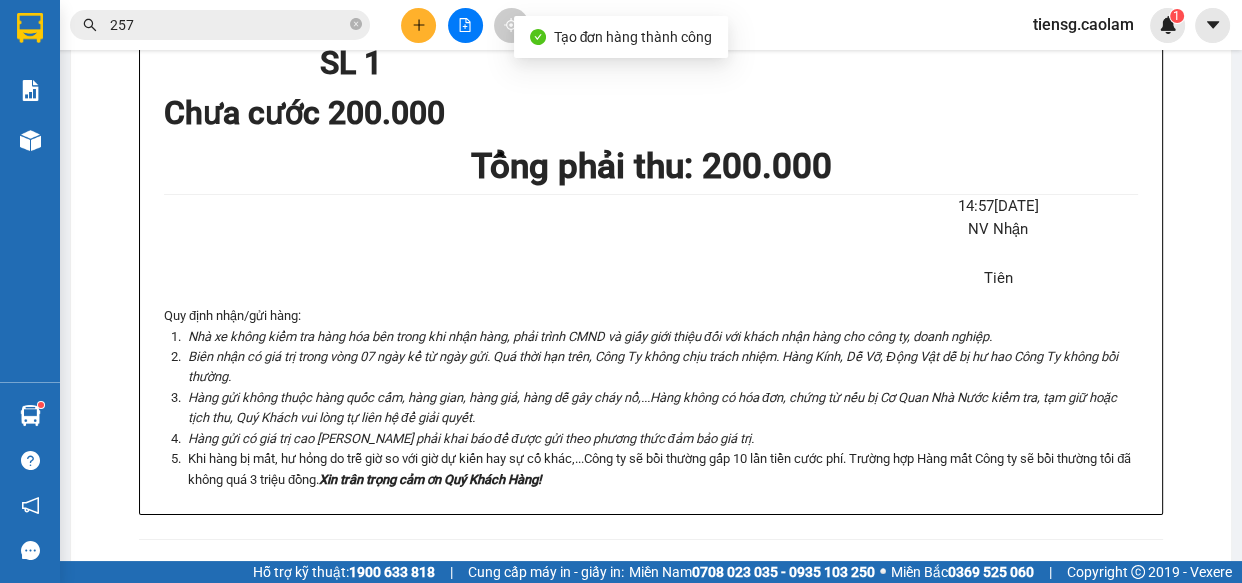 click on "In mẫu A5" at bounding box center [663, -441] 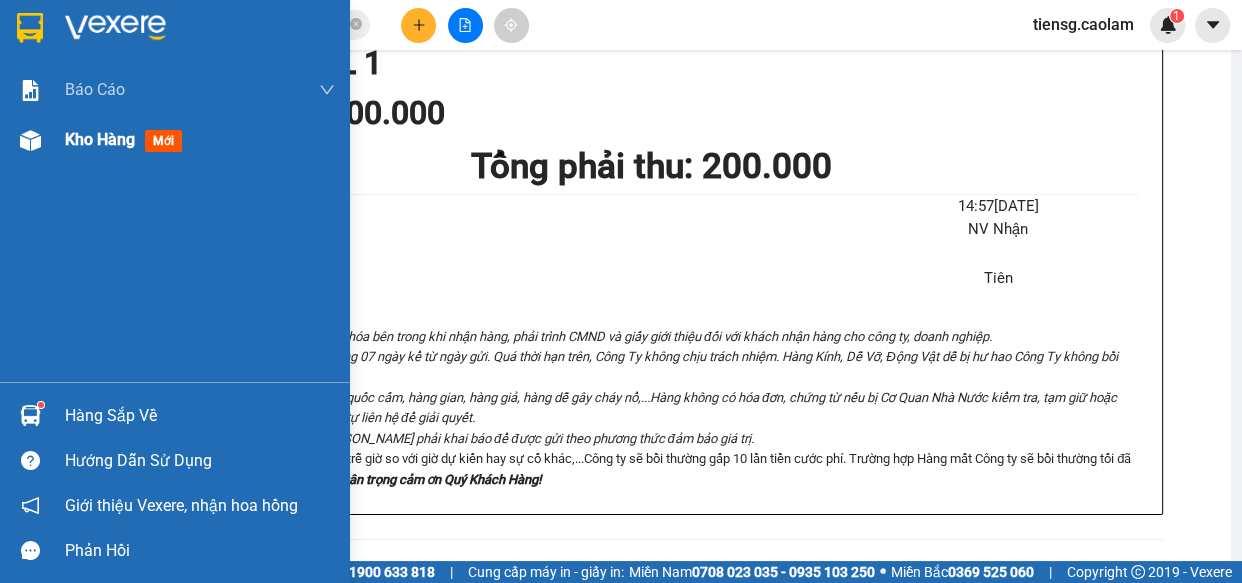 click at bounding box center [30, 140] 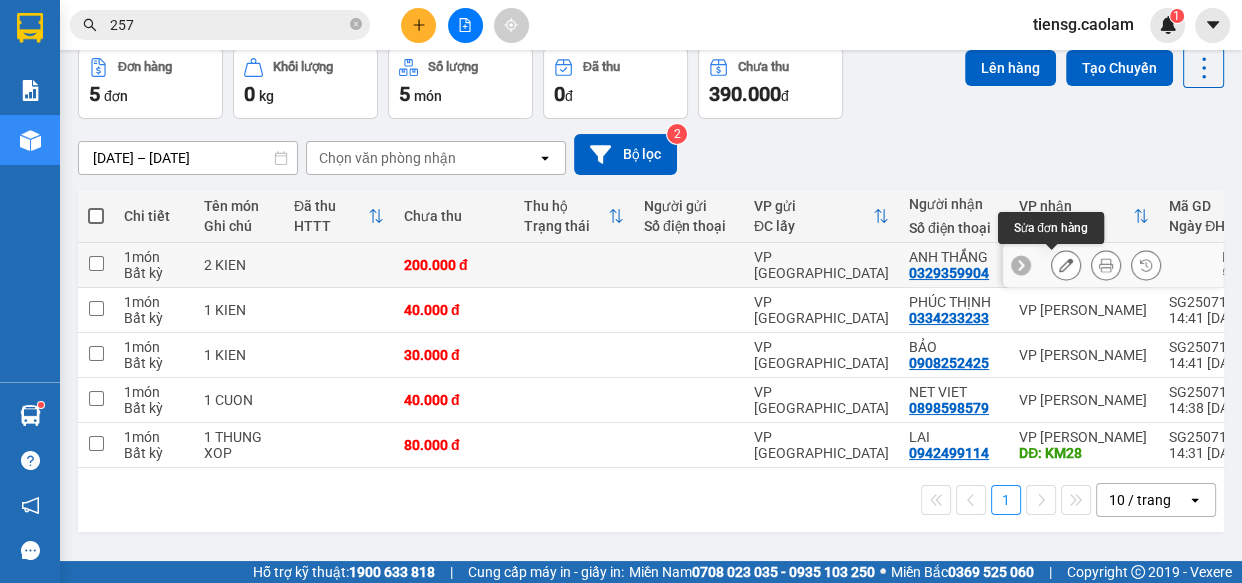 click at bounding box center (1066, 265) 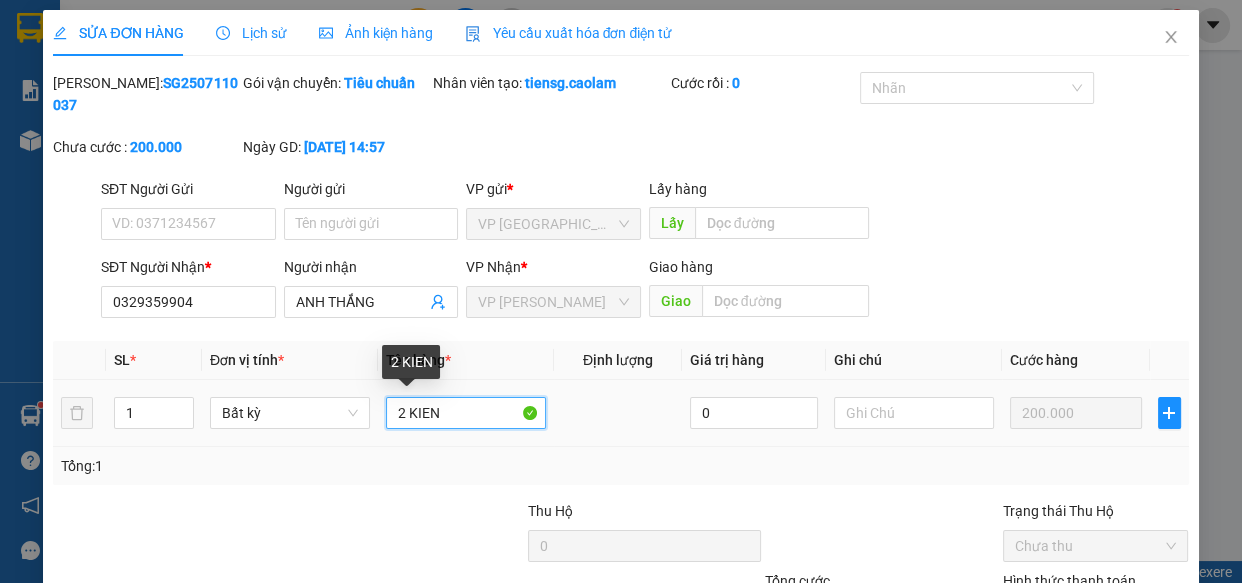 click on "2 KIEN" at bounding box center (466, 413) 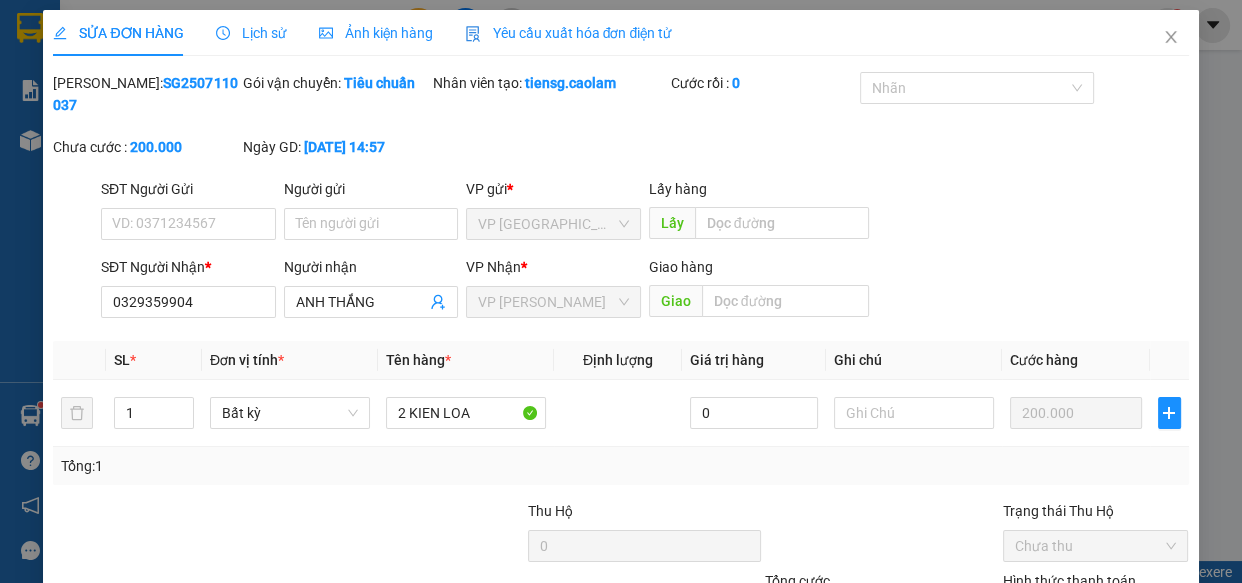 click on "[PERSON_NAME] thay đổi" at bounding box center [1026, 711] 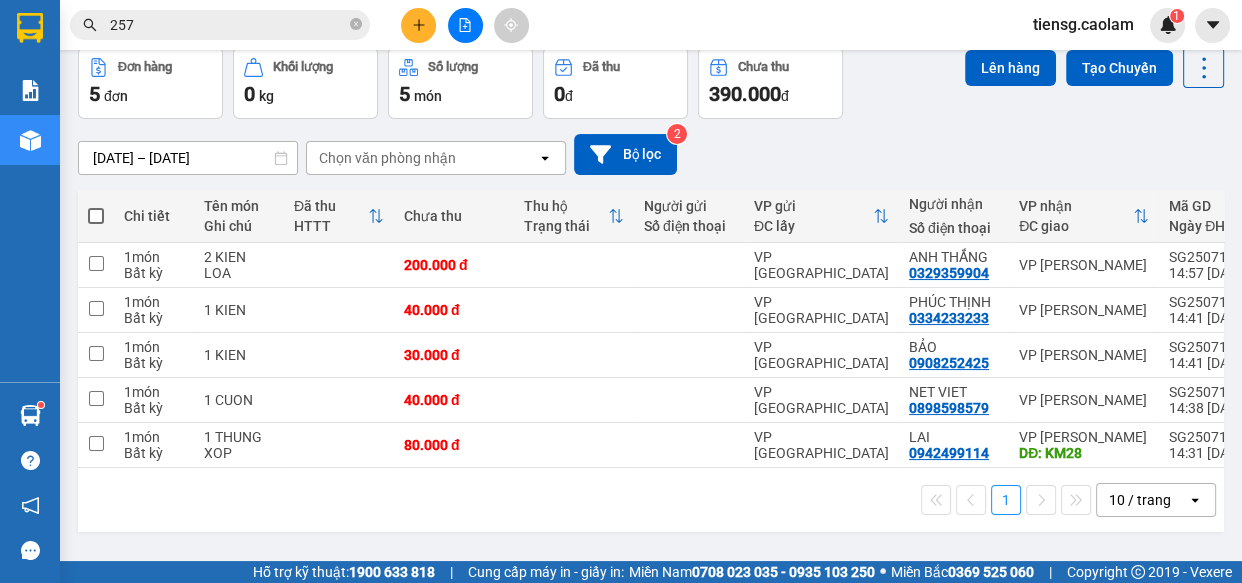 click at bounding box center (418, 25) 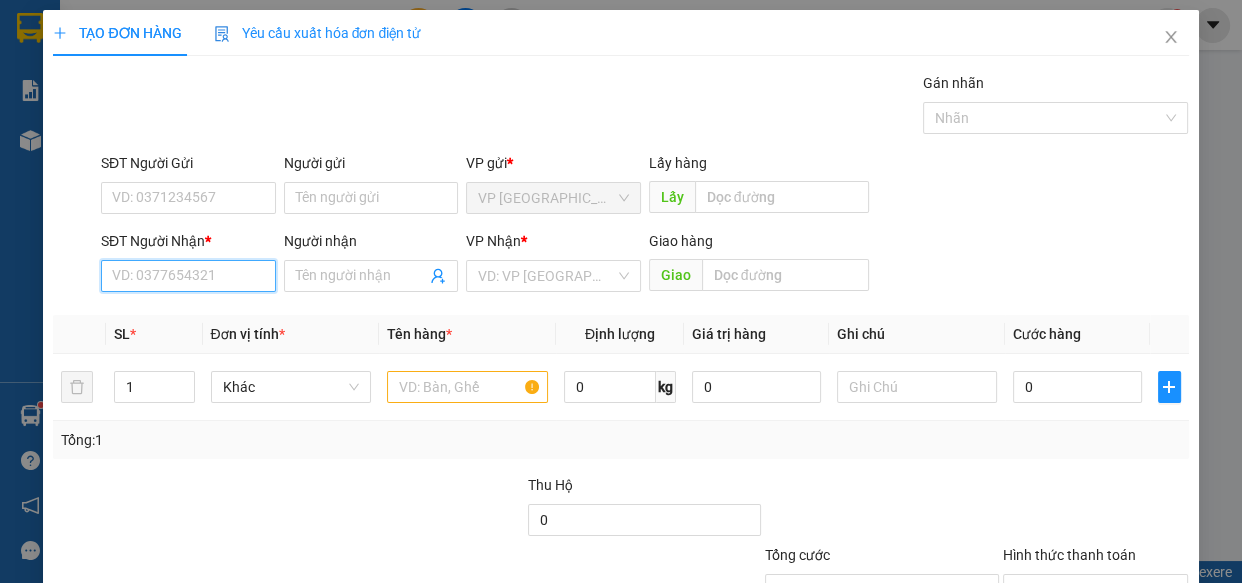 click on "SĐT Người Nhận  *" at bounding box center (188, 276) 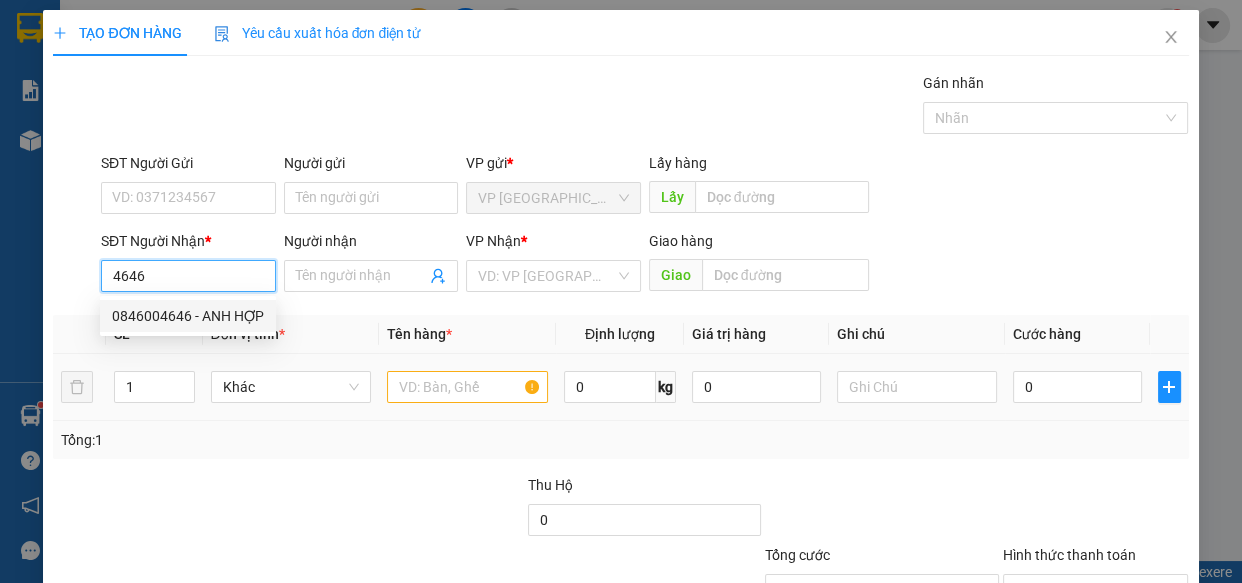 drag, startPoint x: 181, startPoint y: 317, endPoint x: 414, endPoint y: 389, distance: 243.87086 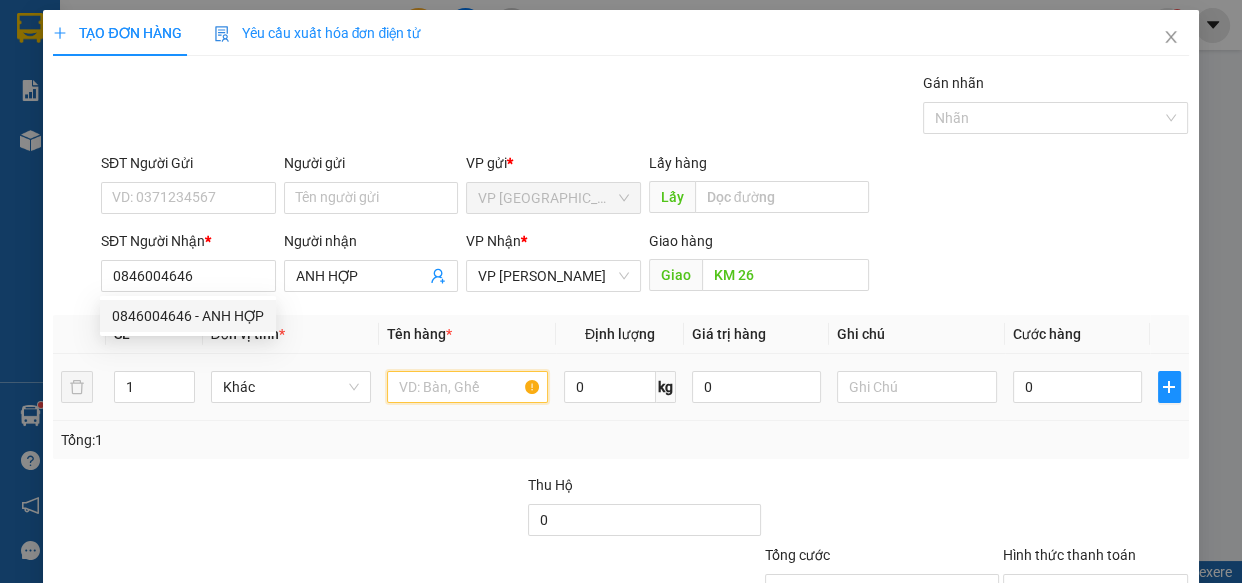 click at bounding box center [467, 387] 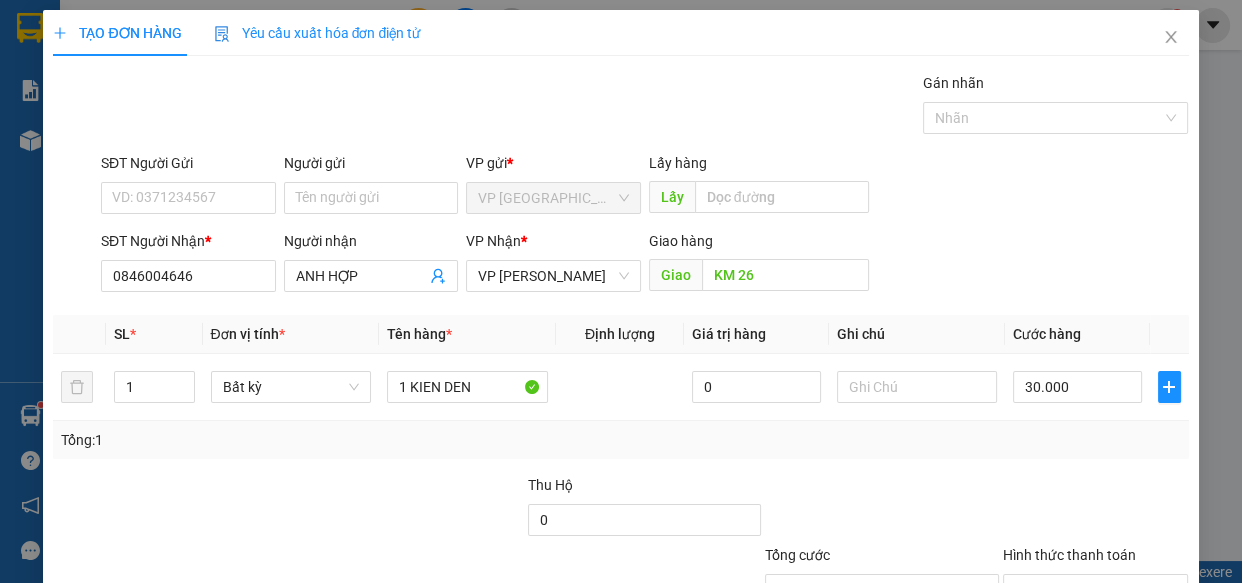 click 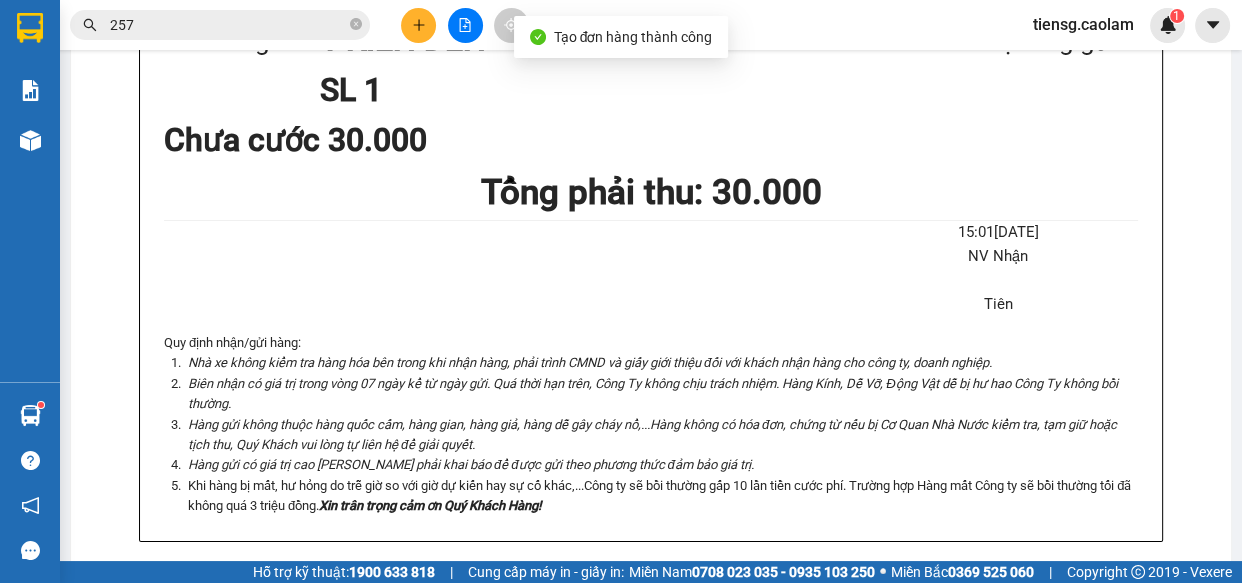 click on "In mẫu A5" at bounding box center [663, -441] 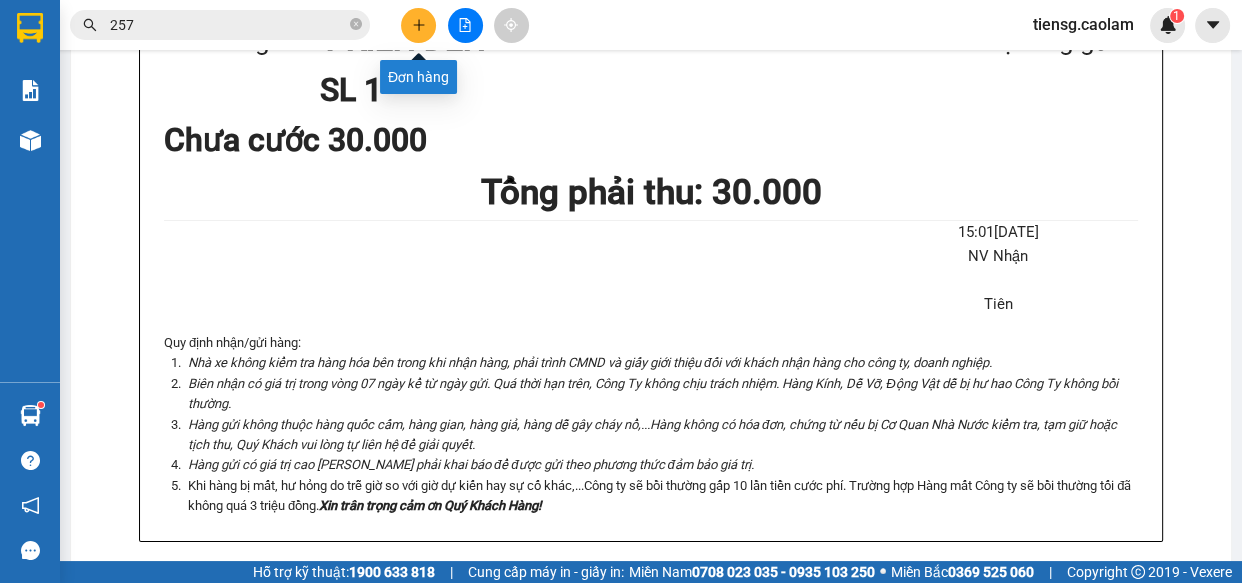 click at bounding box center [418, 25] 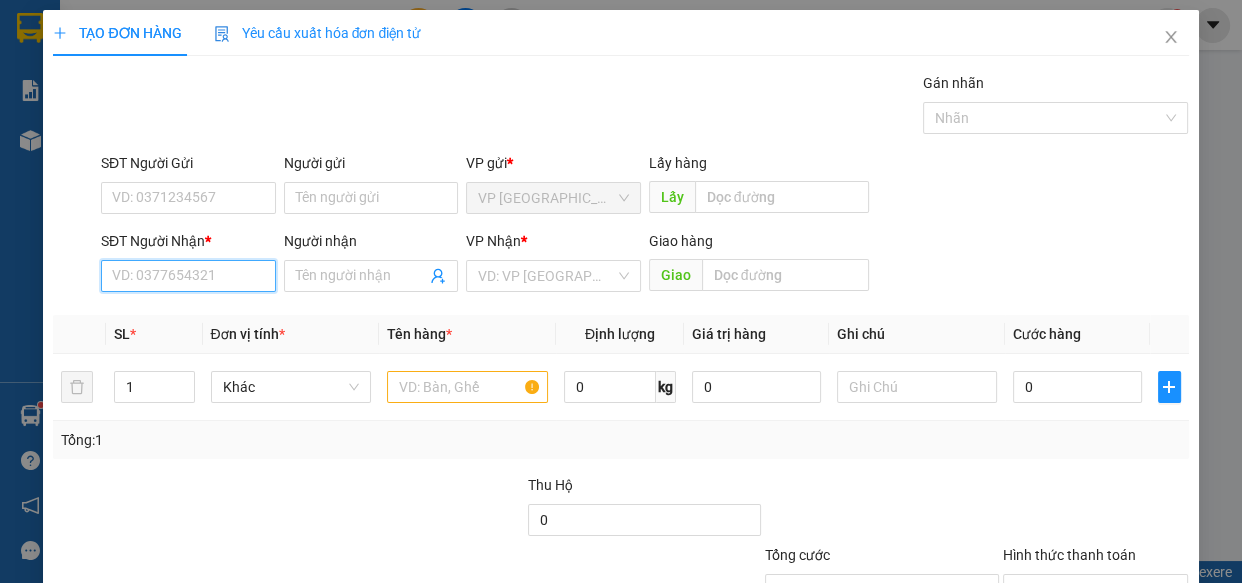 click on "SĐT Người Nhận  *" at bounding box center [188, 276] 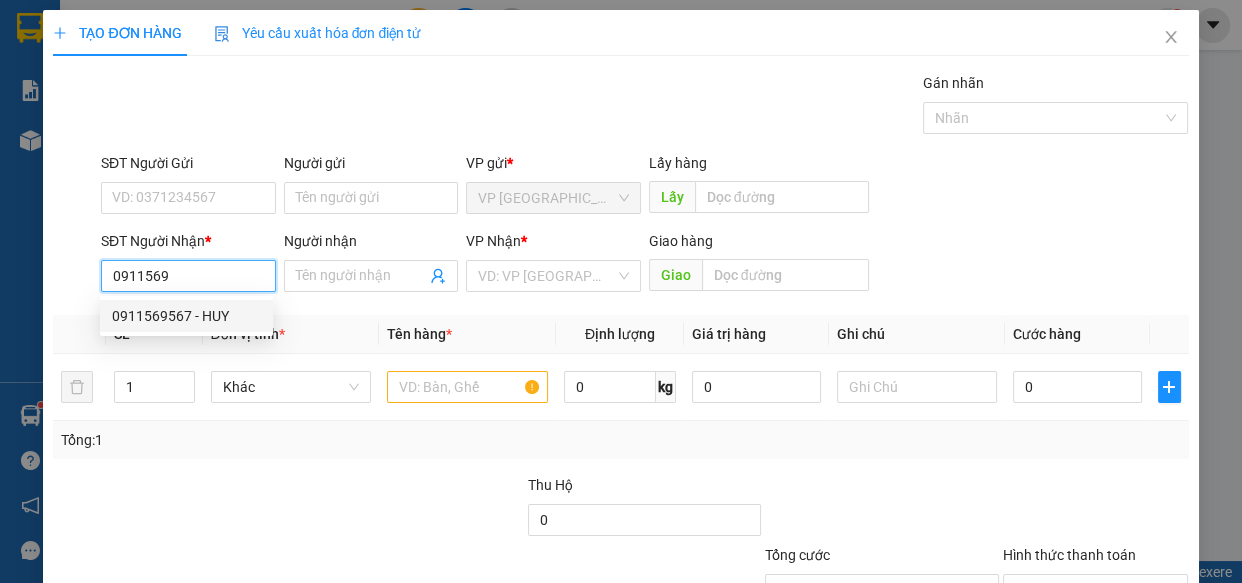 drag, startPoint x: 197, startPoint y: 316, endPoint x: 291, endPoint y: 346, distance: 98.67117 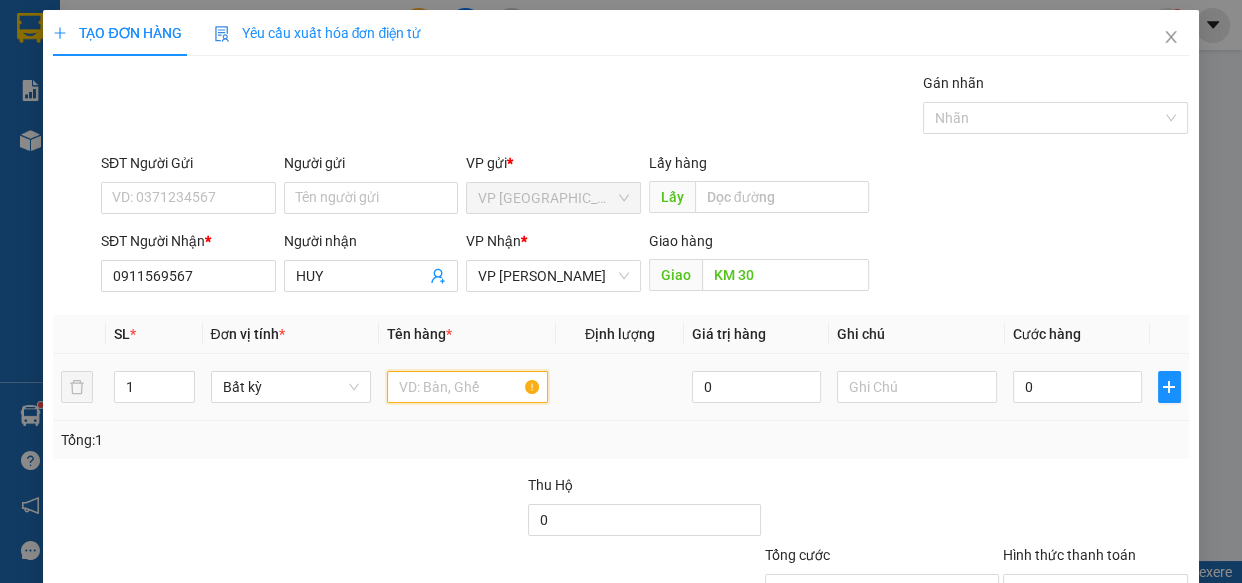 click at bounding box center [467, 387] 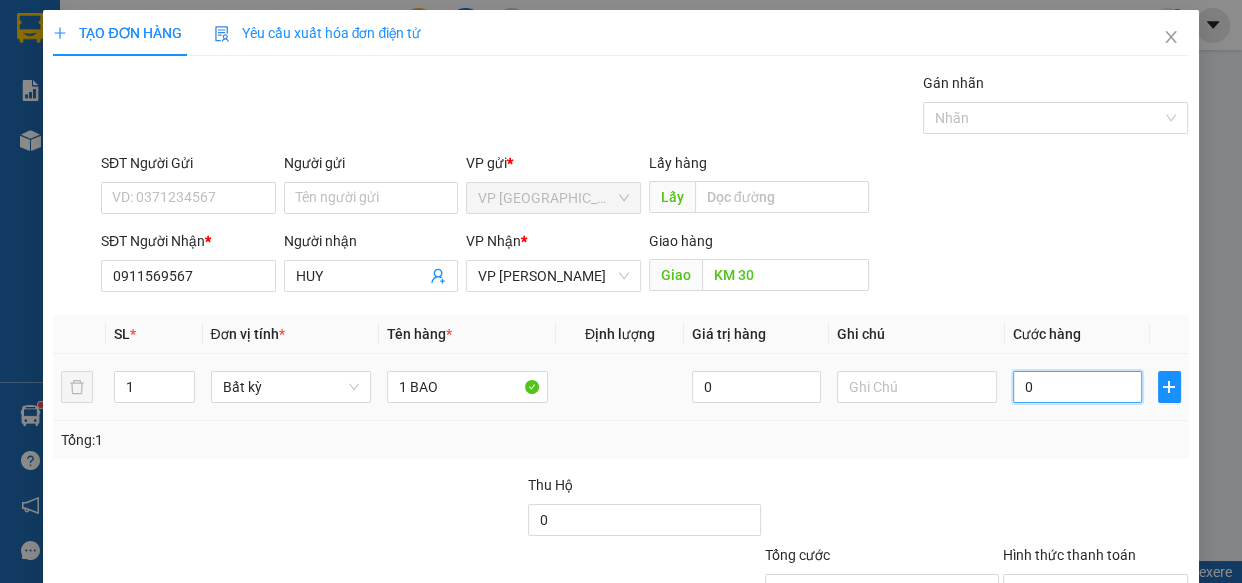 click on "0" at bounding box center [1077, 387] 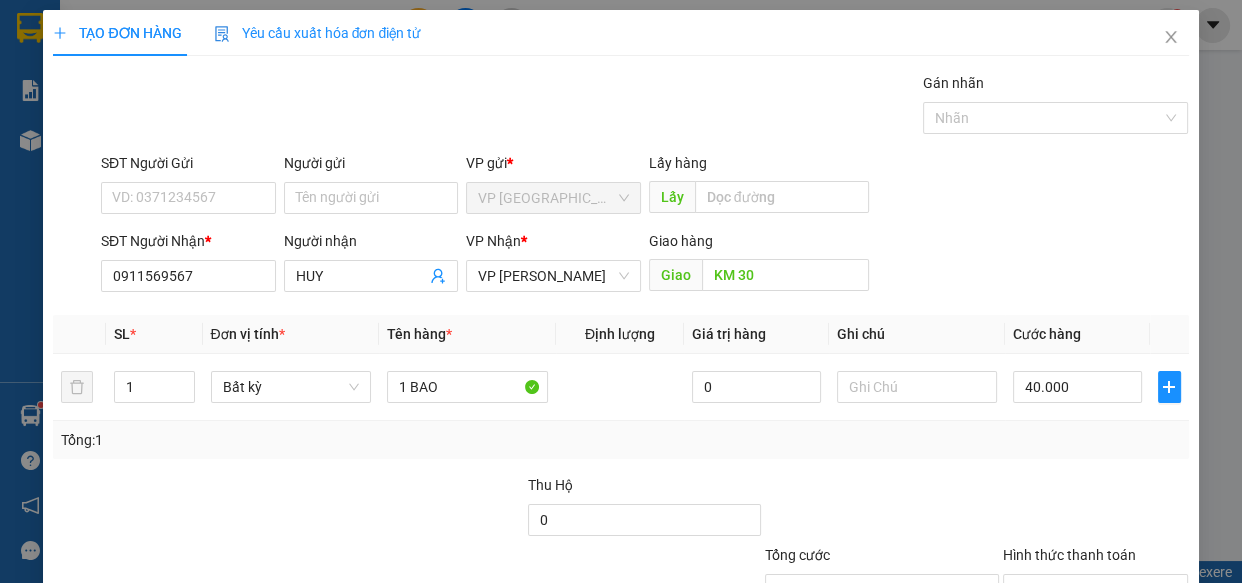 click on "[PERSON_NAME] và In" at bounding box center [1158, 685] 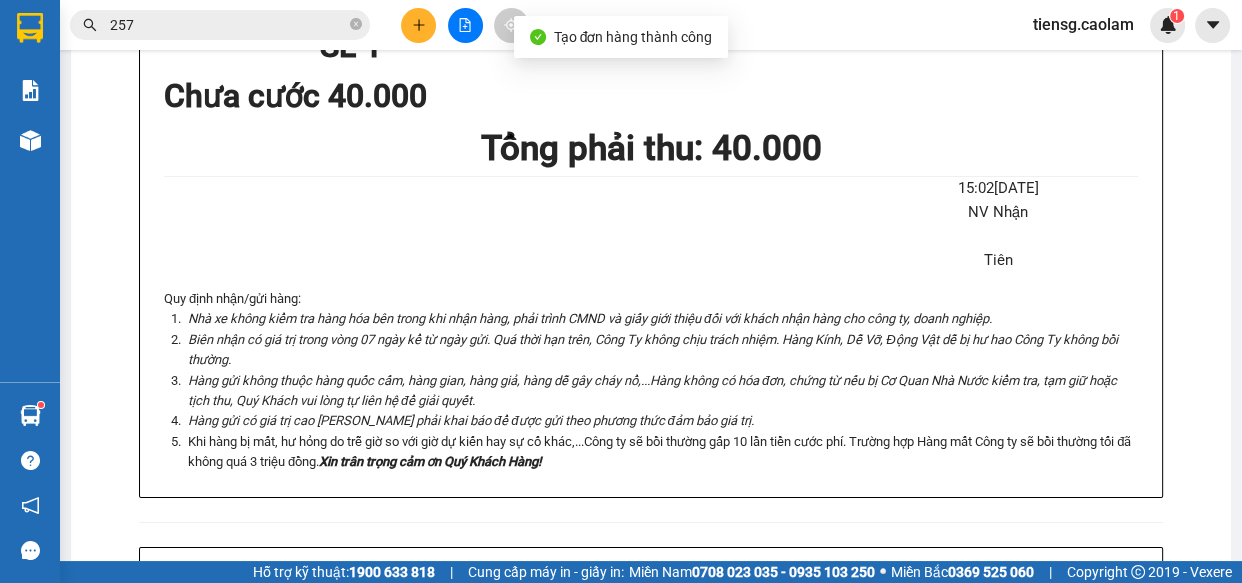 click on "In mẫu A5" at bounding box center (663, -441) 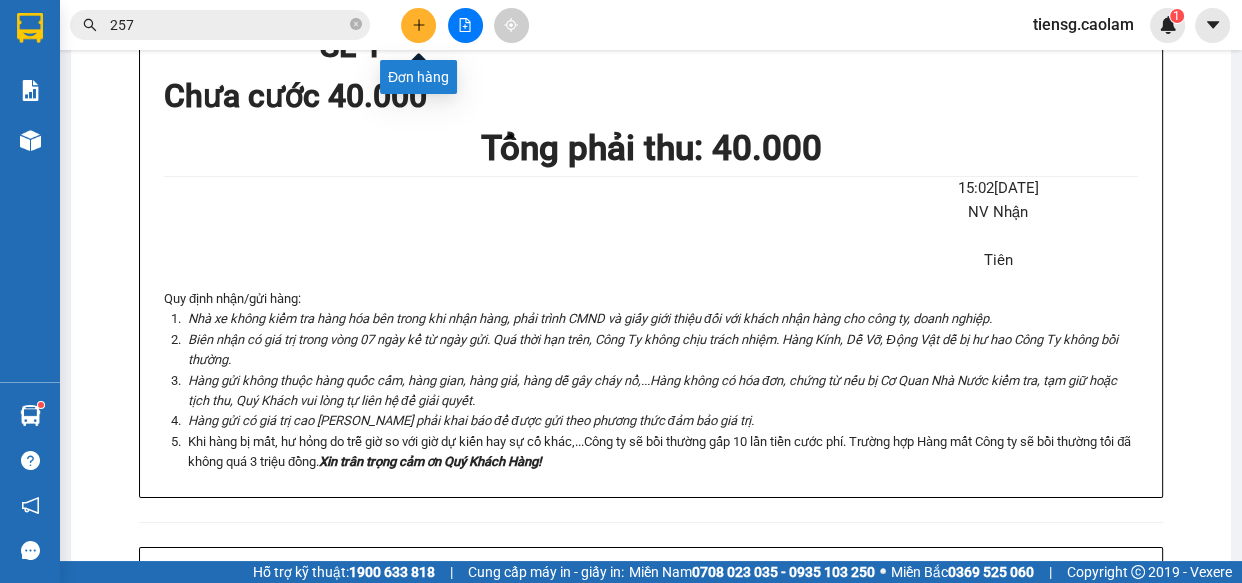 click 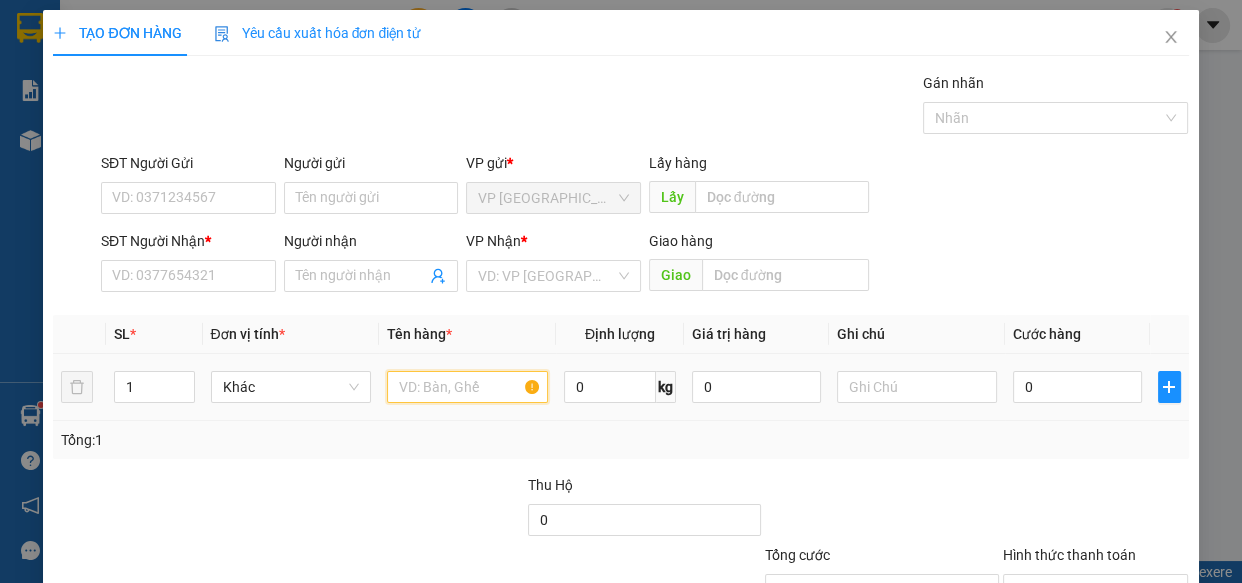 drag, startPoint x: 421, startPoint y: 380, endPoint x: 381, endPoint y: 348, distance: 51.224995 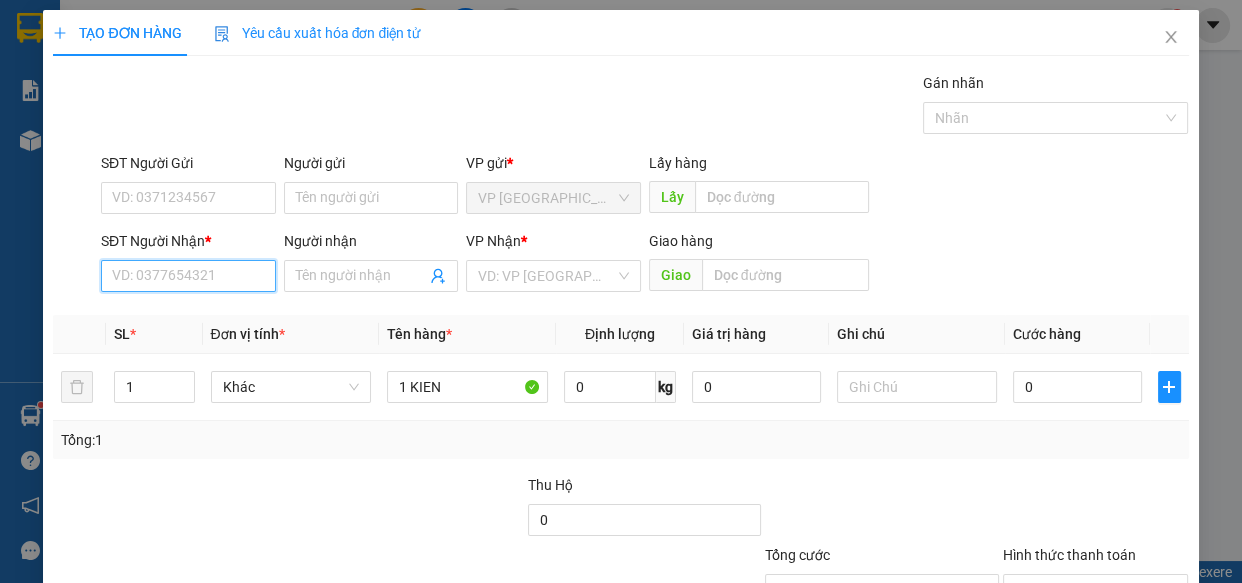 click on "SĐT Người Nhận  *" at bounding box center (188, 276) 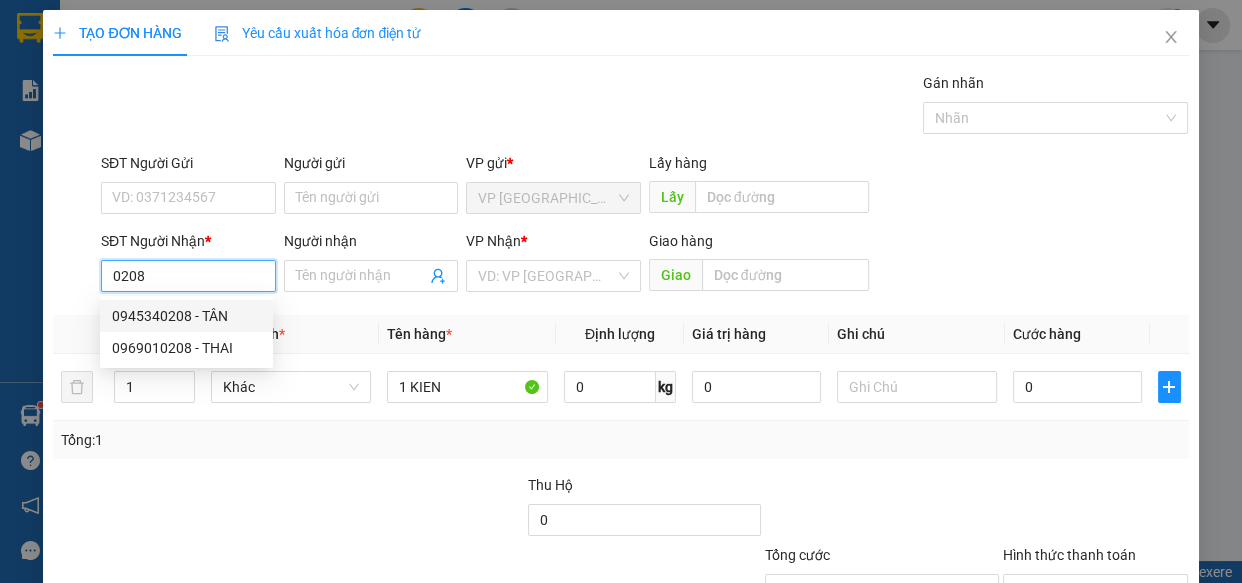 click on "0945340208 - TÂN" at bounding box center [186, 316] 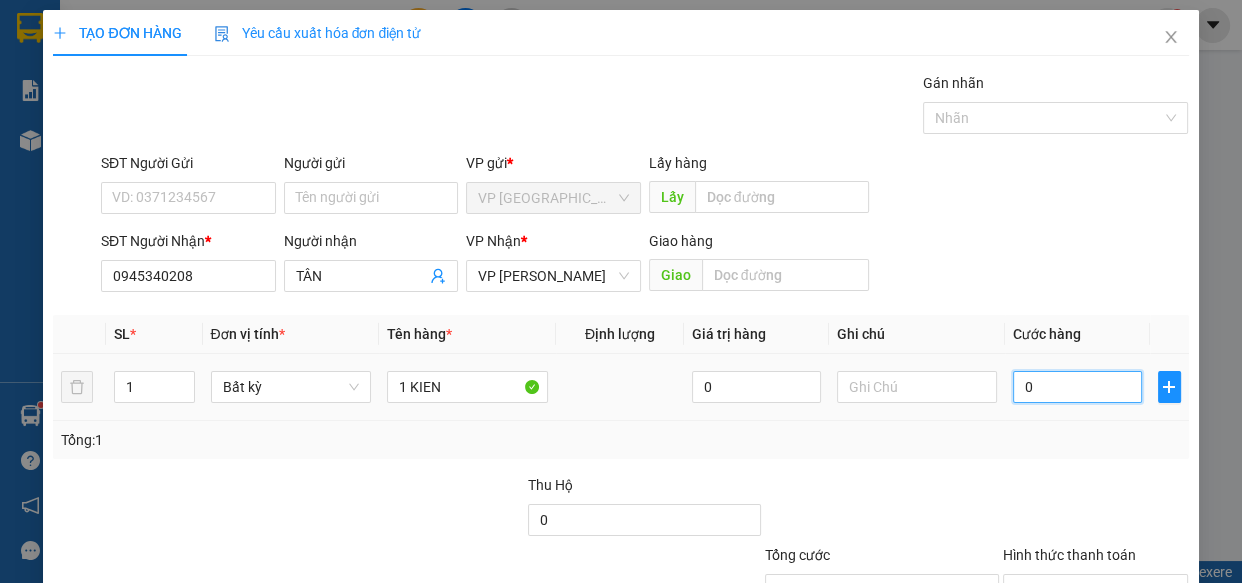 click on "0" at bounding box center [1077, 387] 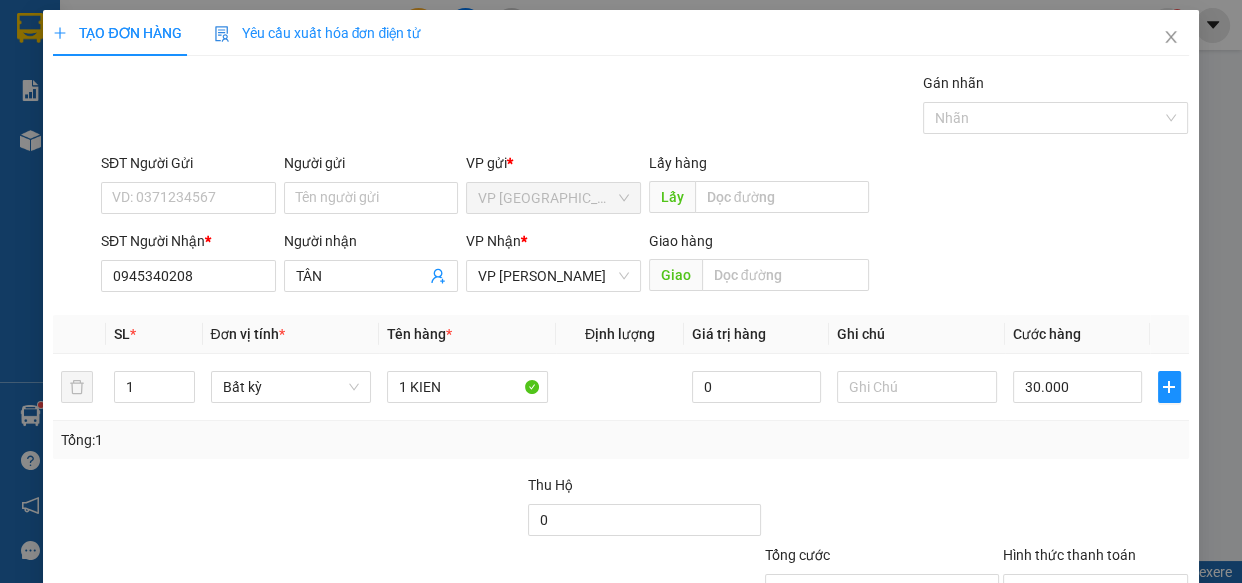 click on "[PERSON_NAME] và In" at bounding box center (1158, 685) 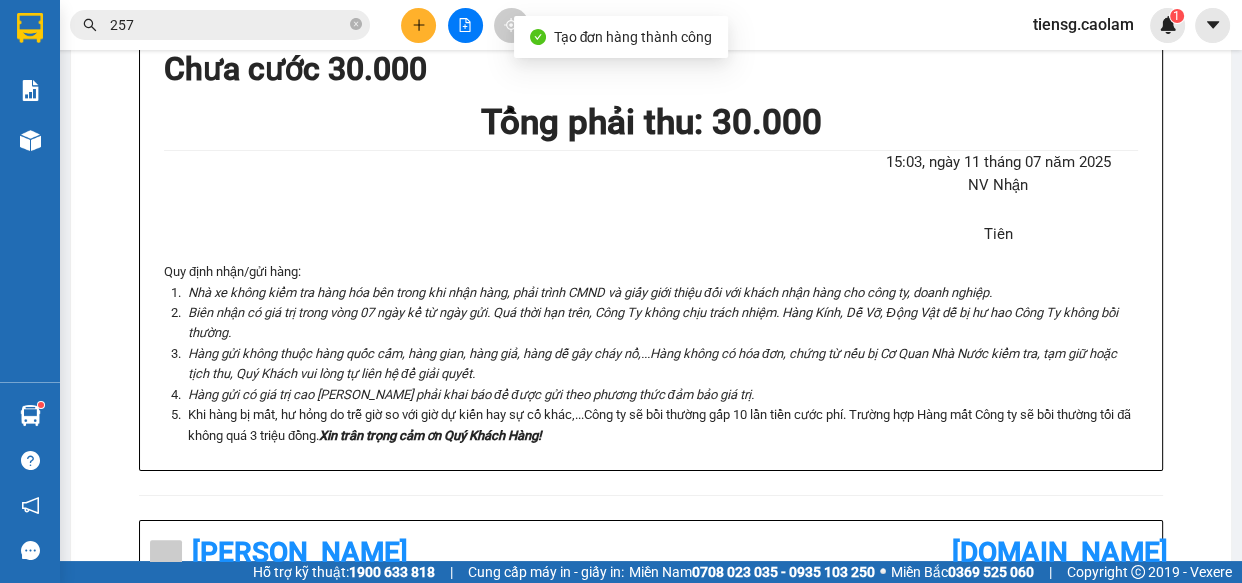 drag, startPoint x: 628, startPoint y: 127, endPoint x: 647, endPoint y: 116, distance: 21.954498 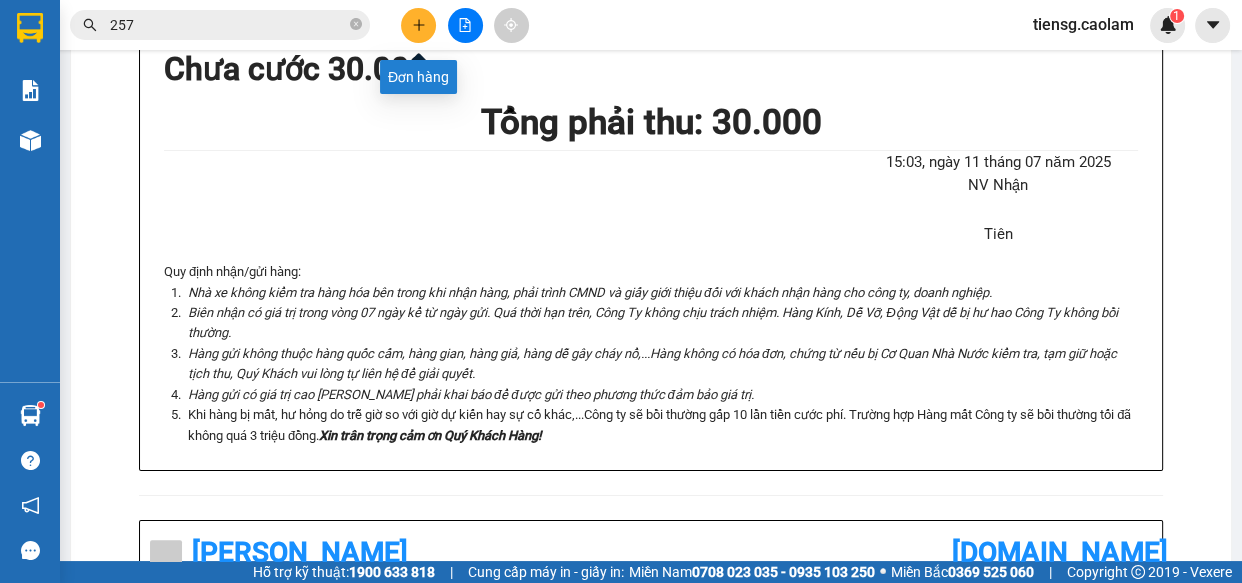 click at bounding box center [418, 25] 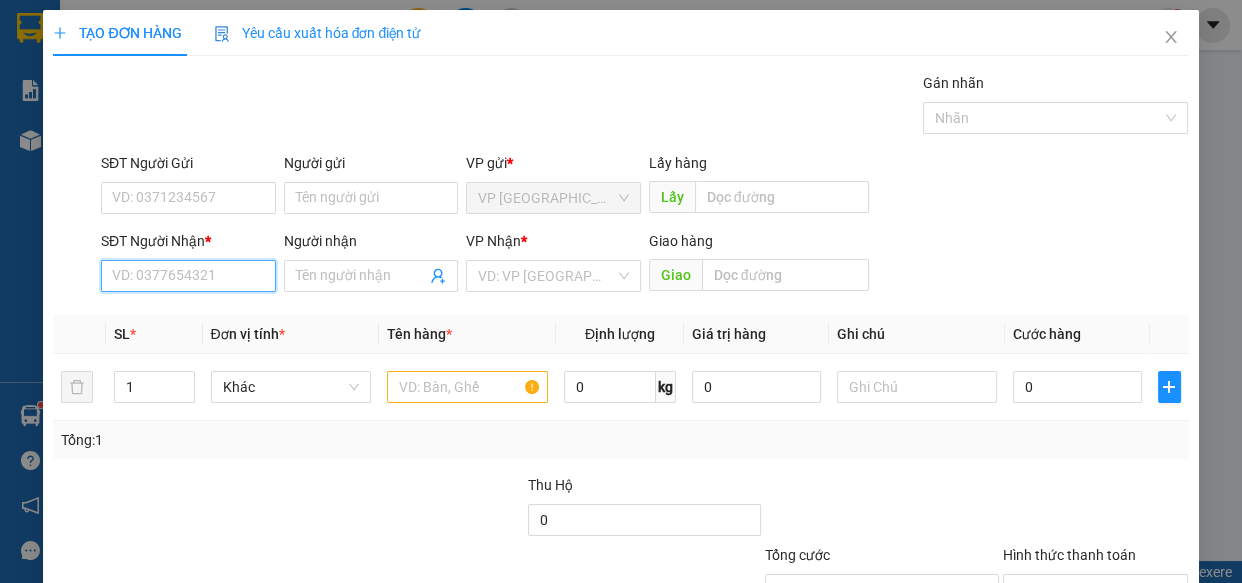 click on "SĐT Người Nhận  *" at bounding box center (188, 276) 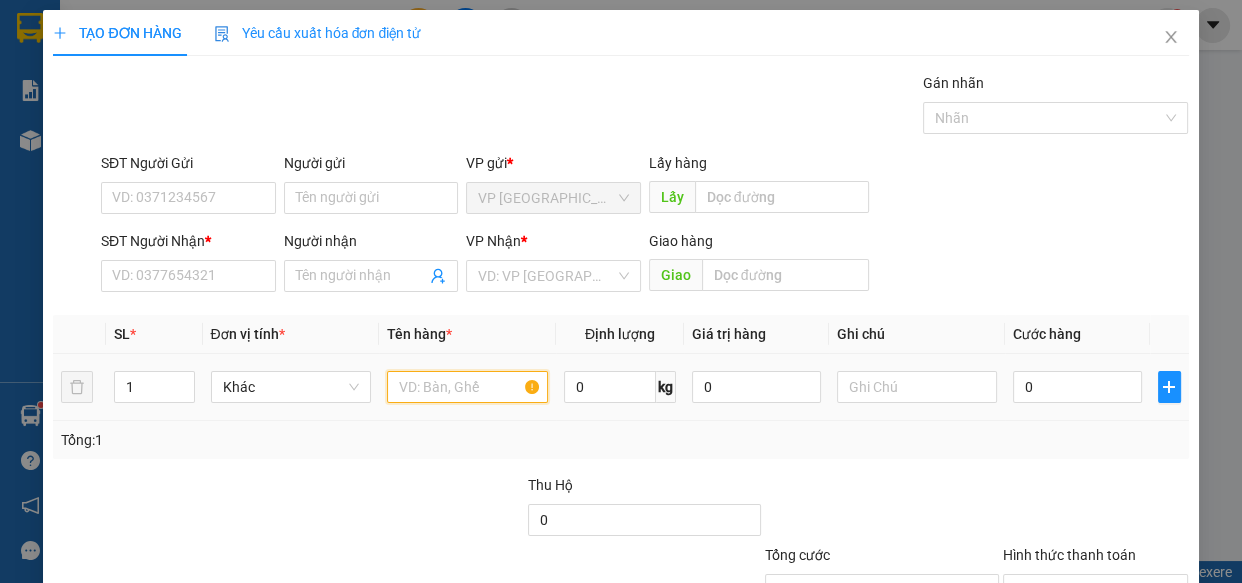 drag, startPoint x: 439, startPoint y: 388, endPoint x: 449, endPoint y: 386, distance: 10.198039 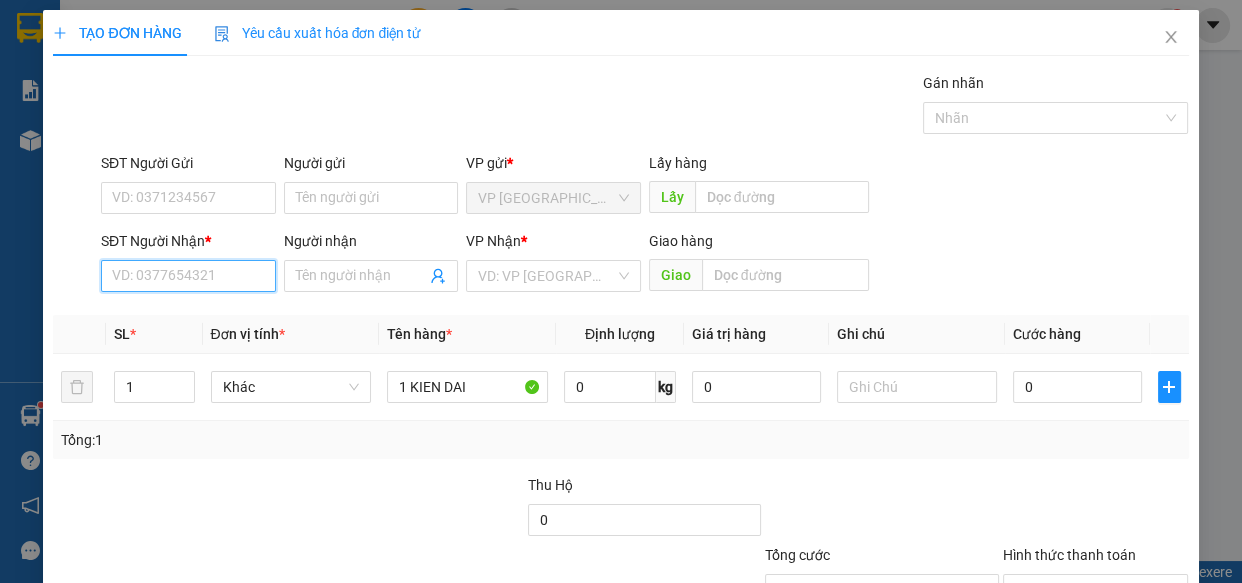 click on "SĐT Người Nhận  *" at bounding box center (188, 276) 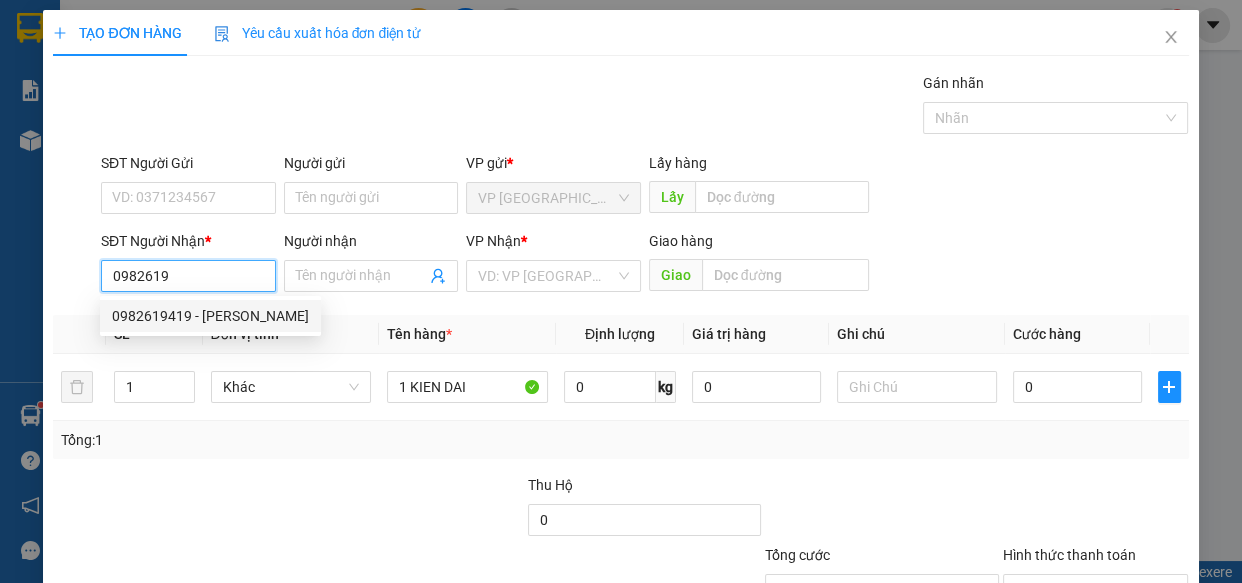 click on "0982619419 - [PERSON_NAME]" at bounding box center (210, 316) 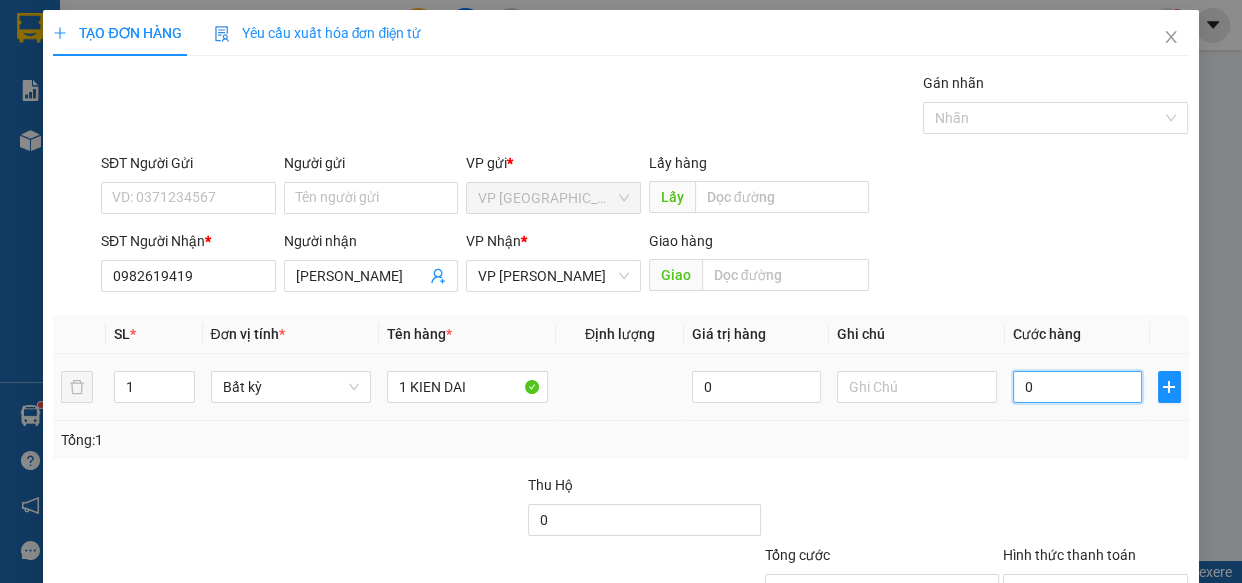 click on "0" at bounding box center (1077, 387) 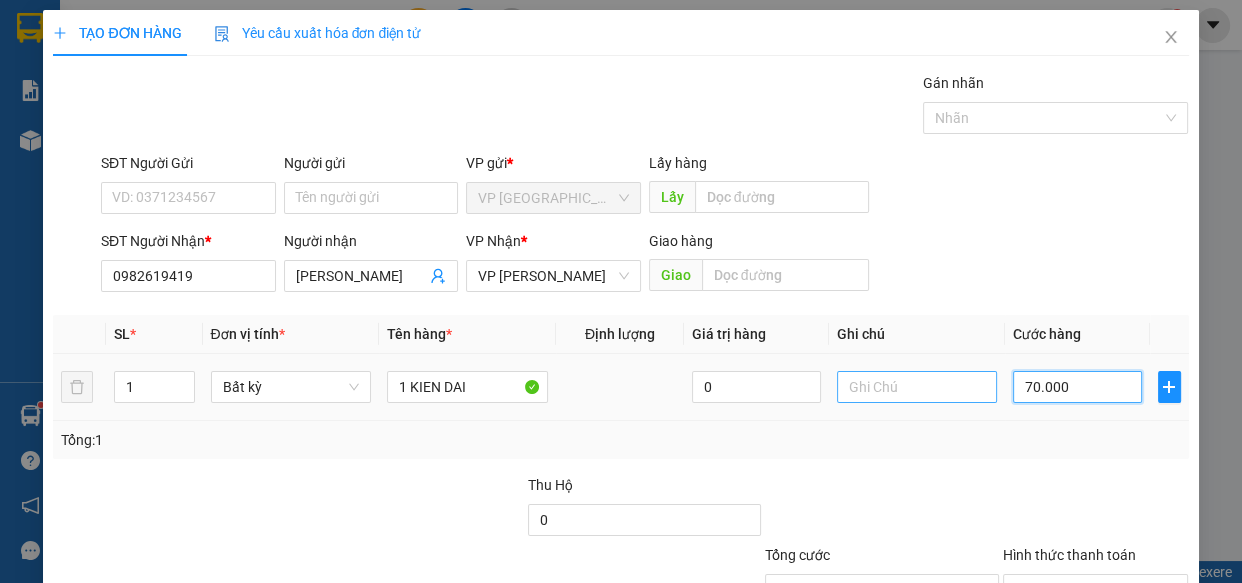 drag, startPoint x: 1095, startPoint y: 384, endPoint x: 929, endPoint y: 373, distance: 166.36406 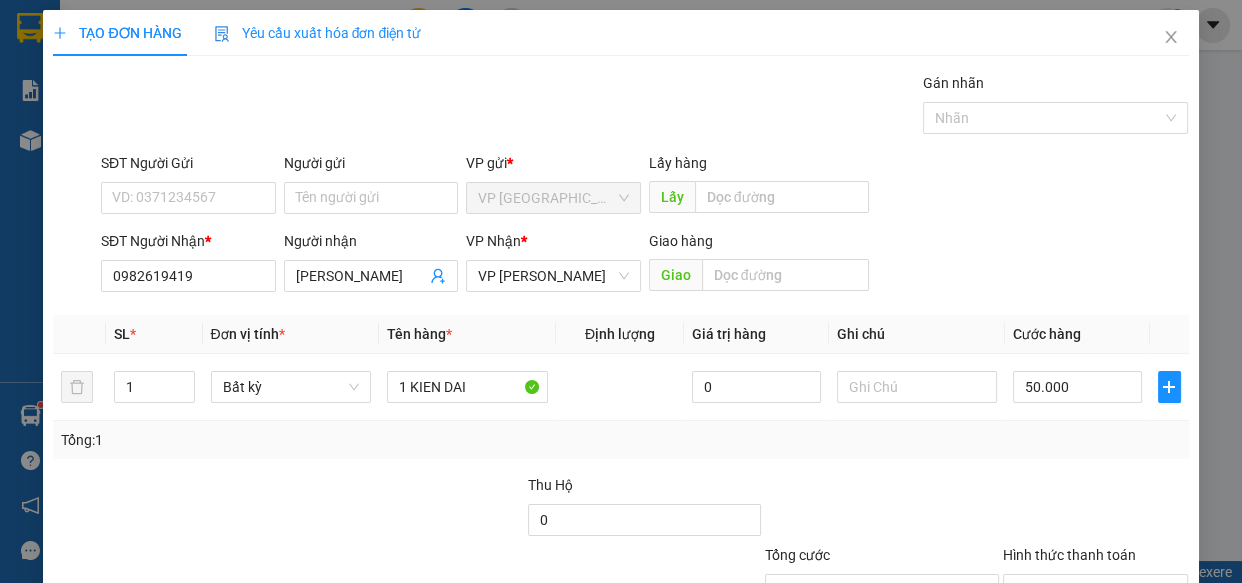 click at bounding box center (881, 509) 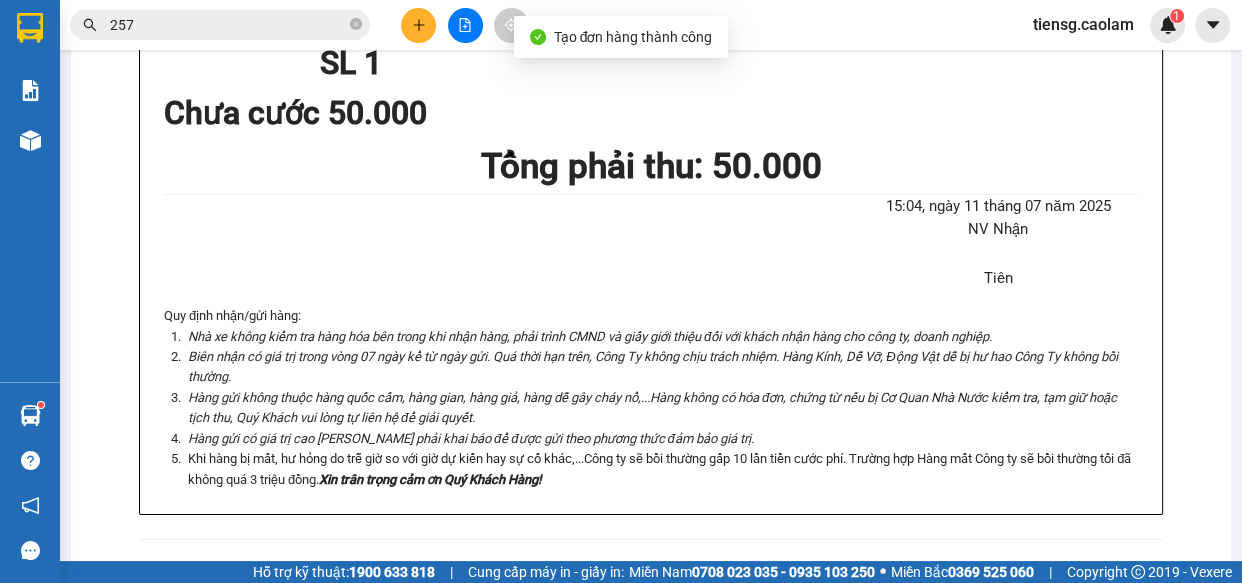 click on "In mẫu A5" at bounding box center (663, -441) 